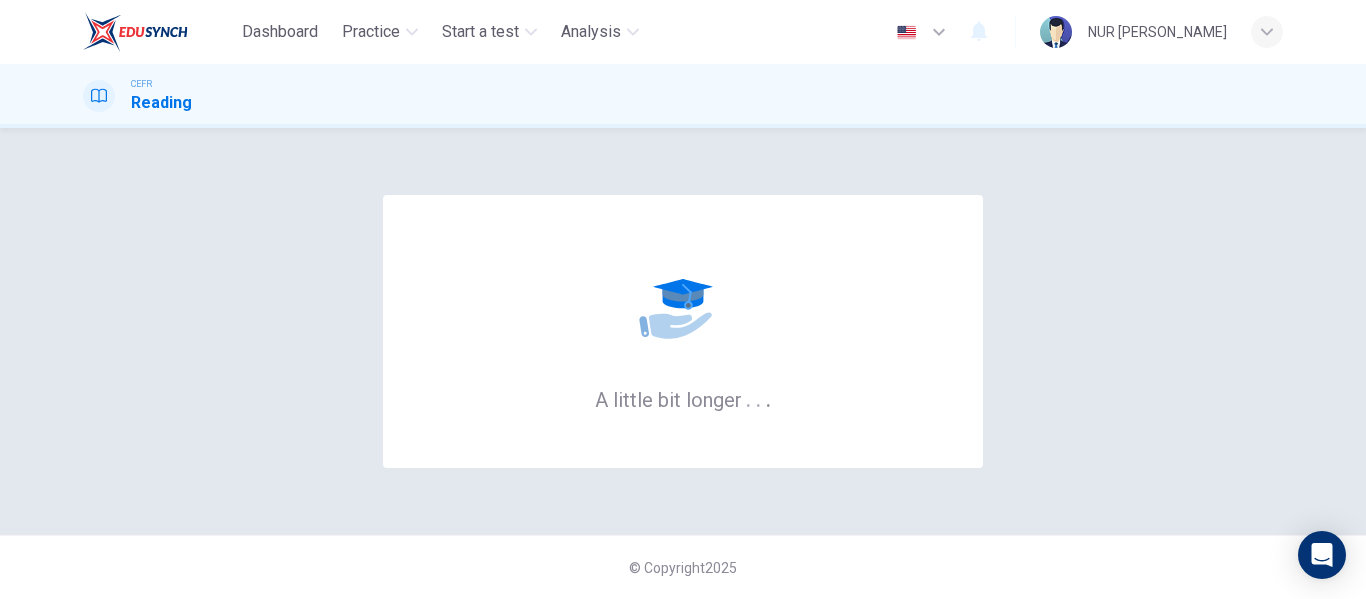 scroll, scrollTop: 0, scrollLeft: 0, axis: both 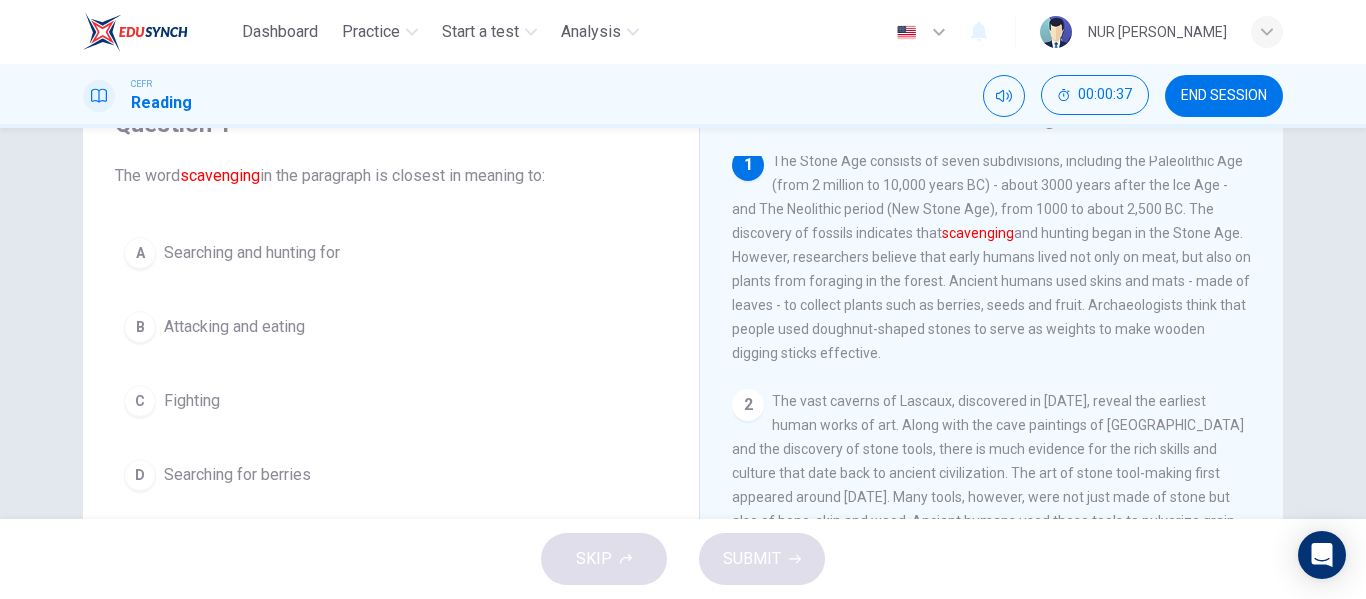 click on "A" at bounding box center (140, 253) 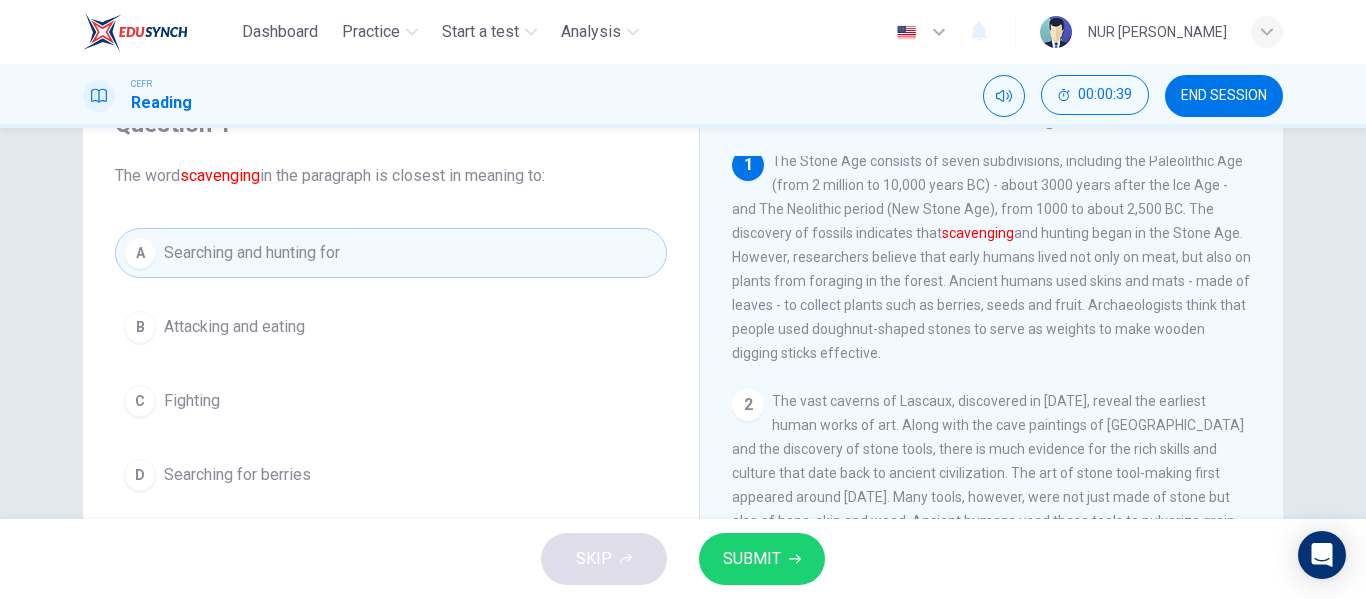 click on "SUBMIT" at bounding box center [752, 559] 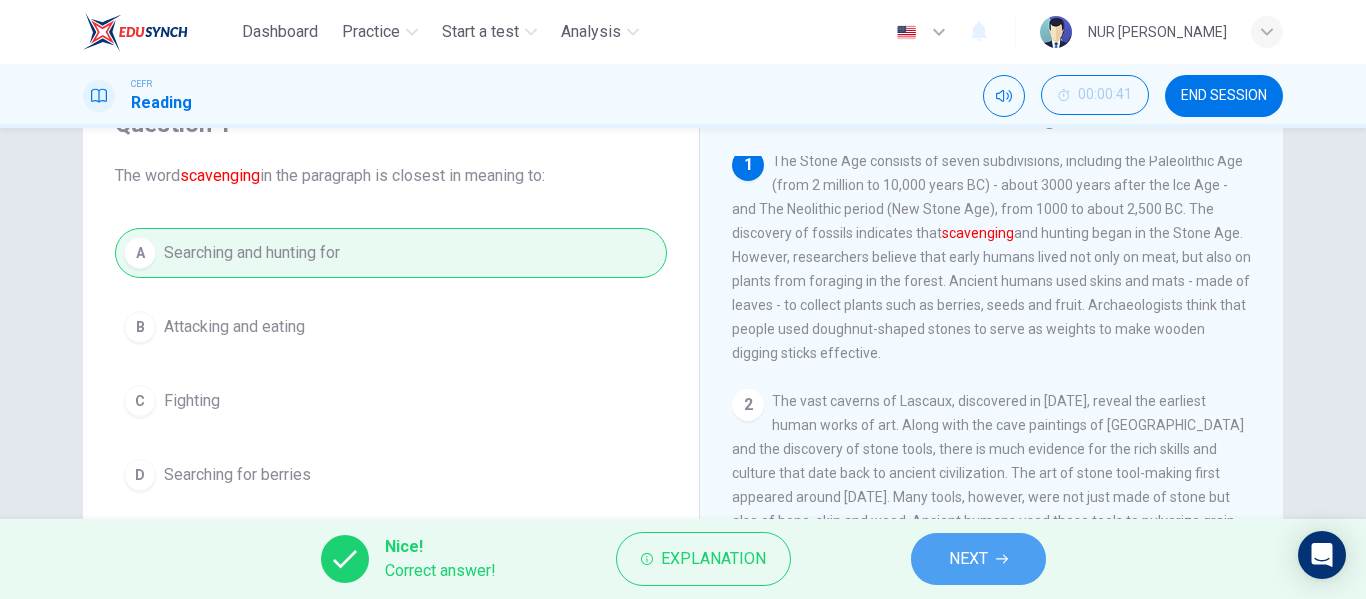 click on "NEXT" at bounding box center [968, 559] 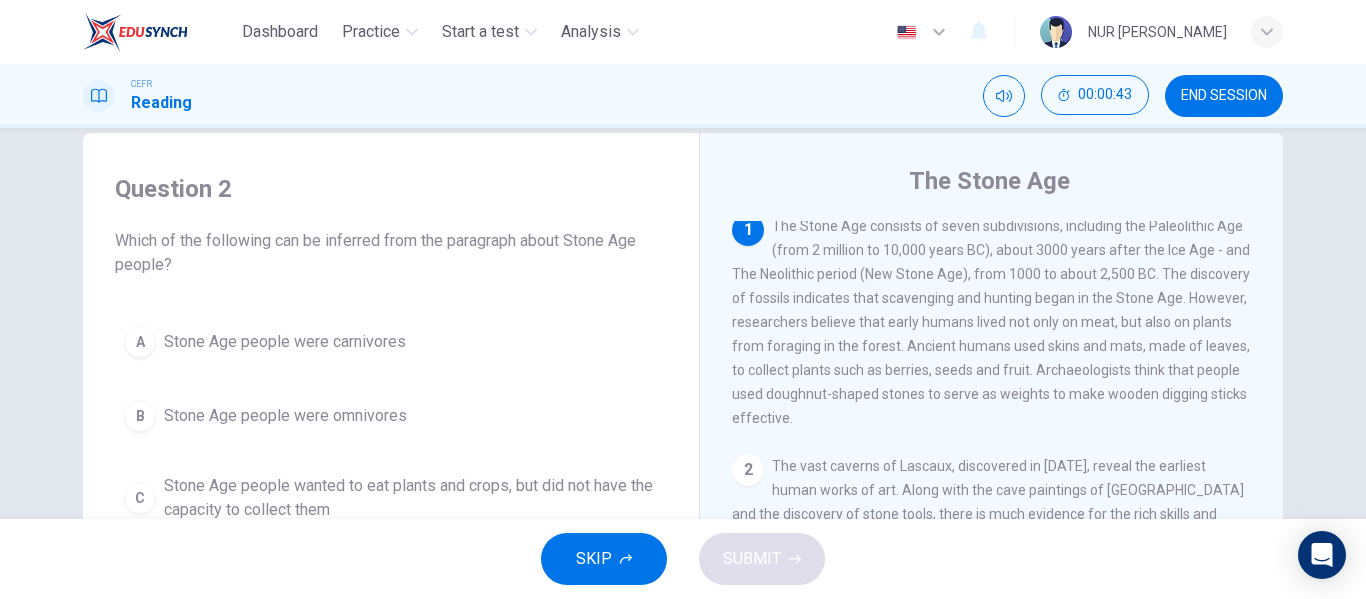 scroll, scrollTop: 0, scrollLeft: 0, axis: both 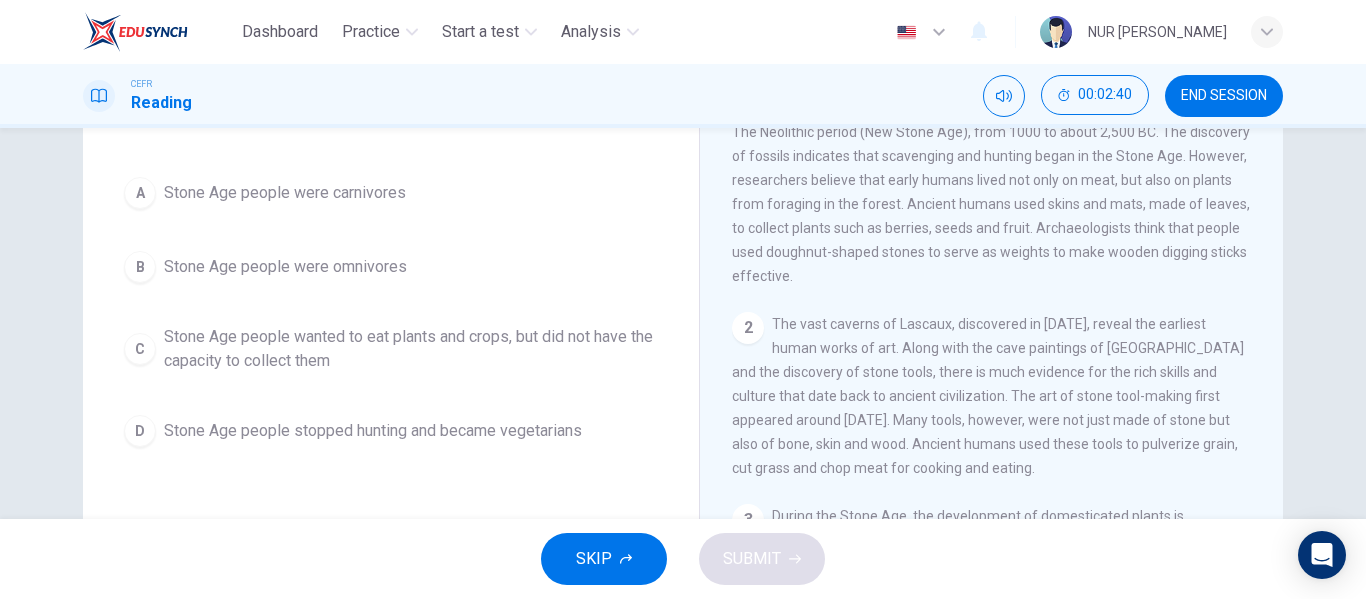 click on "B" at bounding box center [140, 267] 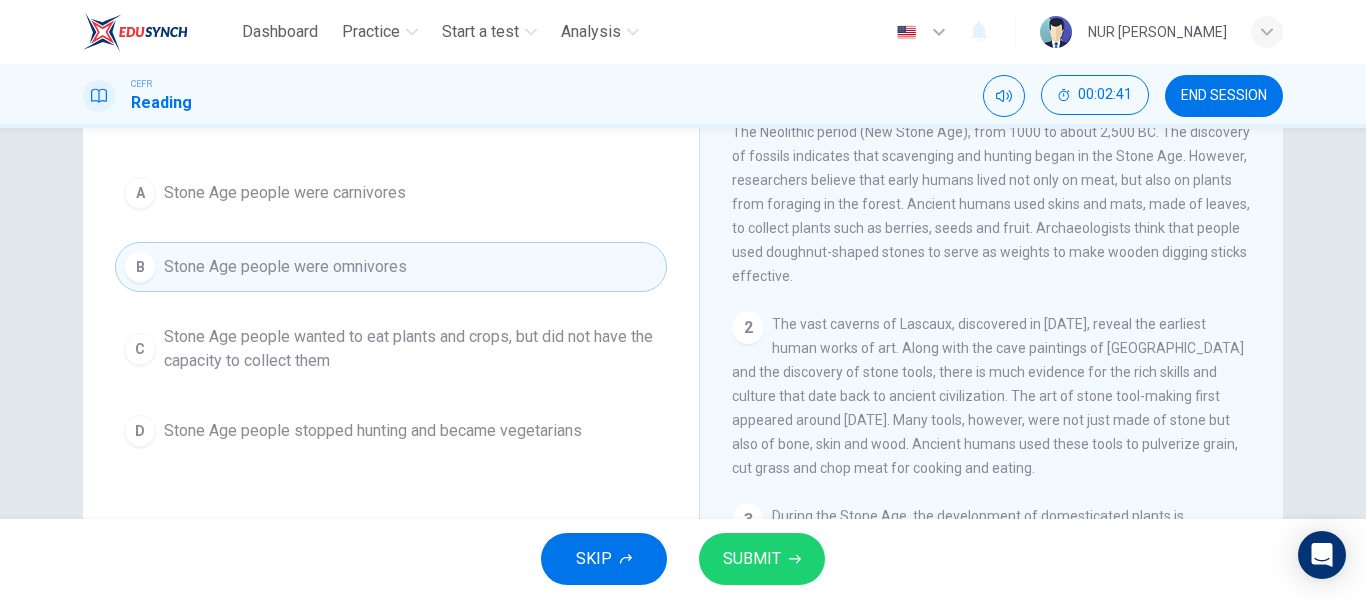 click on "SUBMIT" at bounding box center (762, 559) 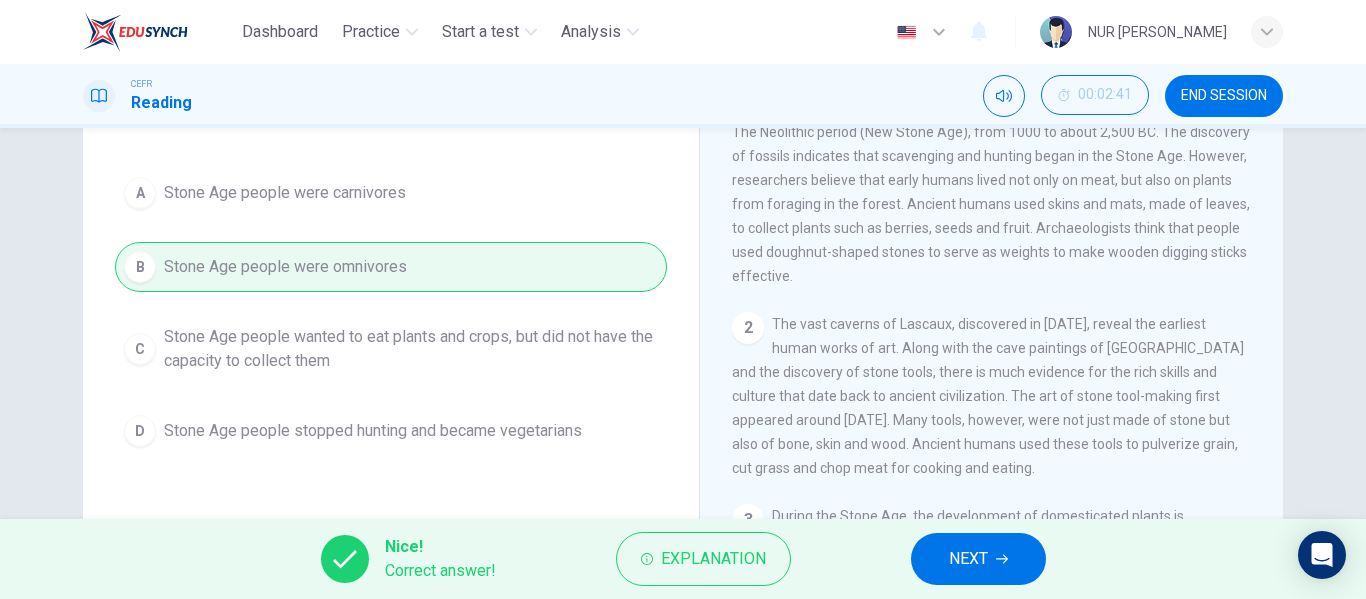 click on "NEXT" at bounding box center [978, 559] 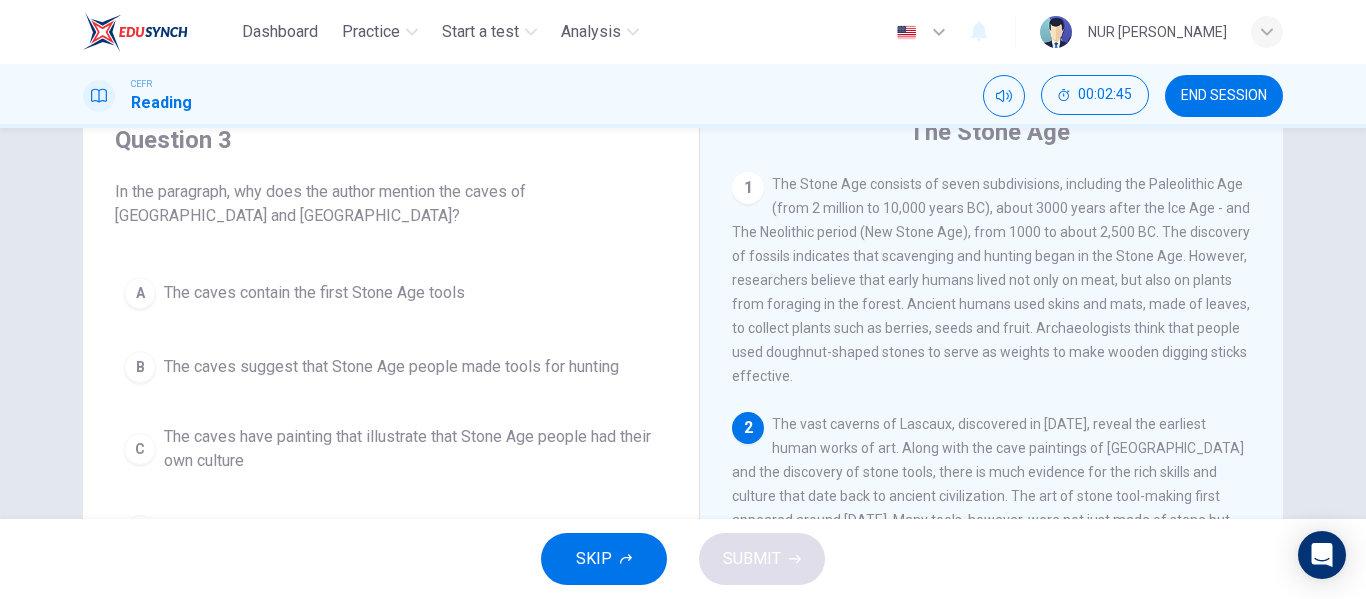 scroll, scrollTop: 200, scrollLeft: 0, axis: vertical 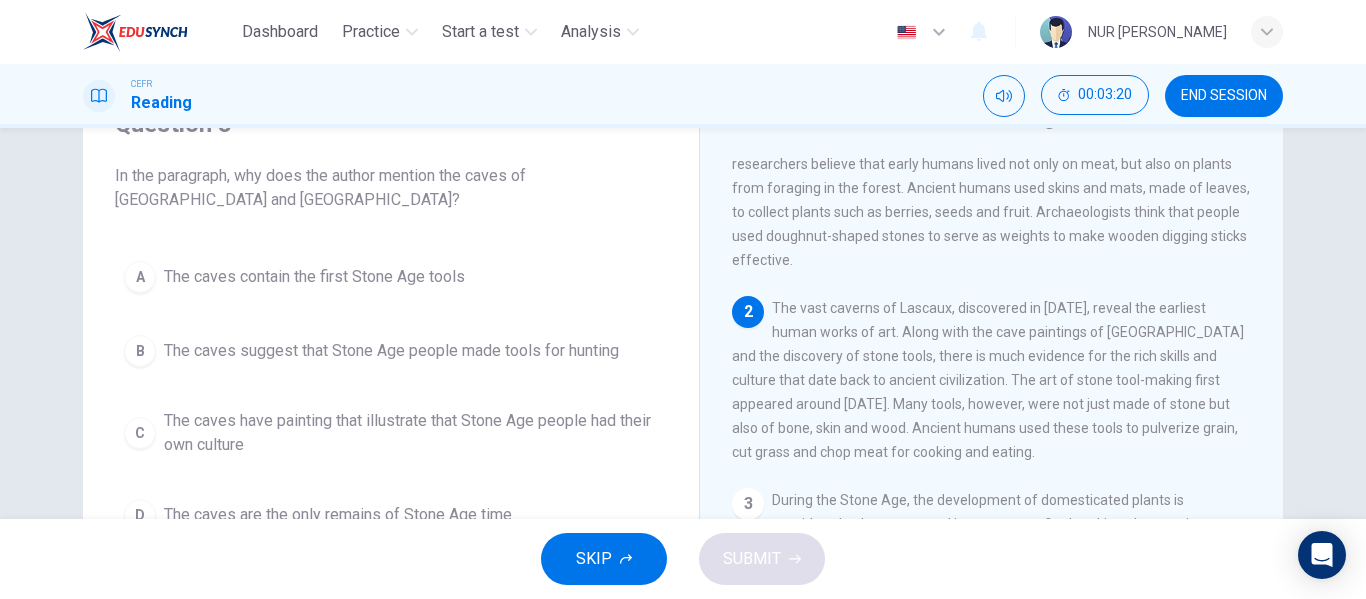 click on "A" at bounding box center [140, 277] 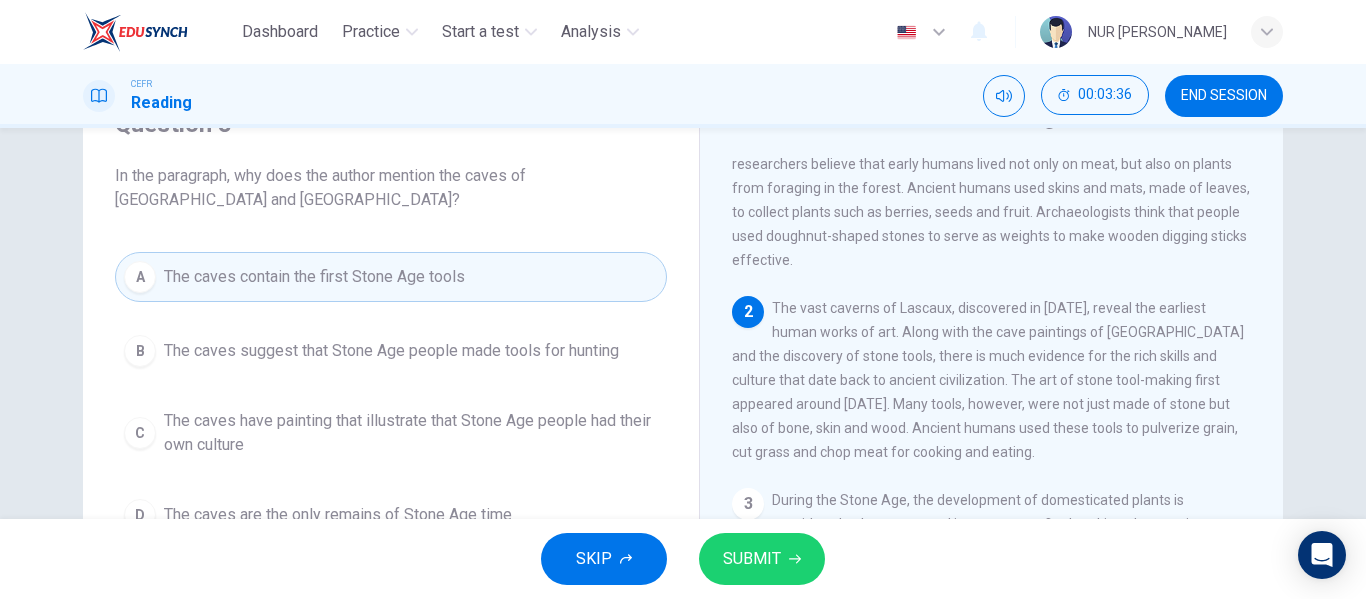click on "SUBMIT" at bounding box center (752, 559) 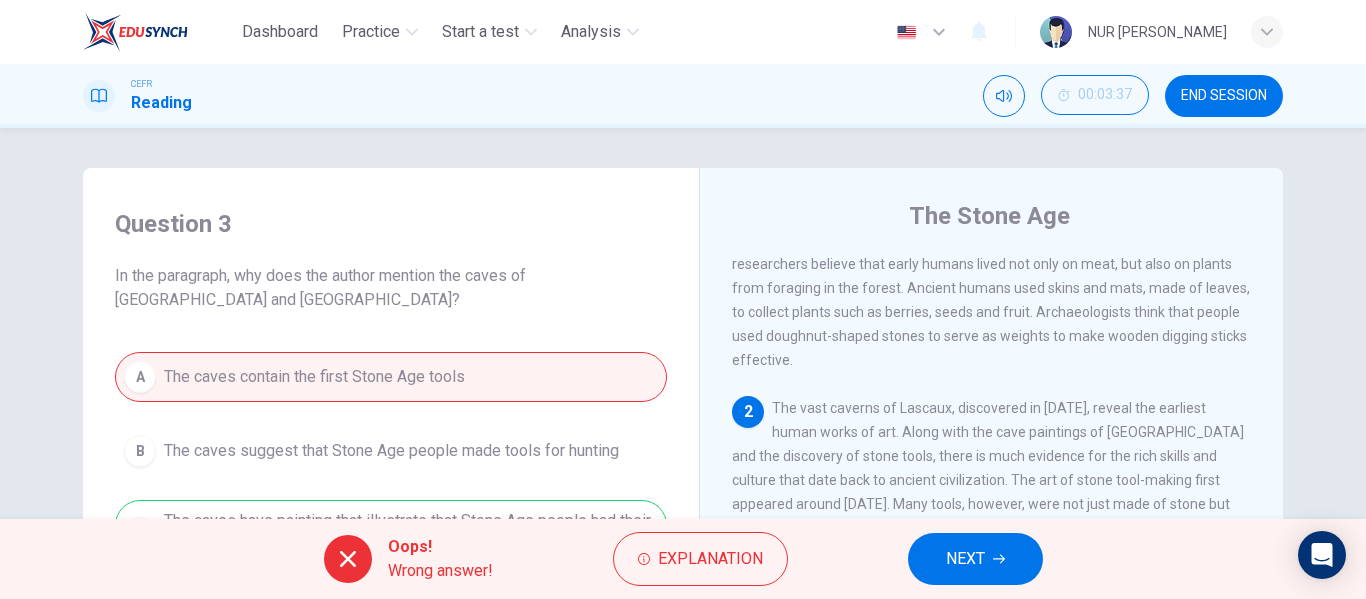 scroll, scrollTop: 200, scrollLeft: 0, axis: vertical 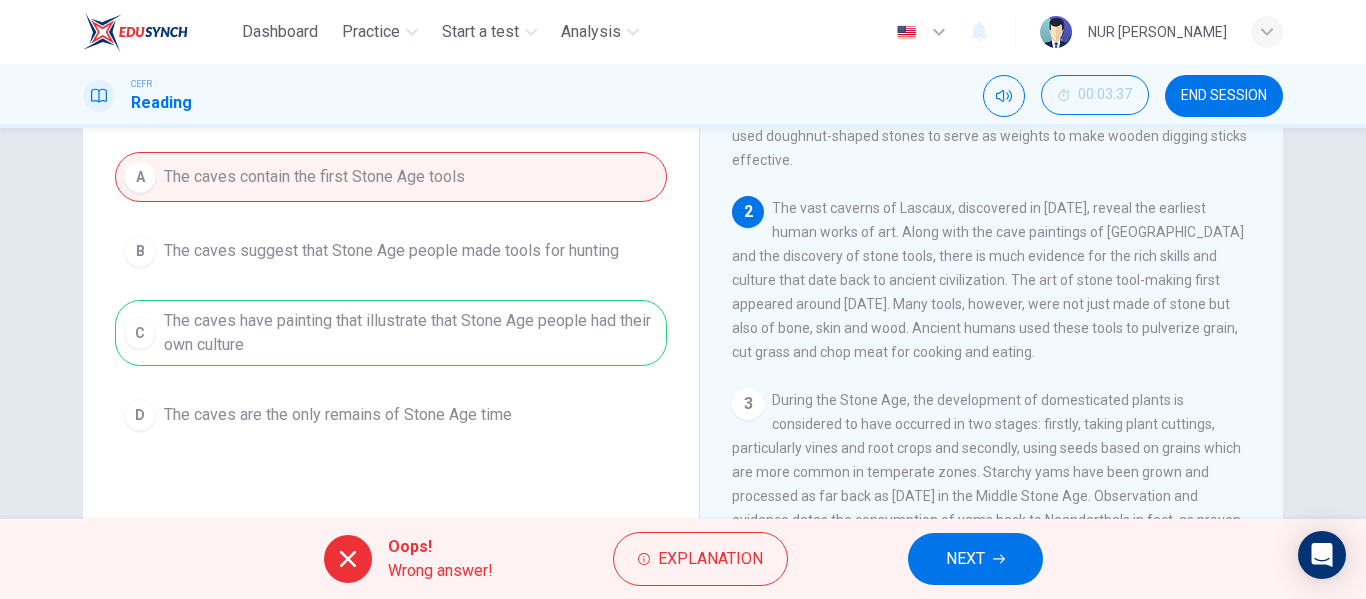 click on "NEXT" at bounding box center [975, 559] 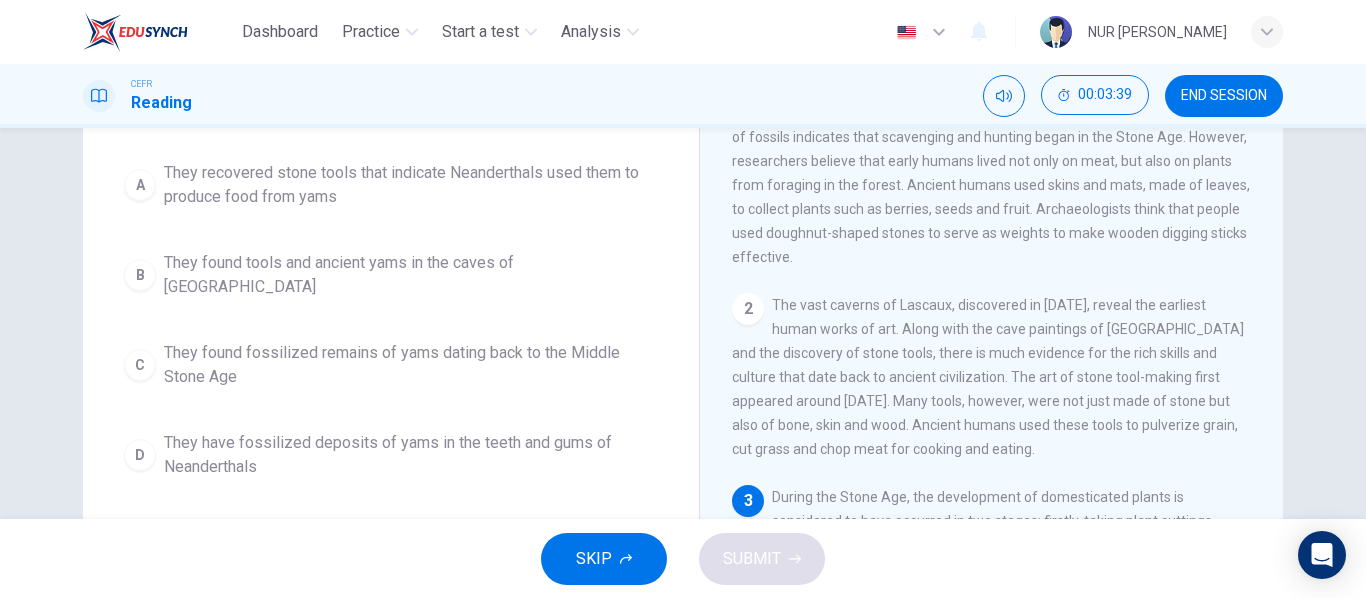 scroll, scrollTop: 0, scrollLeft: 0, axis: both 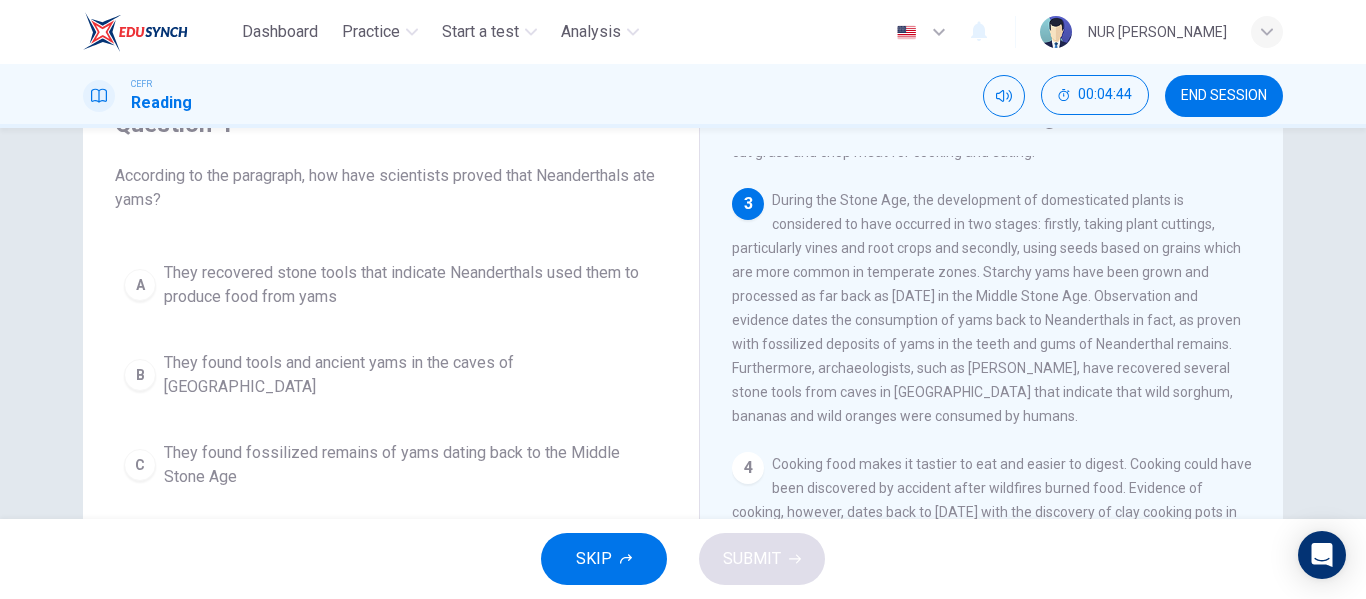 click on "C" at bounding box center (140, 465) 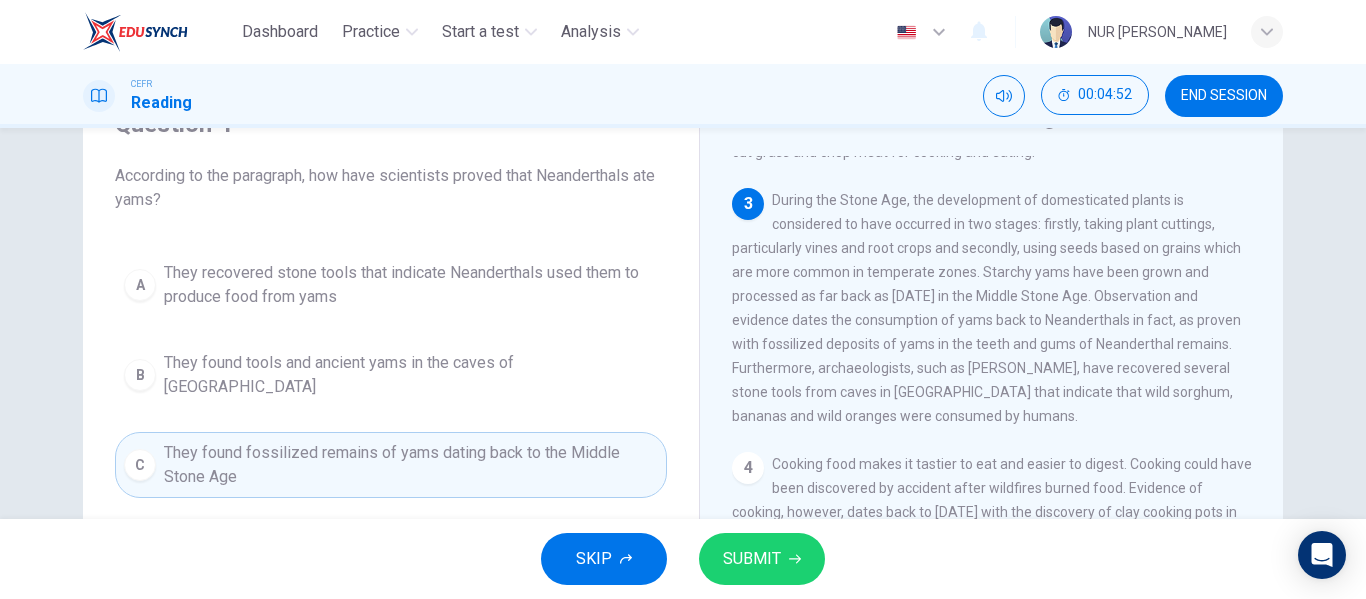 click on "SUBMIT" at bounding box center [752, 559] 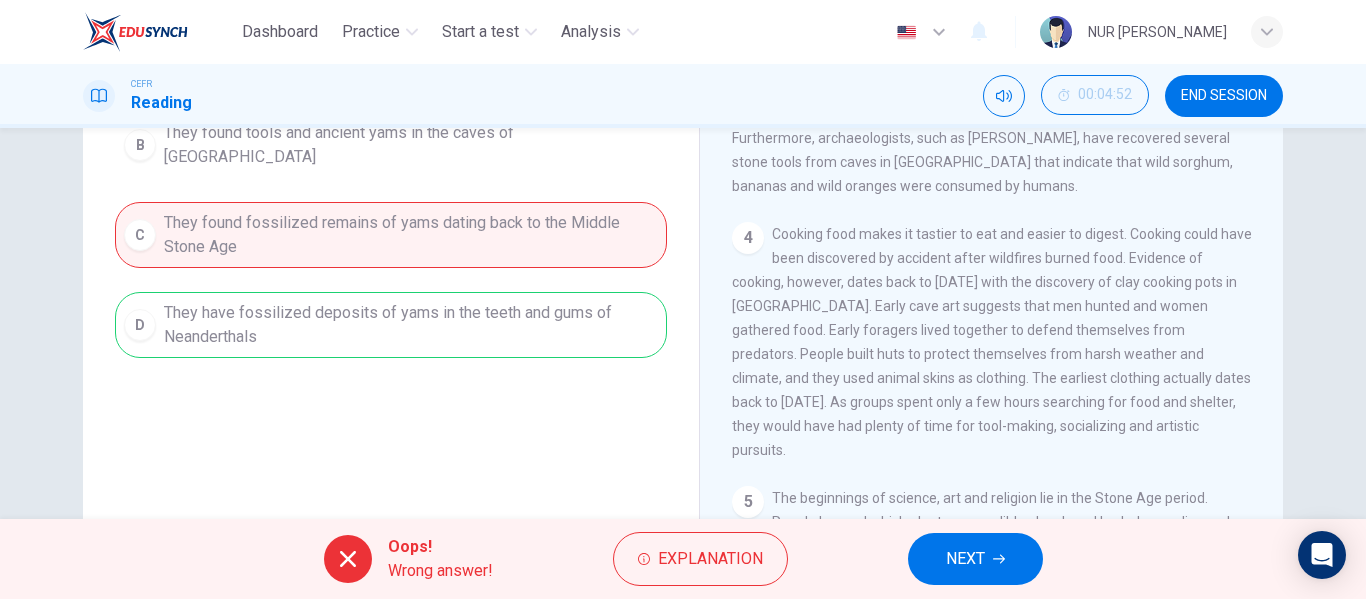 scroll, scrollTop: 284, scrollLeft: 0, axis: vertical 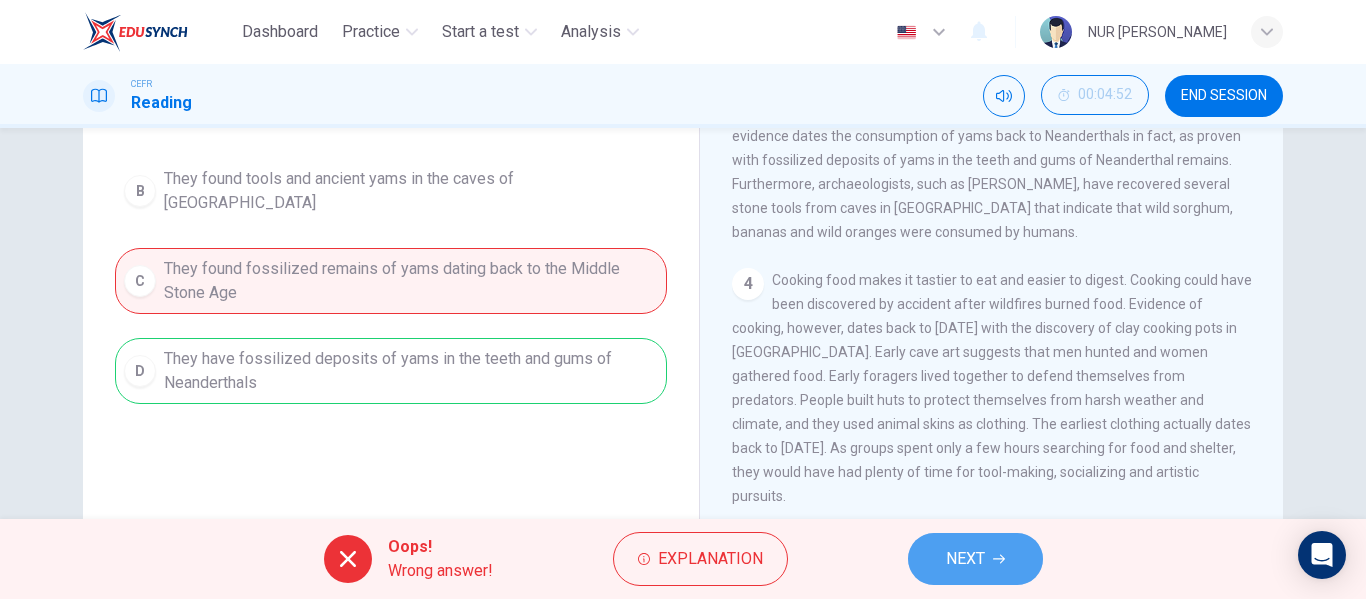 click on "NEXT" at bounding box center [965, 559] 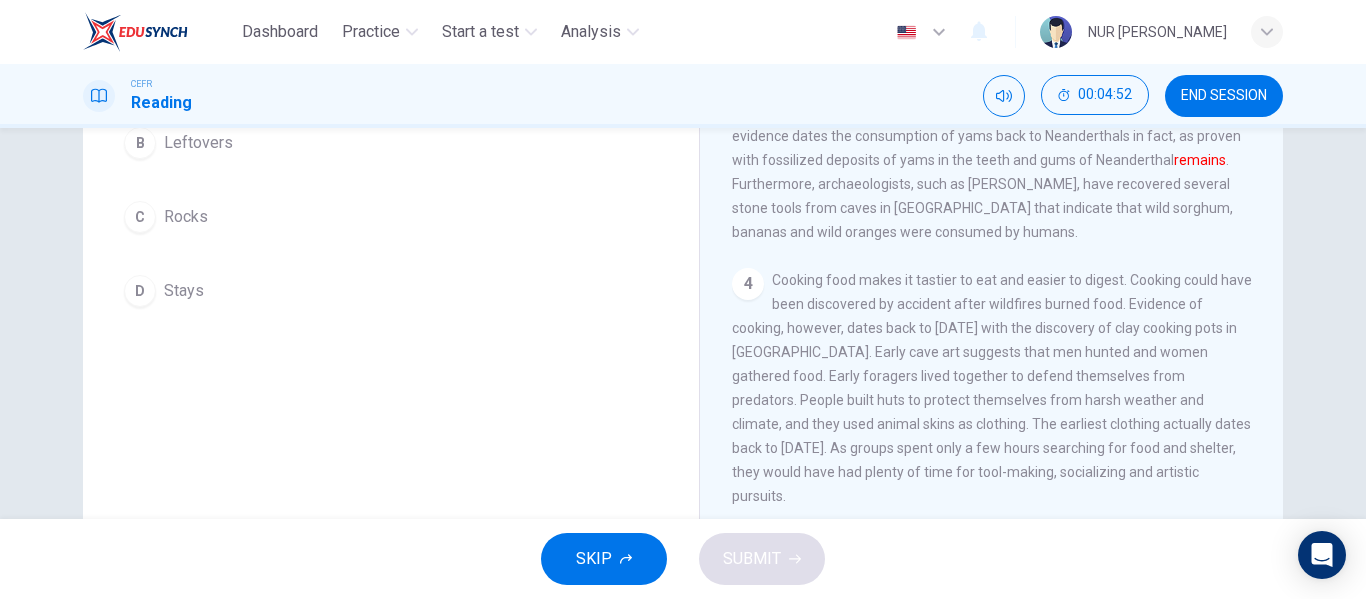 scroll, scrollTop: 260, scrollLeft: 0, axis: vertical 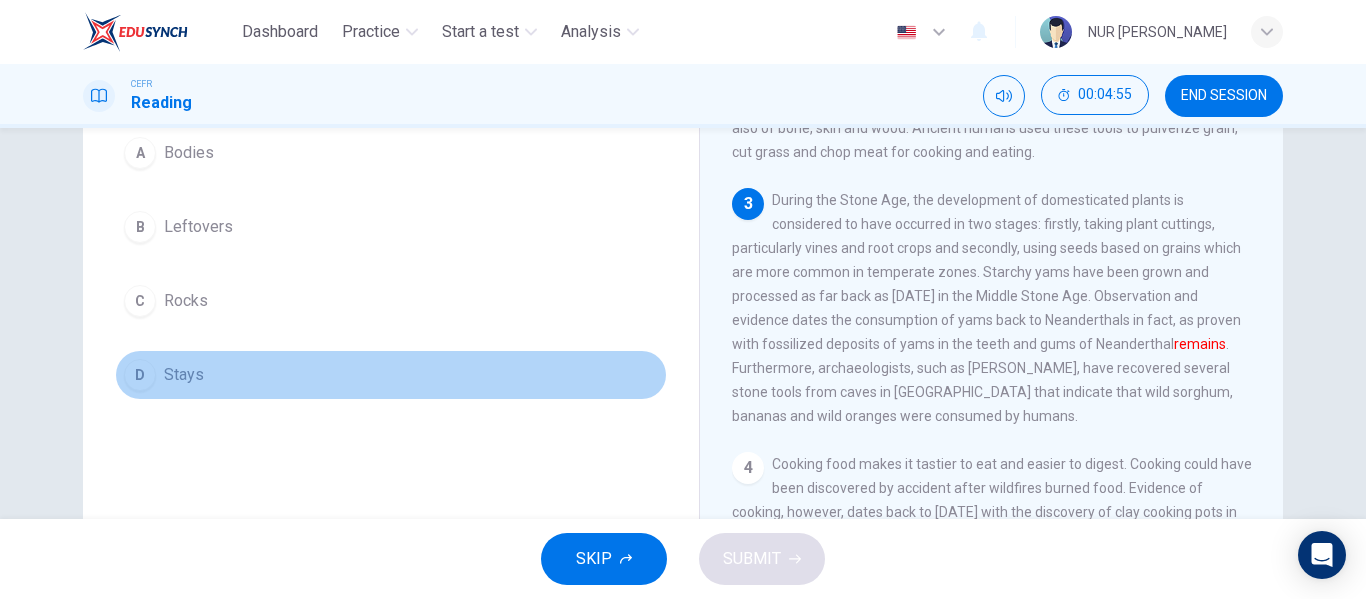 click on "D" at bounding box center (140, 375) 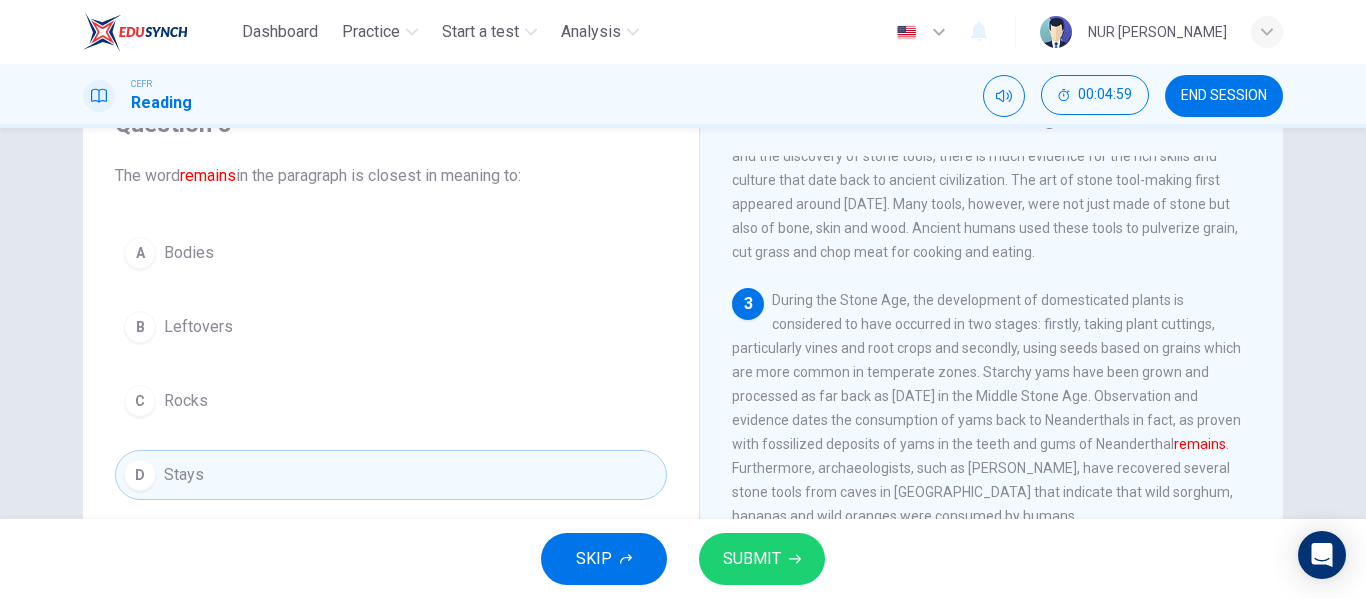 scroll, scrollTop: 200, scrollLeft: 0, axis: vertical 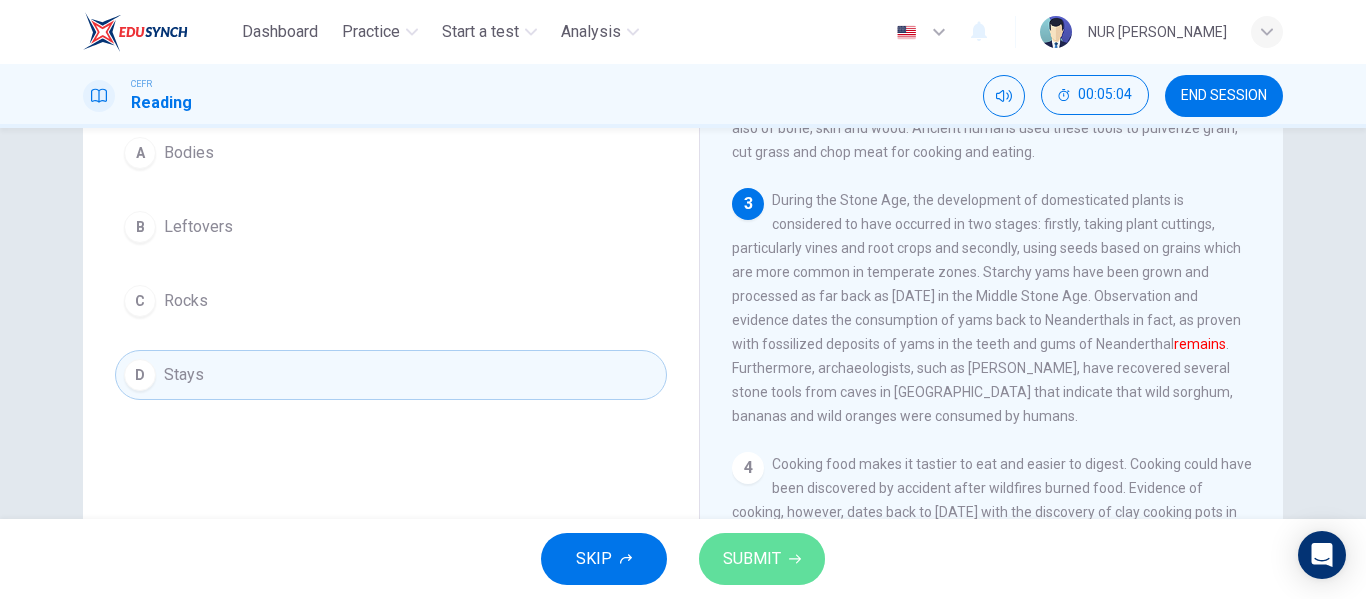 click on "SUBMIT" at bounding box center (762, 559) 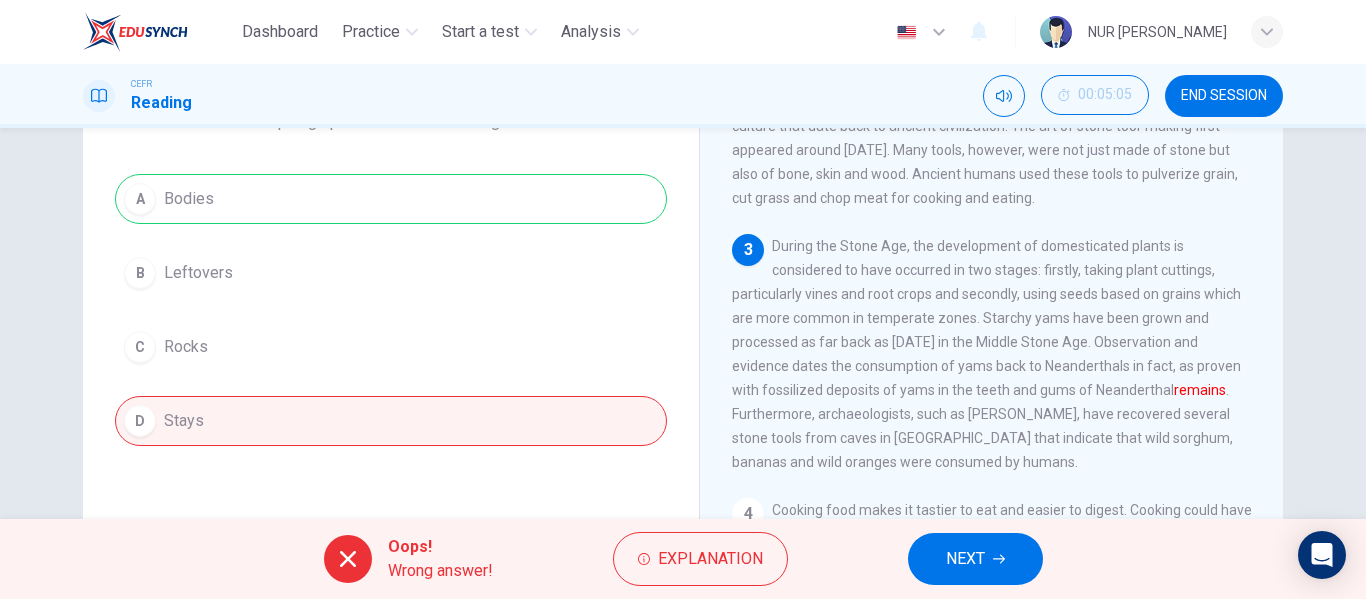 scroll, scrollTop: 200, scrollLeft: 0, axis: vertical 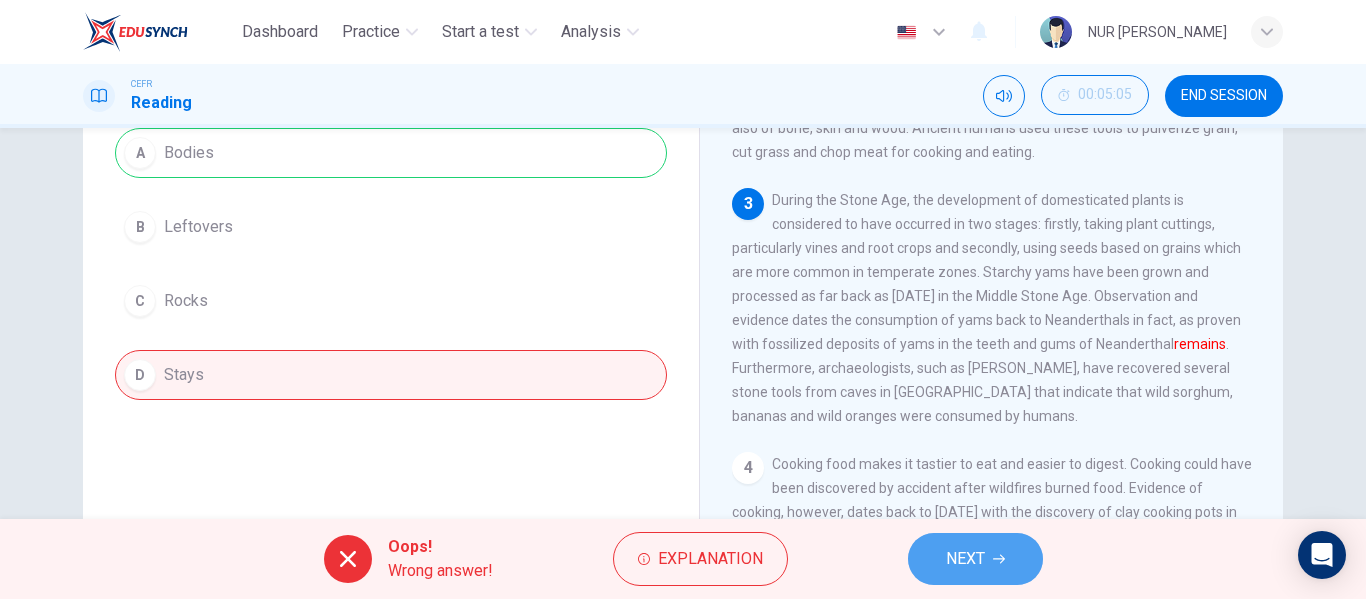 click on "NEXT" at bounding box center (975, 559) 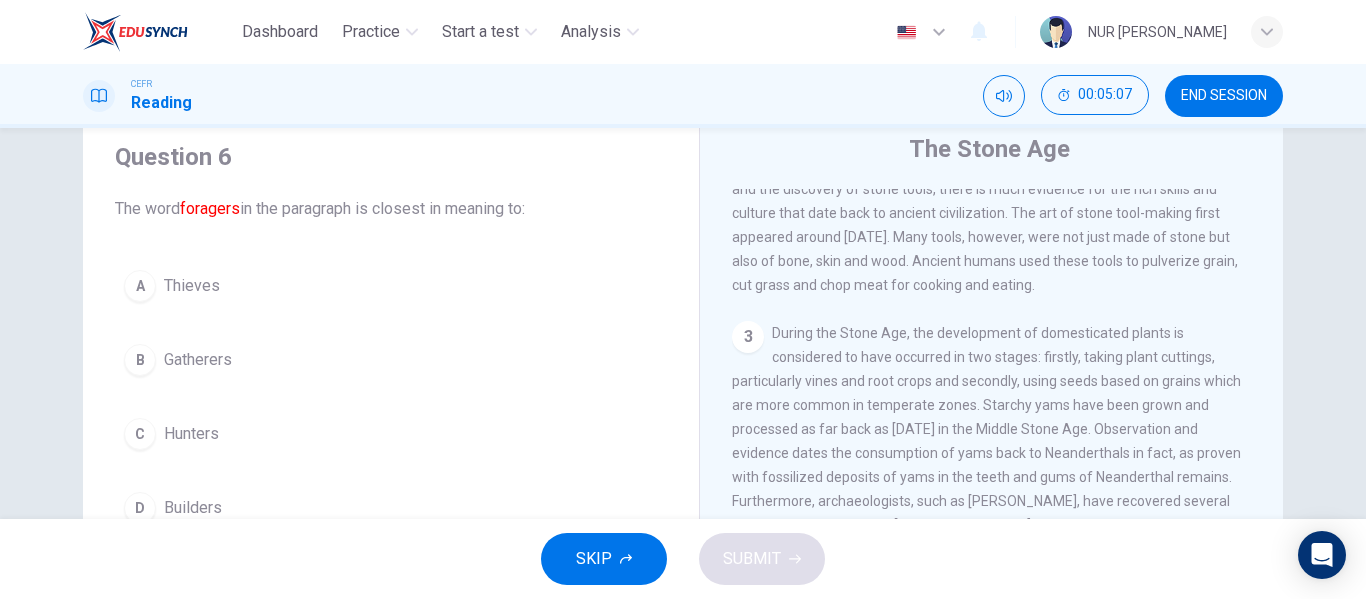 scroll, scrollTop: 100, scrollLeft: 0, axis: vertical 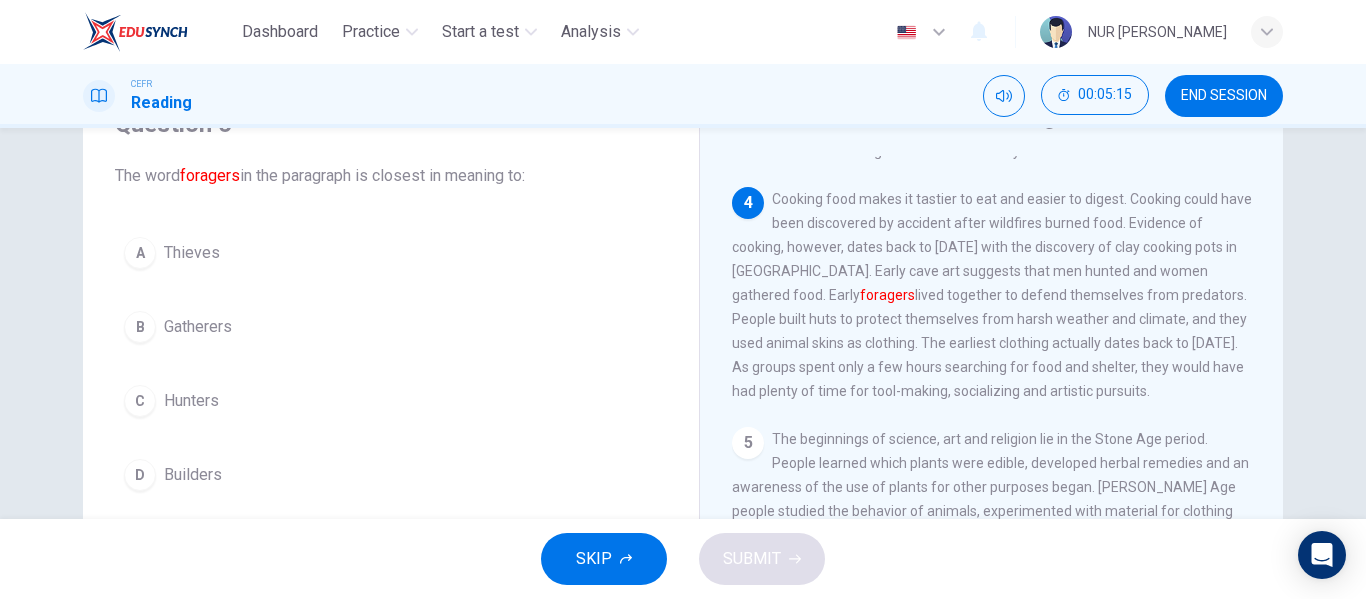 click on "Hunters" at bounding box center (191, 401) 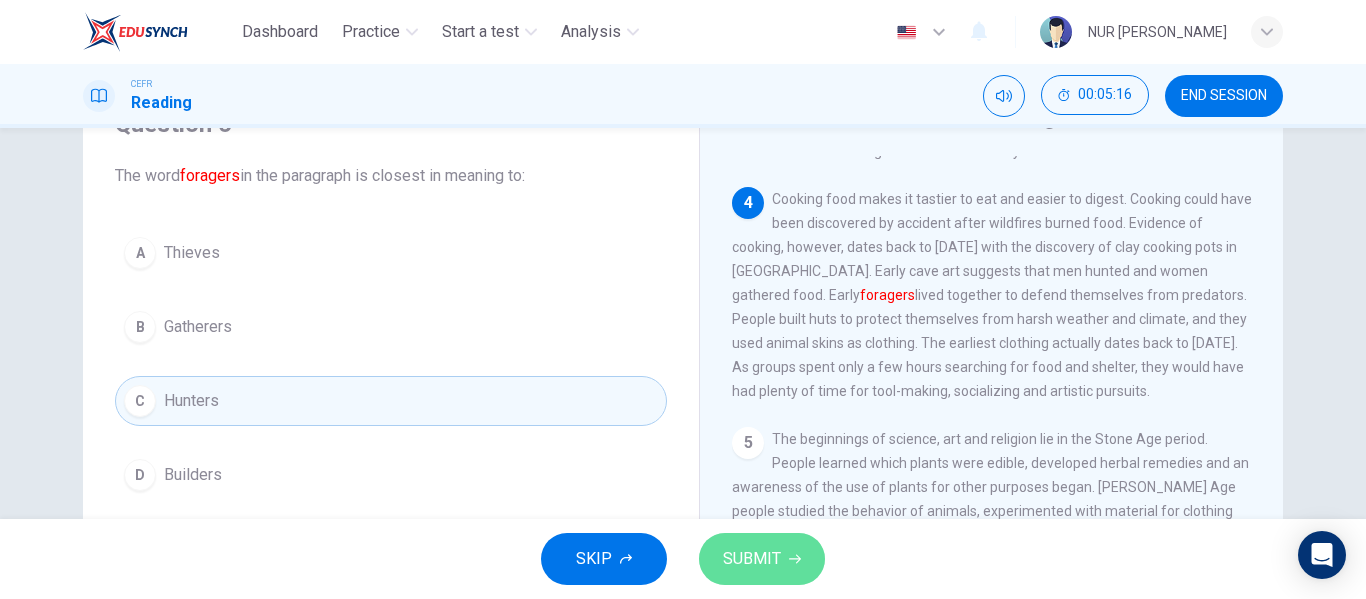 click on "SUBMIT" at bounding box center (752, 559) 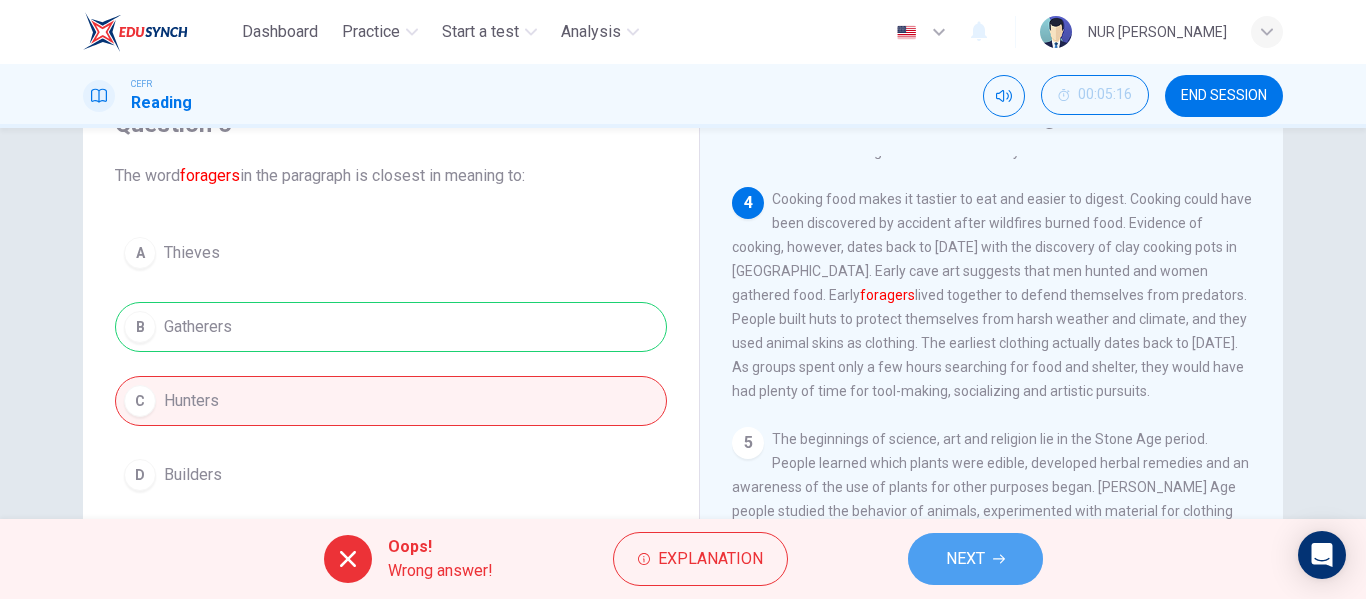click 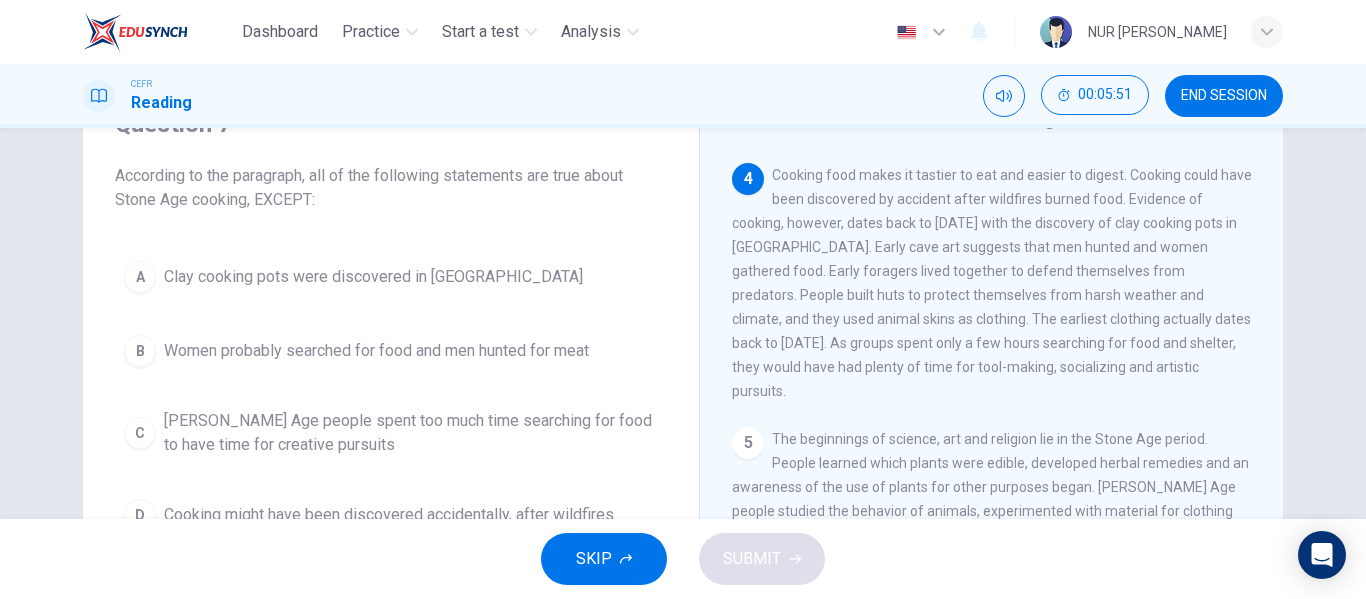 scroll, scrollTop: 200, scrollLeft: 0, axis: vertical 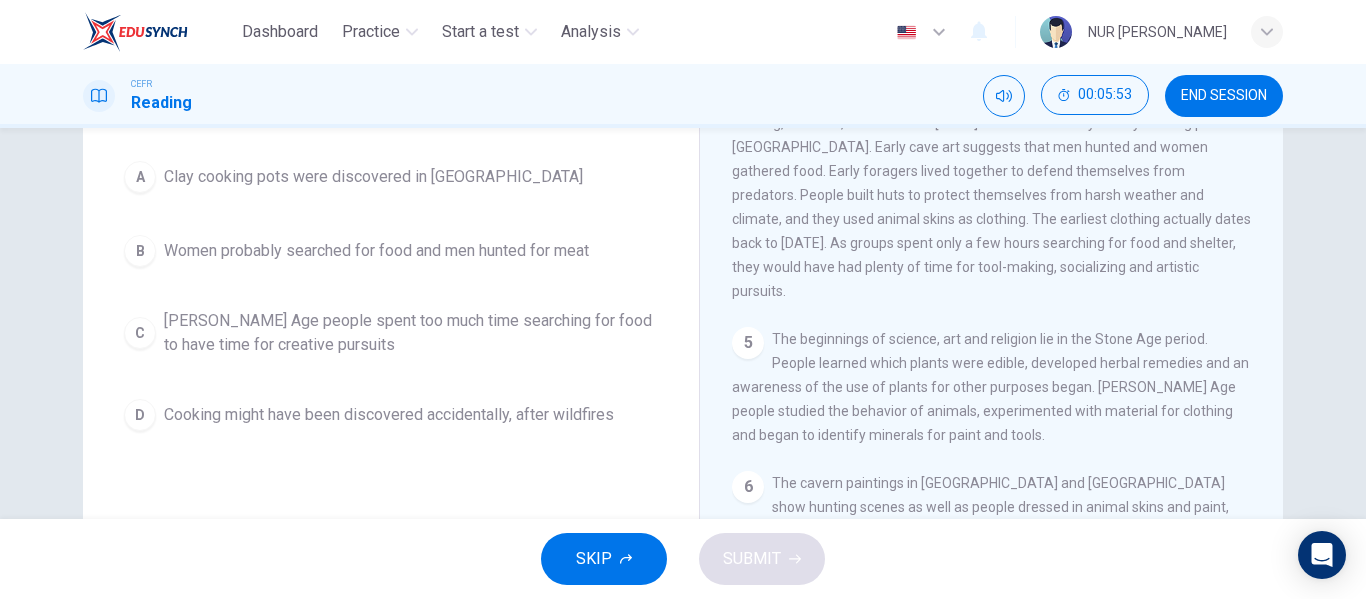 click on "C" at bounding box center [140, 333] 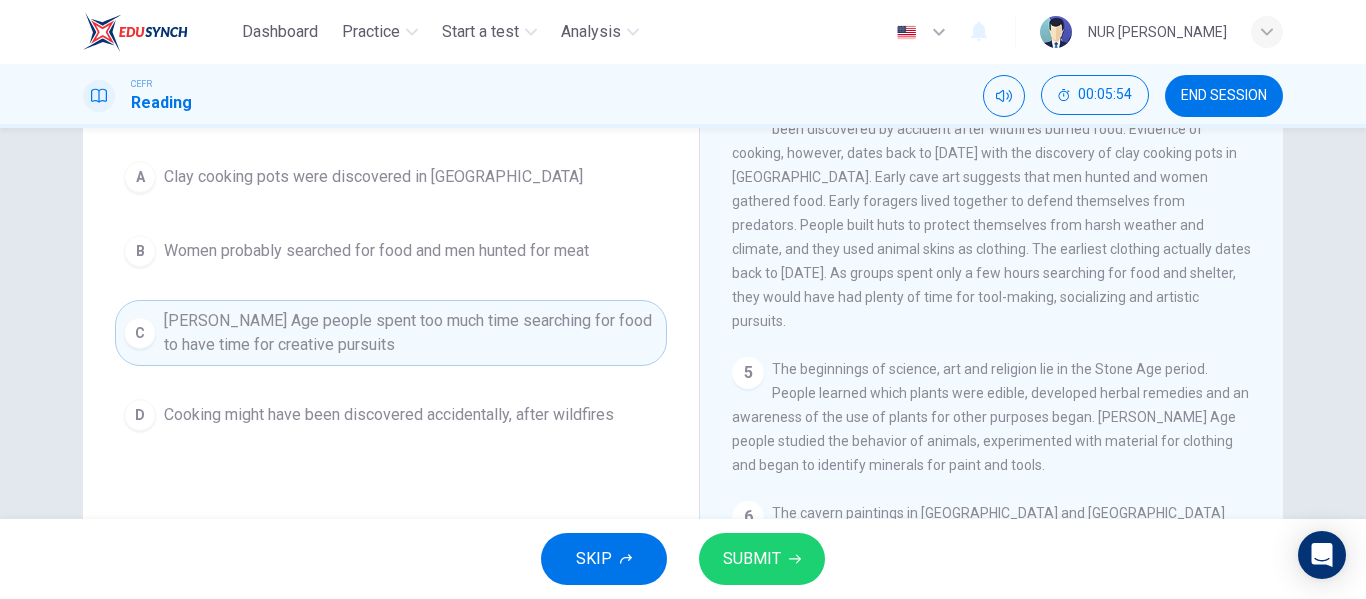 scroll, scrollTop: 612, scrollLeft: 0, axis: vertical 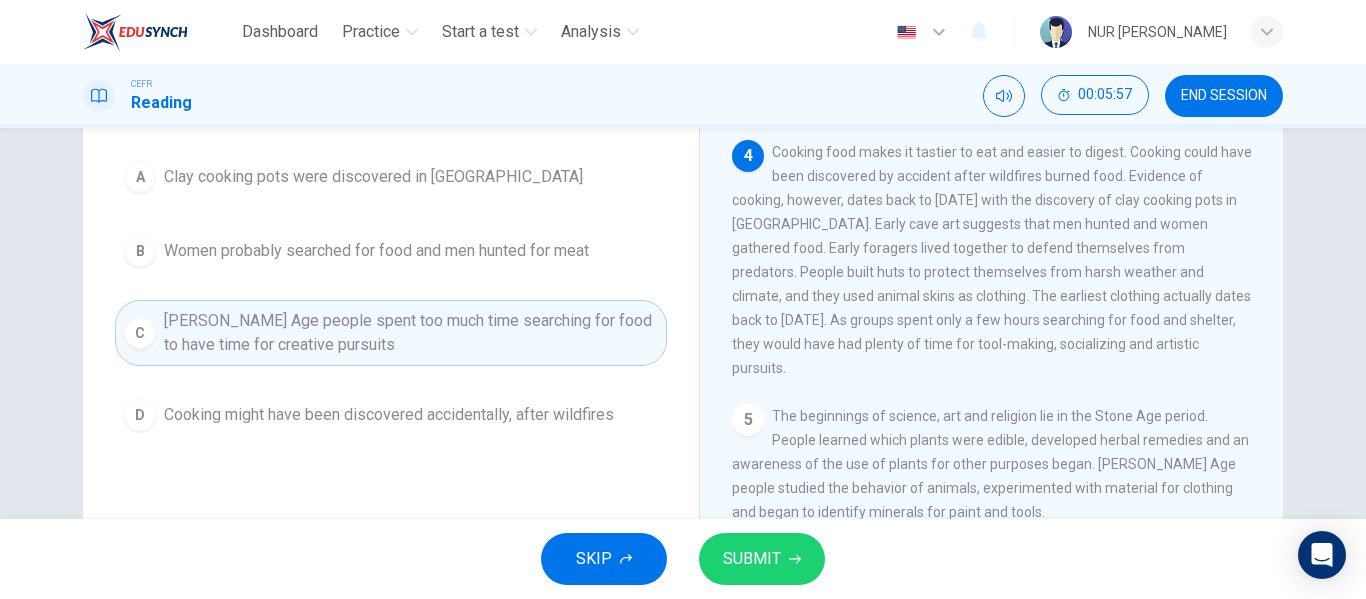 click on "SUBMIT" at bounding box center [752, 559] 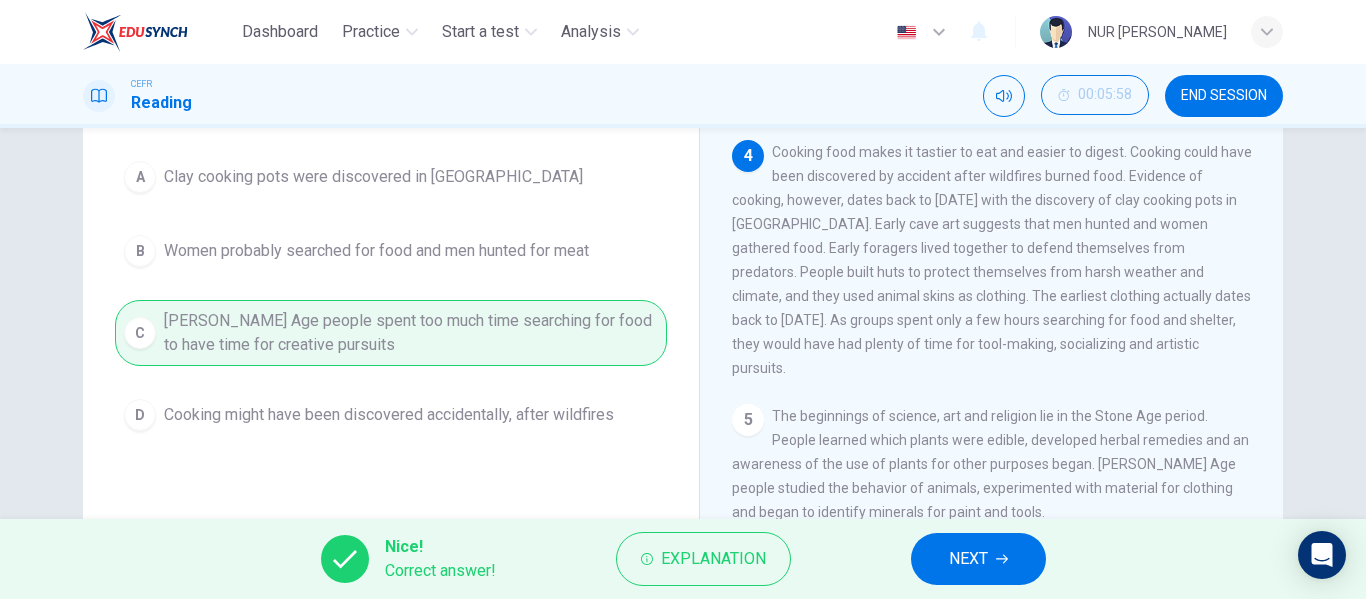 click on "NEXT" at bounding box center (978, 559) 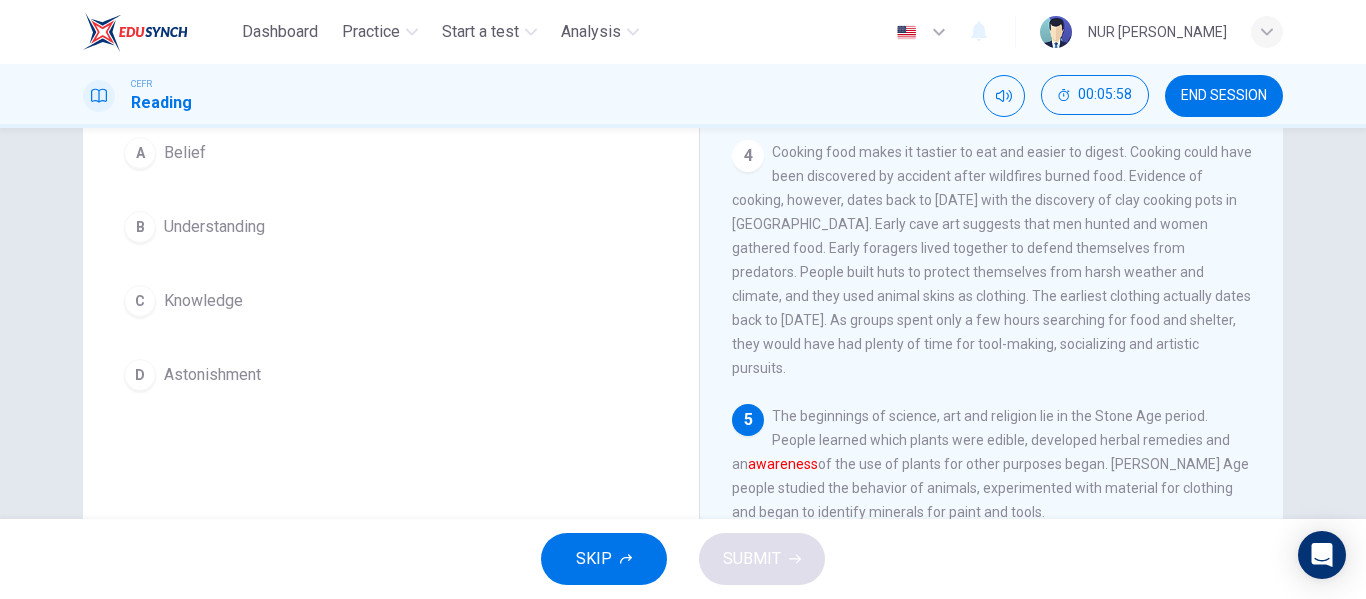 scroll, scrollTop: 176, scrollLeft: 0, axis: vertical 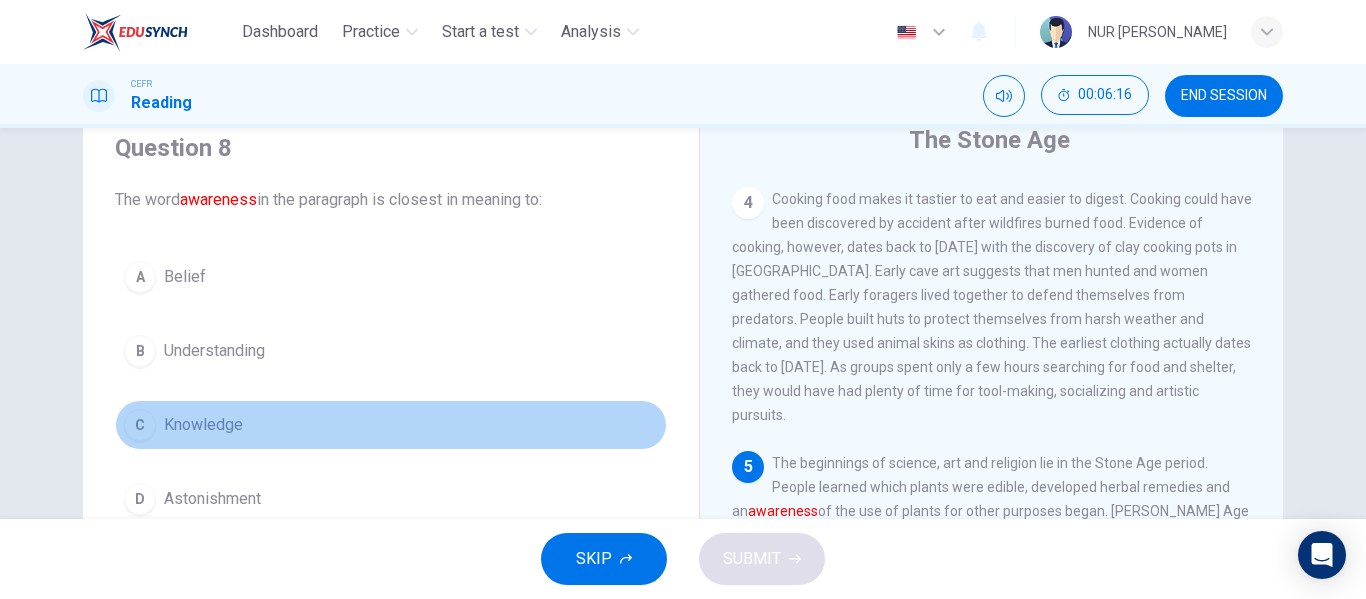 click on "C Knowledge" at bounding box center (391, 425) 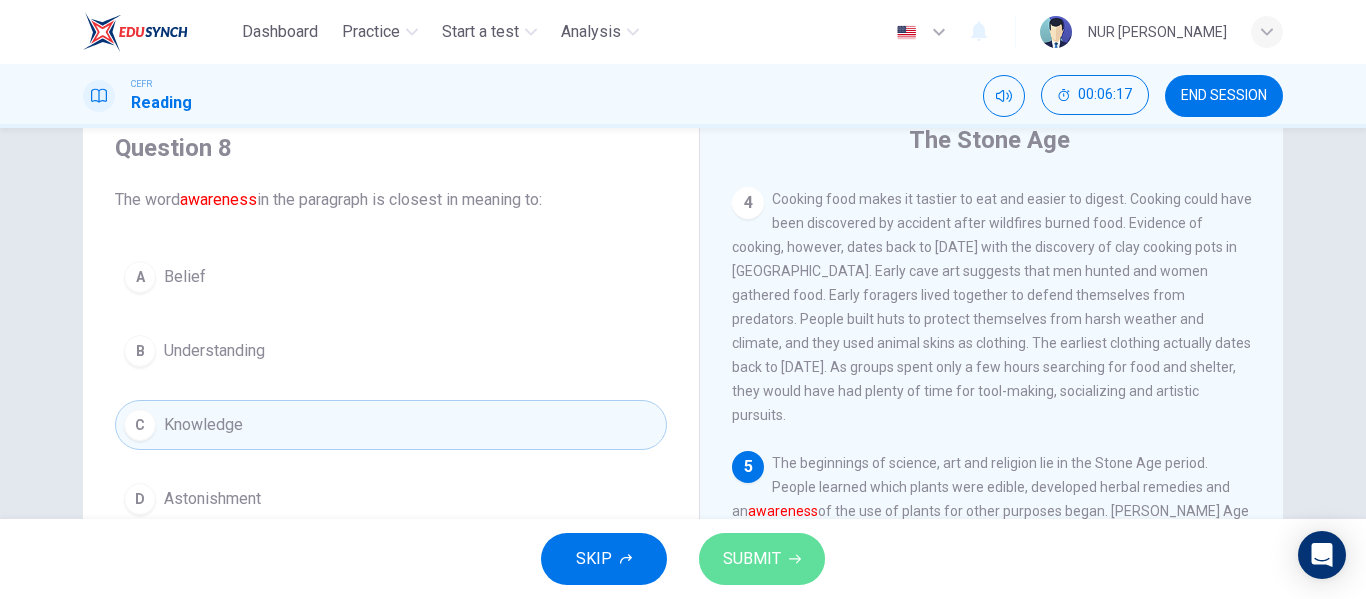 click on "SUBMIT" at bounding box center (752, 559) 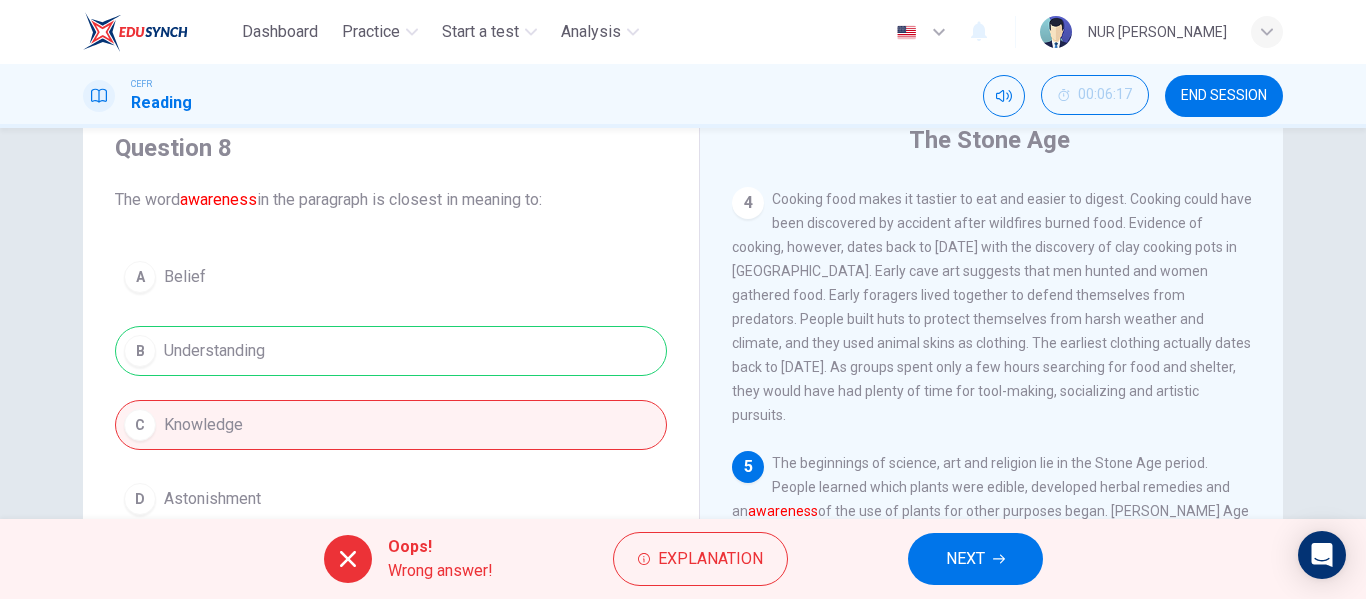 click on "NEXT" at bounding box center [975, 559] 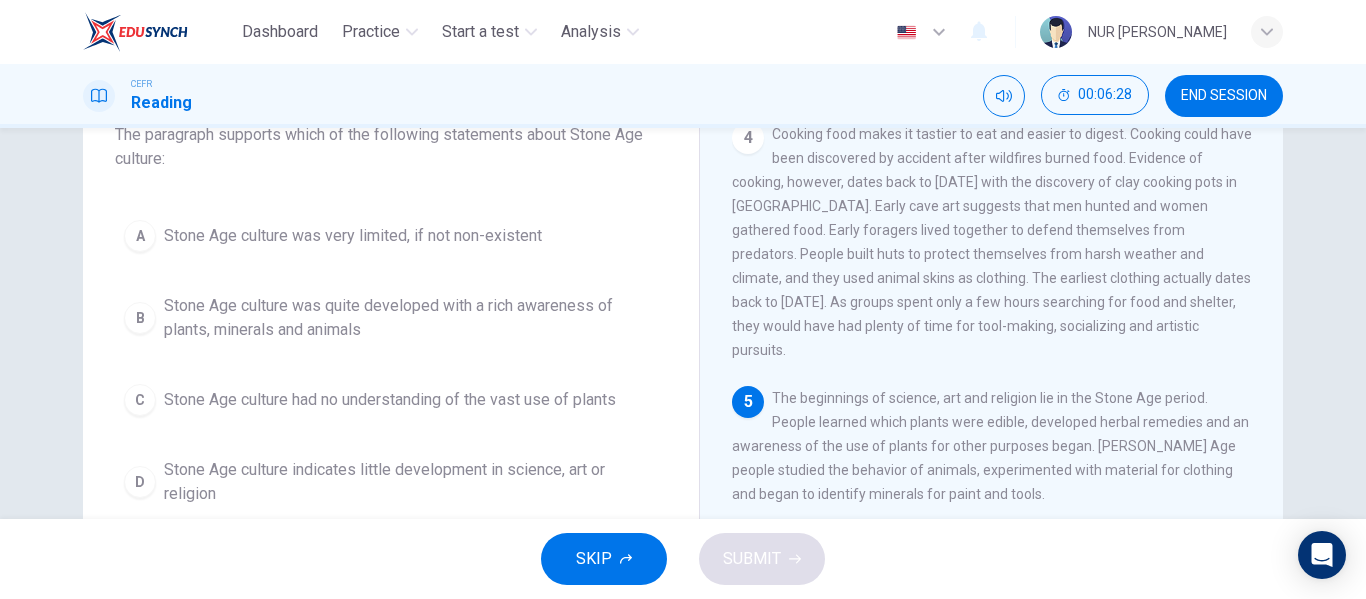 scroll, scrollTop: 176, scrollLeft: 0, axis: vertical 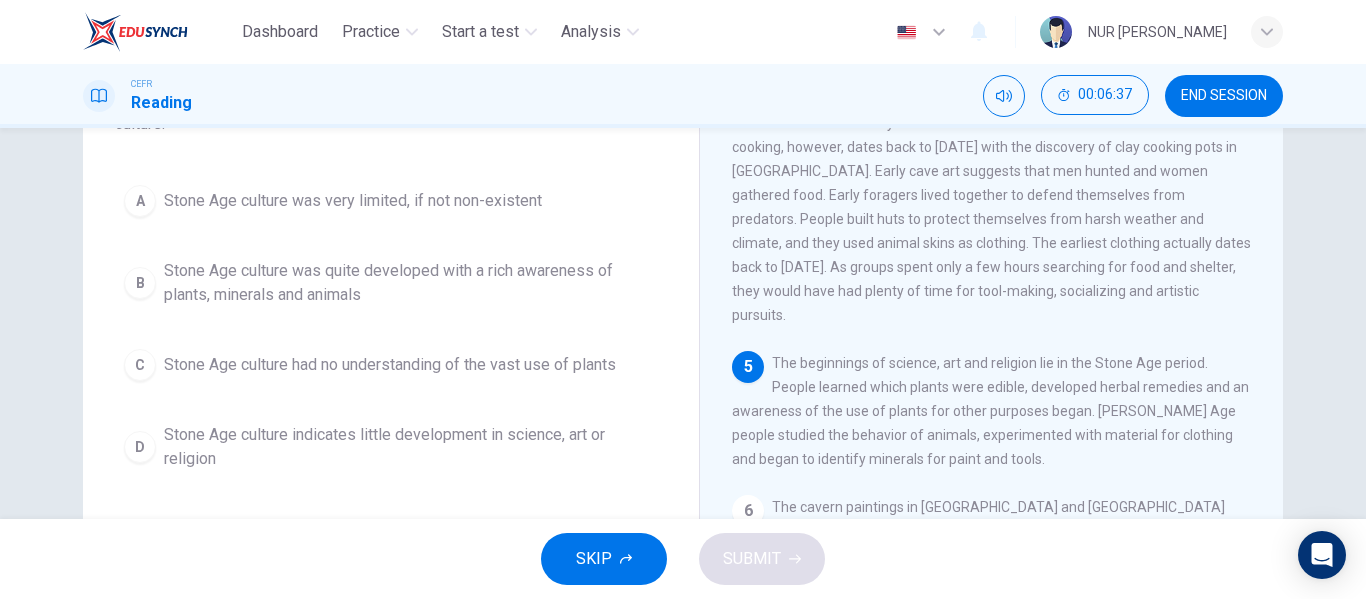 click on "Stone Age culture was quite developed with a rich awareness of plants, minerals and animals" at bounding box center (411, 283) 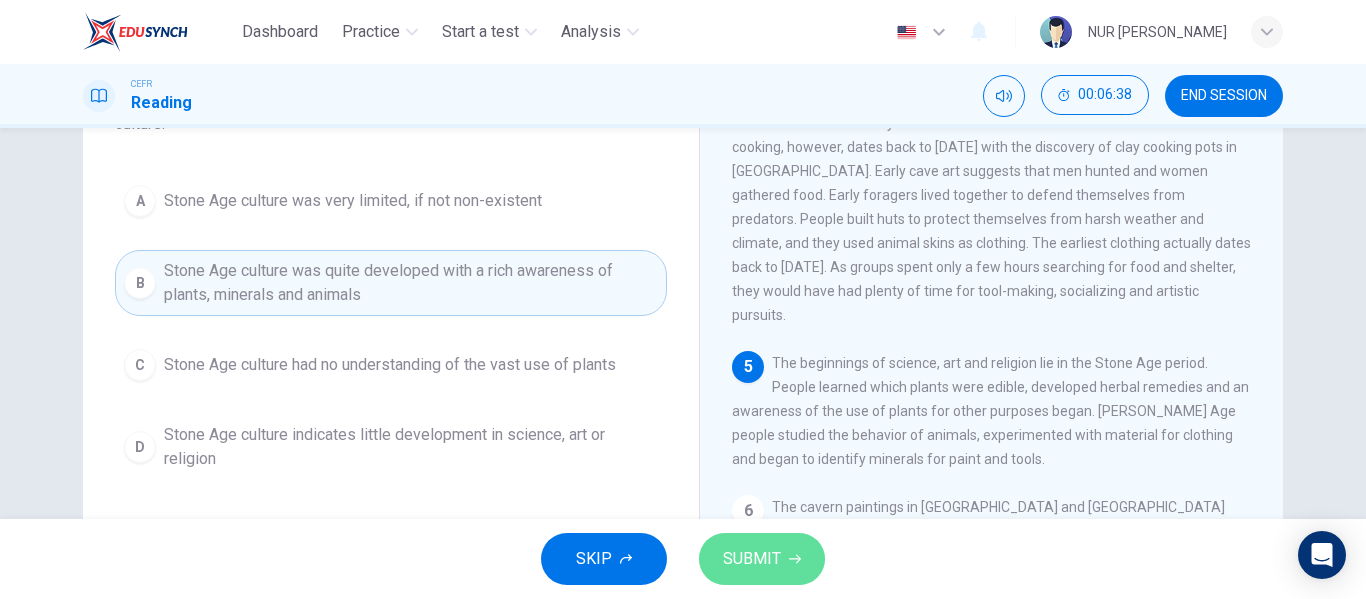 click on "SUBMIT" at bounding box center [752, 559] 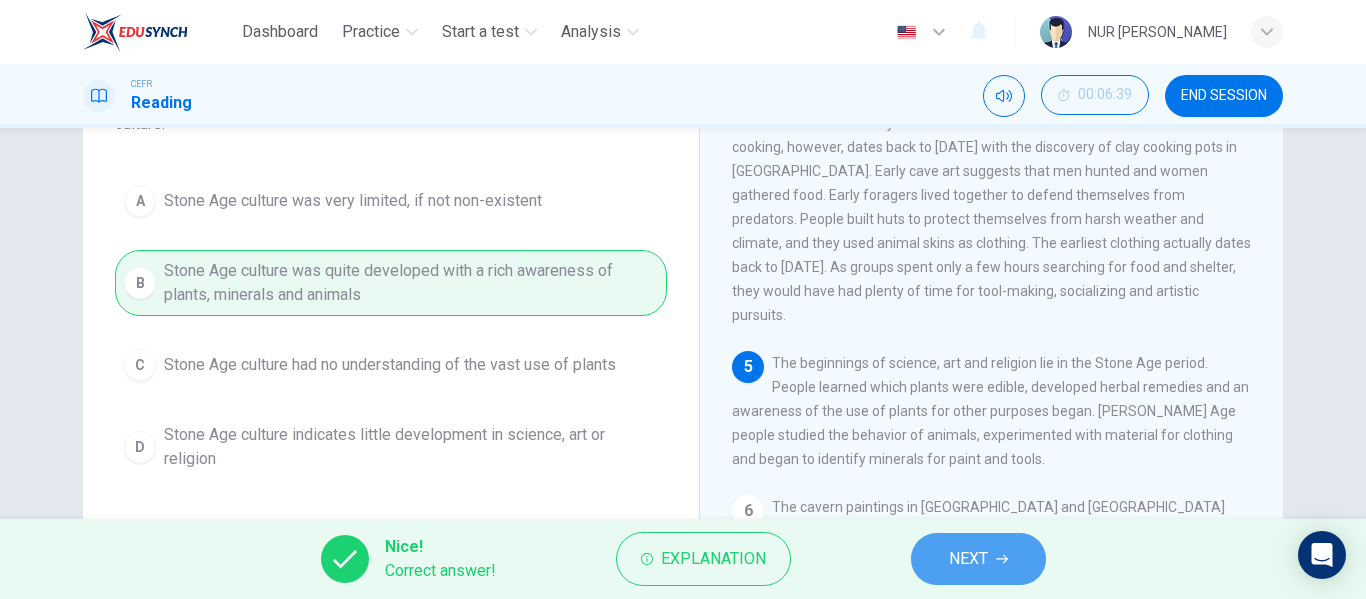 click on "NEXT" at bounding box center (968, 559) 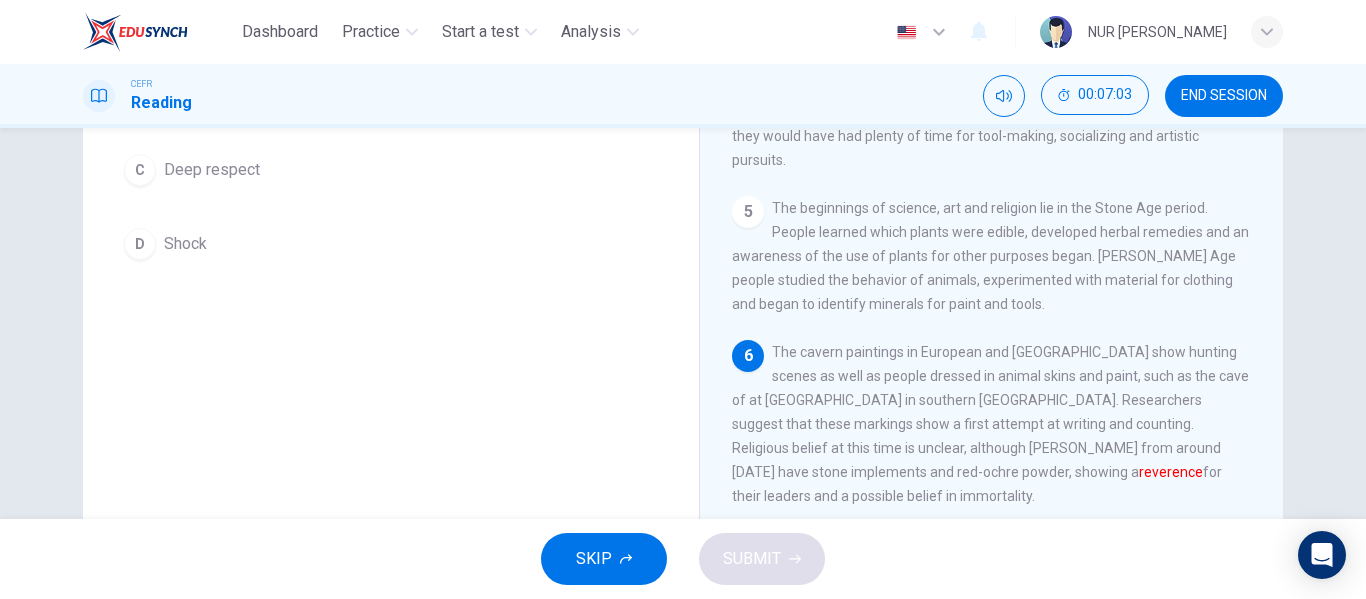 scroll, scrollTop: 284, scrollLeft: 0, axis: vertical 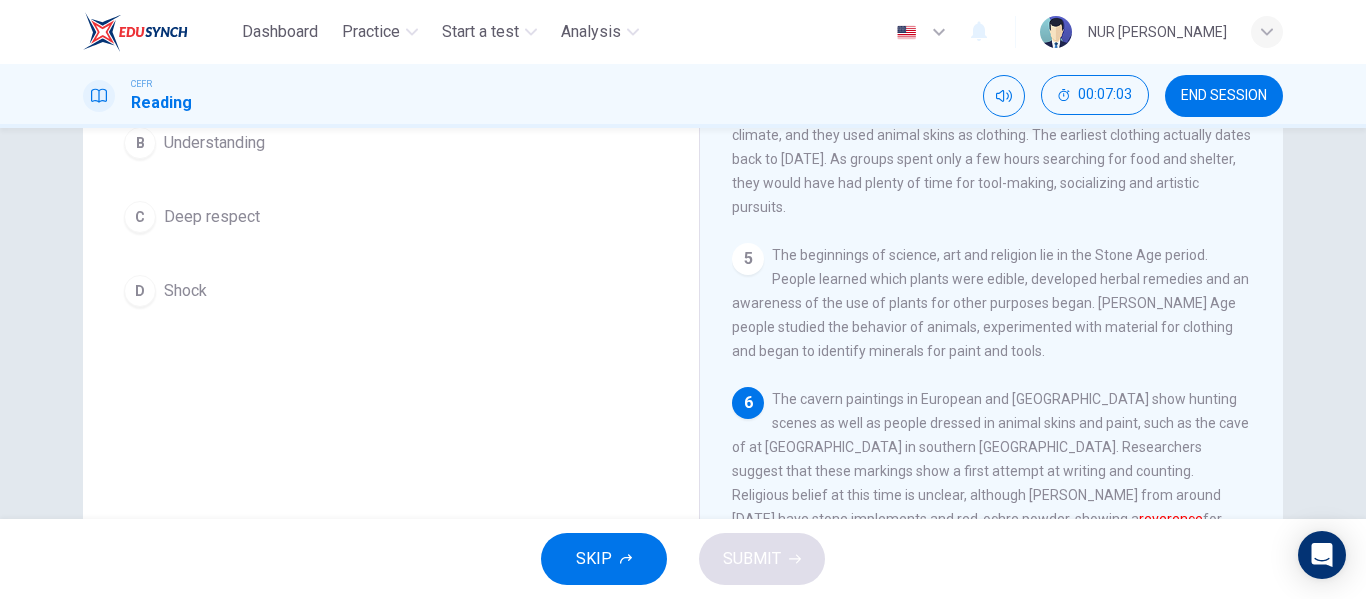 drag, startPoint x: 139, startPoint y: 222, endPoint x: 149, endPoint y: 227, distance: 11.18034 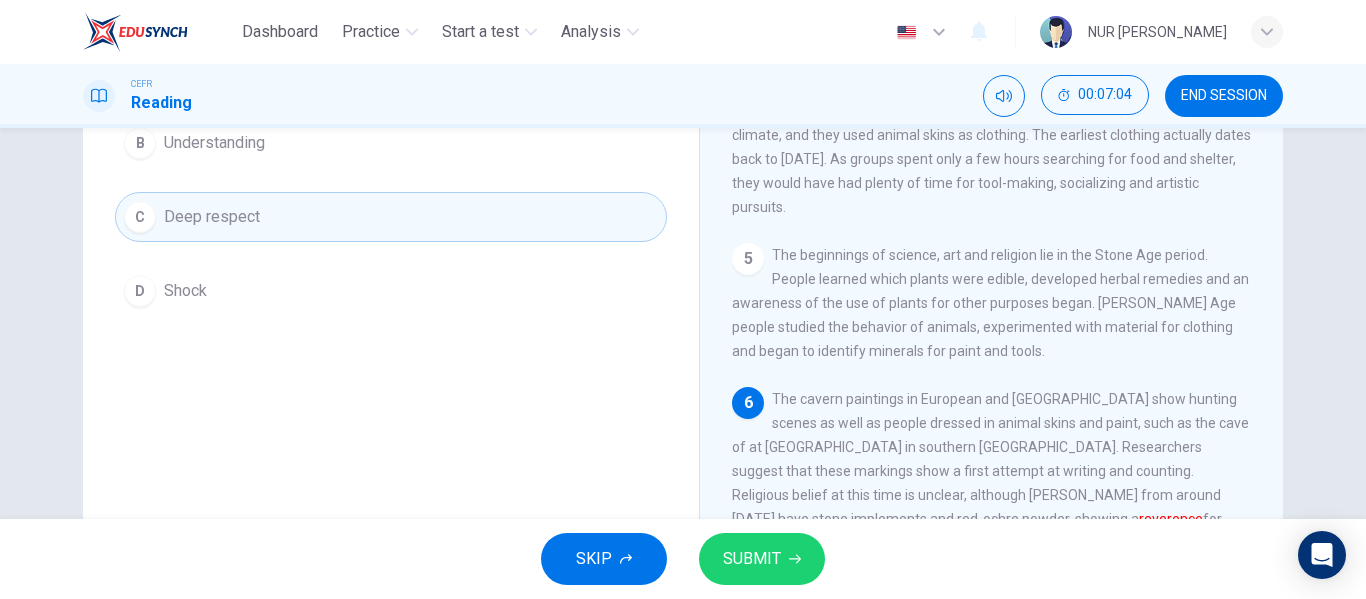 click on "SUBMIT" at bounding box center [752, 559] 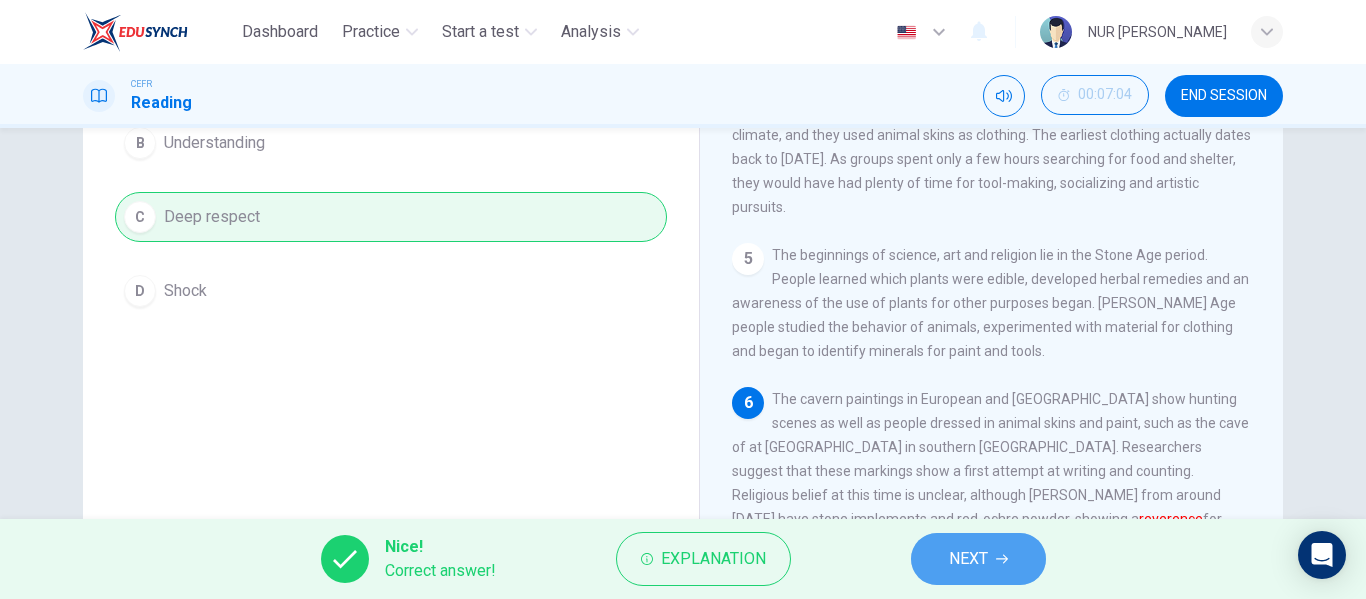 click on "NEXT" at bounding box center [968, 559] 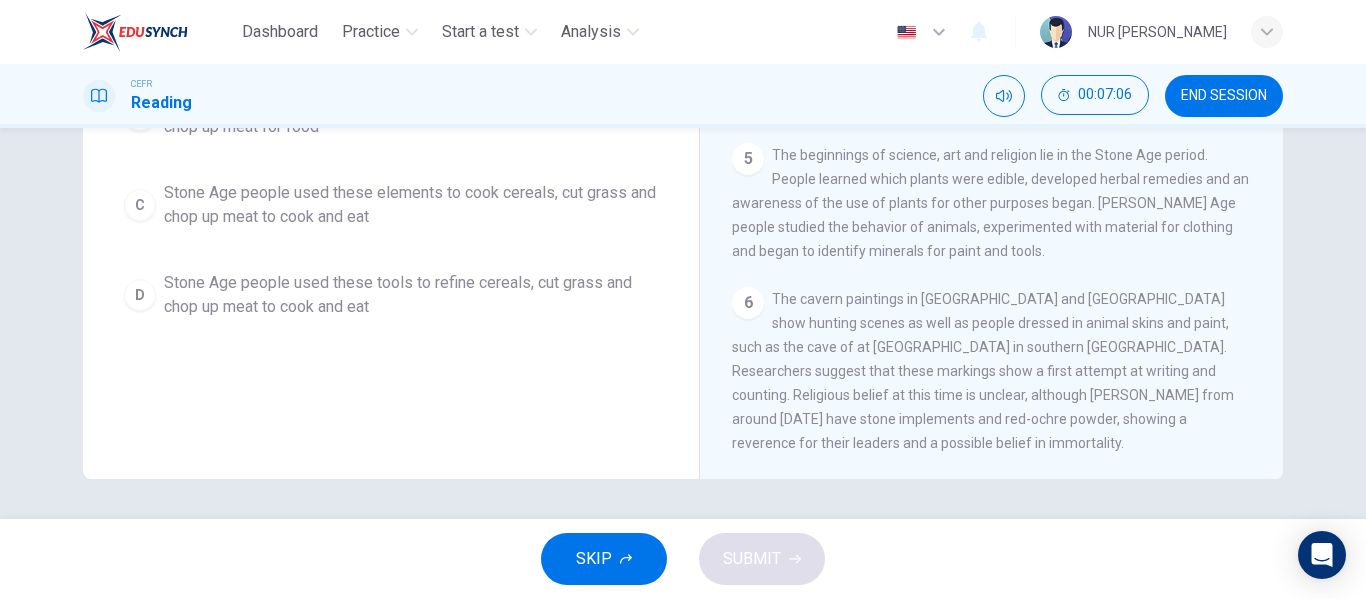 scroll, scrollTop: 0, scrollLeft: 0, axis: both 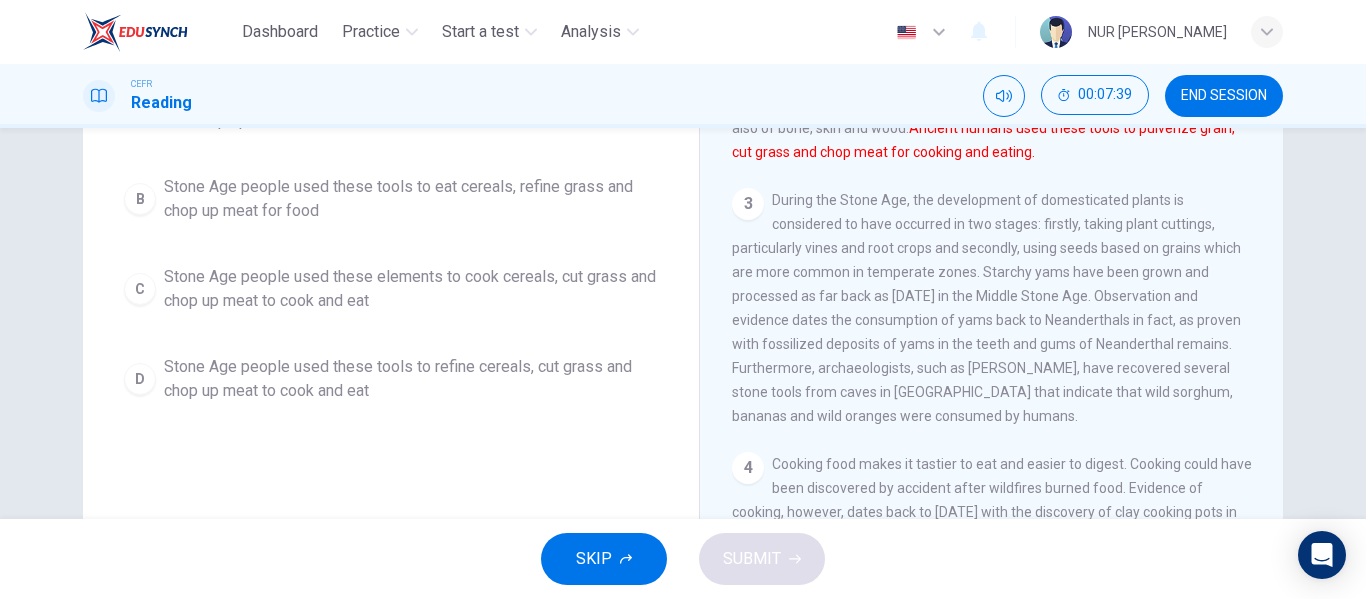 click on "Stone Age people used these tools to refine cereals, cut grass and chop up meat to cook and eat" at bounding box center (411, 379) 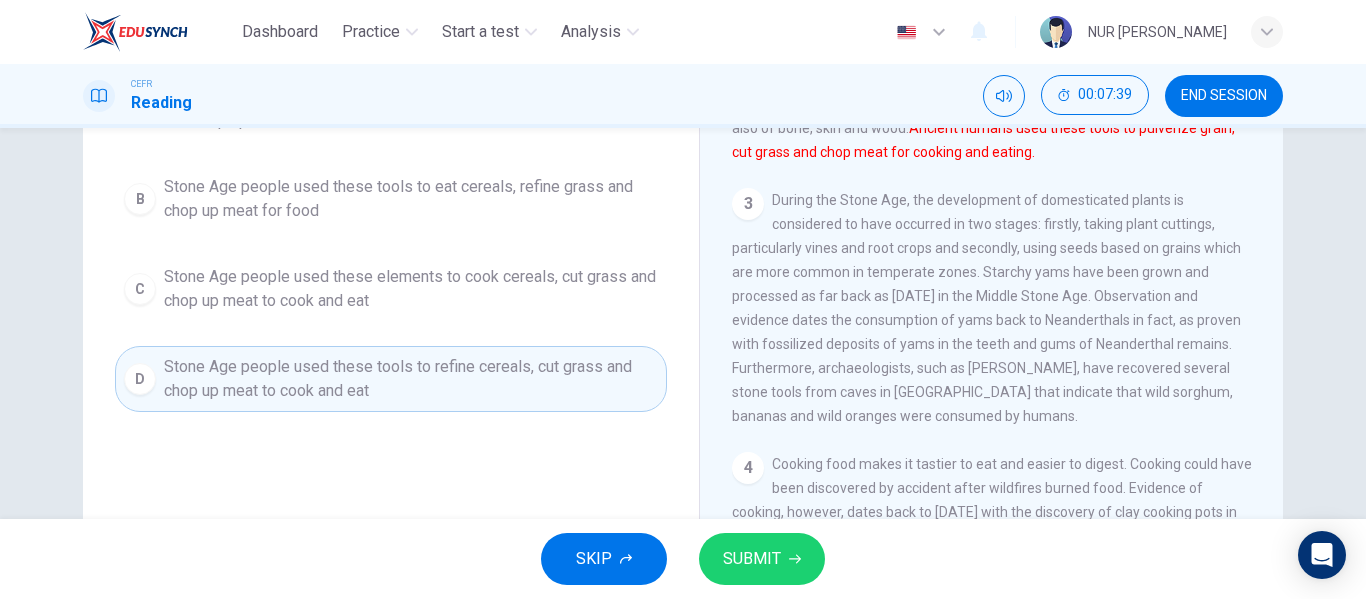 click on "SUBMIT" at bounding box center (762, 559) 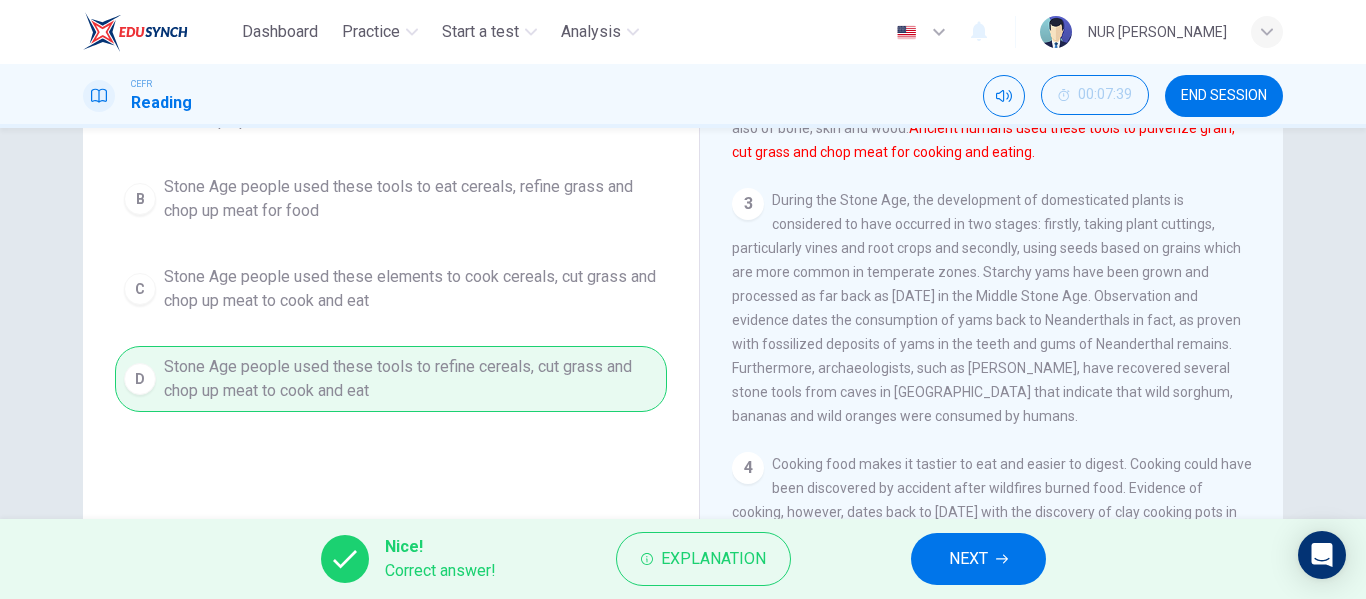 click 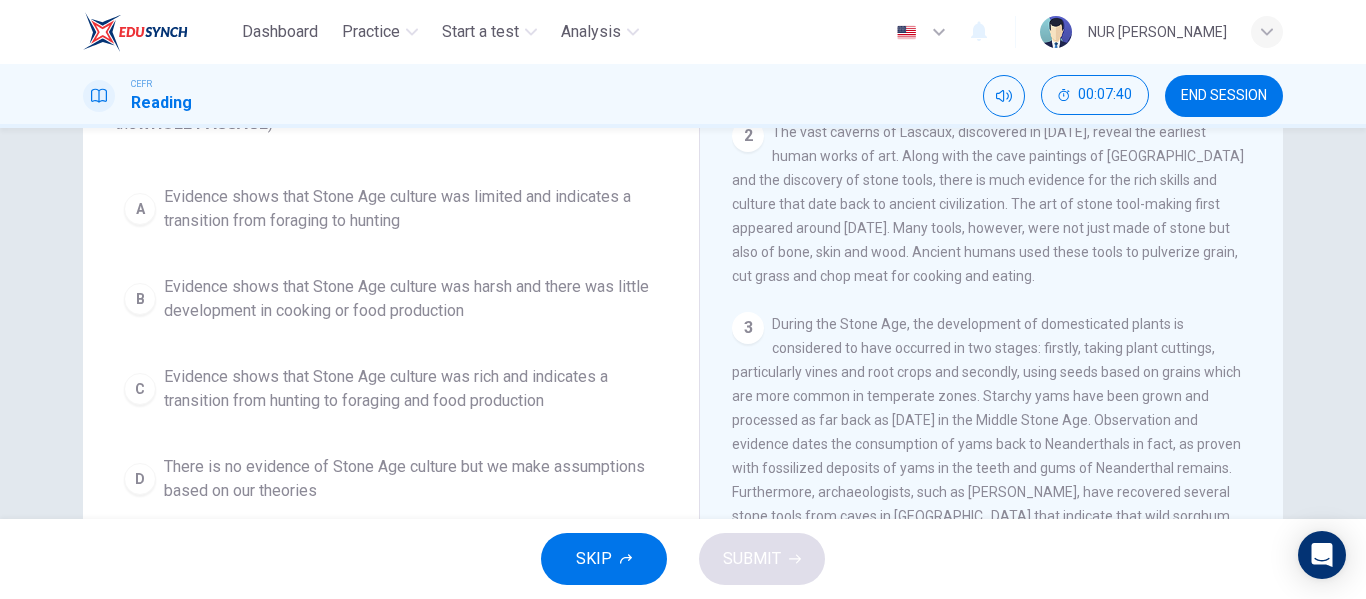 scroll, scrollTop: 76, scrollLeft: 0, axis: vertical 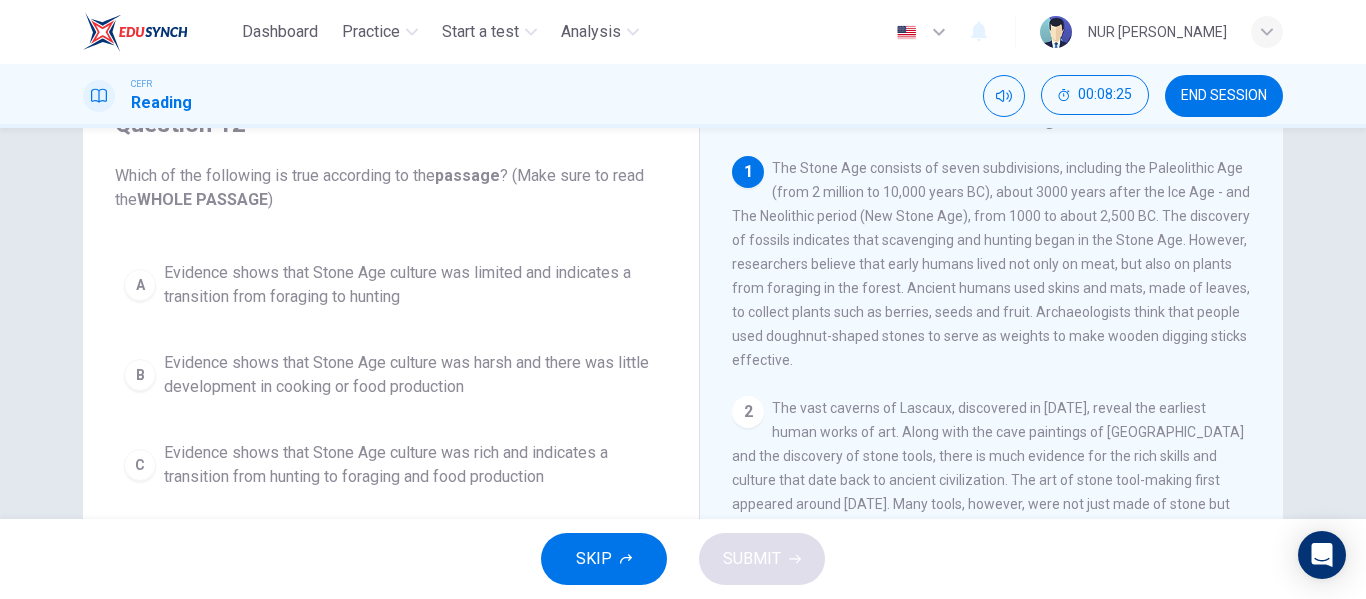 click on "Evidence shows that Stone Age culture was rich and indicates a transition from hunting to foraging and food production" at bounding box center [411, 465] 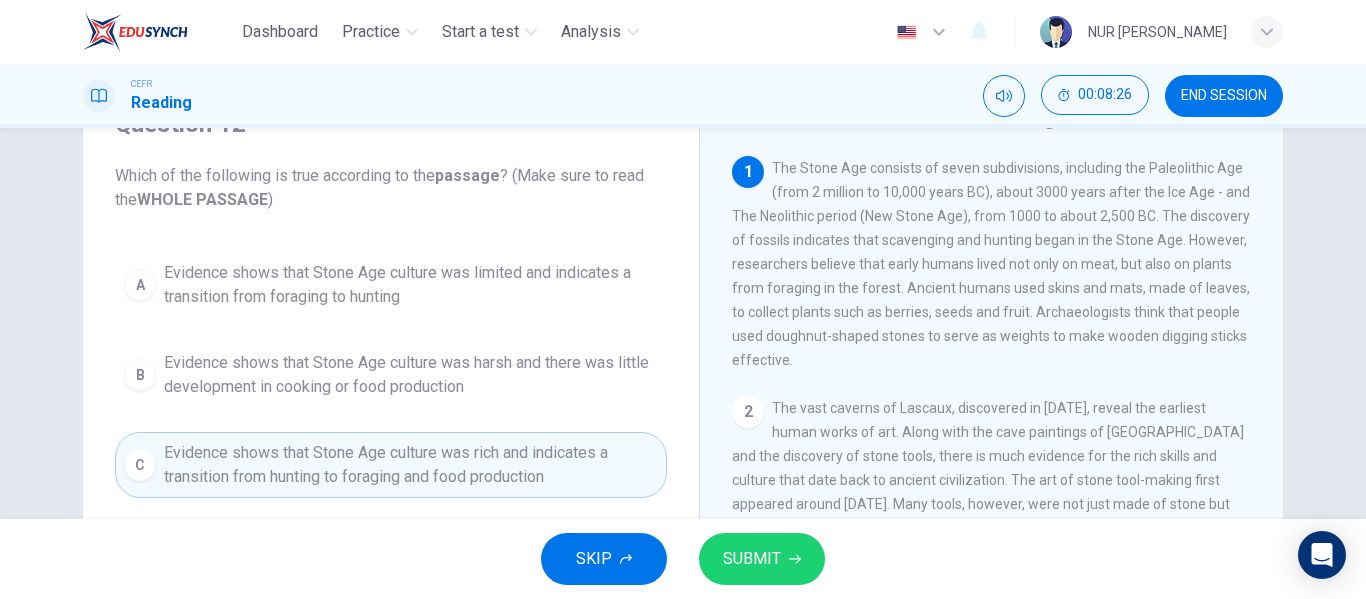 click on "SUBMIT" at bounding box center (752, 559) 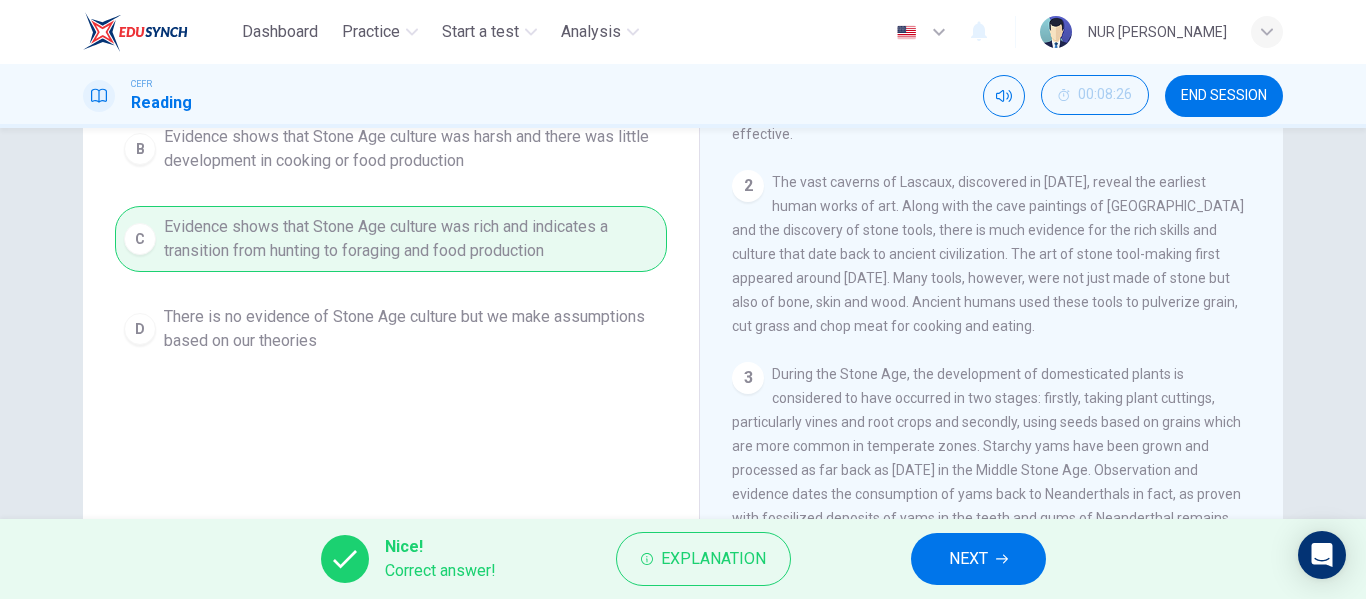 scroll, scrollTop: 384, scrollLeft: 0, axis: vertical 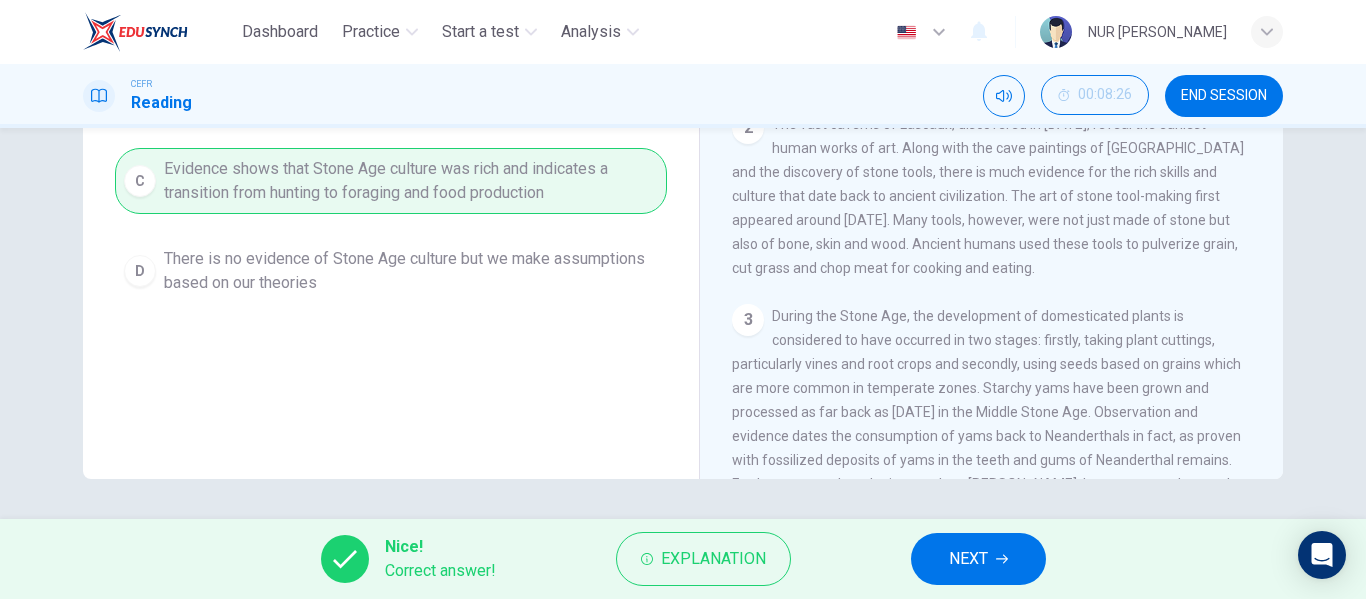 click on "NEXT" at bounding box center [978, 559] 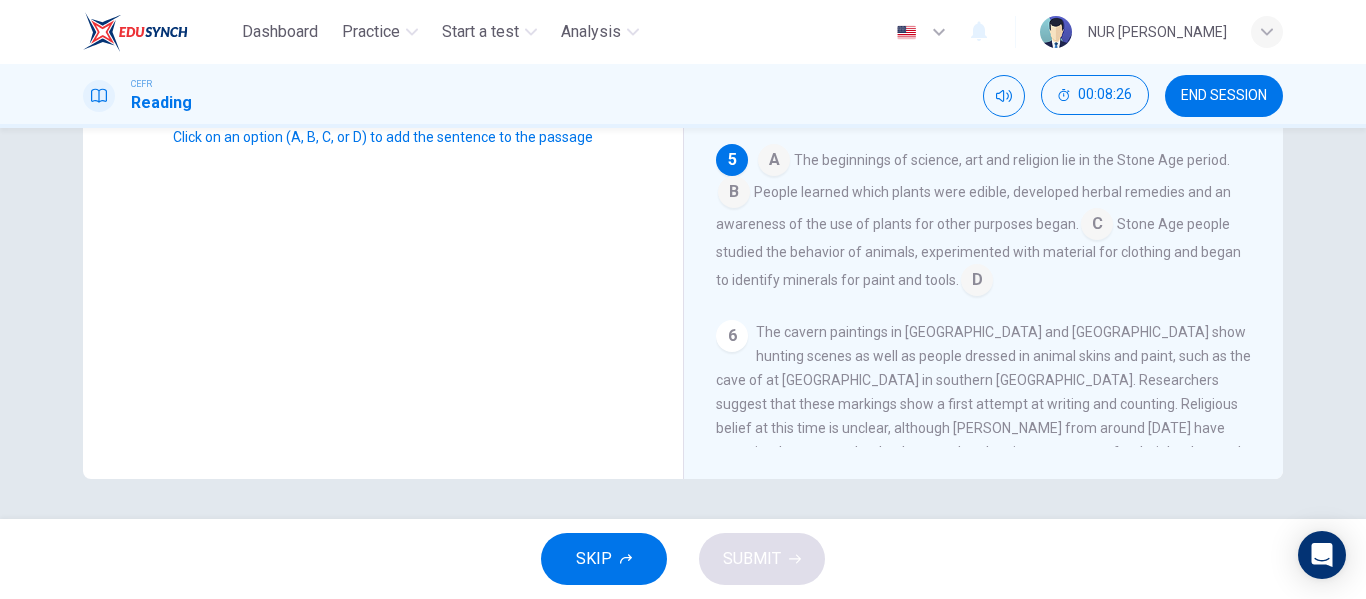 scroll, scrollTop: 746, scrollLeft: 0, axis: vertical 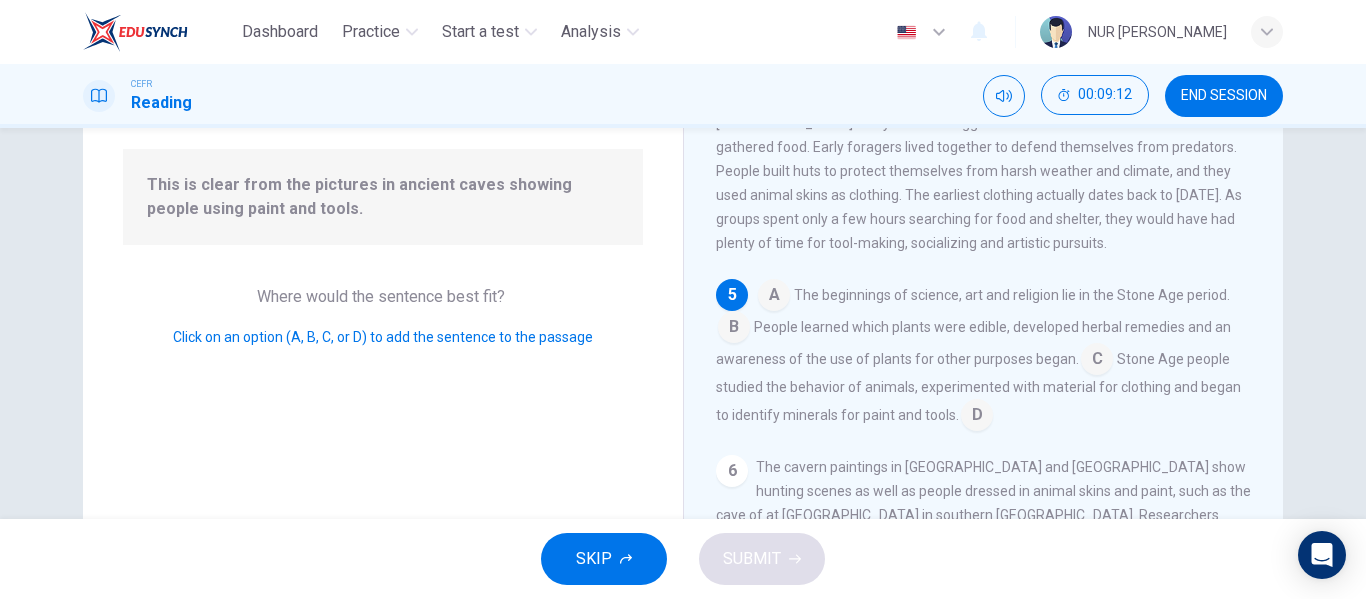 click at bounding box center (977, 417) 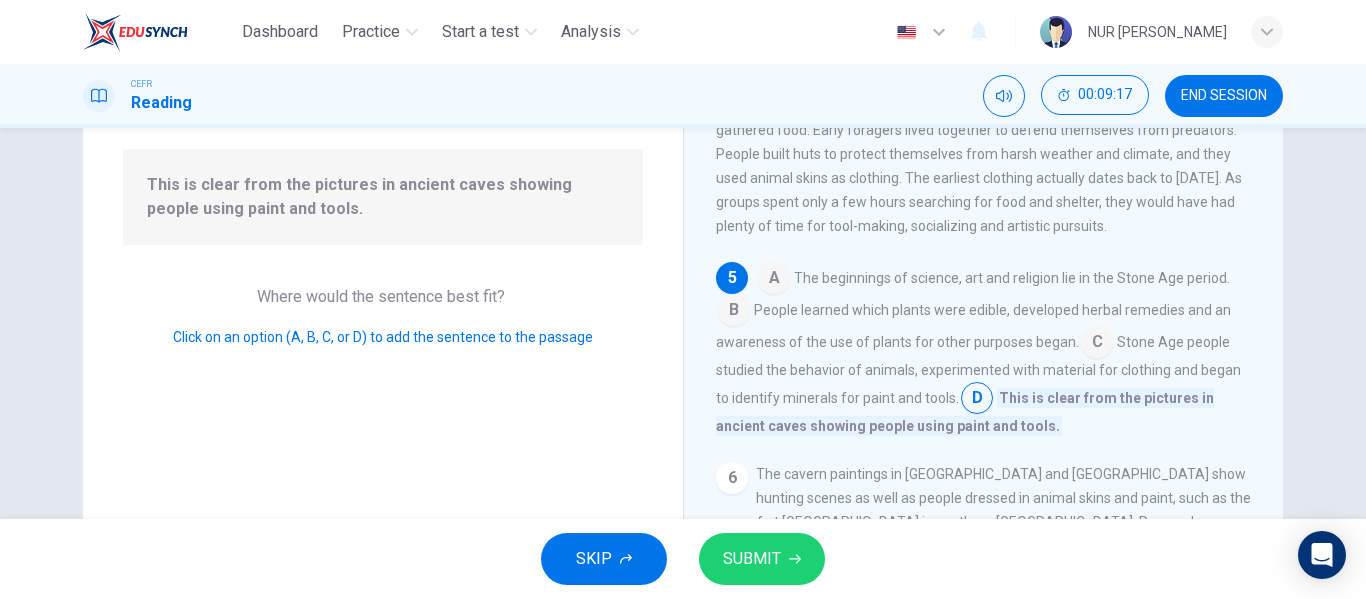 click on "SUBMIT" at bounding box center (762, 559) 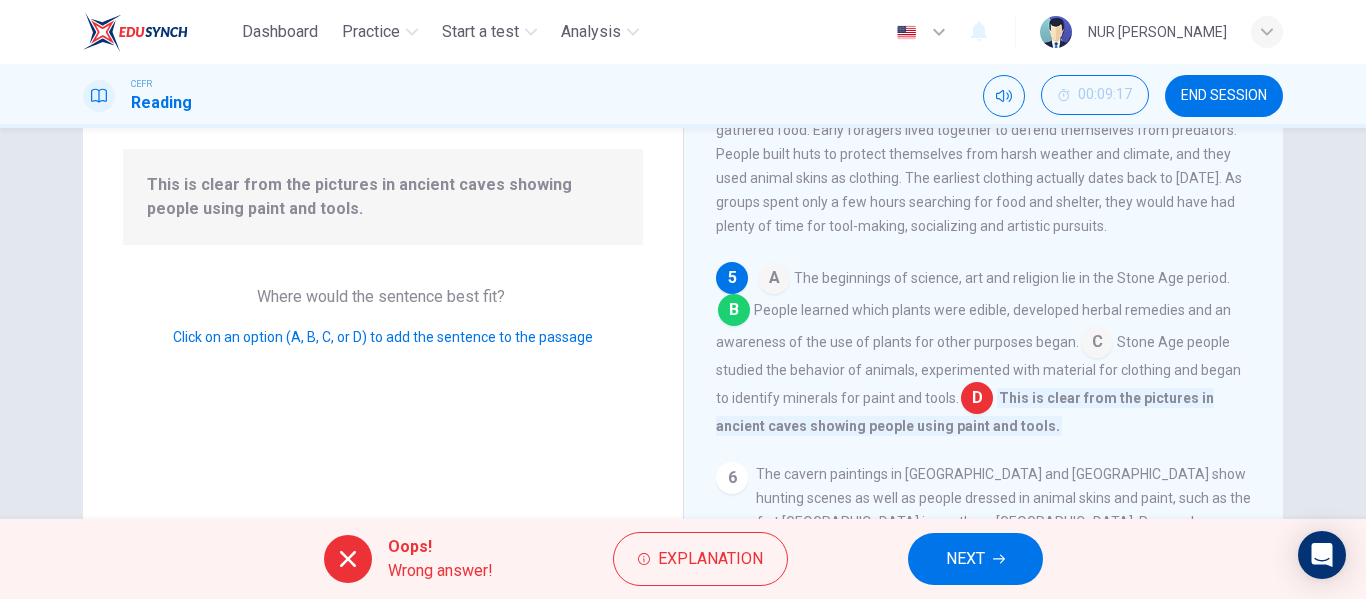 click on "NEXT" at bounding box center [975, 559] 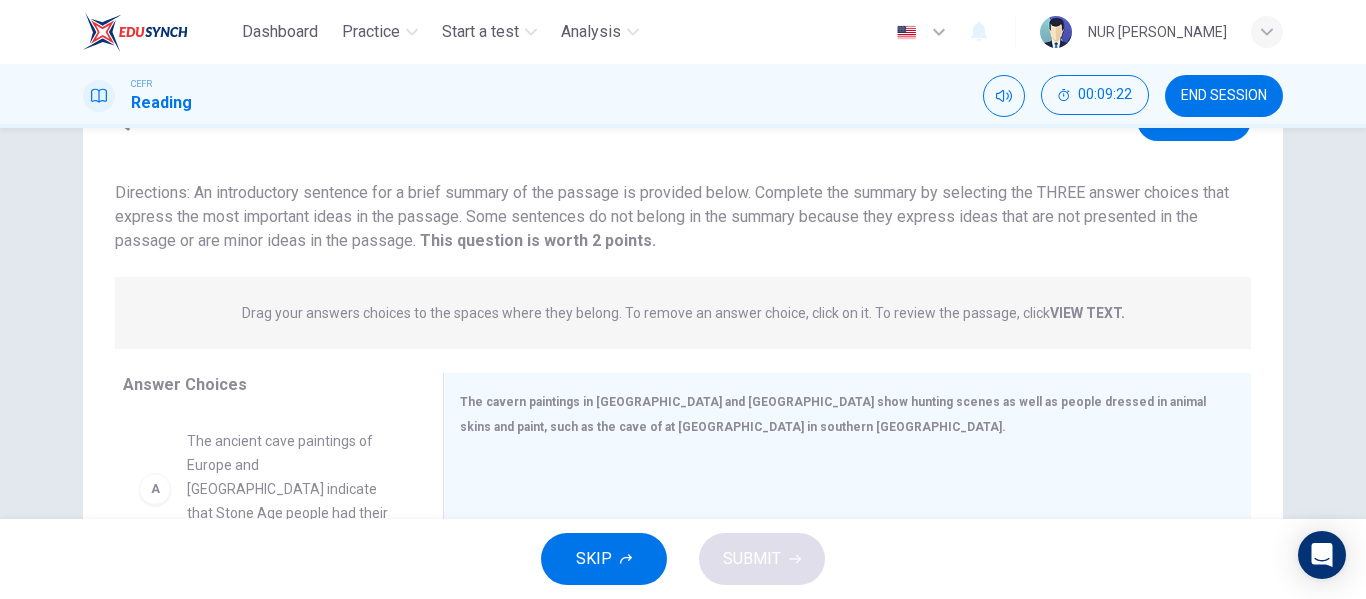 scroll, scrollTop: 200, scrollLeft: 0, axis: vertical 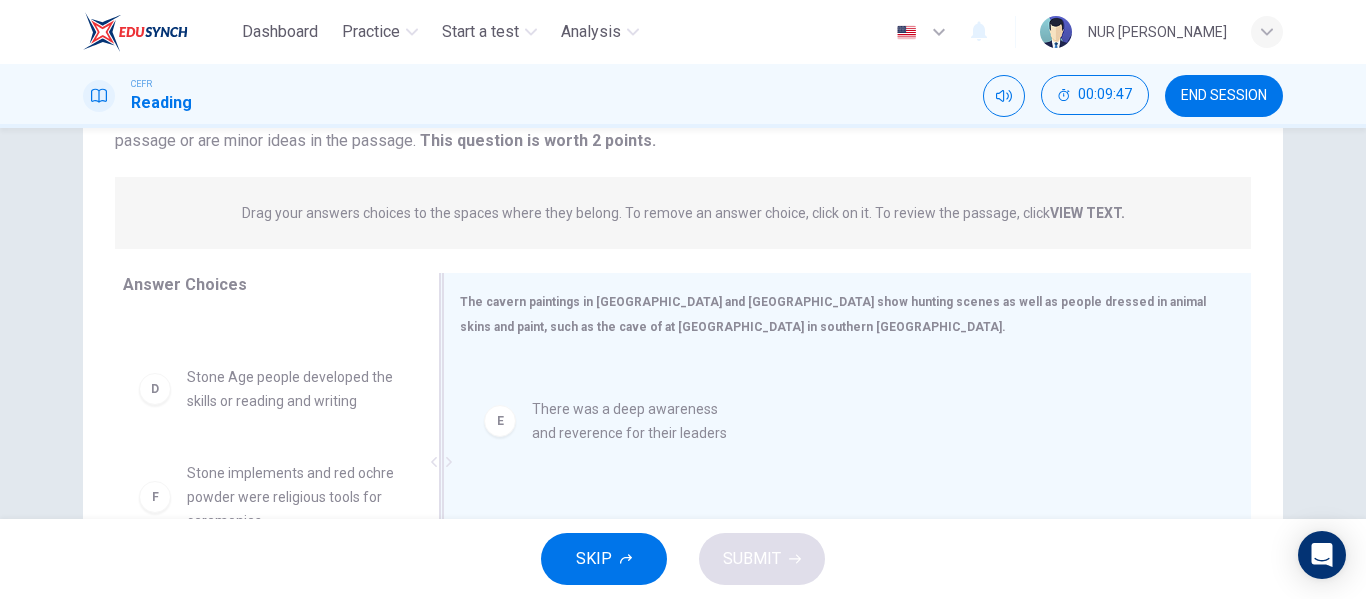 drag, startPoint x: 275, startPoint y: 476, endPoint x: 638, endPoint y: 434, distance: 365.42166 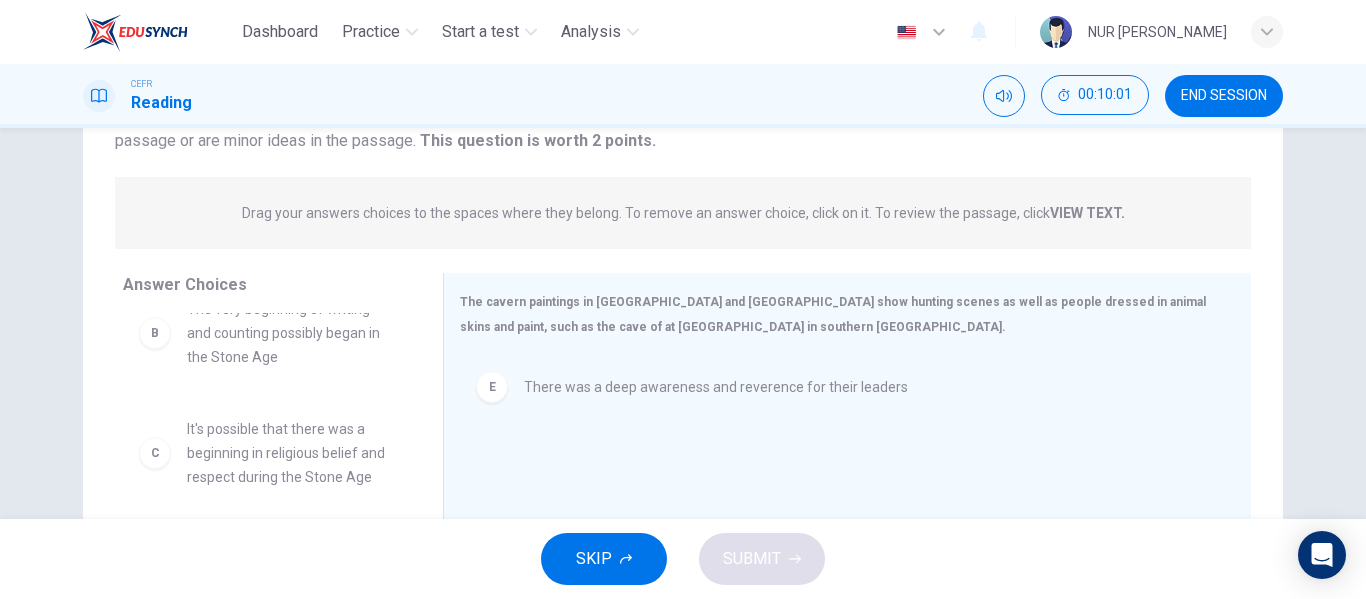 scroll, scrollTop: 0, scrollLeft: 0, axis: both 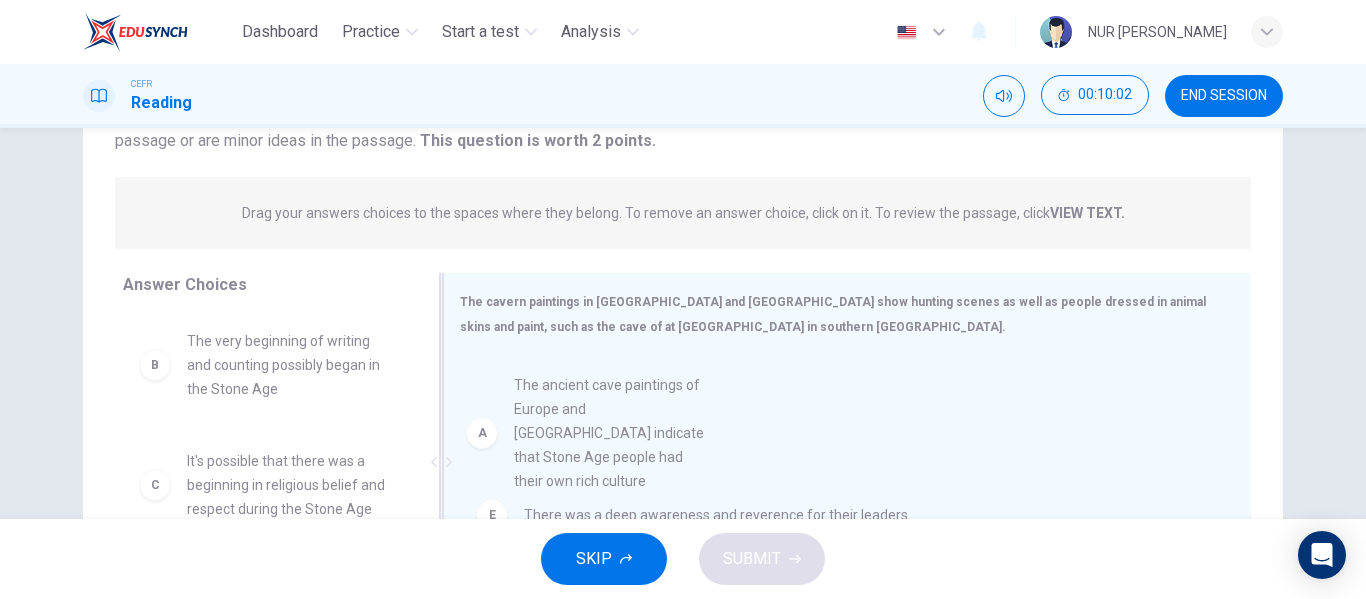 drag, startPoint x: 298, startPoint y: 400, endPoint x: 640, endPoint y: 447, distance: 345.21442 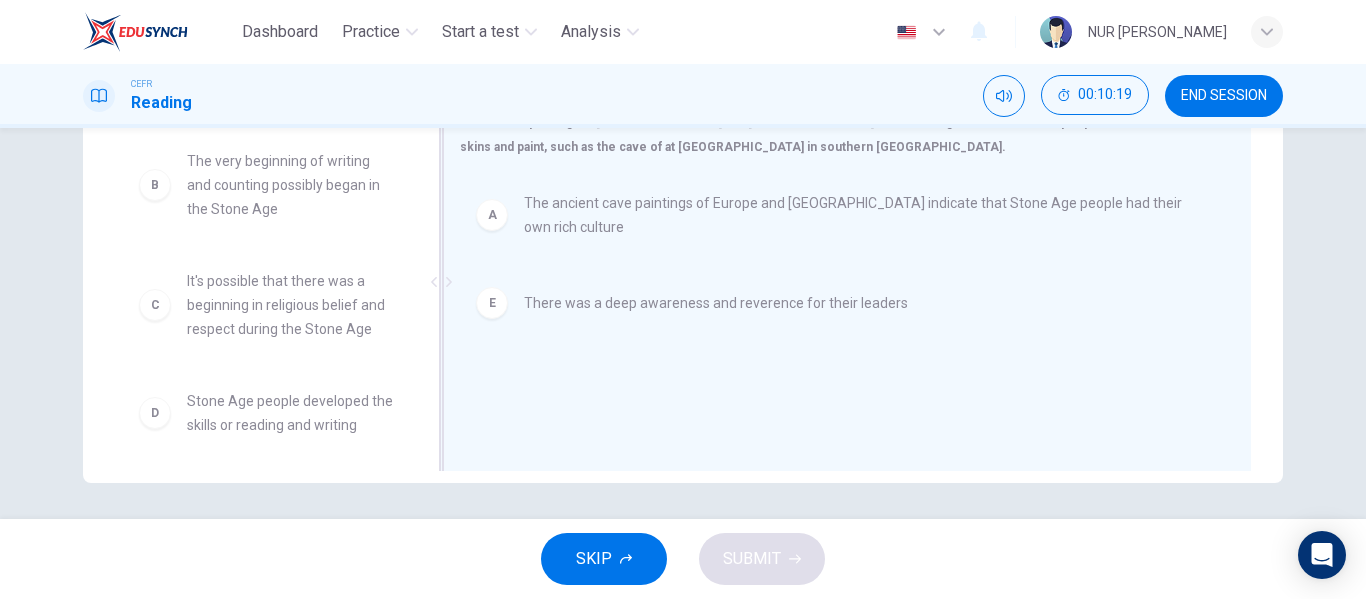 scroll, scrollTop: 384, scrollLeft: 0, axis: vertical 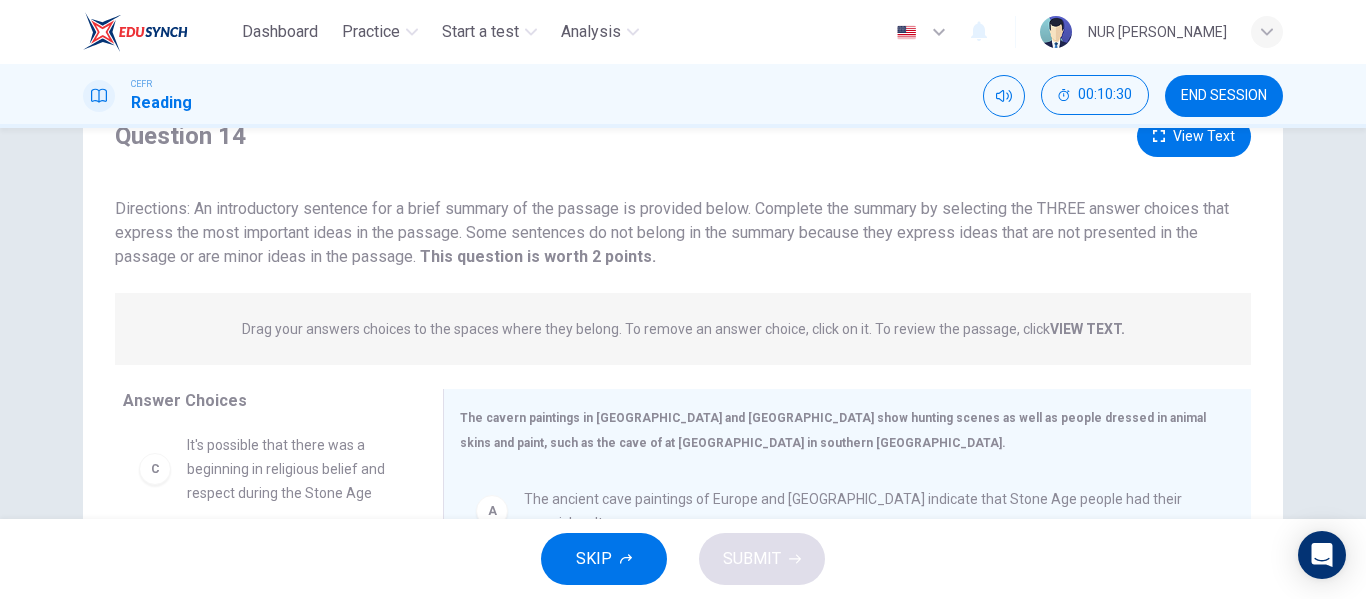 click on "View Text" at bounding box center [1194, 136] 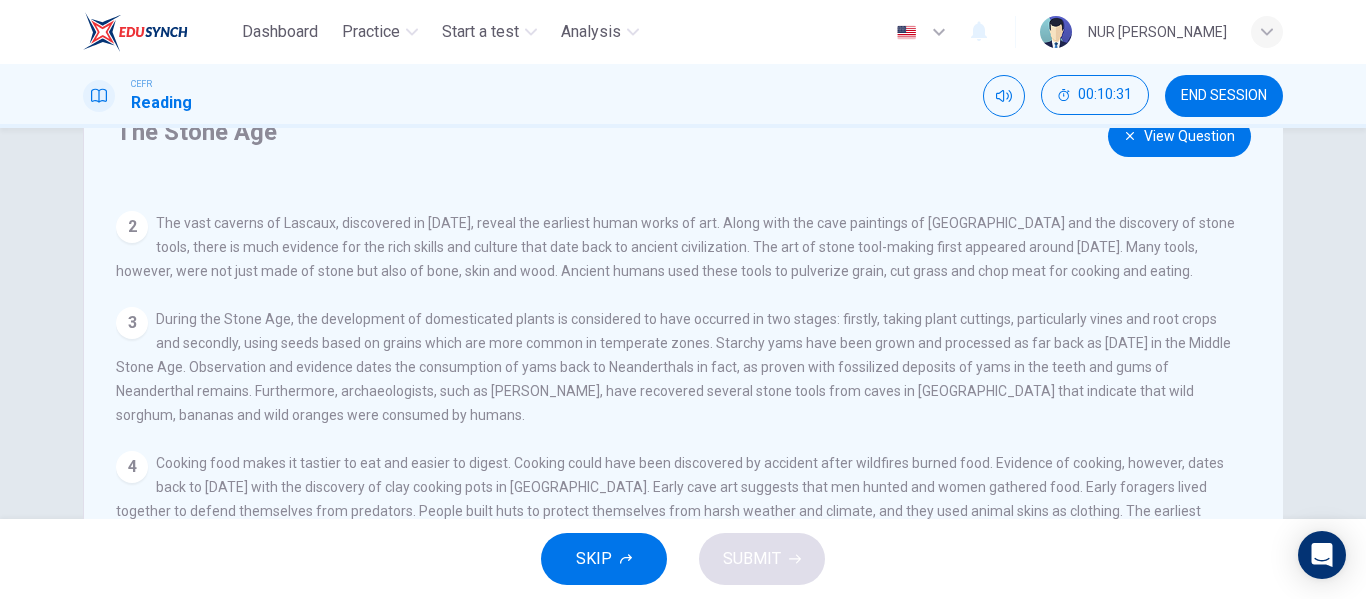 scroll, scrollTop: 144, scrollLeft: 0, axis: vertical 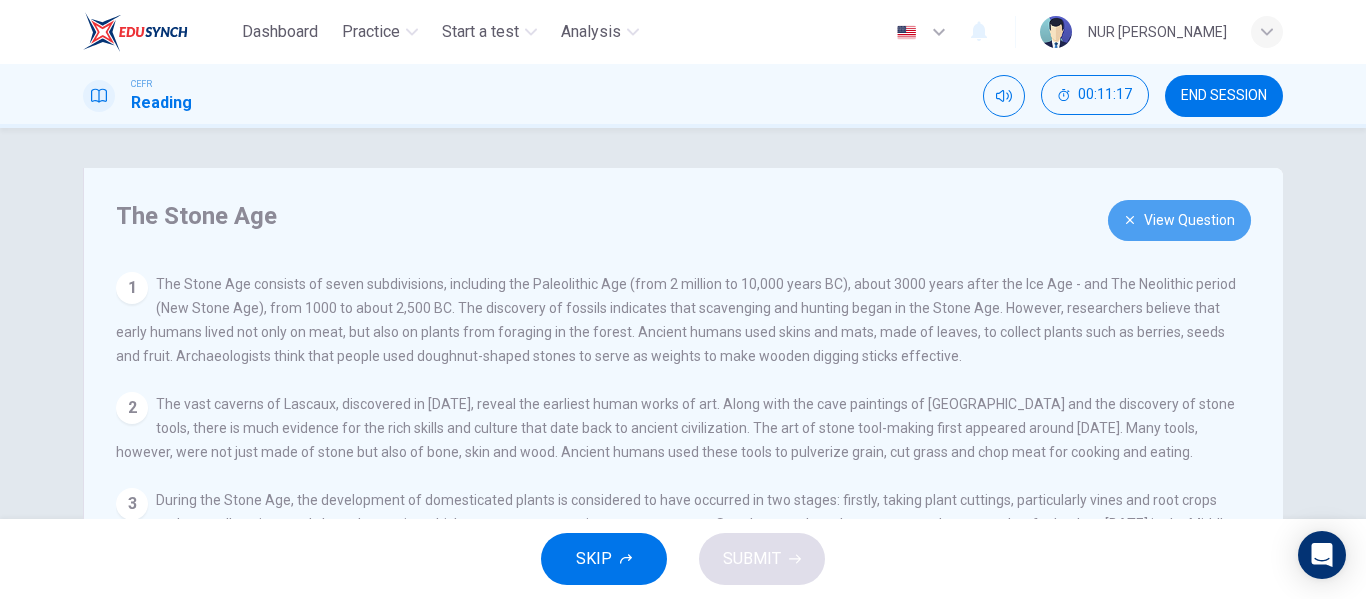 click on "View Question" at bounding box center [1179, 220] 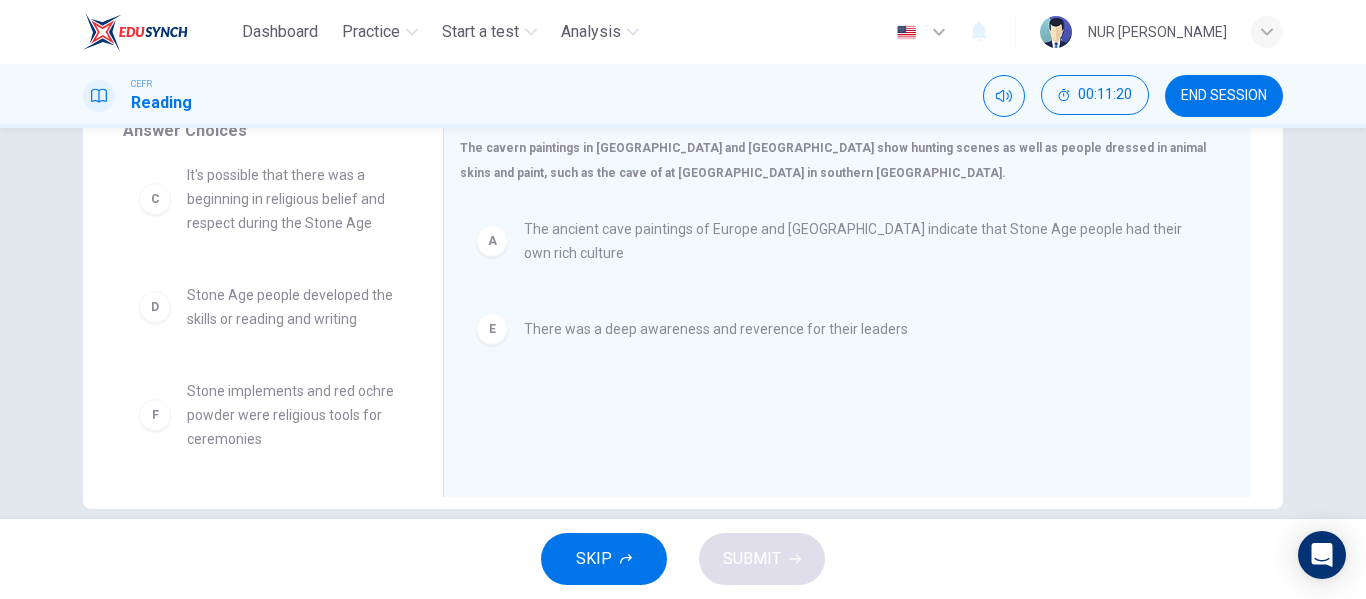 scroll, scrollTop: 384, scrollLeft: 0, axis: vertical 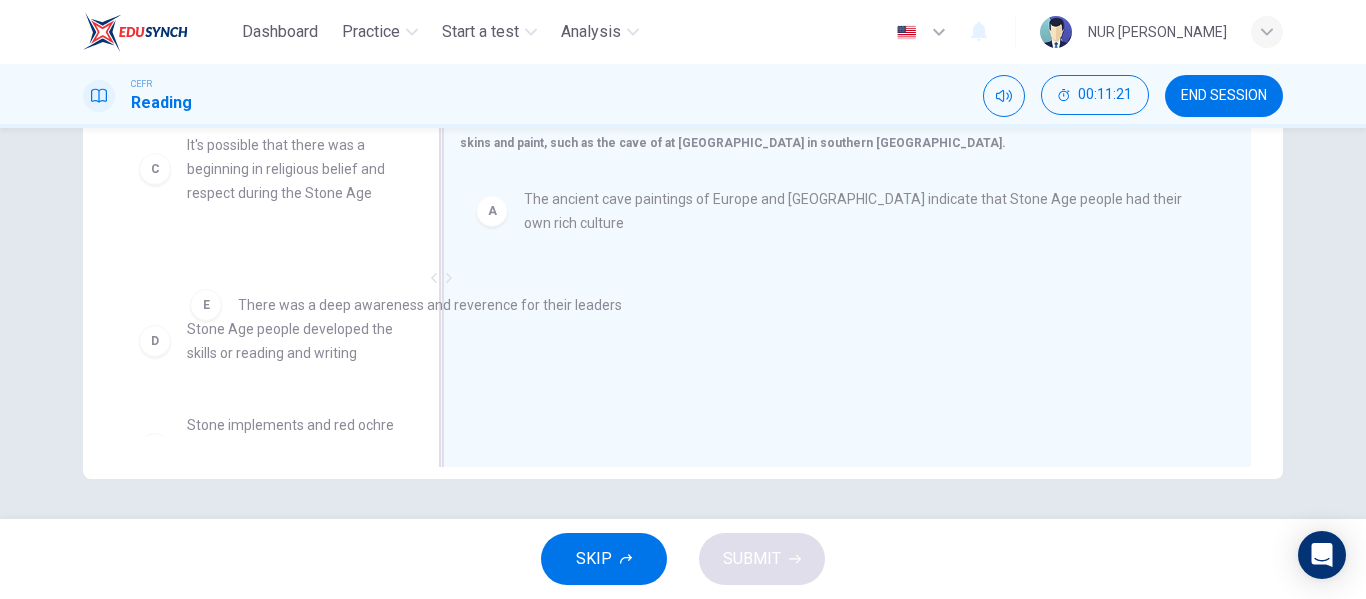 drag, startPoint x: 584, startPoint y: 311, endPoint x: 260, endPoint y: 324, distance: 324.2607 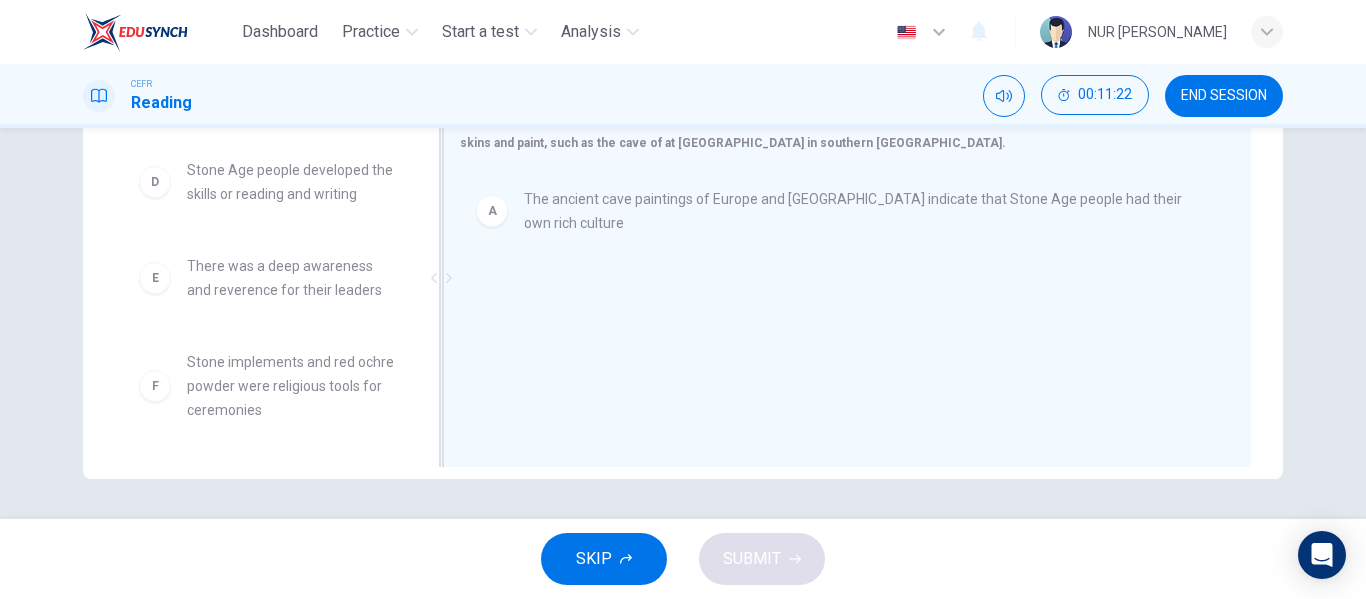 scroll, scrollTop: 228, scrollLeft: 0, axis: vertical 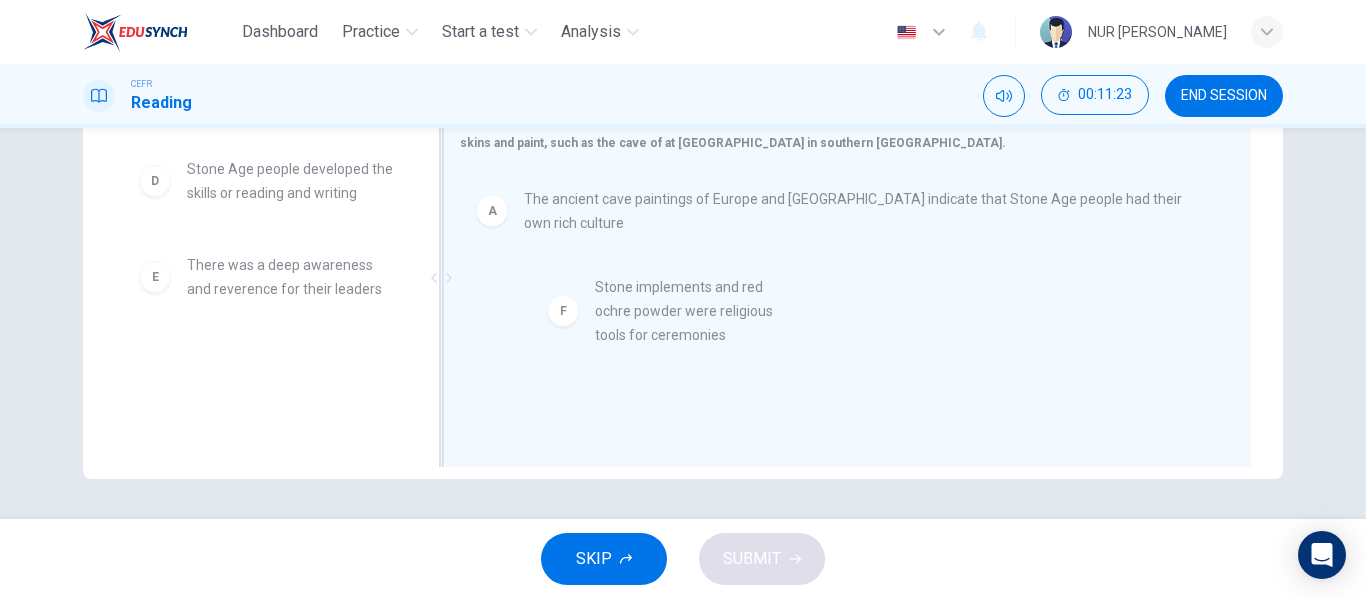 drag, startPoint x: 255, startPoint y: 418, endPoint x: 673, endPoint y: 343, distance: 424.67517 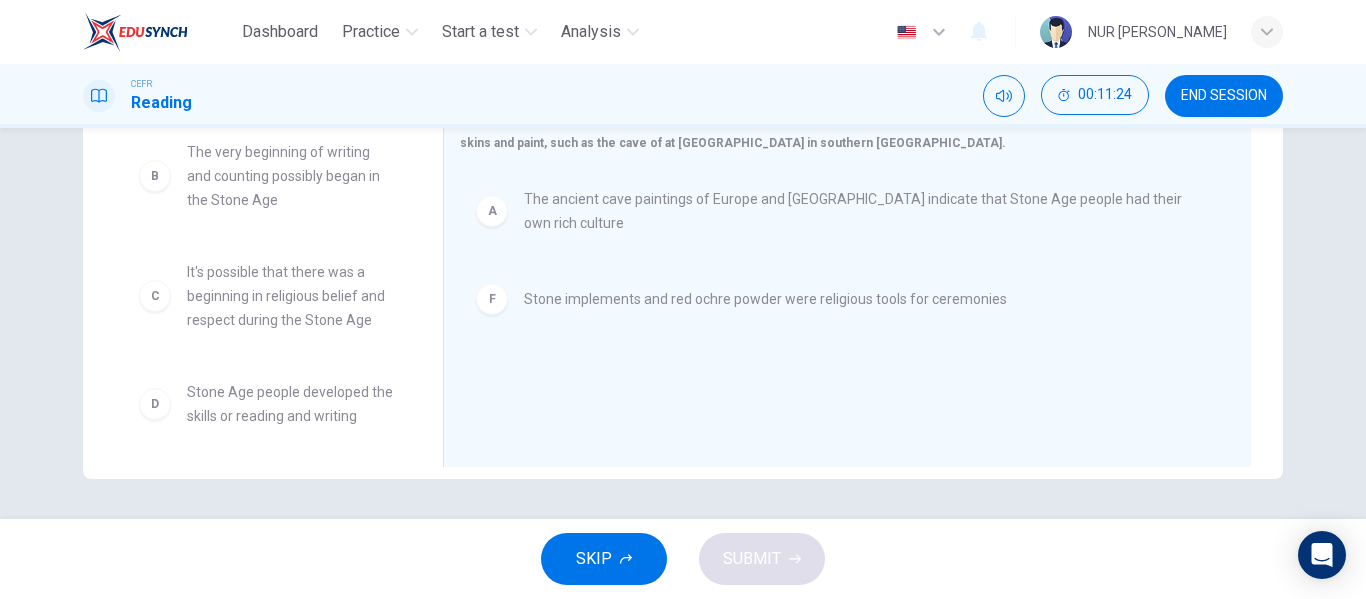 scroll, scrollTop: 0, scrollLeft: 0, axis: both 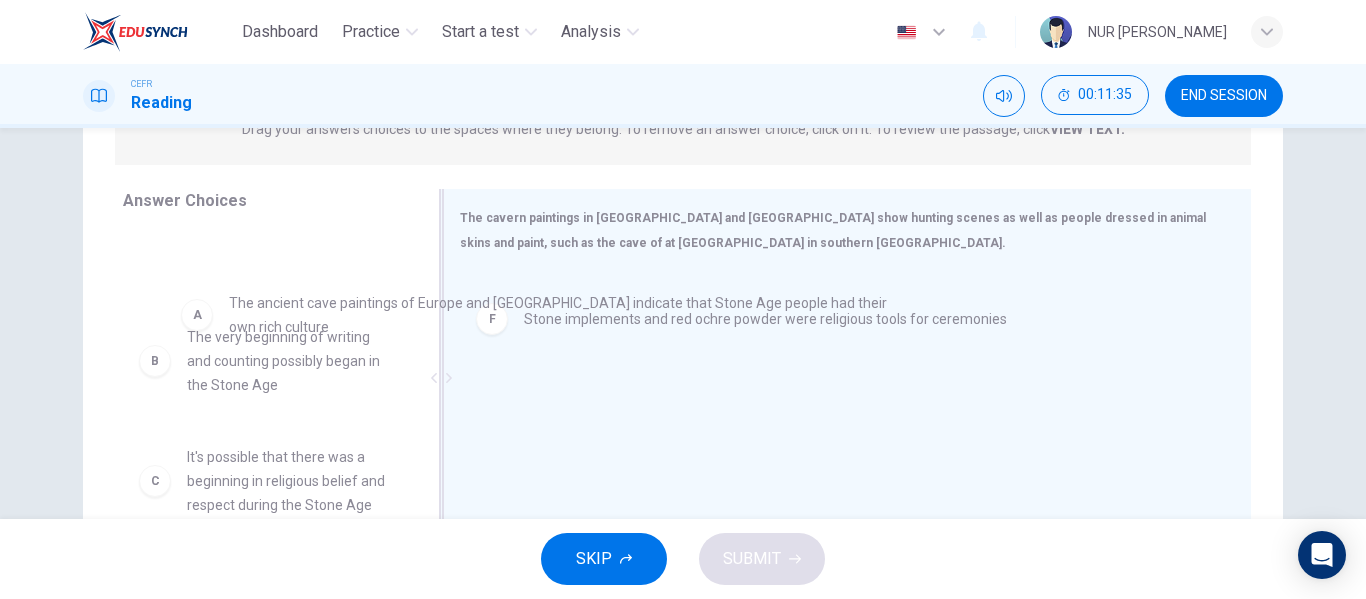drag, startPoint x: 572, startPoint y: 312, endPoint x: 272, endPoint y: 316, distance: 300.02667 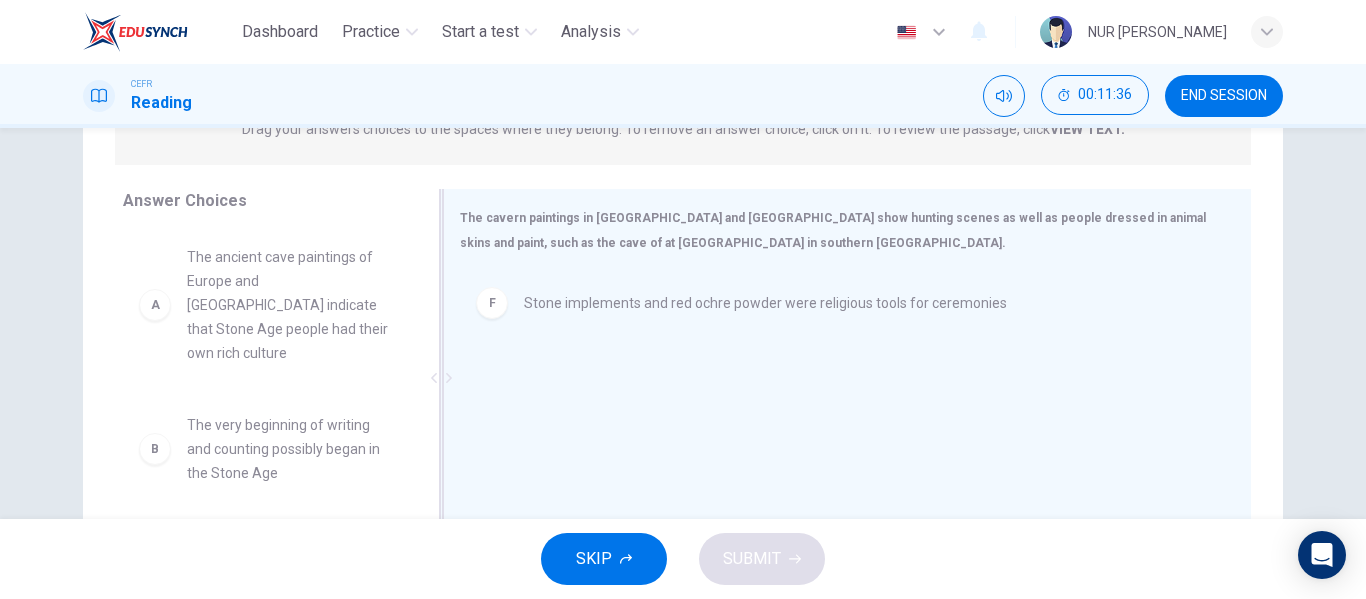 click on "A The ancient cave paintings of Europe and North Africa indicate that Stone Age people had their own rich culture B The very beginning of writing and counting possibly began in the Stone Age C It's possible that there was a beginning in religious belief and respect during the Stone Age D Stone Age people developed the skills or reading and writing E There was a deep awareness and reverence for their leaders" at bounding box center [267, 383] 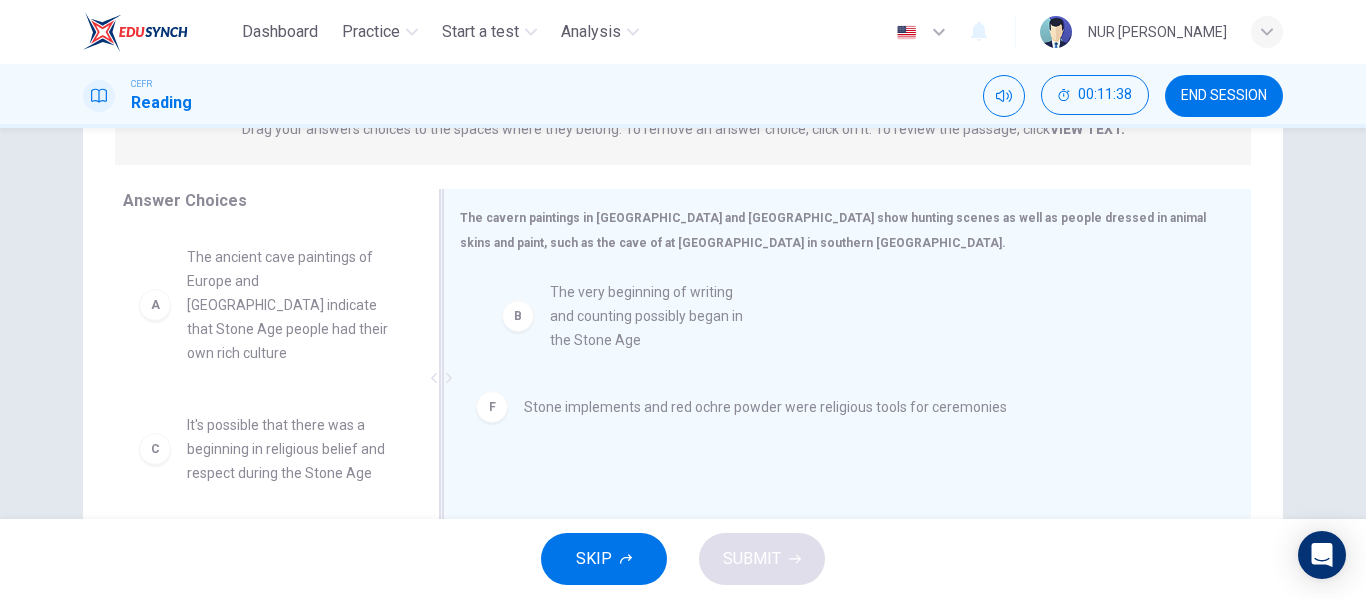 drag, startPoint x: 266, startPoint y: 432, endPoint x: 643, endPoint y: 317, distance: 394.14972 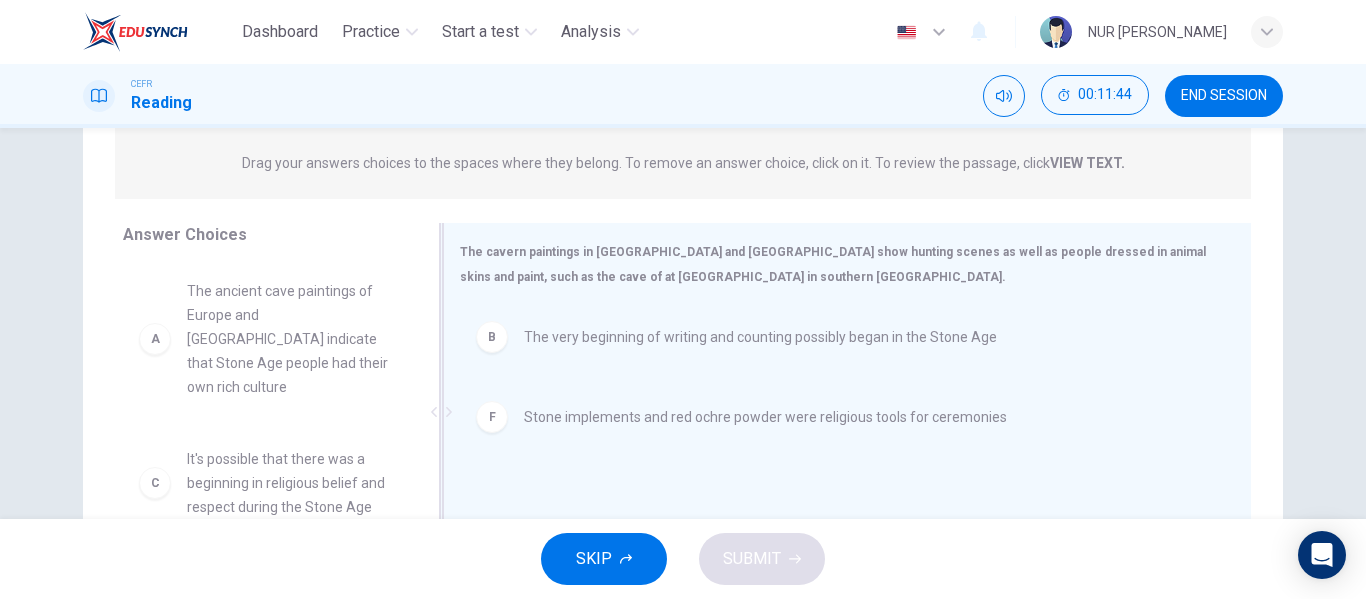 scroll, scrollTop: 284, scrollLeft: 0, axis: vertical 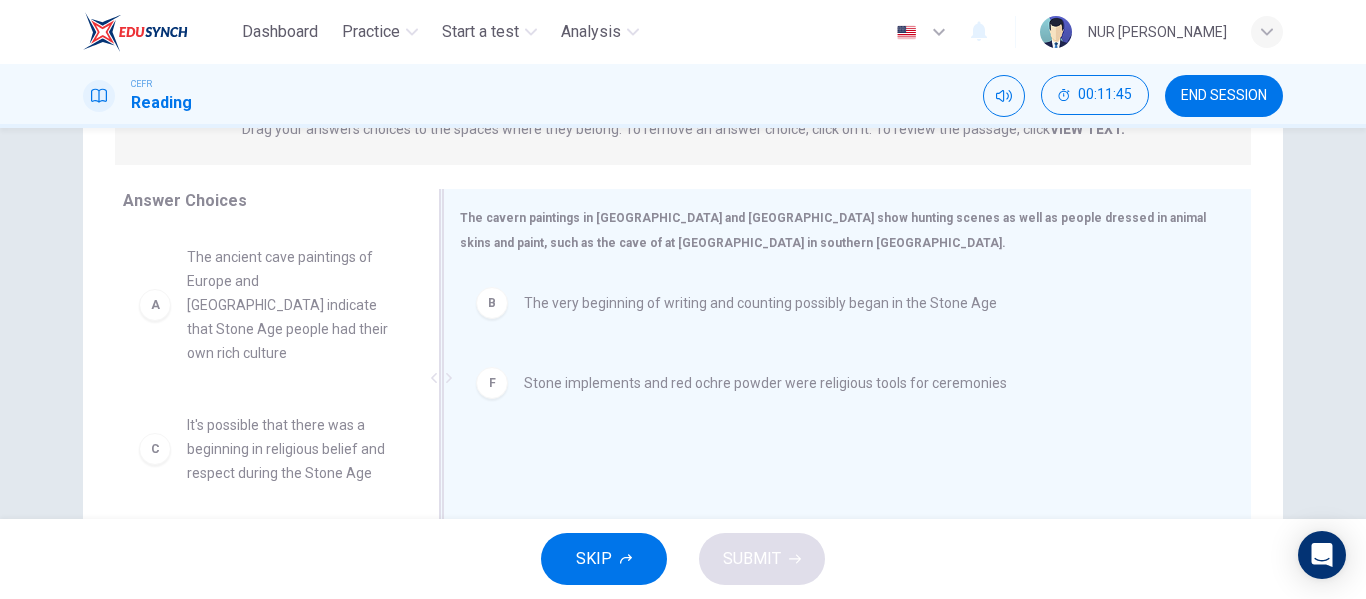 click on "B" at bounding box center (492, 303) 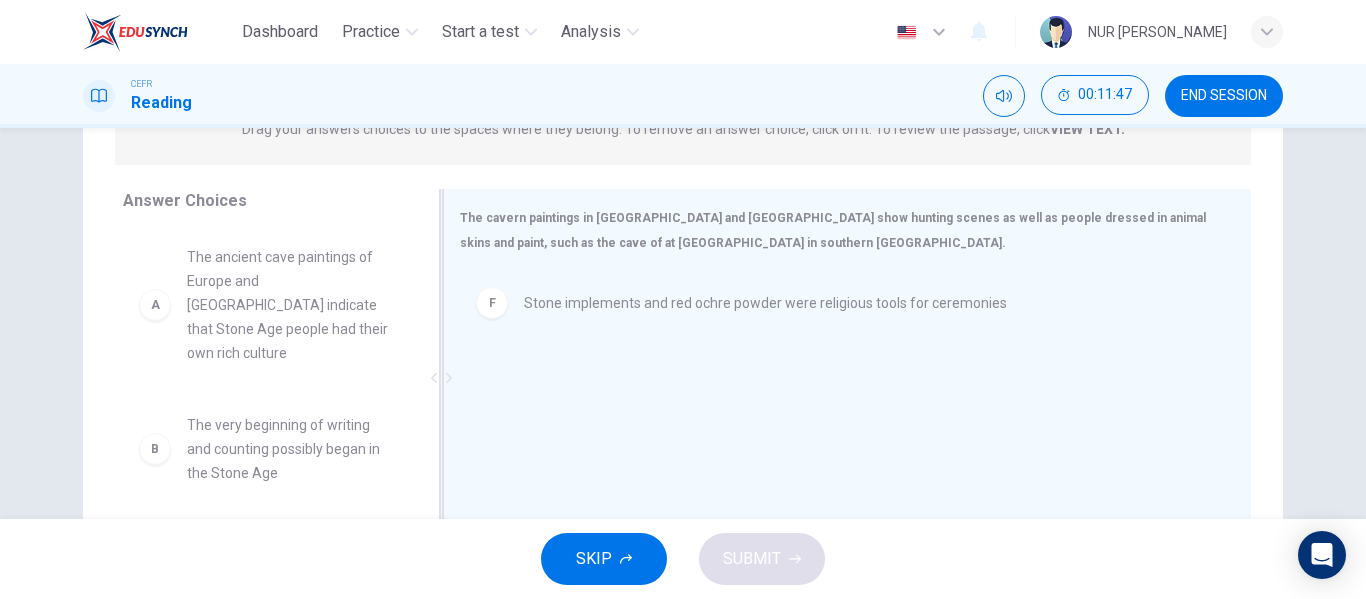 click on "The very beginning of writing and counting possibly began in the Stone Age" at bounding box center (291, 449) 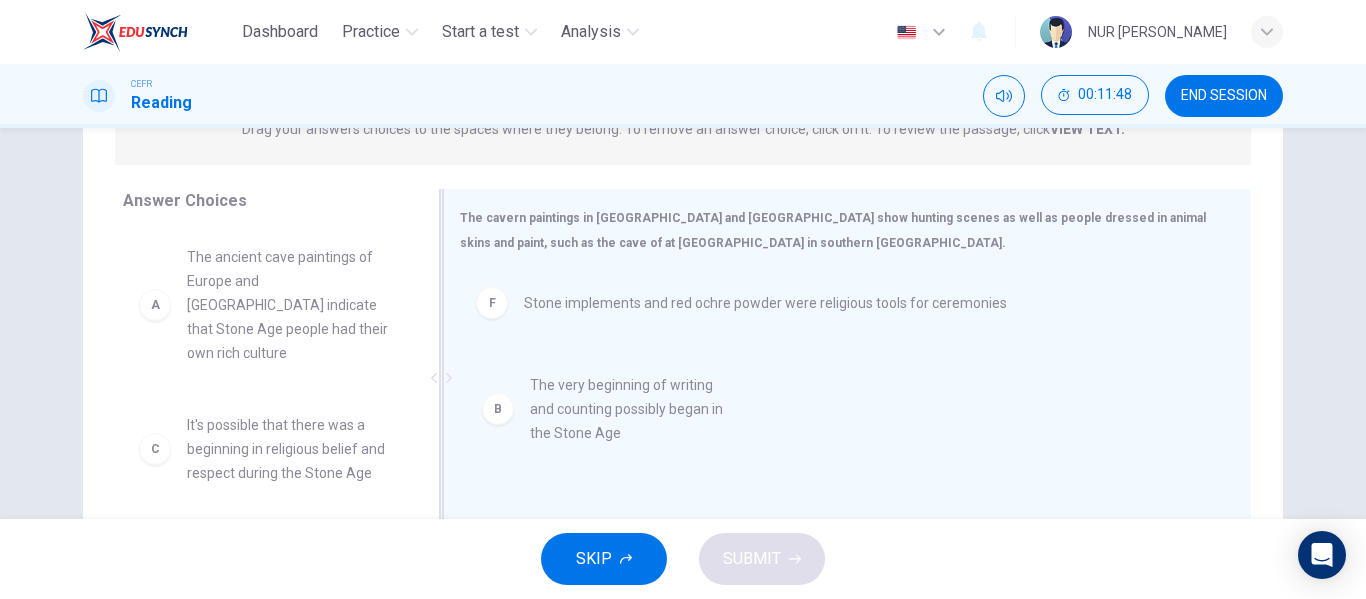 drag, startPoint x: 234, startPoint y: 426, endPoint x: 592, endPoint y: 405, distance: 358.6154 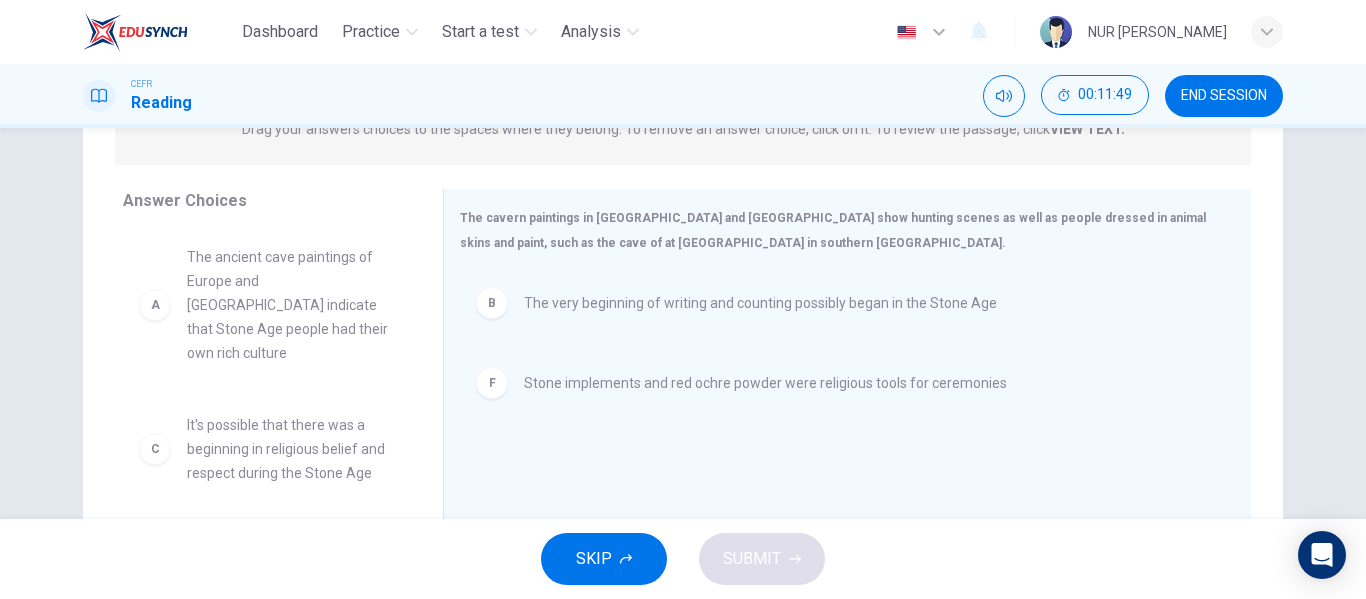 scroll, scrollTop: 132, scrollLeft: 0, axis: vertical 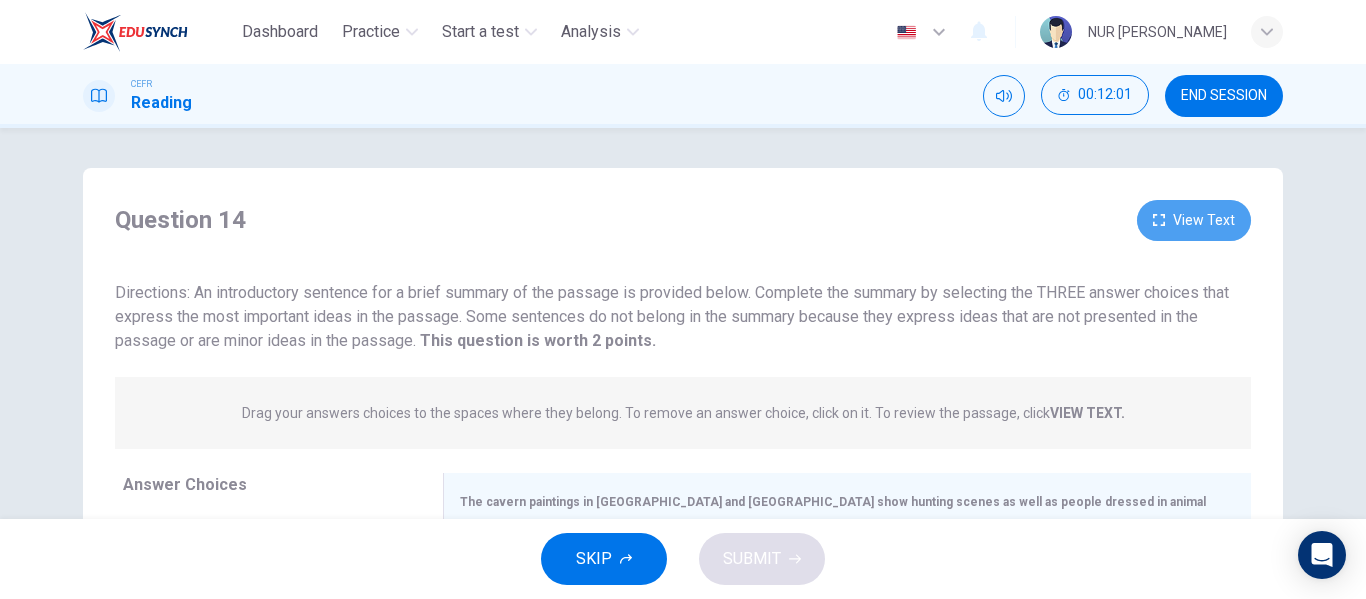 click on "View Text" at bounding box center [1194, 220] 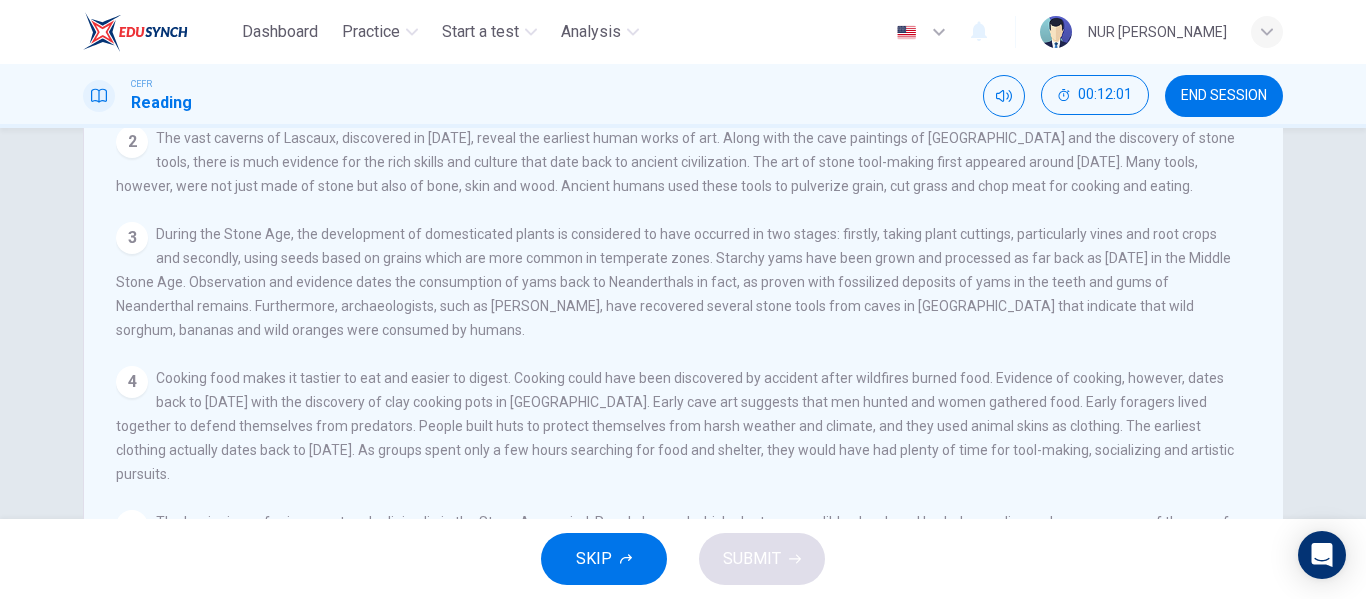 scroll, scrollTop: 384, scrollLeft: 0, axis: vertical 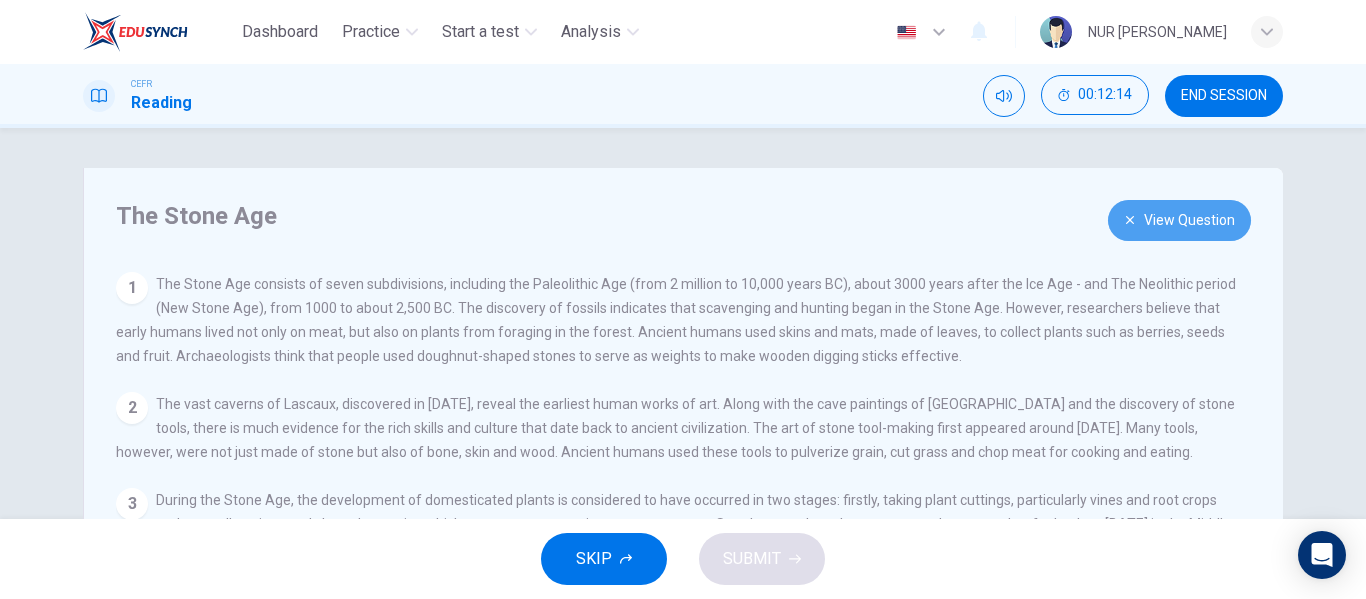 click on "View Question" at bounding box center (1179, 220) 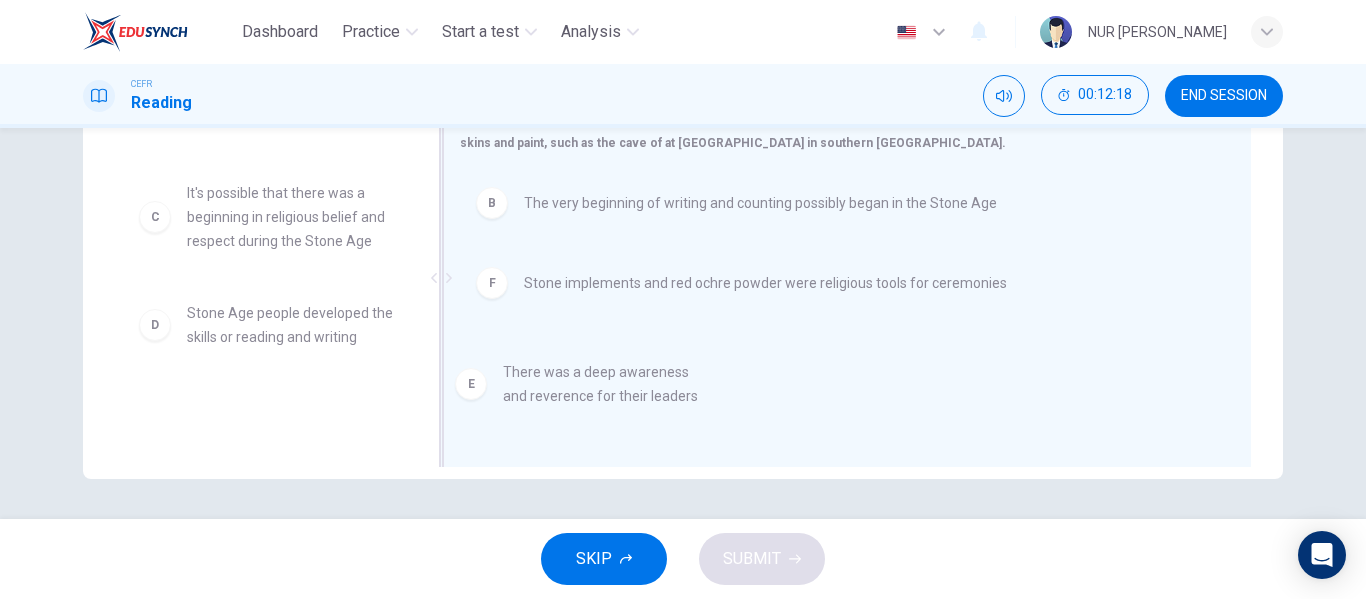 drag, startPoint x: 269, startPoint y: 428, endPoint x: 602, endPoint y: 411, distance: 333.43365 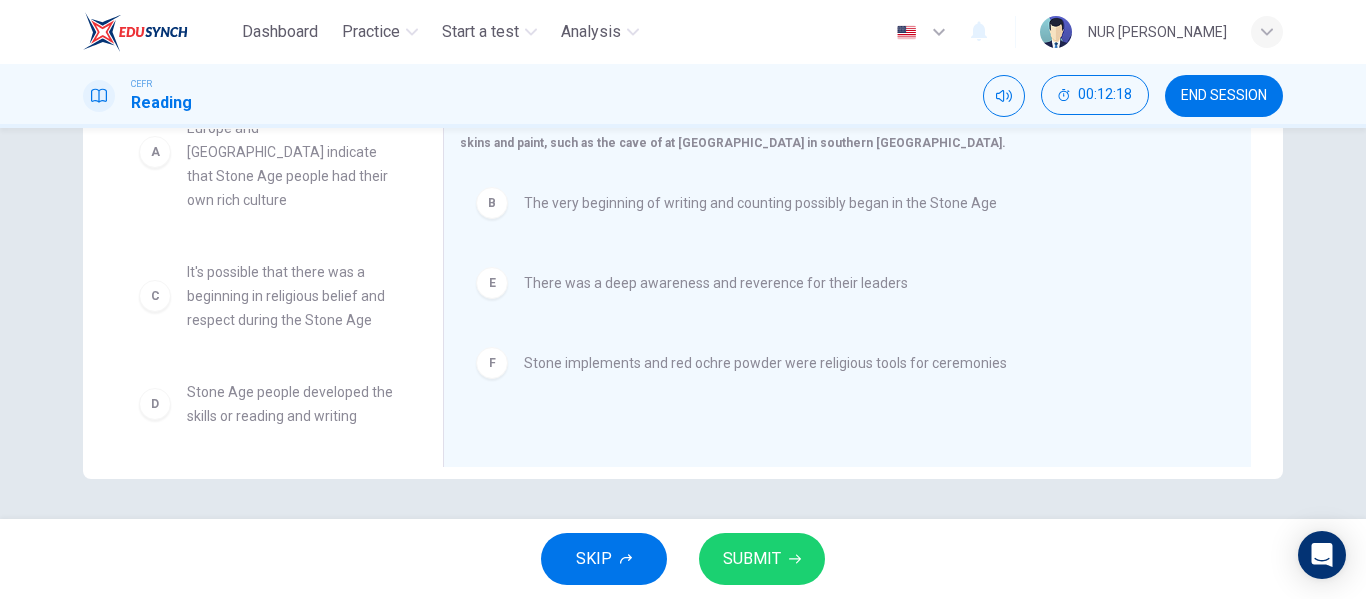 scroll, scrollTop: 36, scrollLeft: 0, axis: vertical 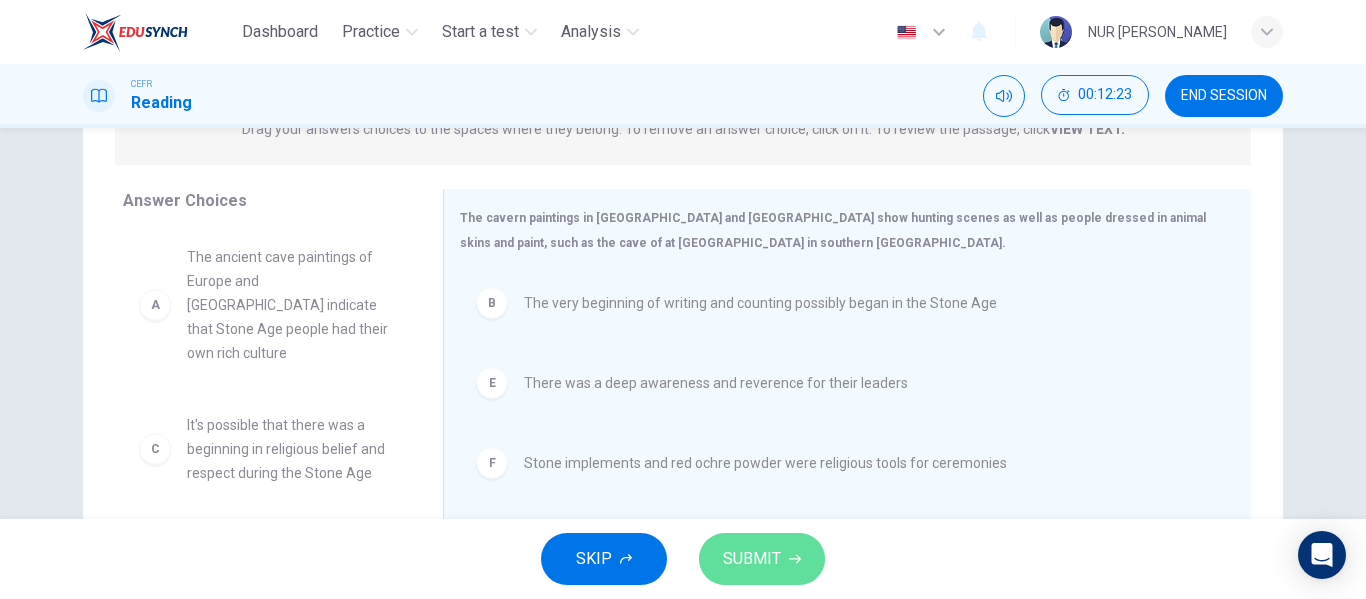 click on "SUBMIT" at bounding box center (752, 559) 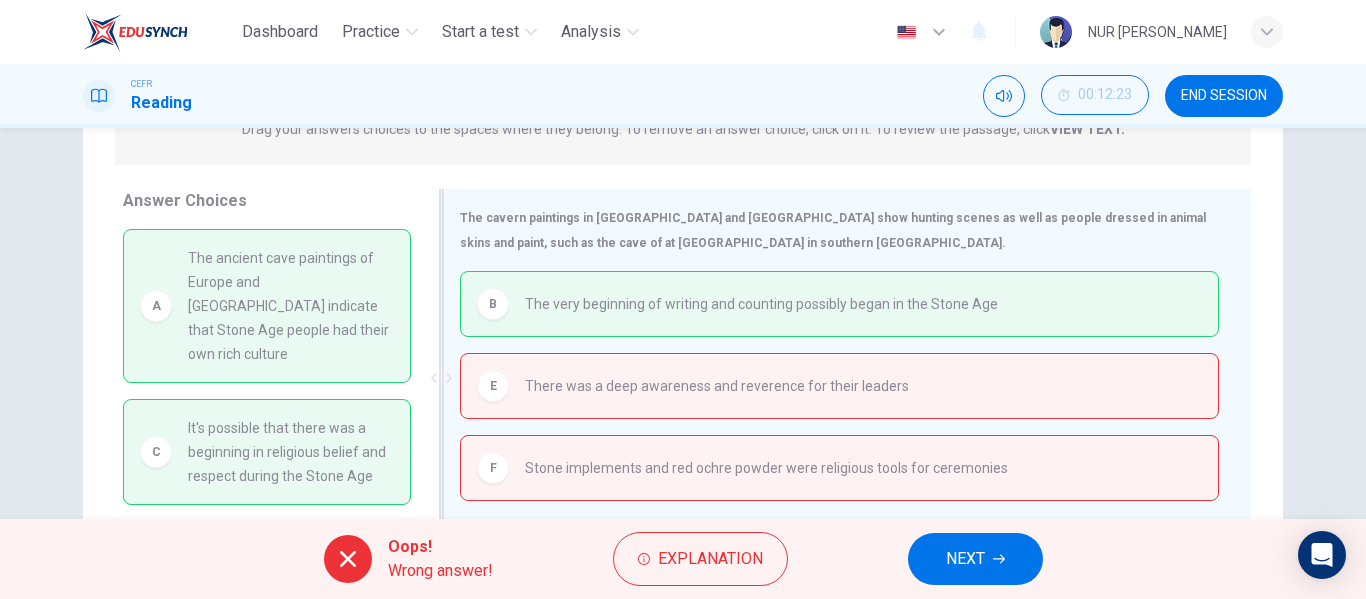 scroll, scrollTop: 384, scrollLeft: 0, axis: vertical 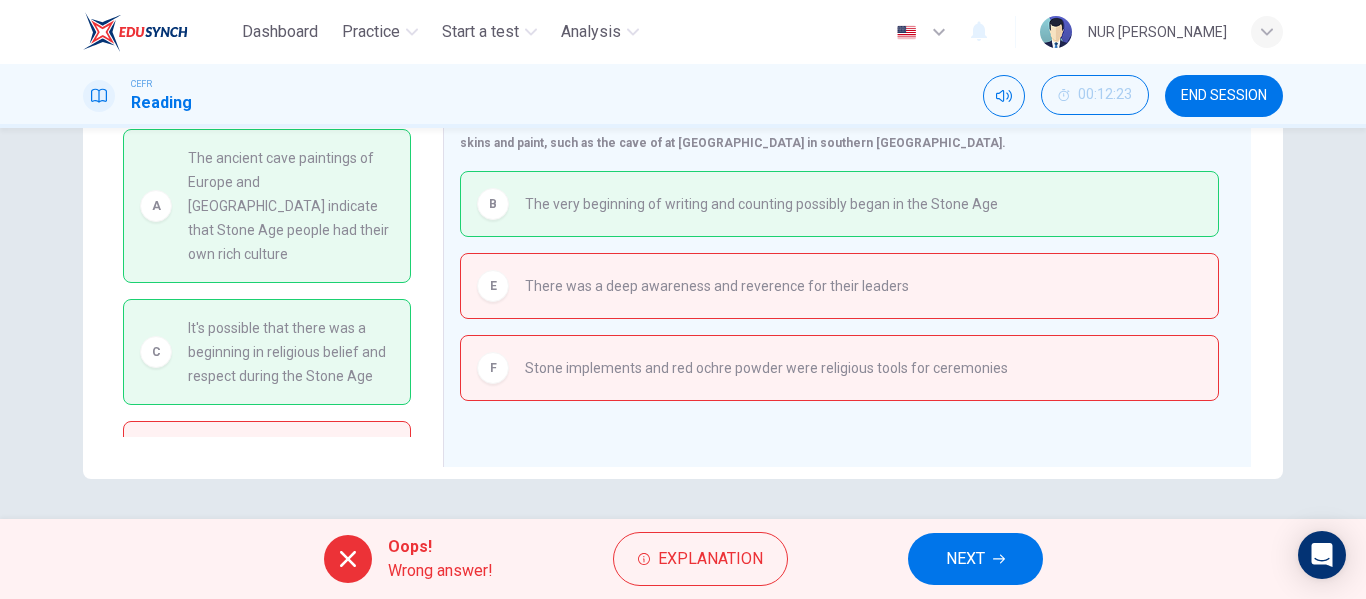 click on "NEXT" at bounding box center [975, 559] 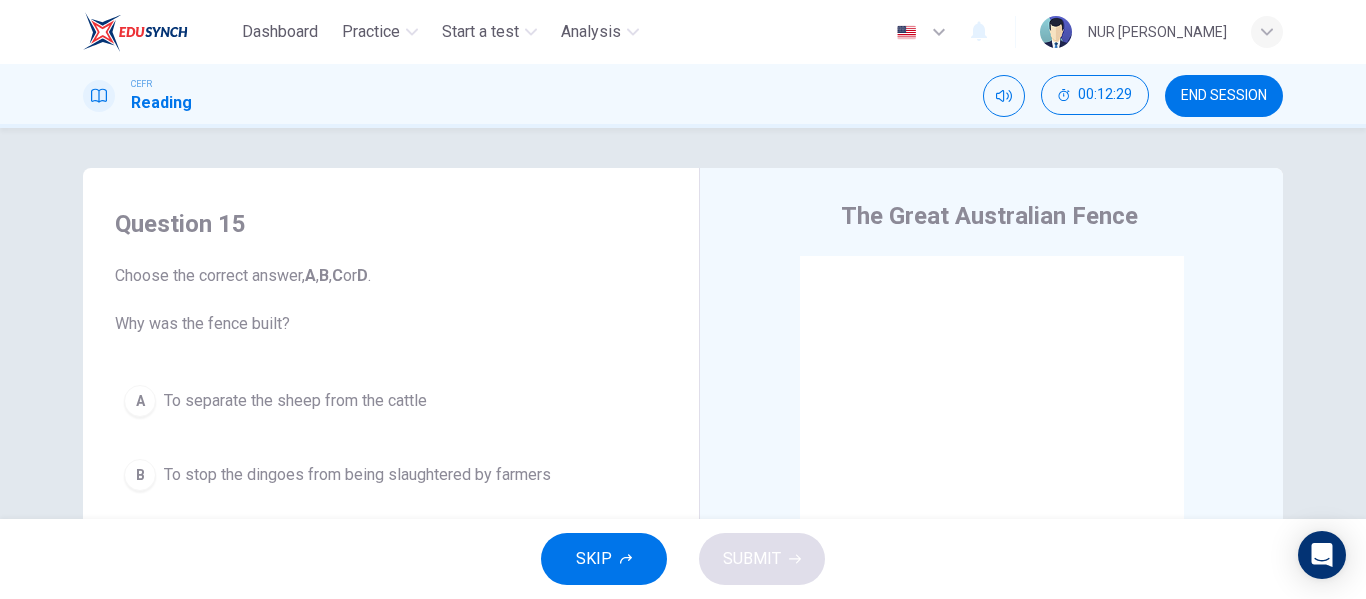 scroll, scrollTop: 200, scrollLeft: 0, axis: vertical 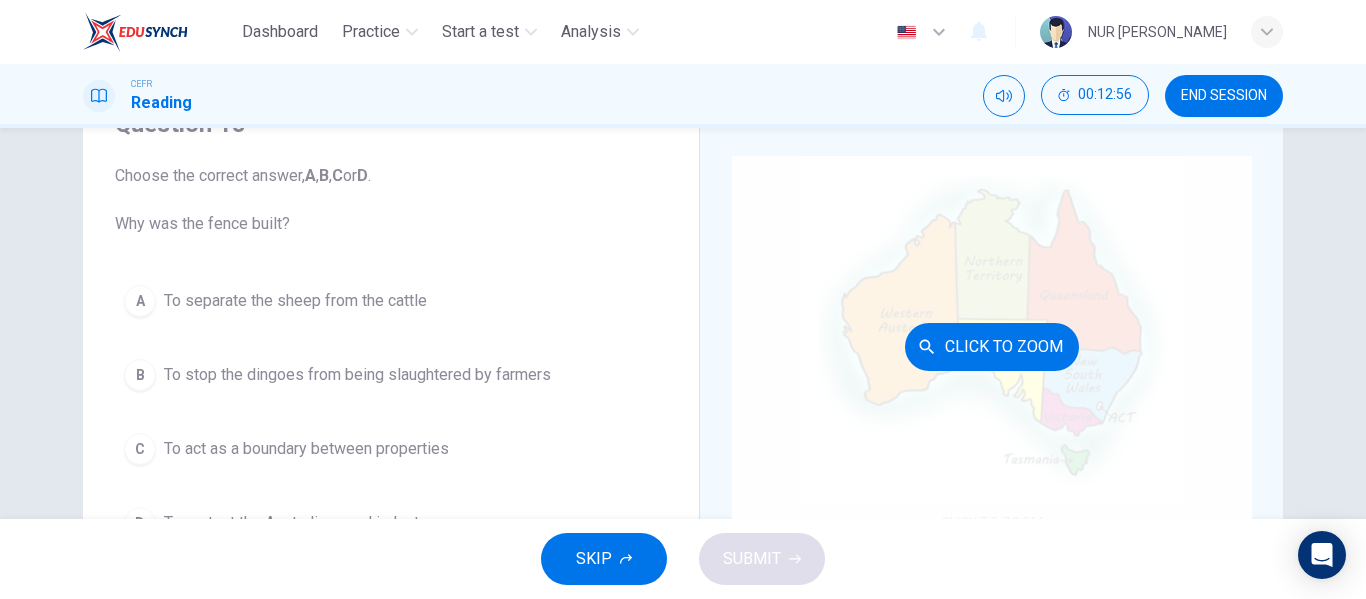 click on "Click to Zoom" at bounding box center (992, 347) 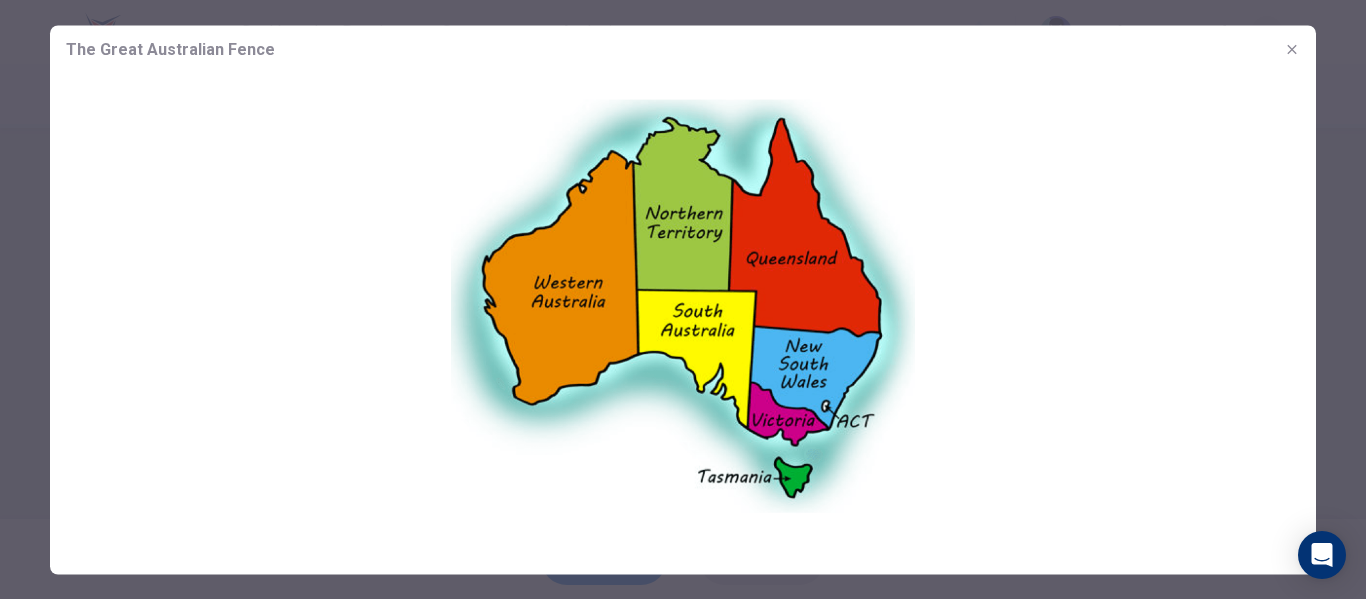 click at bounding box center (1292, 49) 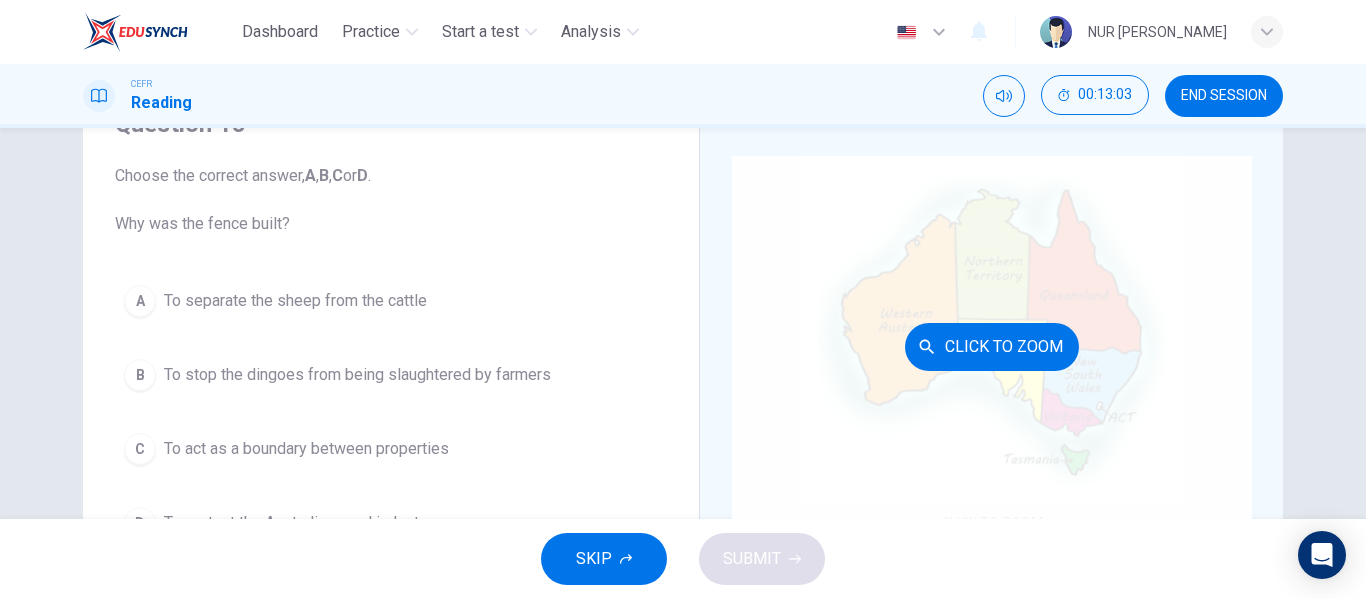 scroll, scrollTop: 200, scrollLeft: 0, axis: vertical 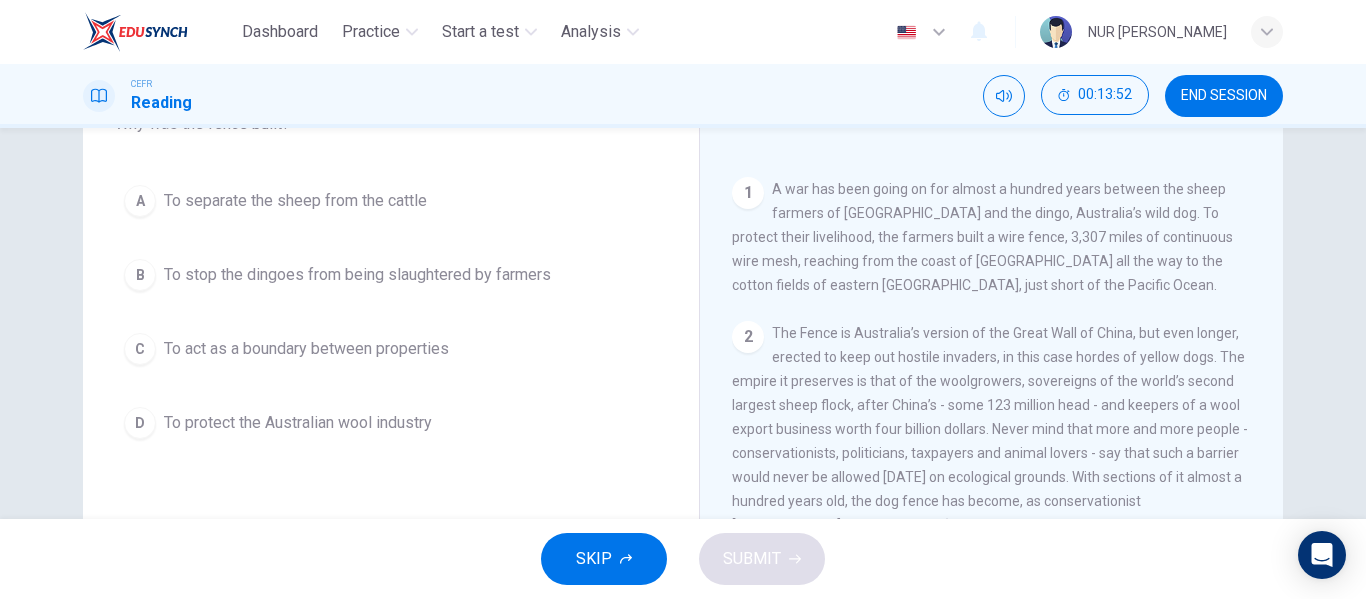click on "To protect the Australian wool industry" at bounding box center [298, 423] 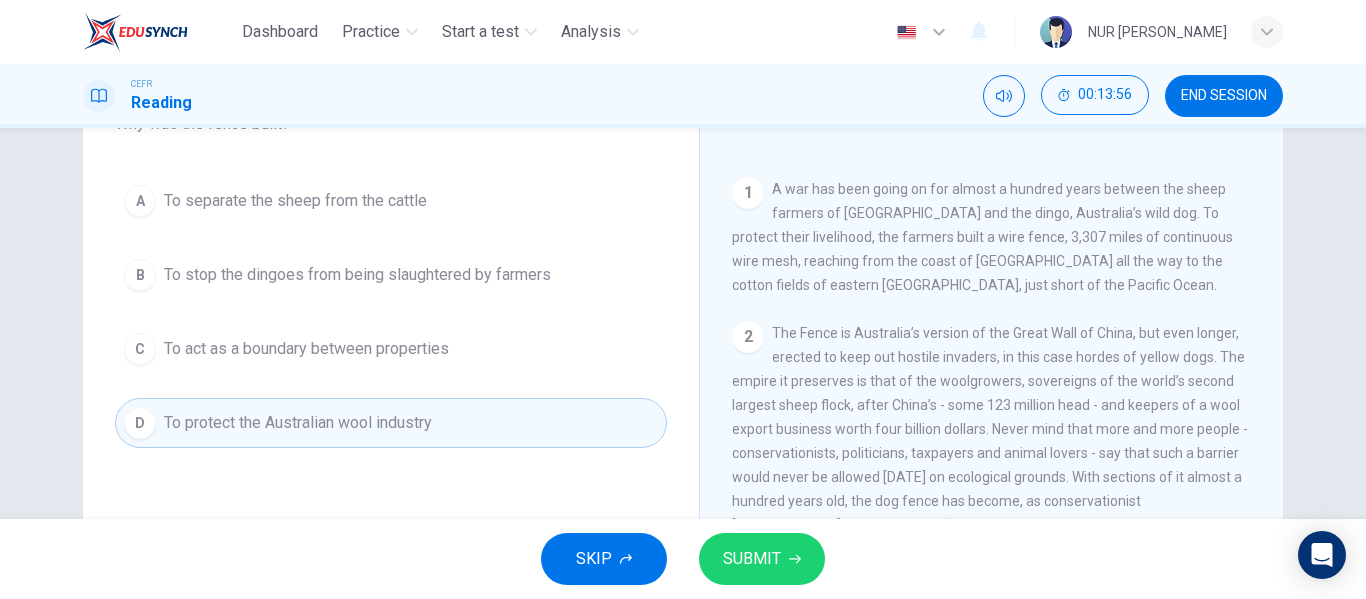 click on "SUBMIT" at bounding box center (762, 559) 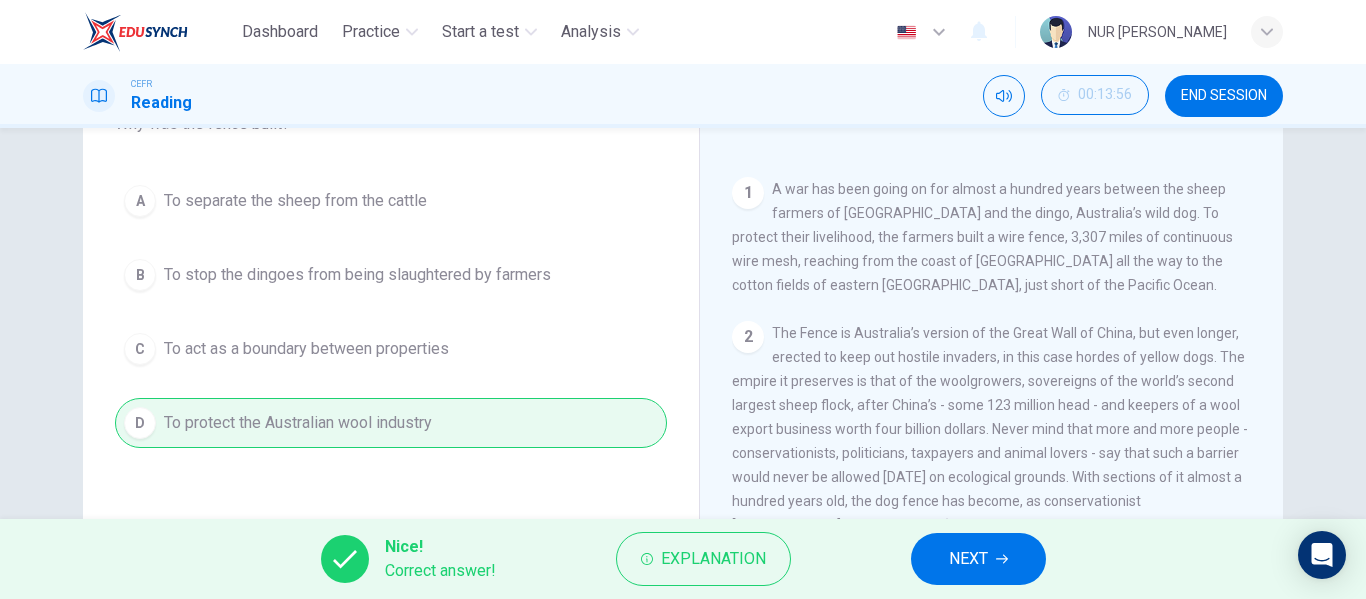 click on "NEXT" at bounding box center [978, 559] 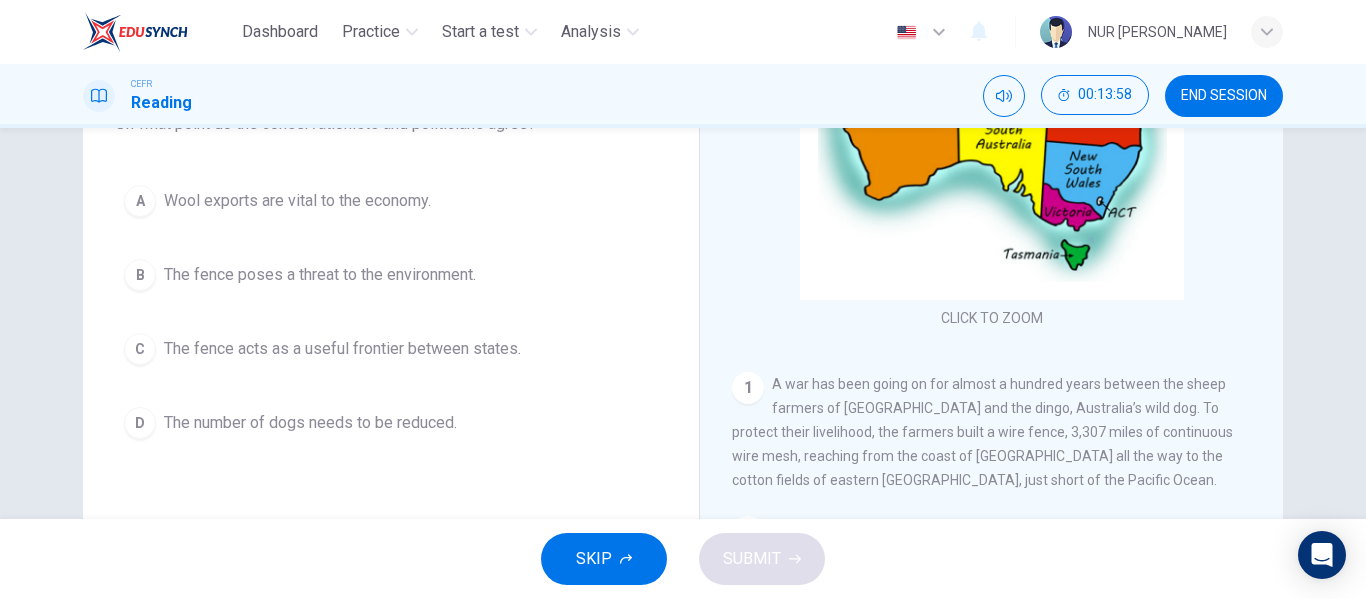 scroll, scrollTop: 100, scrollLeft: 0, axis: vertical 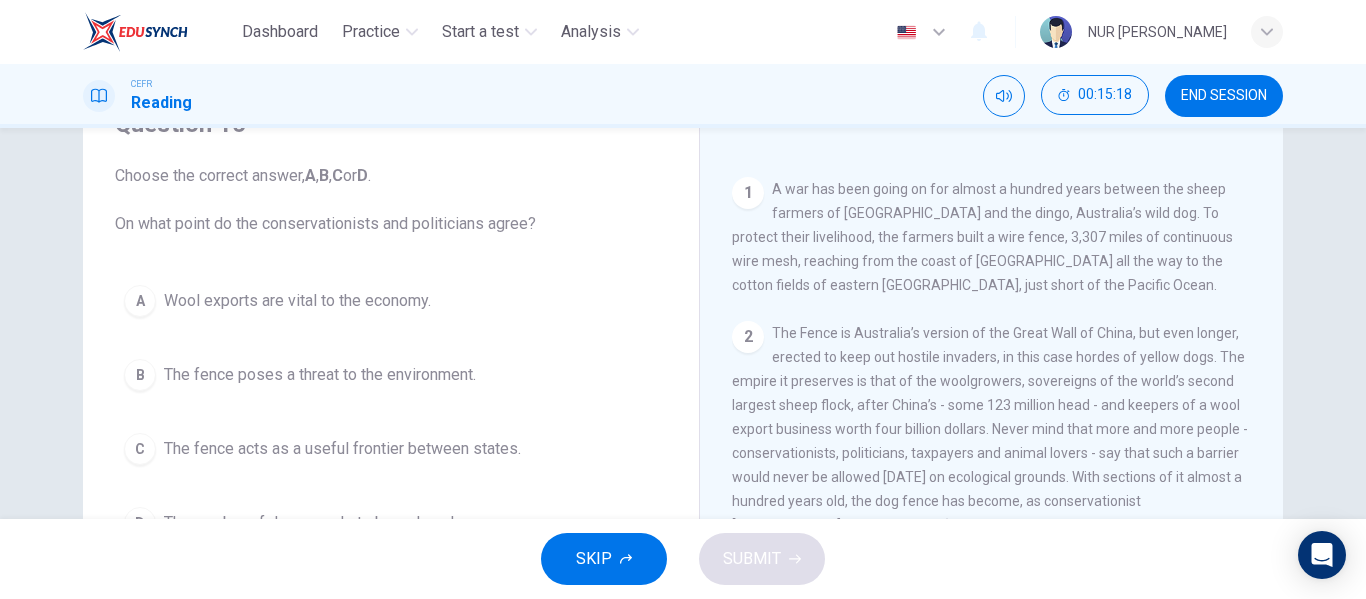 click on "Wool exports are vital to the economy." at bounding box center [297, 301] 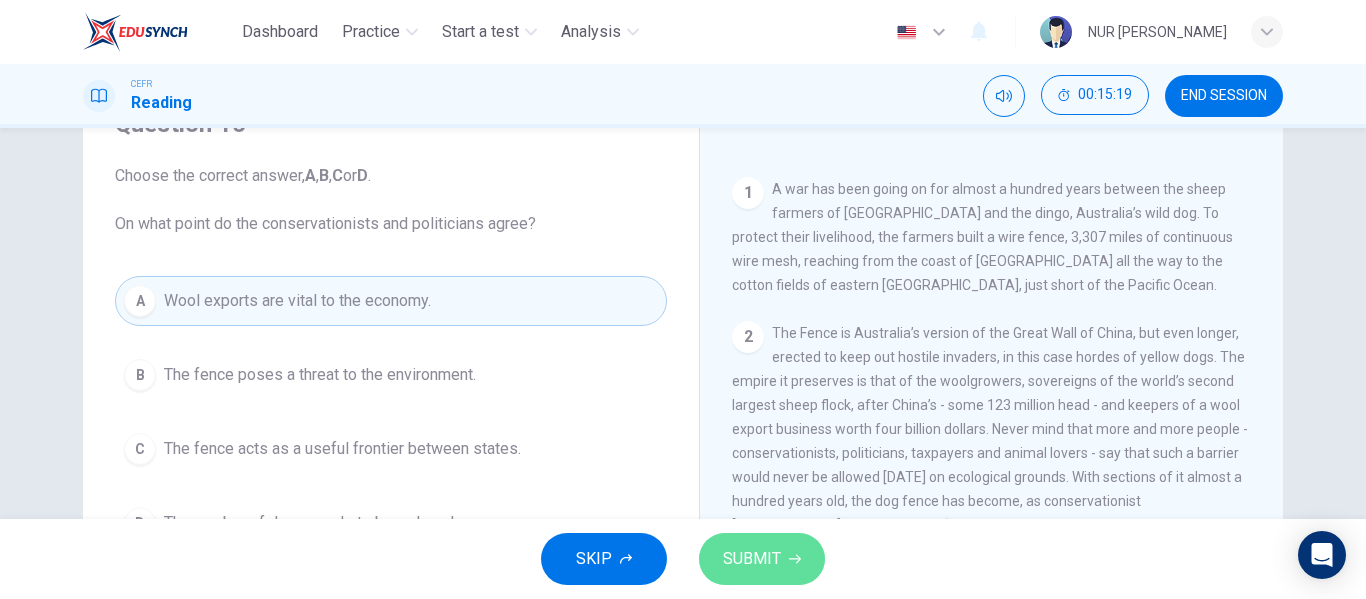 click on "SUBMIT" at bounding box center (752, 559) 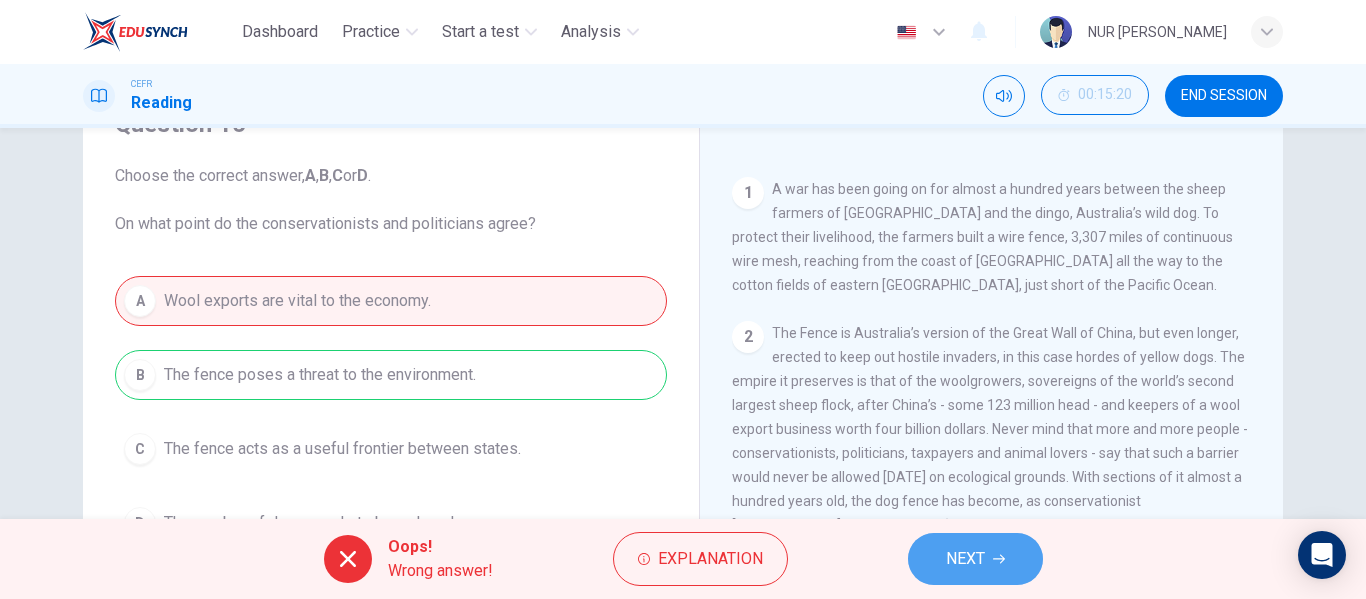 click on "NEXT" at bounding box center (975, 559) 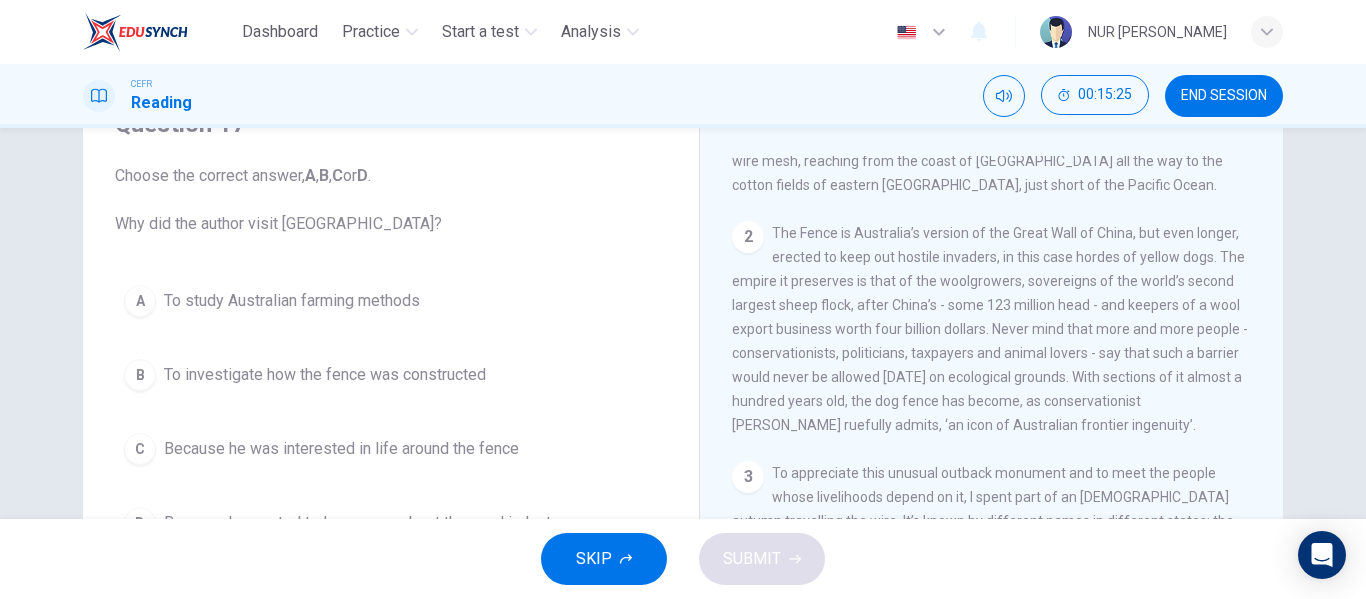 scroll, scrollTop: 700, scrollLeft: 0, axis: vertical 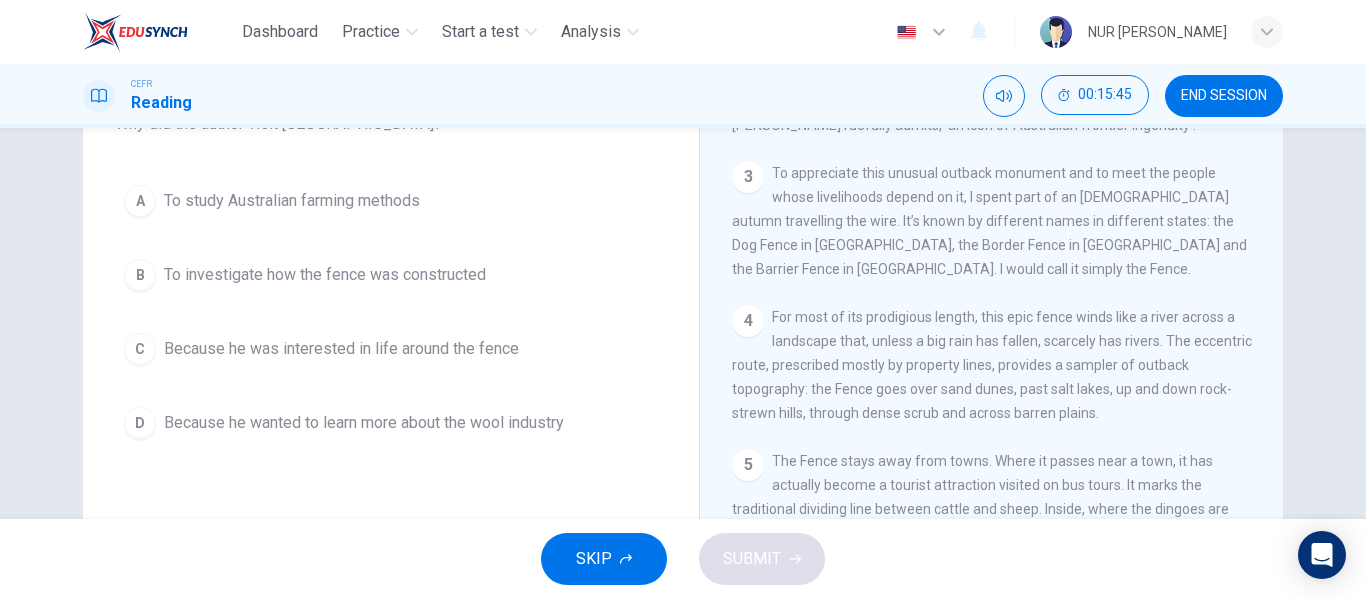 click on "To investigate how the fence was constructed" at bounding box center [325, 275] 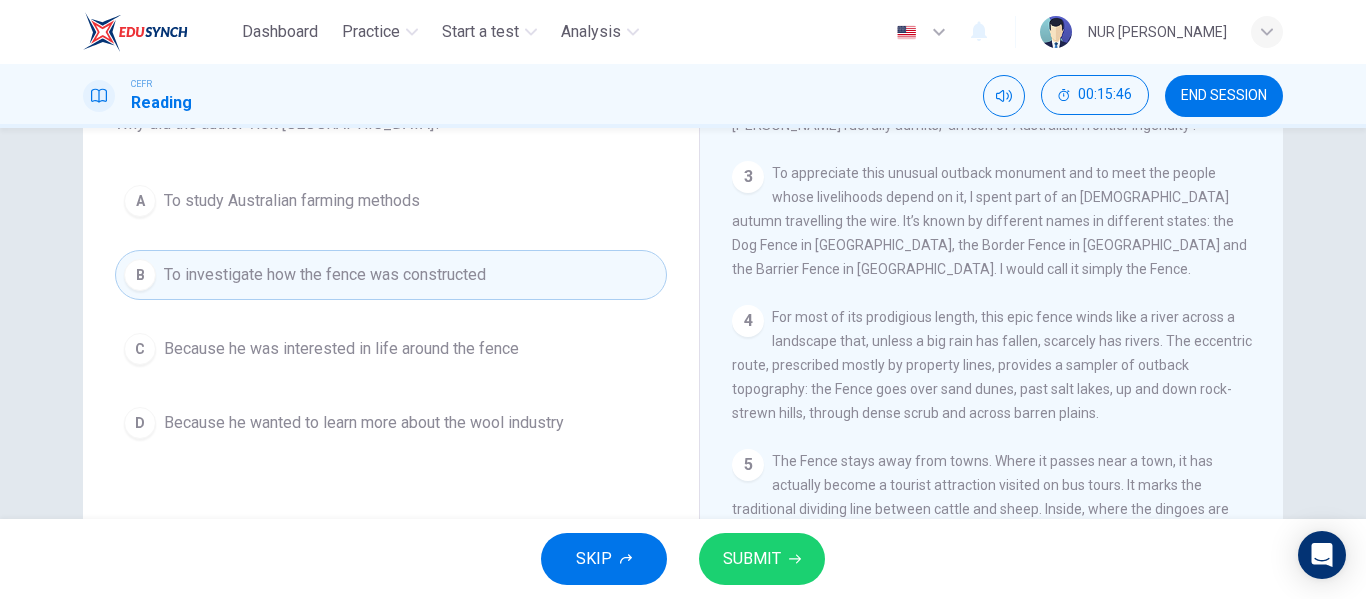 click on "SUBMIT" at bounding box center [752, 559] 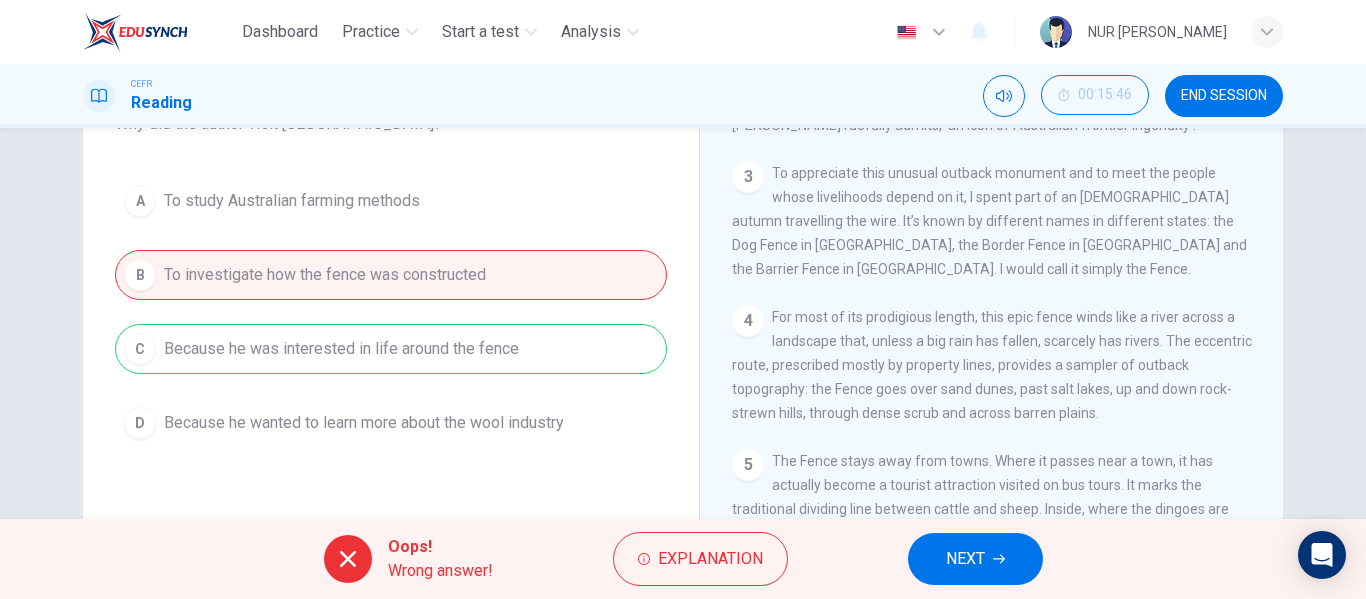 click on "NEXT" at bounding box center [965, 559] 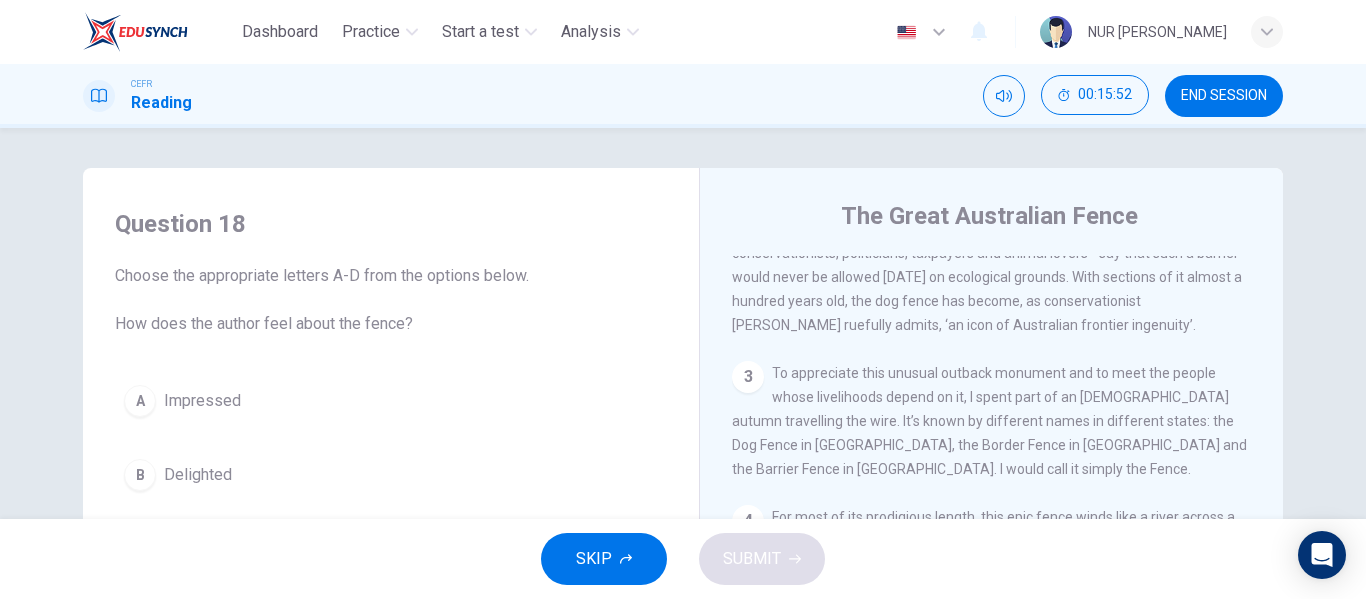 scroll, scrollTop: 100, scrollLeft: 0, axis: vertical 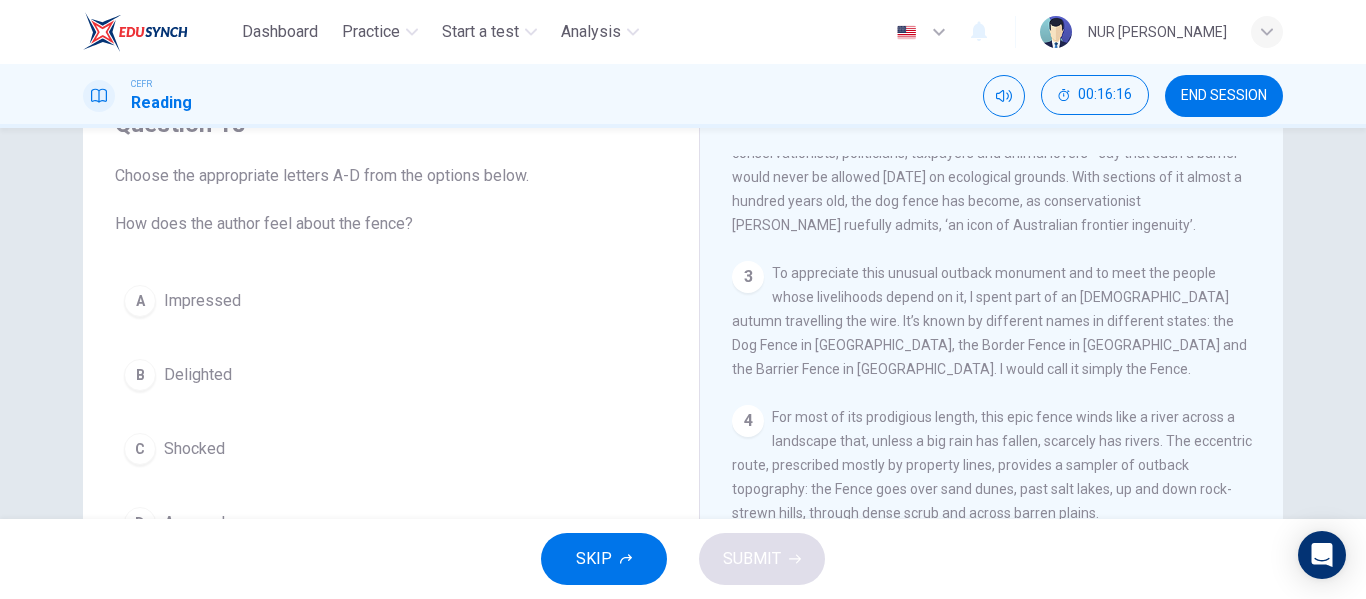 click on "A Impressed" at bounding box center [391, 301] 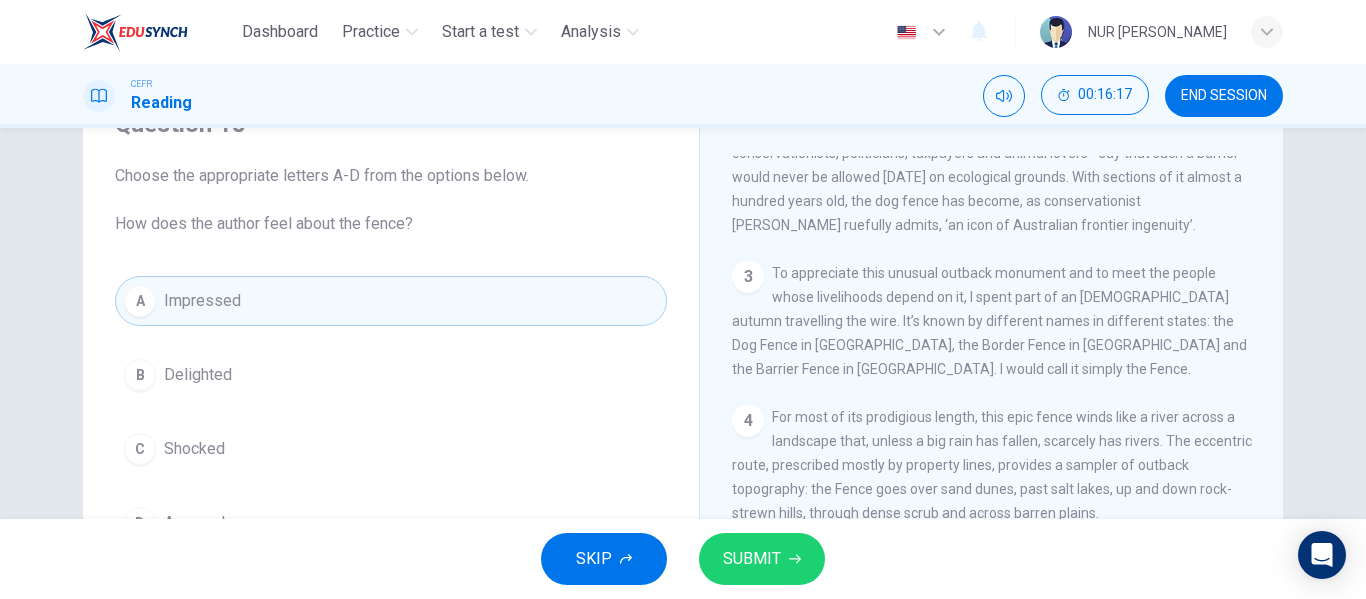 click on "SUBMIT" at bounding box center (752, 559) 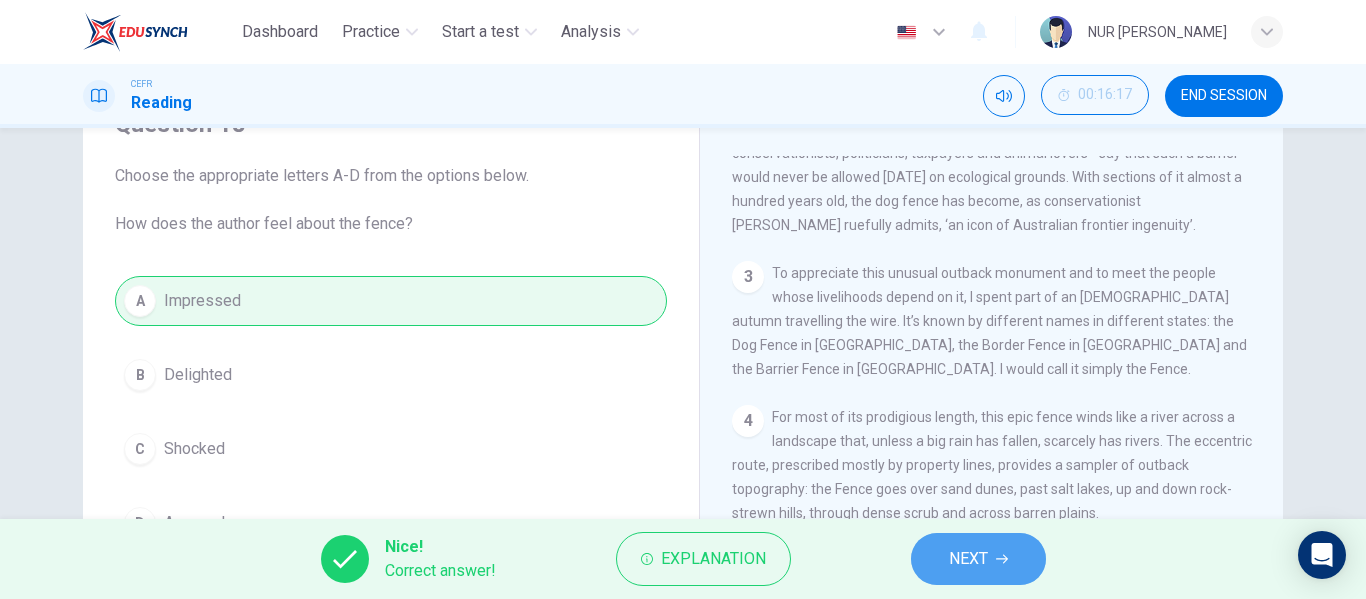 click on "NEXT" at bounding box center (978, 559) 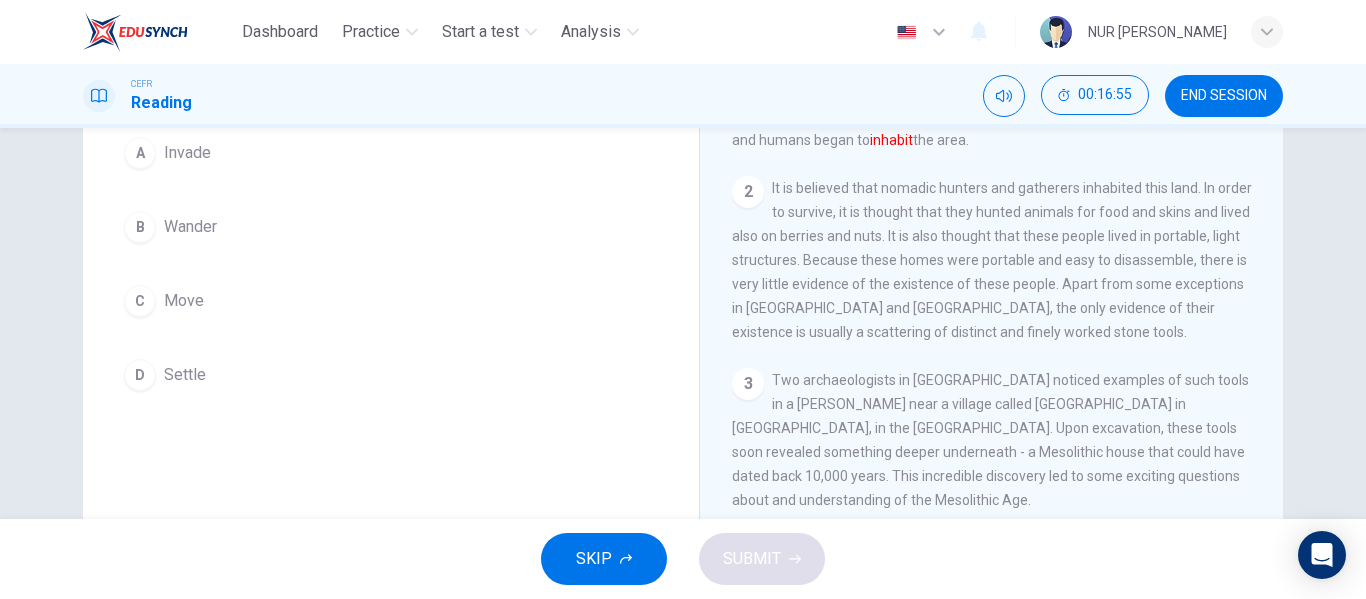 scroll, scrollTop: 100, scrollLeft: 0, axis: vertical 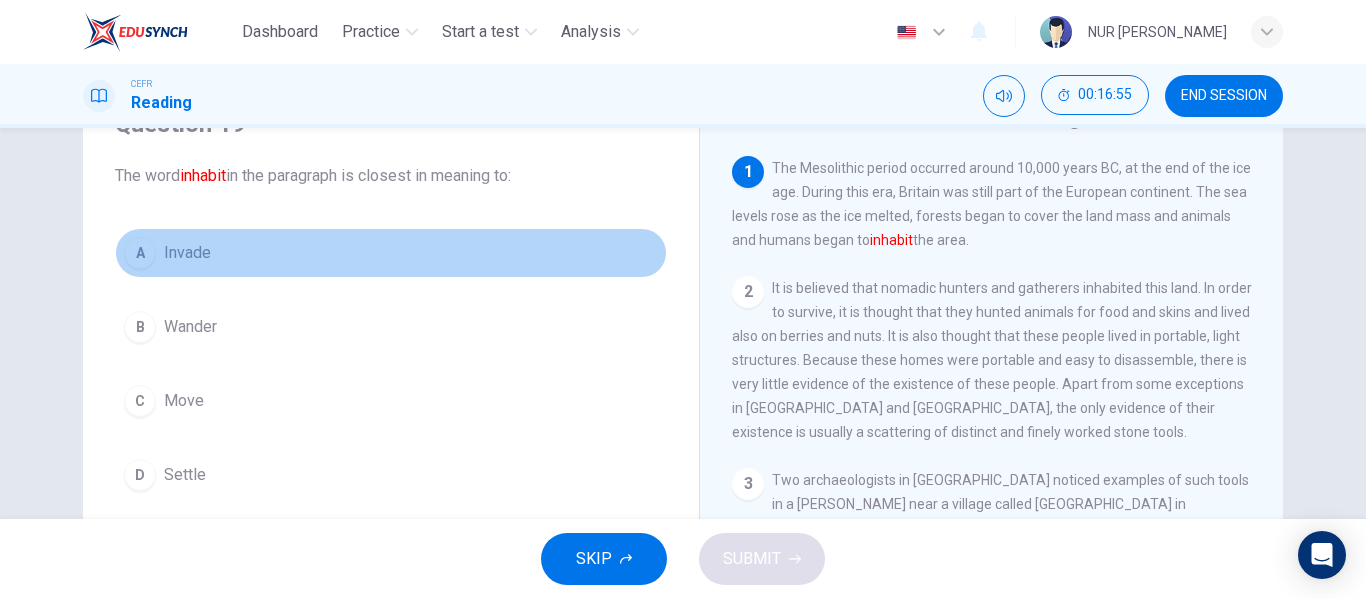 click on "A Invade" at bounding box center [391, 253] 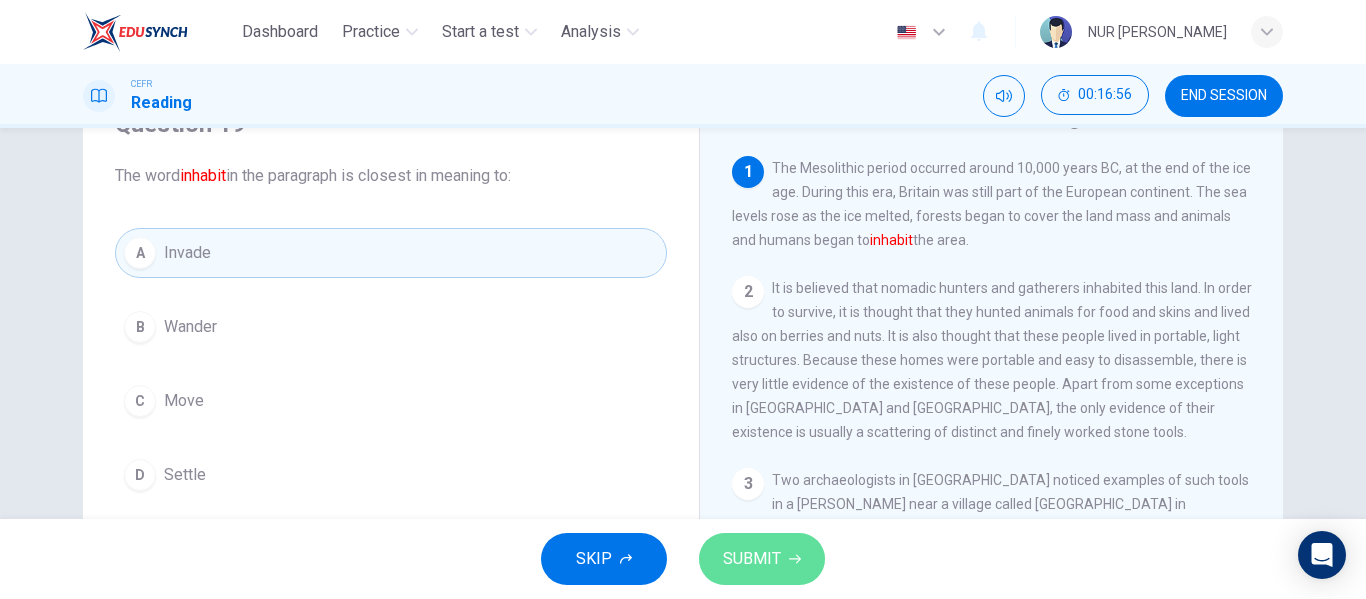 click on "SUBMIT" at bounding box center (752, 559) 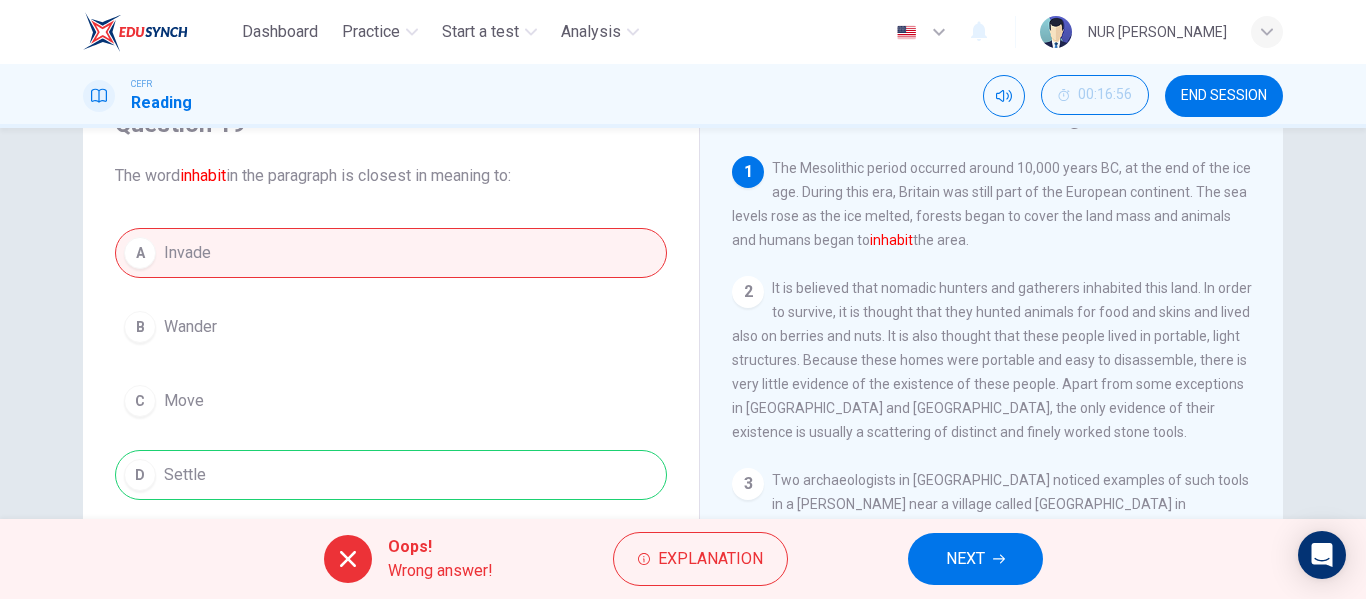 click on "NEXT" at bounding box center (975, 559) 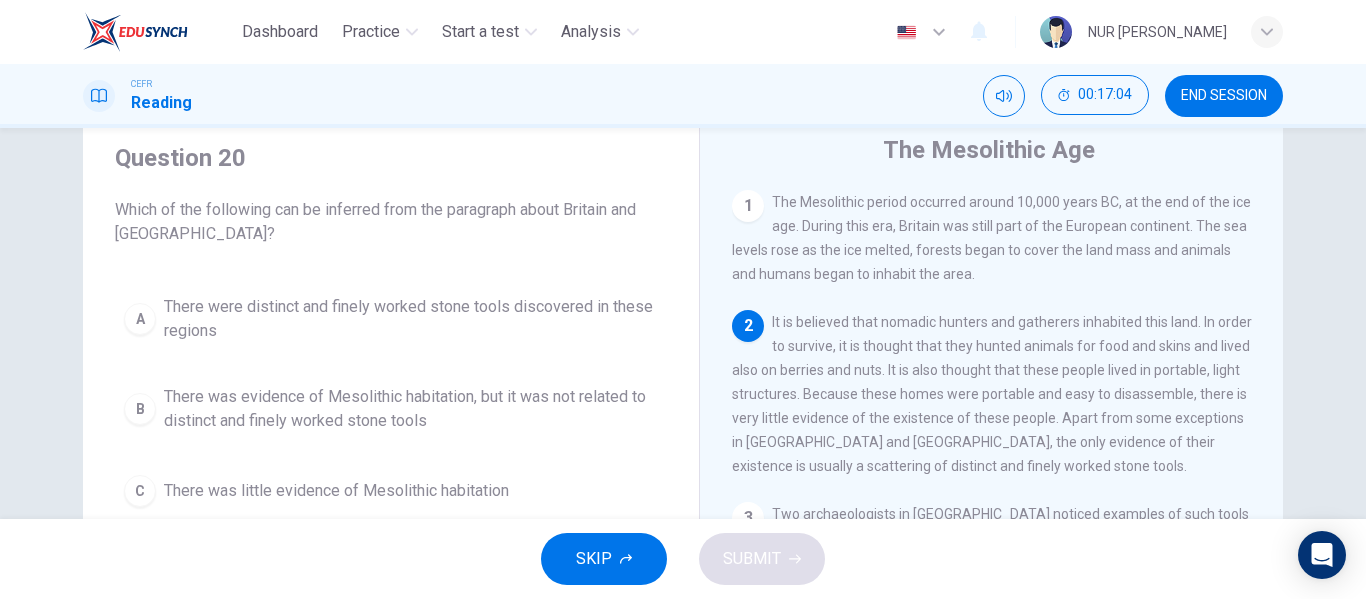 scroll, scrollTop: 100, scrollLeft: 0, axis: vertical 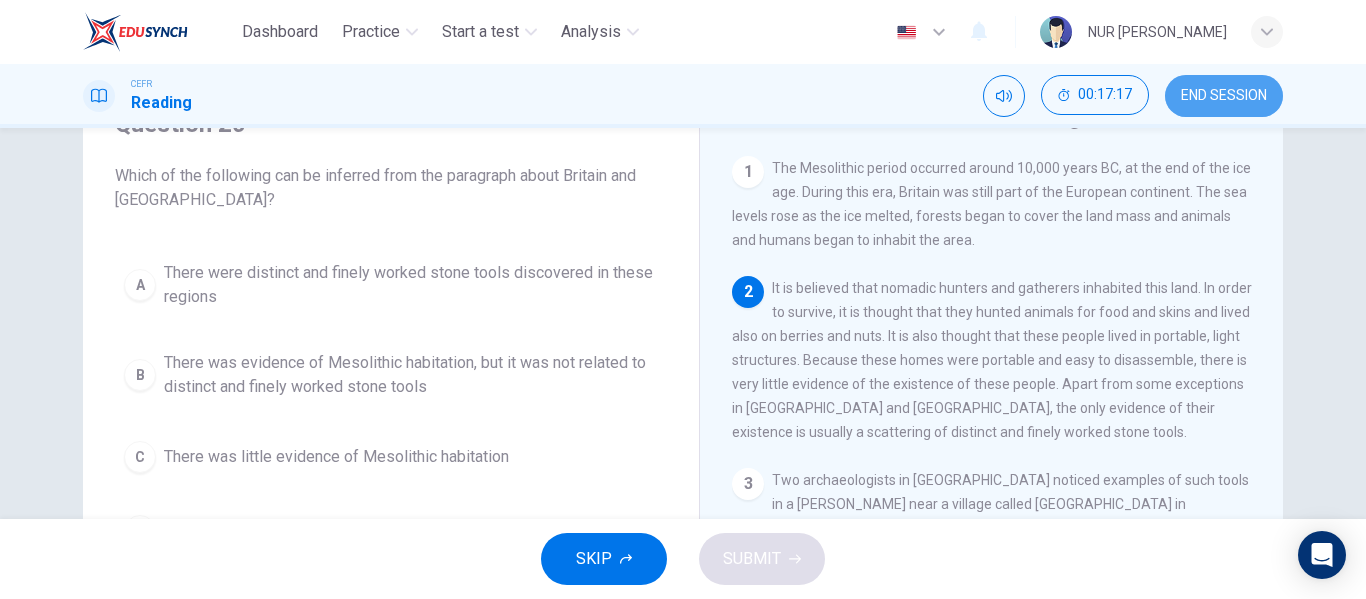 click on "END SESSION" at bounding box center [1224, 96] 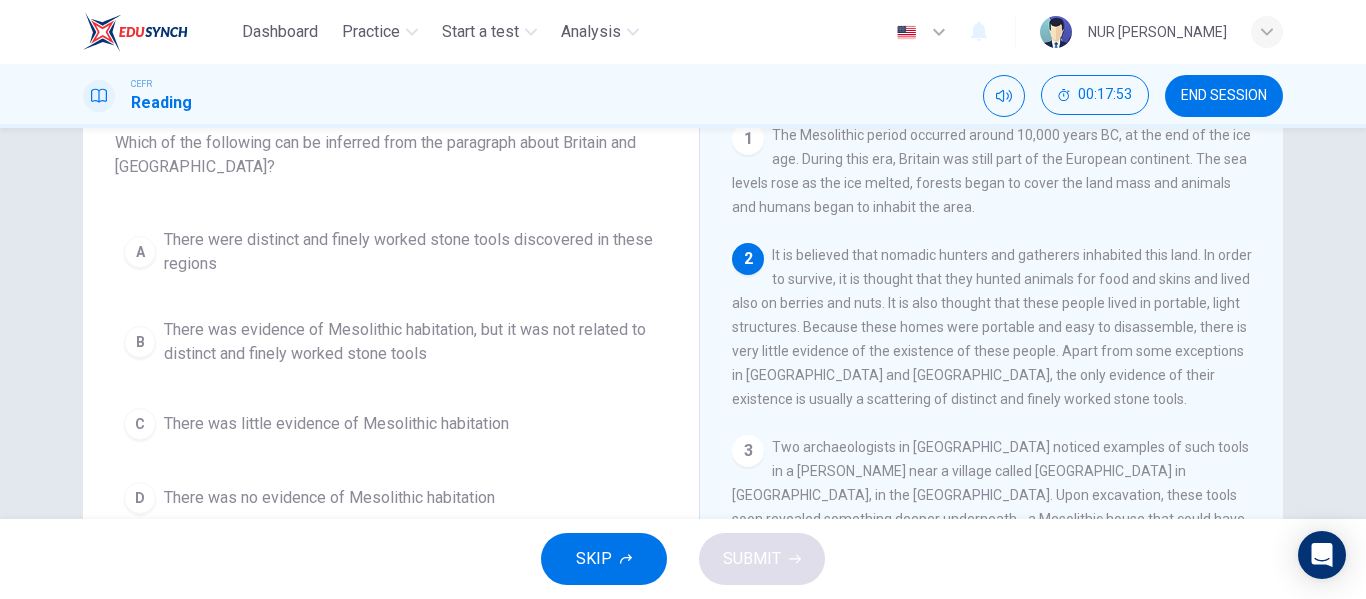 scroll, scrollTop: 100, scrollLeft: 0, axis: vertical 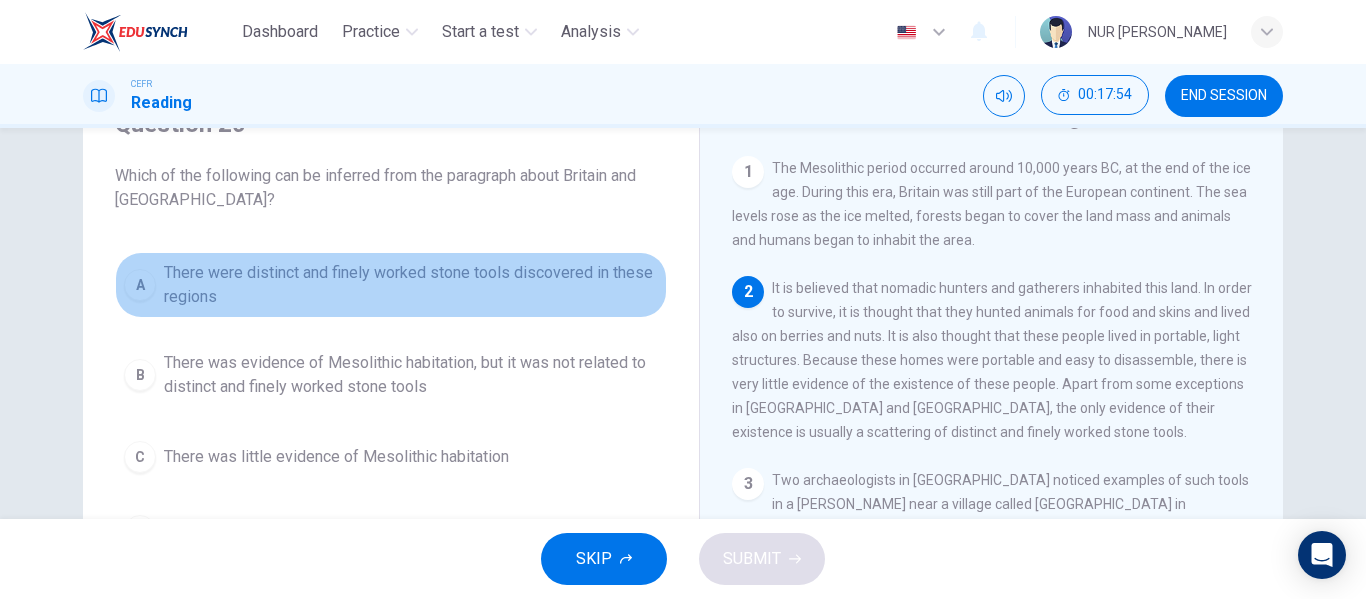 click on "There were distinct and finely worked stone tools discovered in these regions" at bounding box center (411, 285) 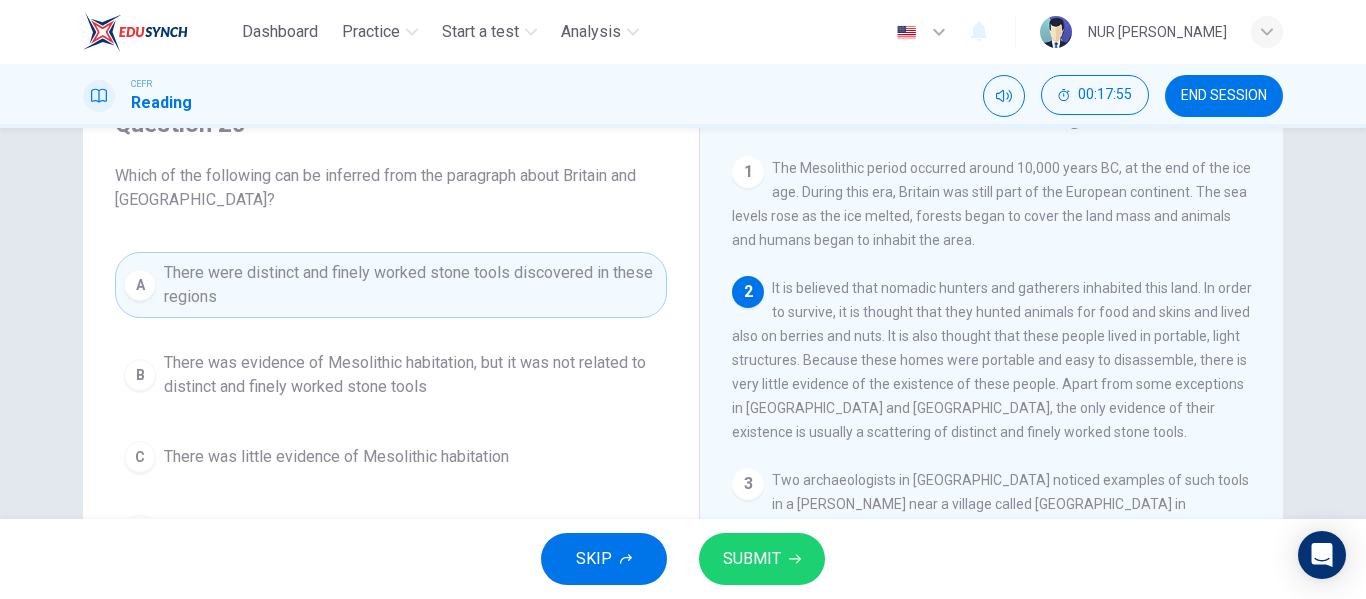 click on "SUBMIT" at bounding box center (762, 559) 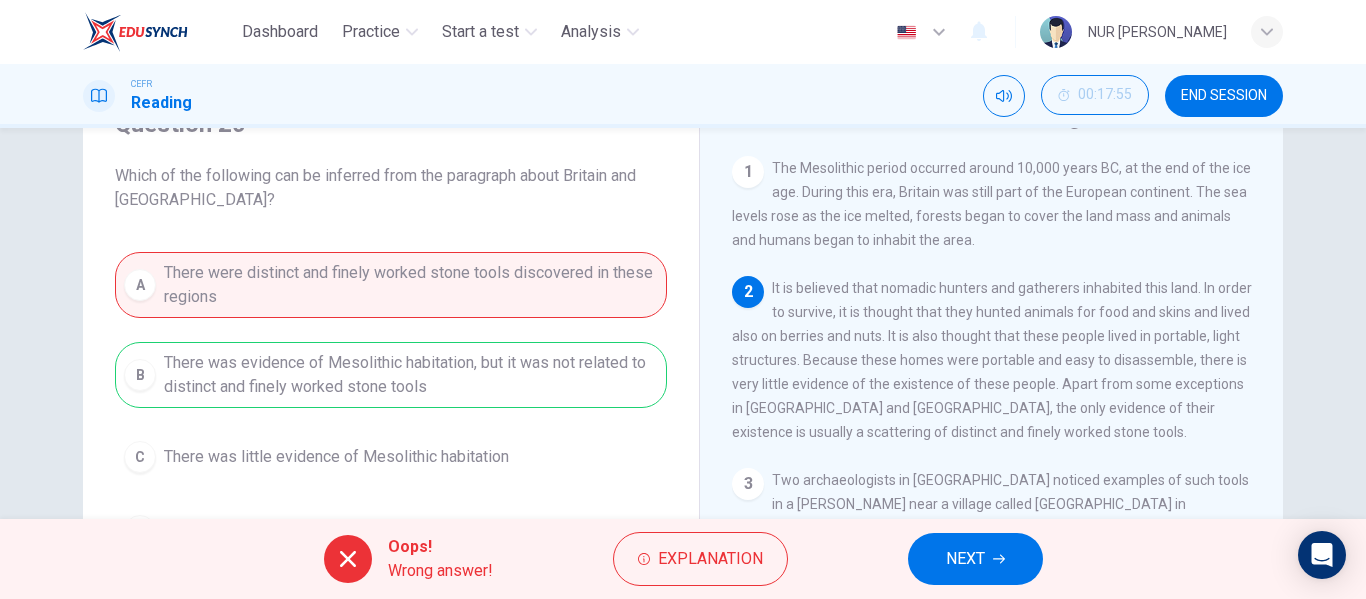 click on "NEXT" at bounding box center [965, 559] 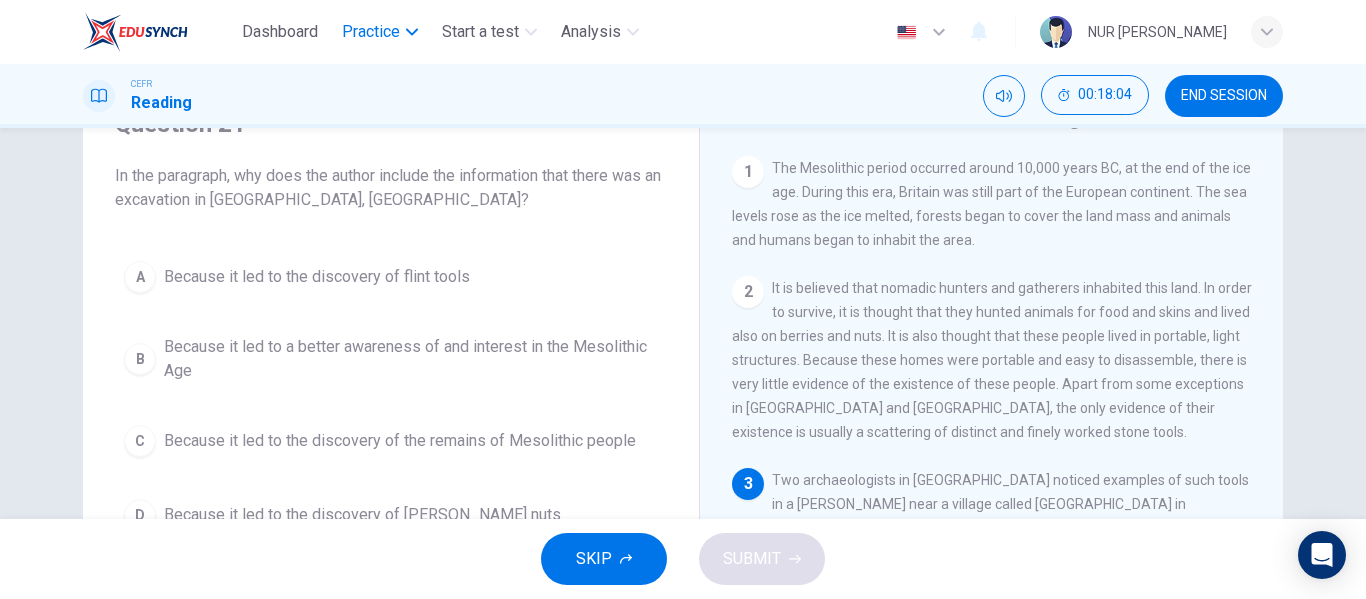 click on "Practice" at bounding box center [371, 32] 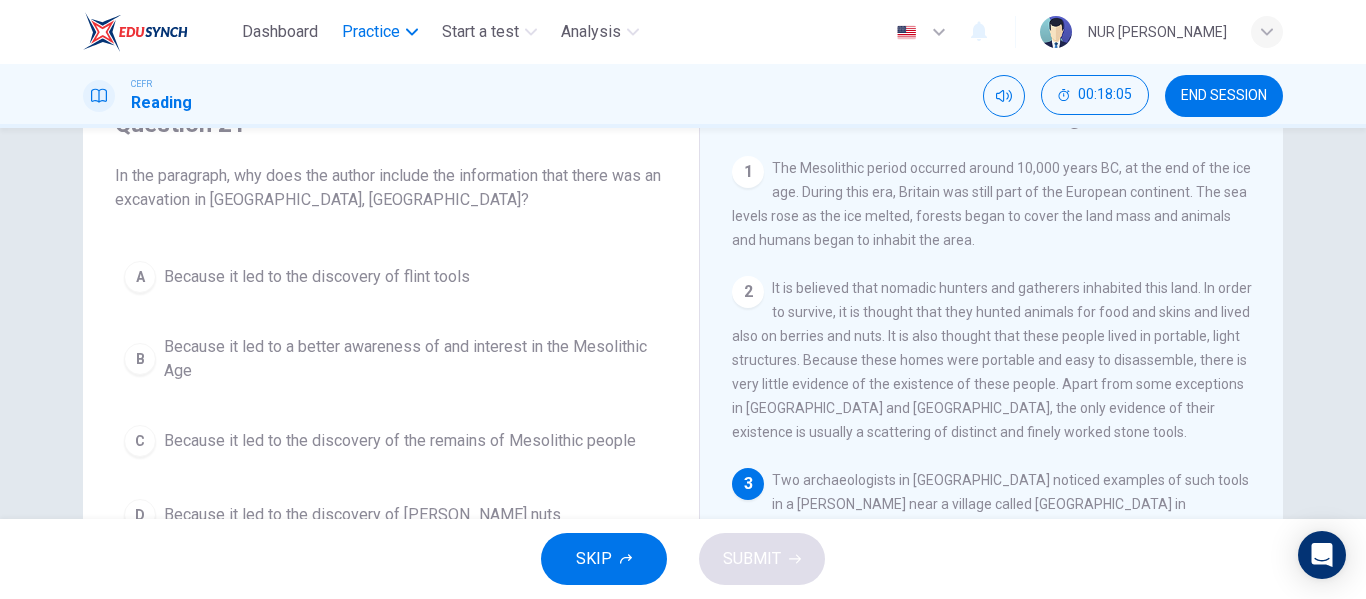 click on "Practice" at bounding box center (371, 32) 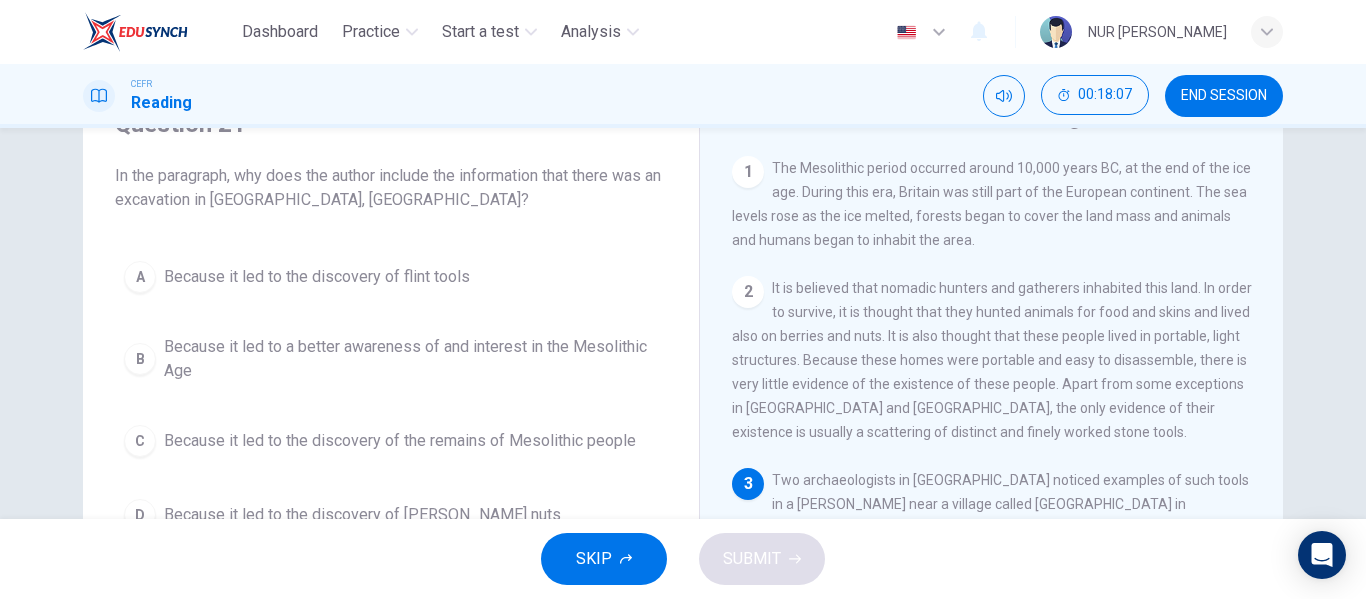 click on "CEFR Reading 00:18:07 END SESSION" at bounding box center [683, 96] 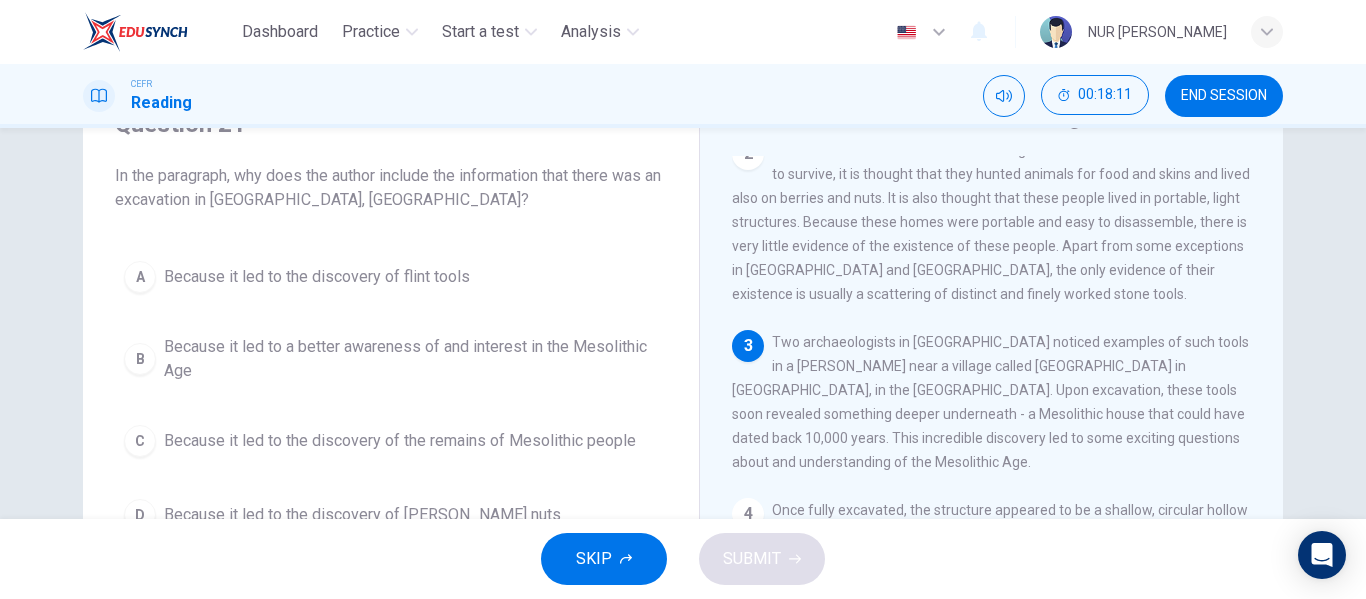 scroll, scrollTop: 200, scrollLeft: 0, axis: vertical 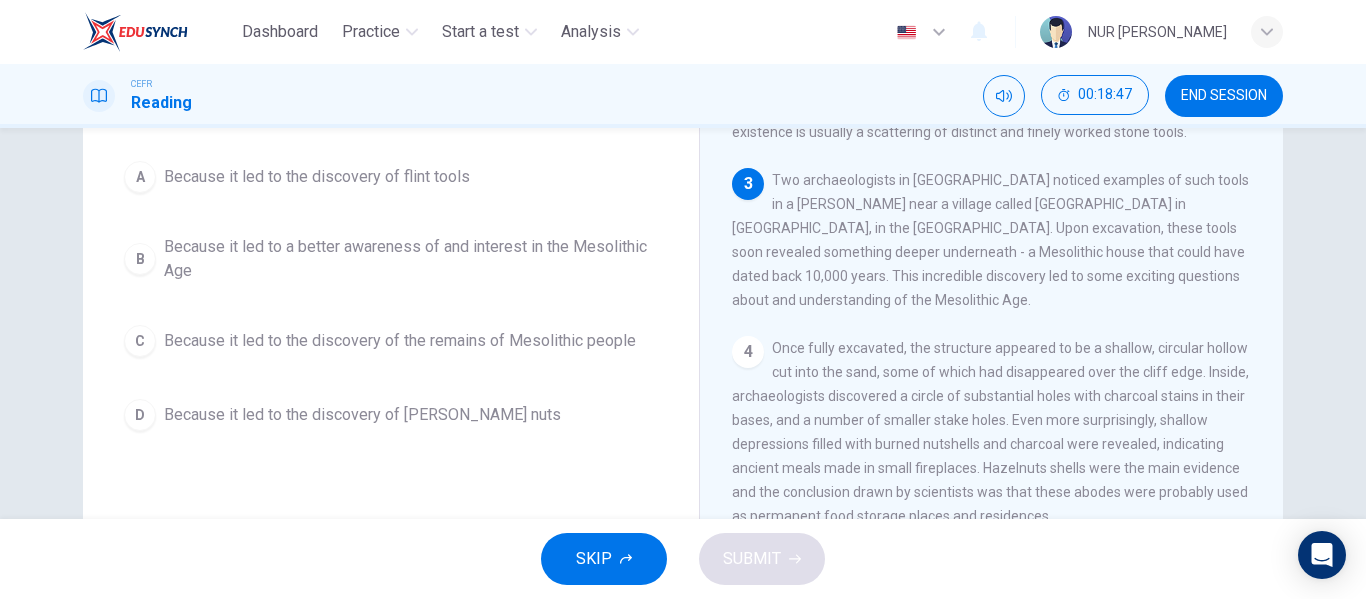click on "Because it led to the discovery of the remains of Mesolithic people" at bounding box center [400, 341] 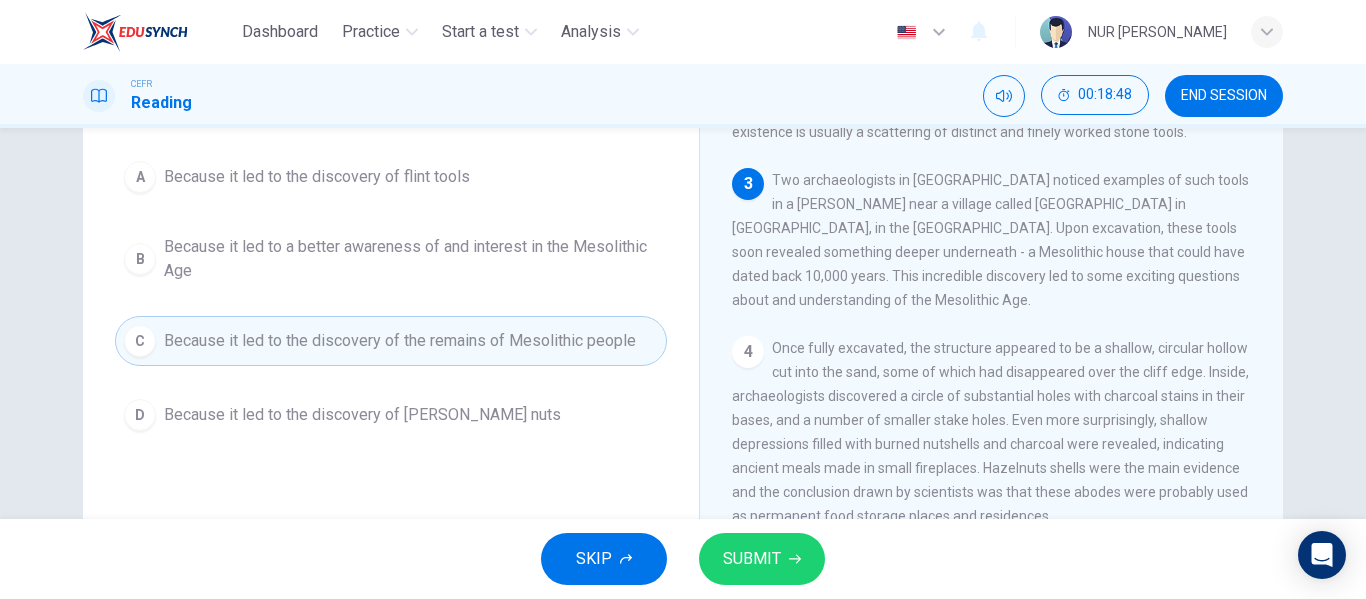 click on "SUBMIT" at bounding box center (752, 559) 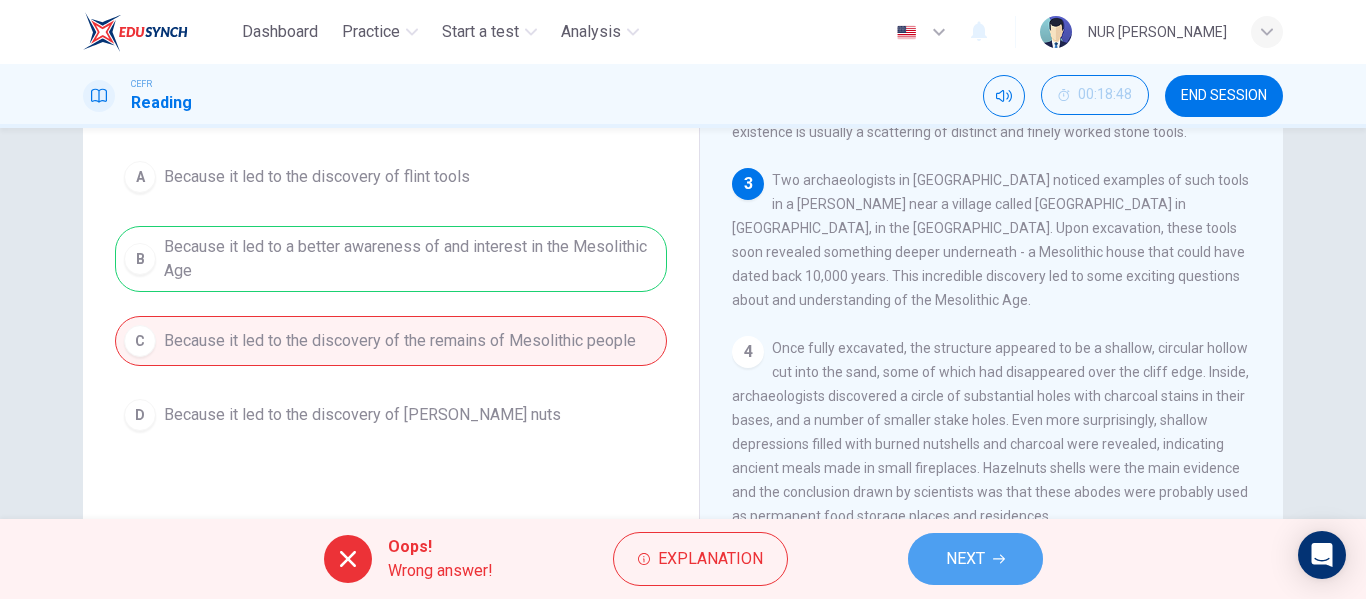 click on "NEXT" at bounding box center (965, 559) 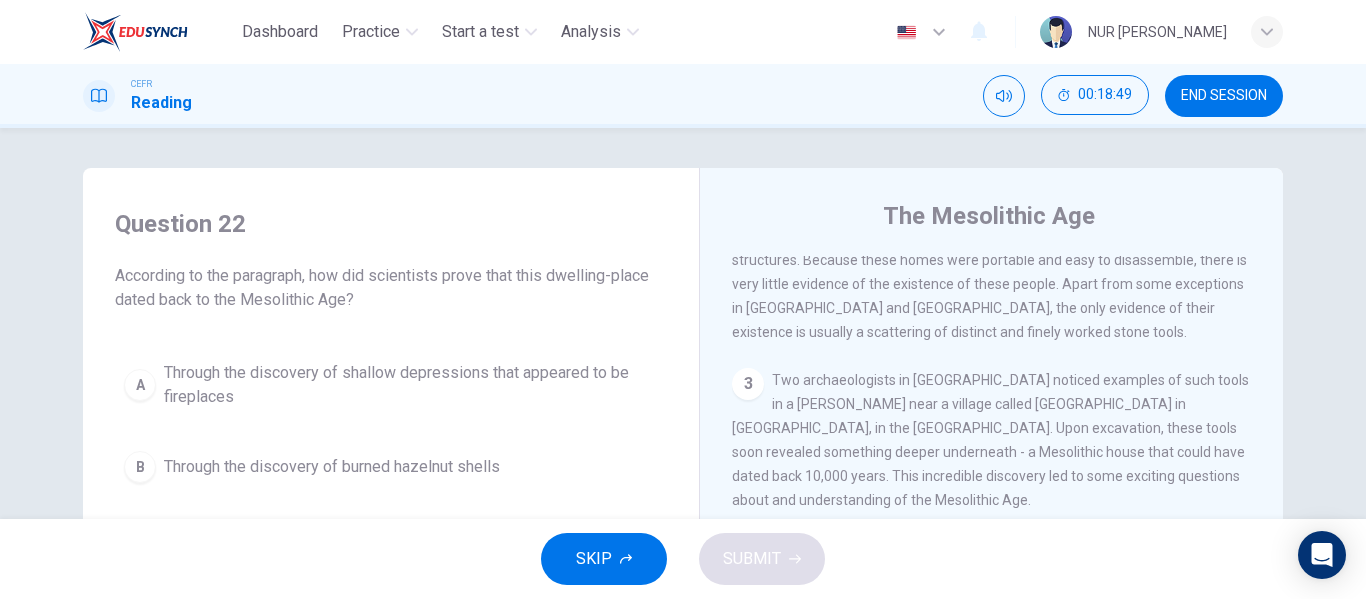 scroll, scrollTop: 100, scrollLeft: 0, axis: vertical 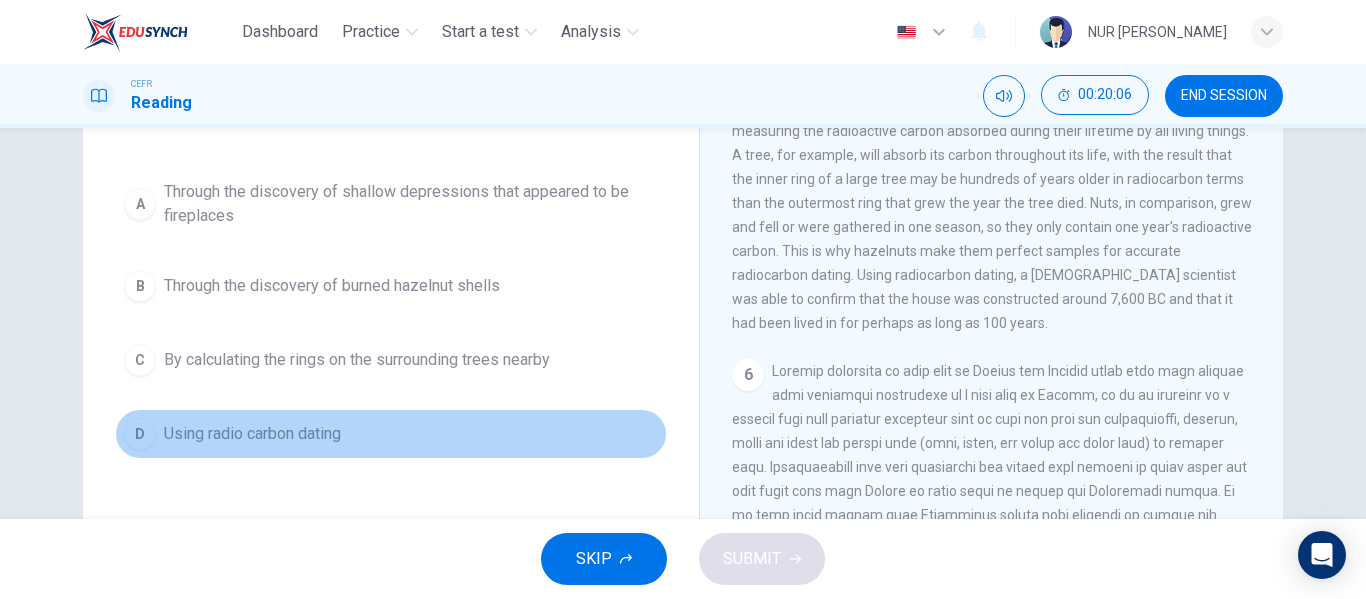 click on "Using radio carbon dating" at bounding box center [252, 434] 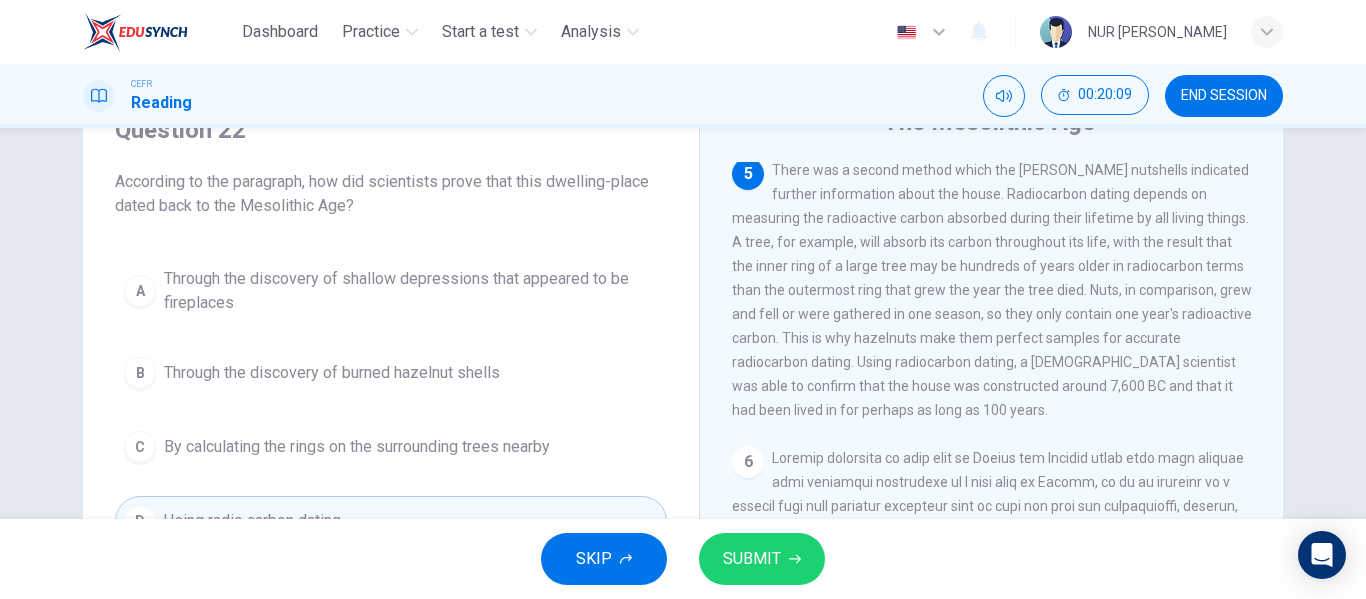 scroll, scrollTop: 95, scrollLeft: 0, axis: vertical 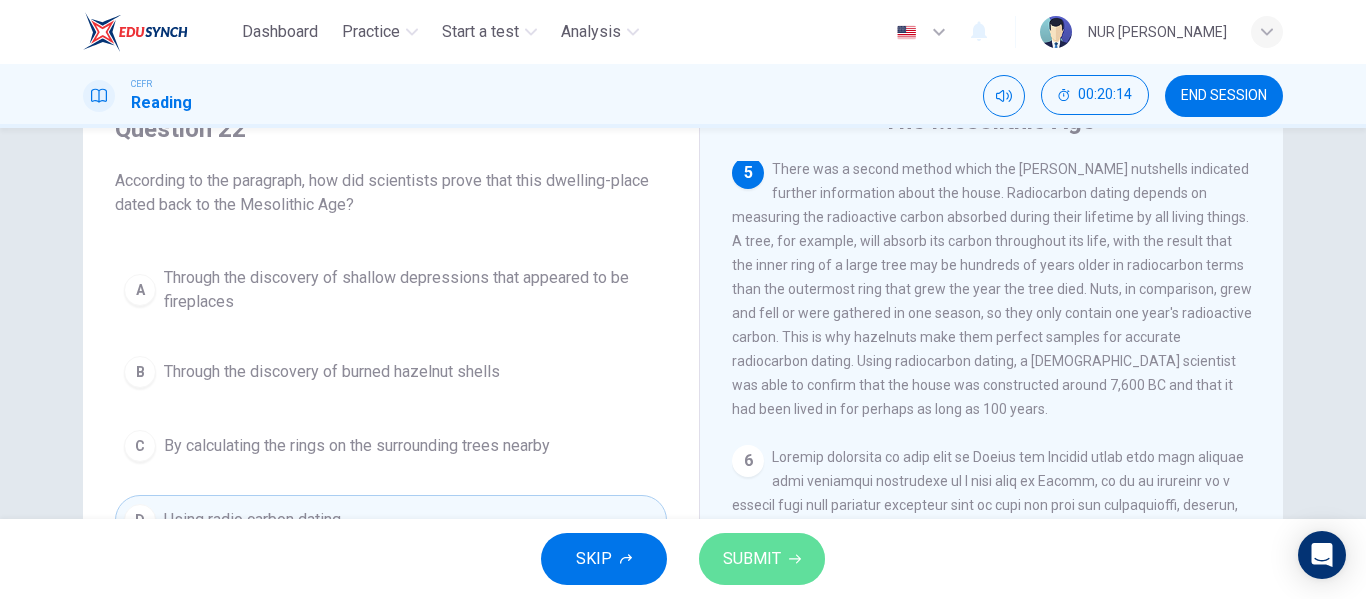 click on "SUBMIT" at bounding box center [762, 559] 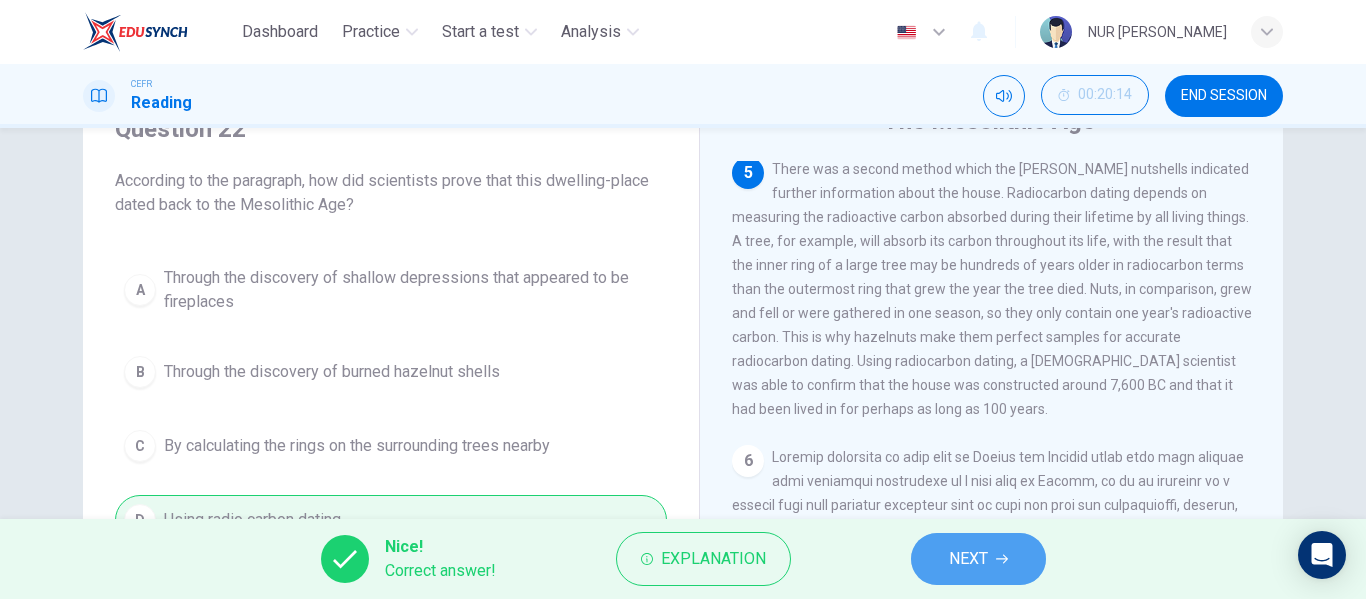 click on "NEXT" at bounding box center (968, 559) 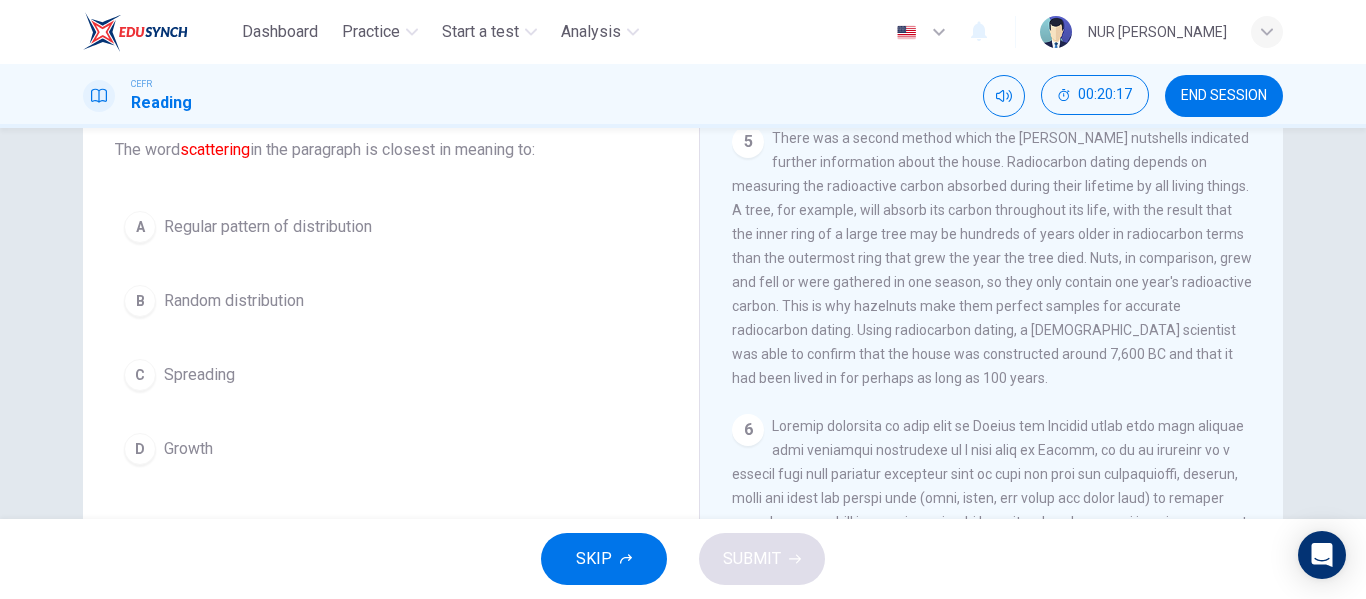scroll, scrollTop: 127, scrollLeft: 0, axis: vertical 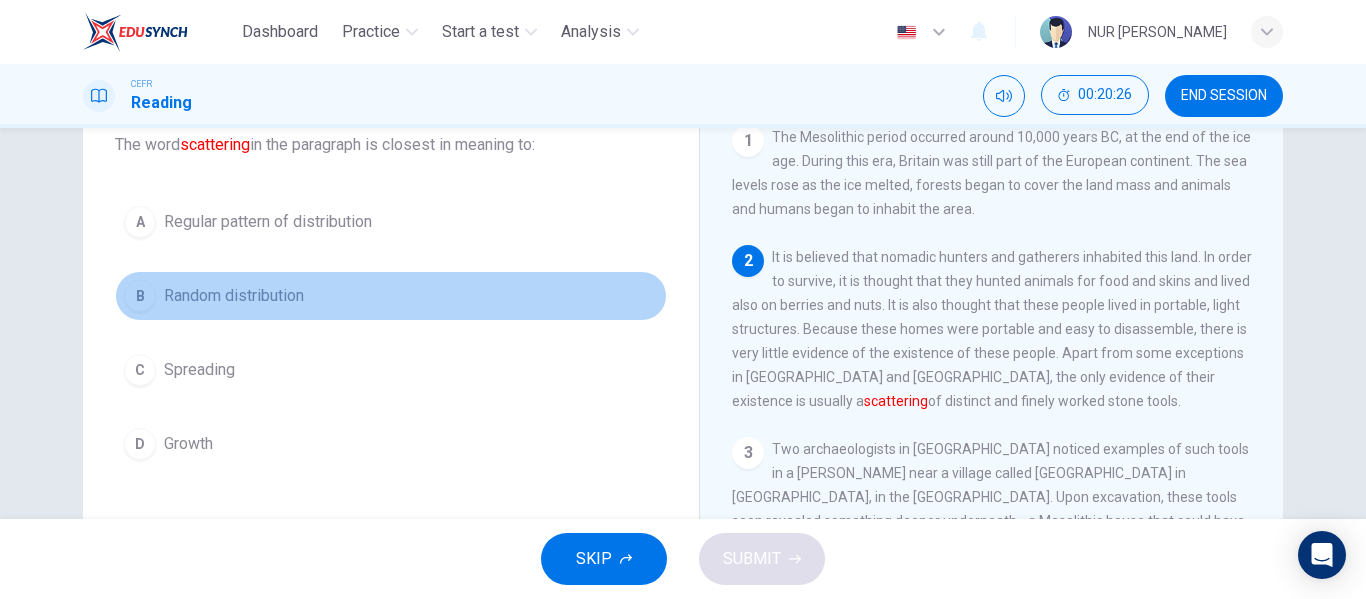 click on "Random distribution" at bounding box center [234, 296] 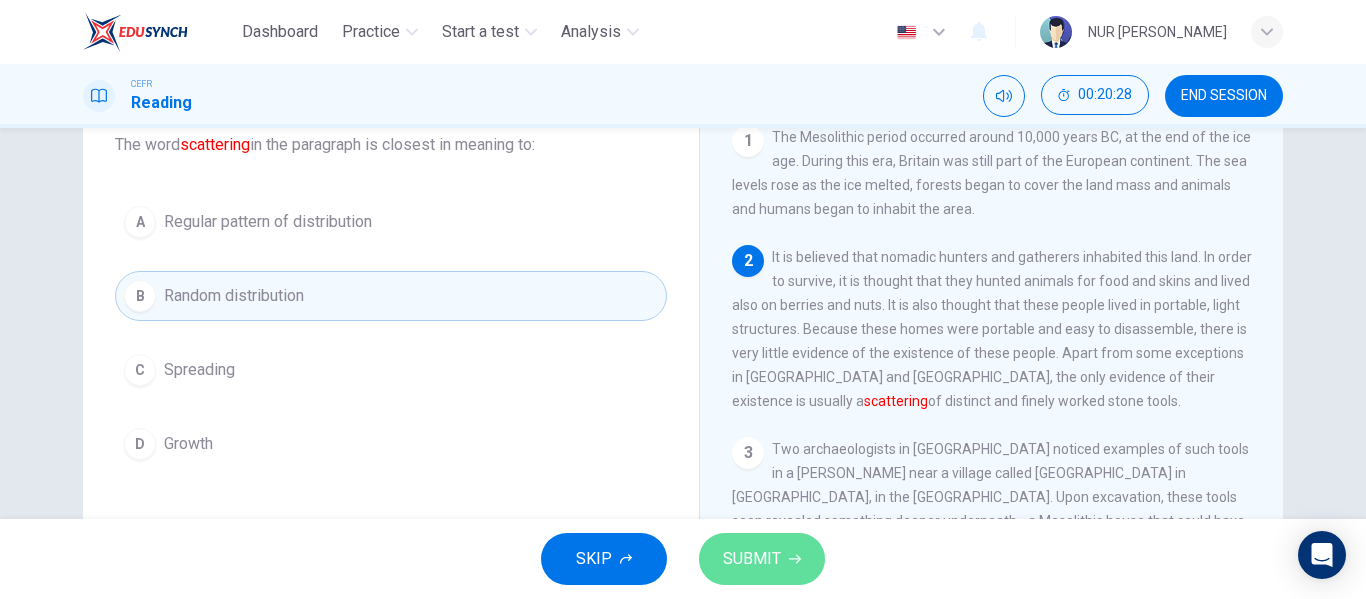 click on "SUBMIT" at bounding box center [752, 559] 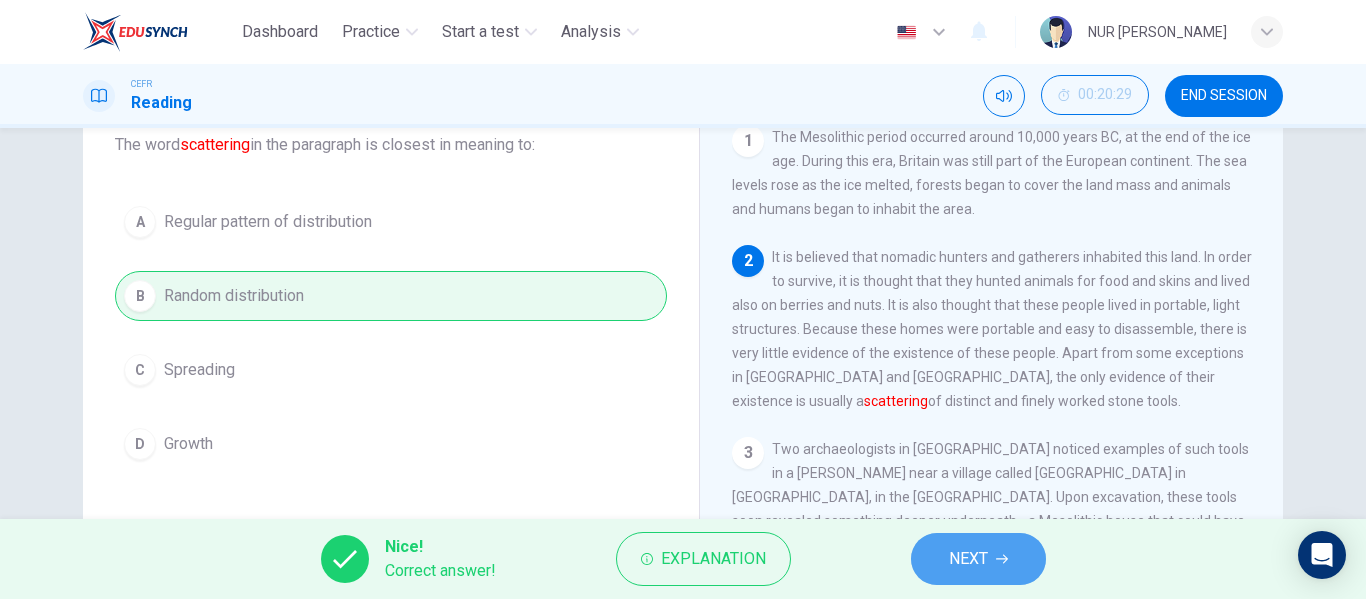 click on "NEXT" at bounding box center (968, 559) 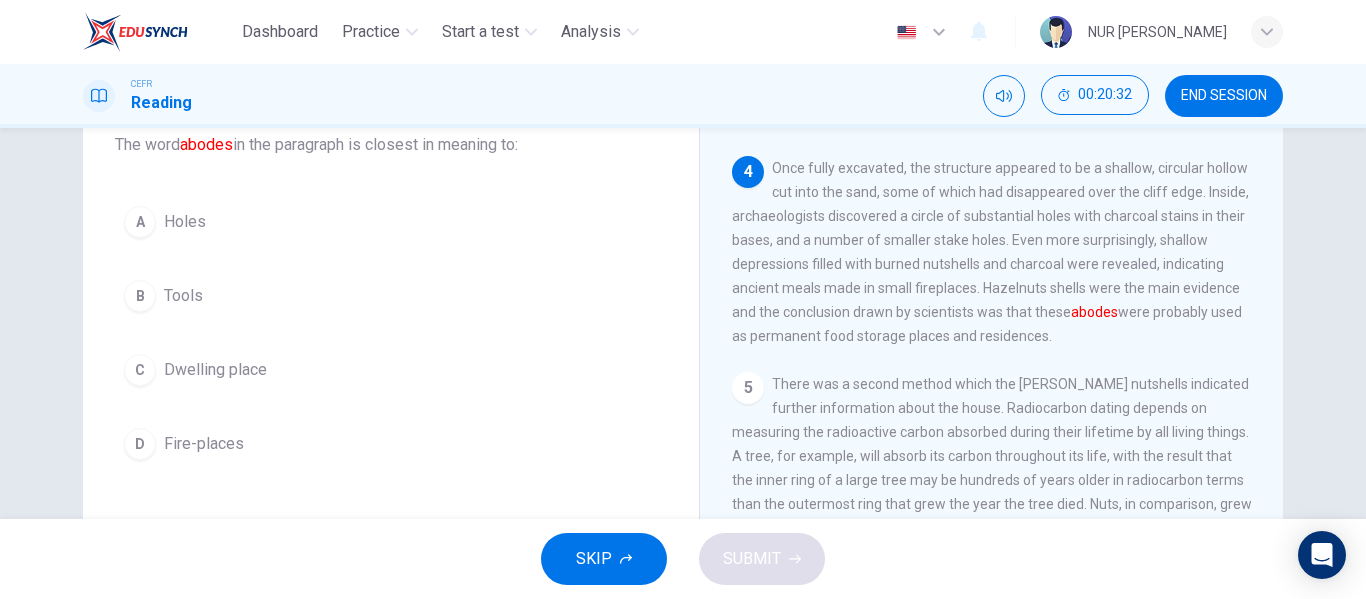 scroll, scrollTop: 448, scrollLeft: 0, axis: vertical 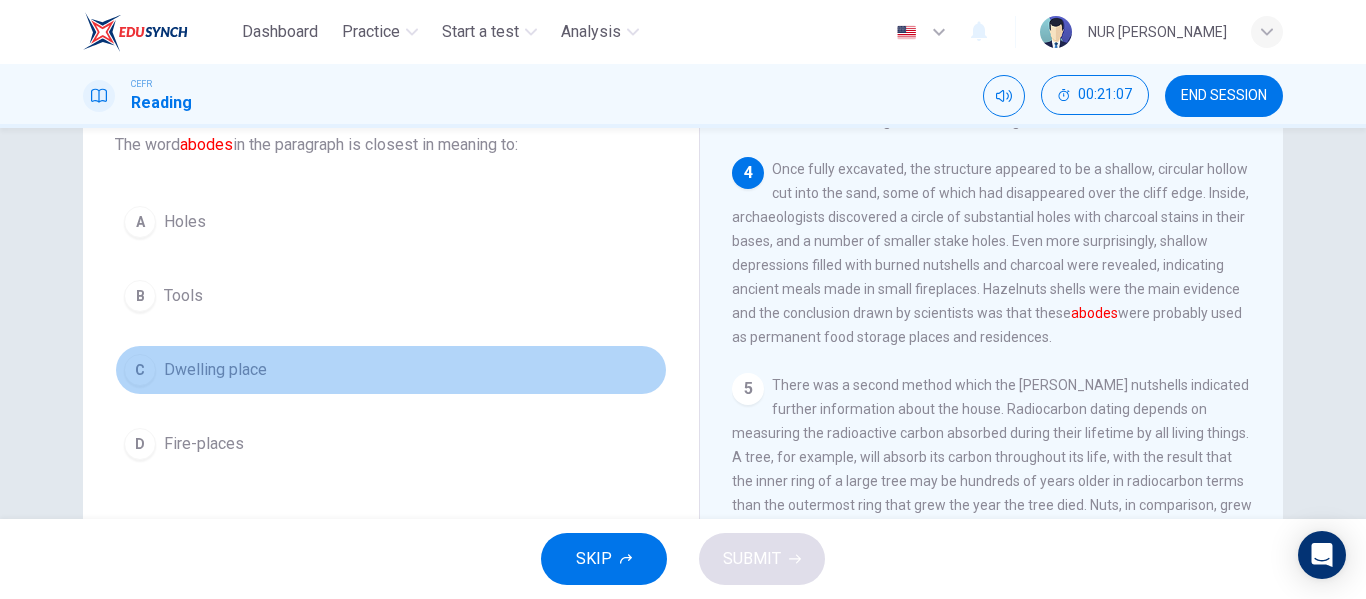 click on "Dwelling place" at bounding box center [215, 370] 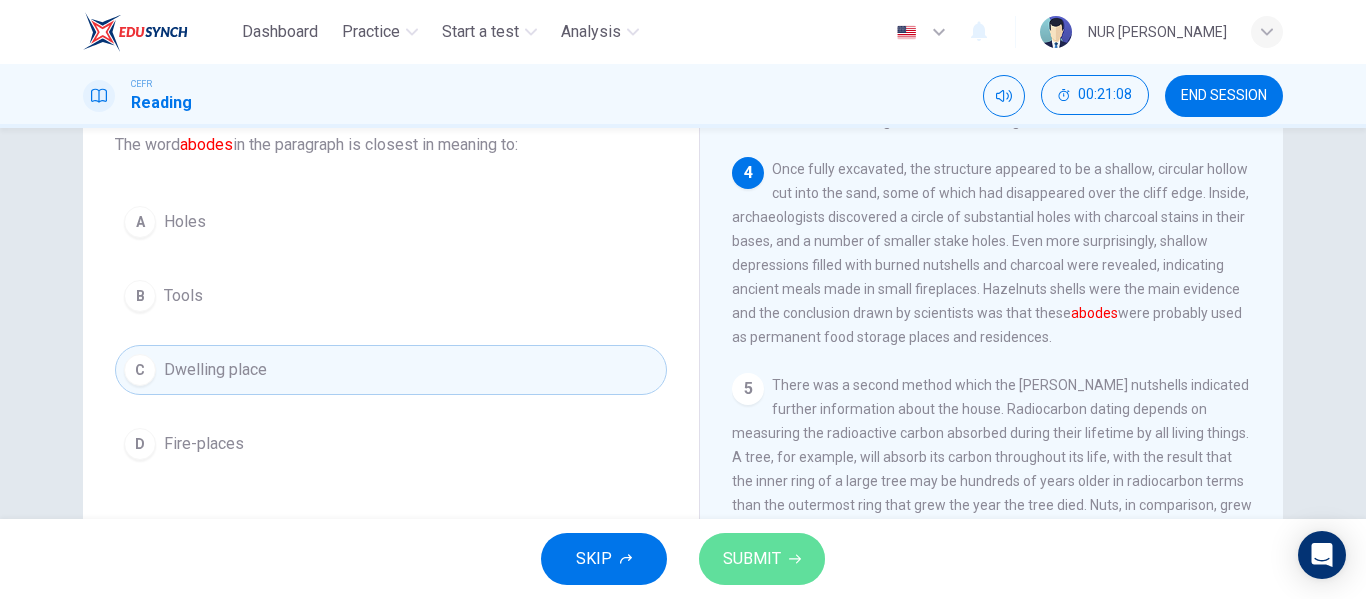 click 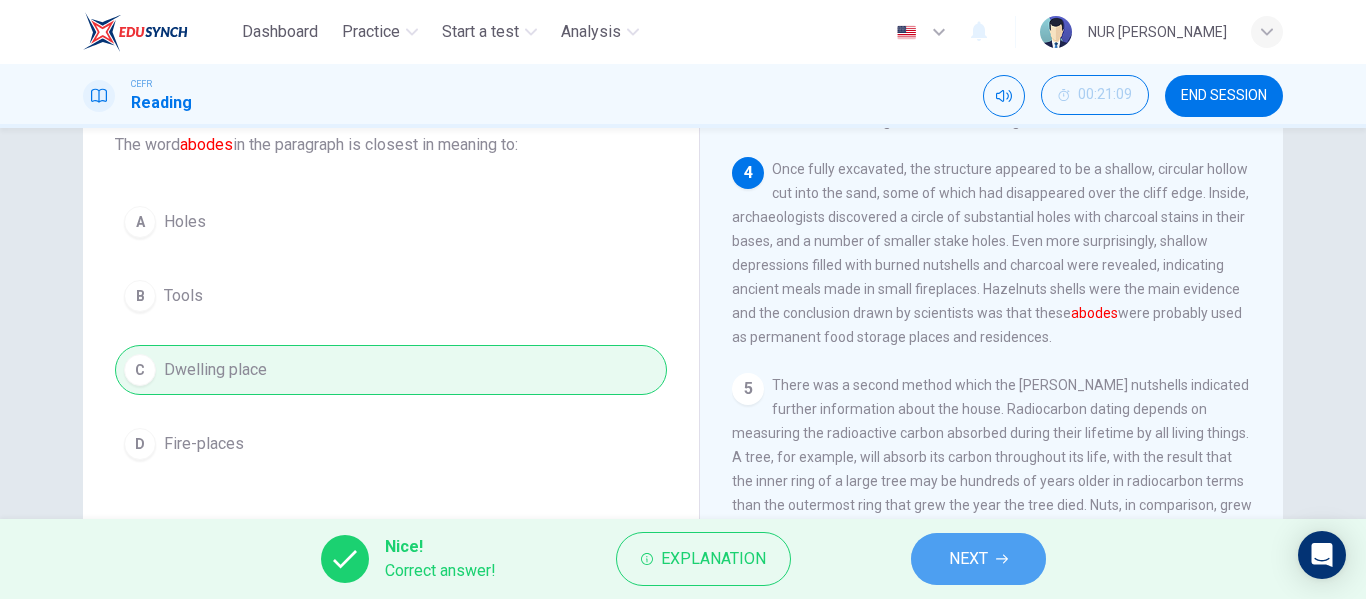 click on "NEXT" at bounding box center [968, 559] 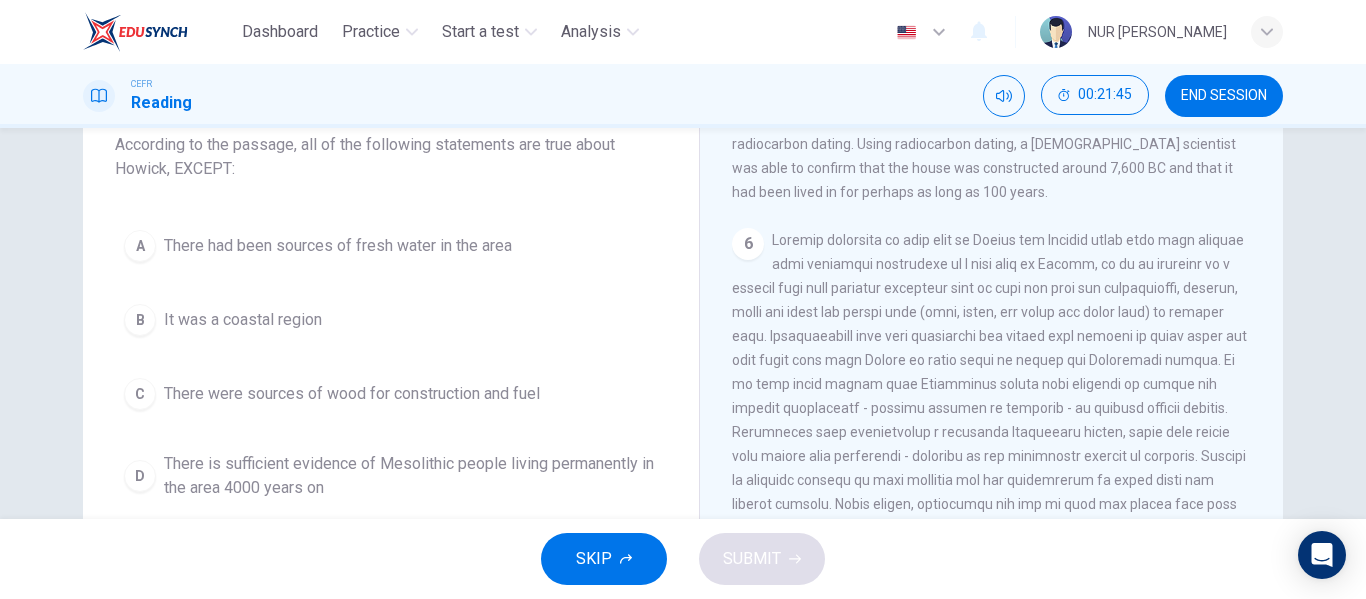 scroll, scrollTop: 961, scrollLeft: 0, axis: vertical 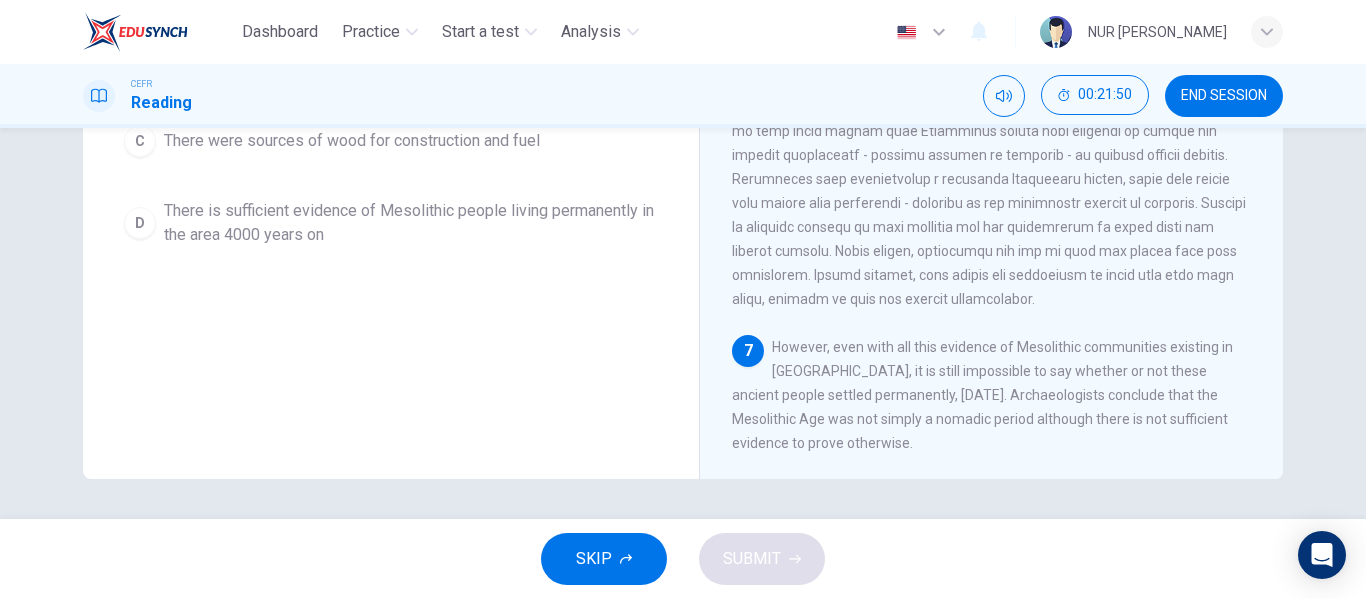 click on "However, even with all this evidence of Mesolithic communities existing in Howick, it is still impossible to say whether or not these ancient people settled permanently, 4000 years later. Archaeologists conclude that the Mesolithic Age was not simply a nomadic period although there is not sufficient evidence to prove otherwise." at bounding box center (982, 395) 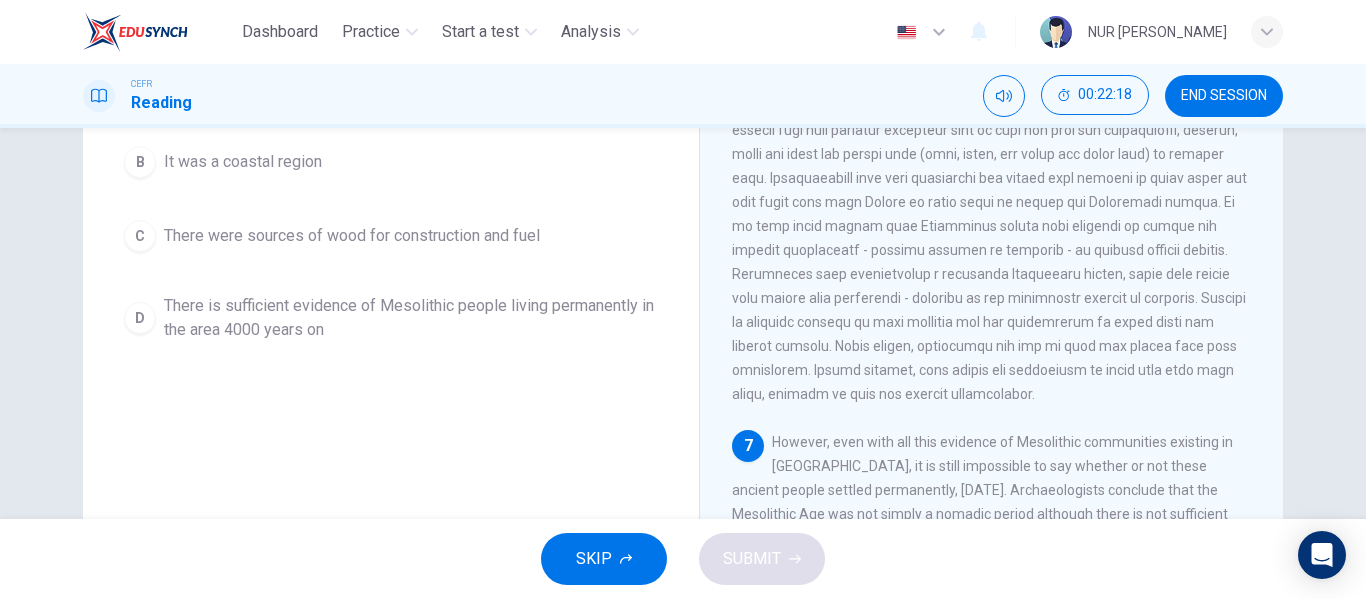 scroll, scrollTop: 300, scrollLeft: 0, axis: vertical 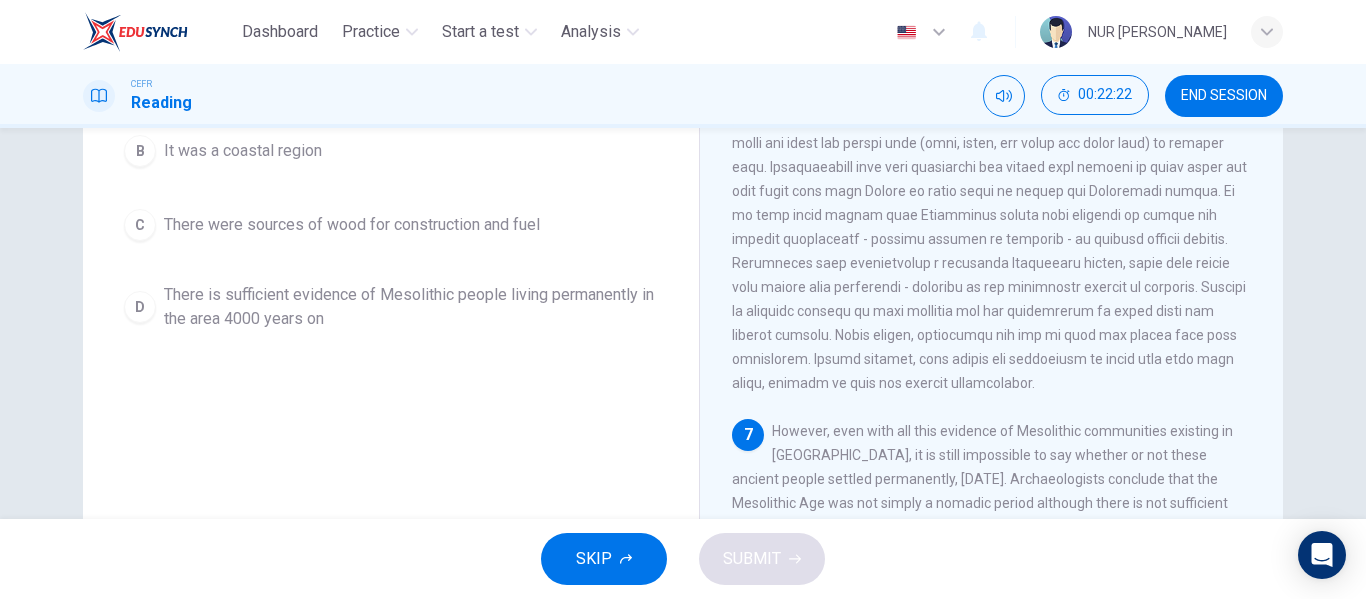 click on "There is sufficient evidence of Mesolithic people living permanently in the area 4000 years on" at bounding box center (411, 307) 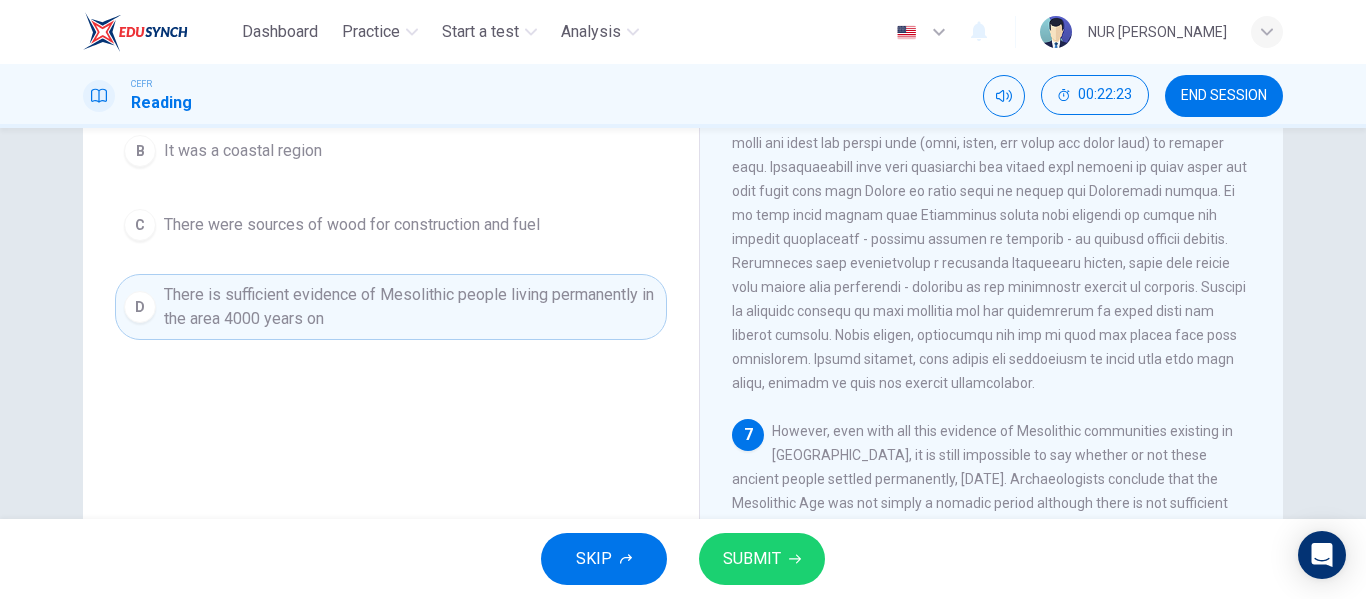 click on "SUBMIT" at bounding box center (762, 559) 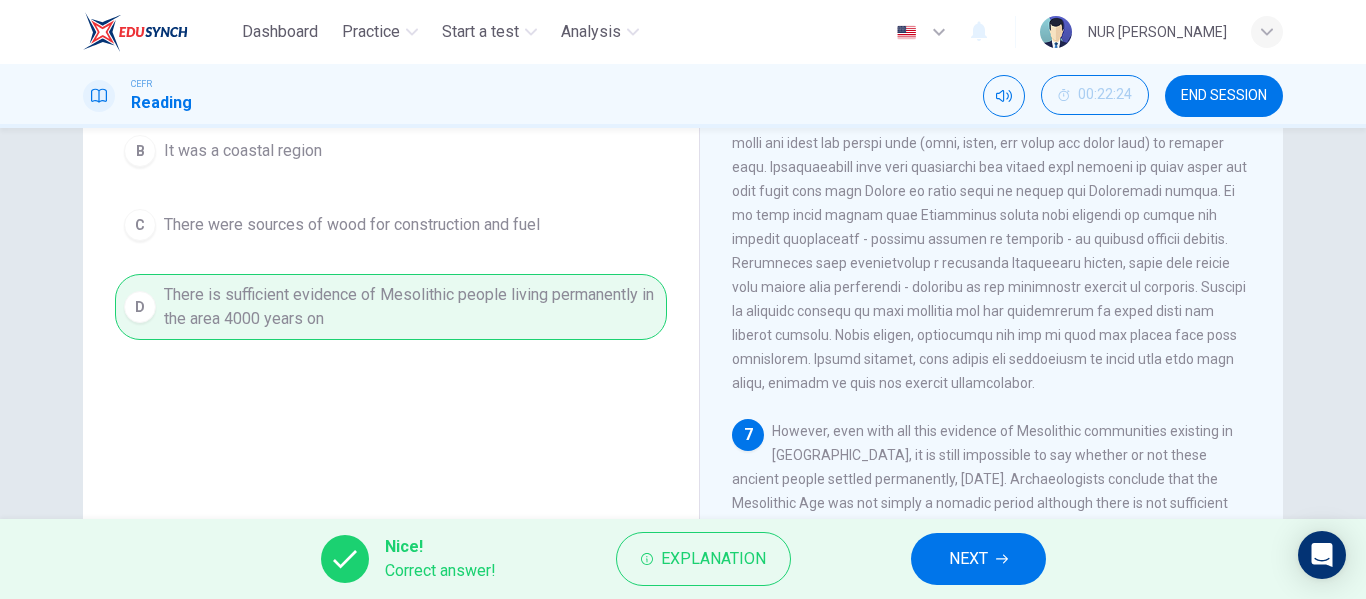 click 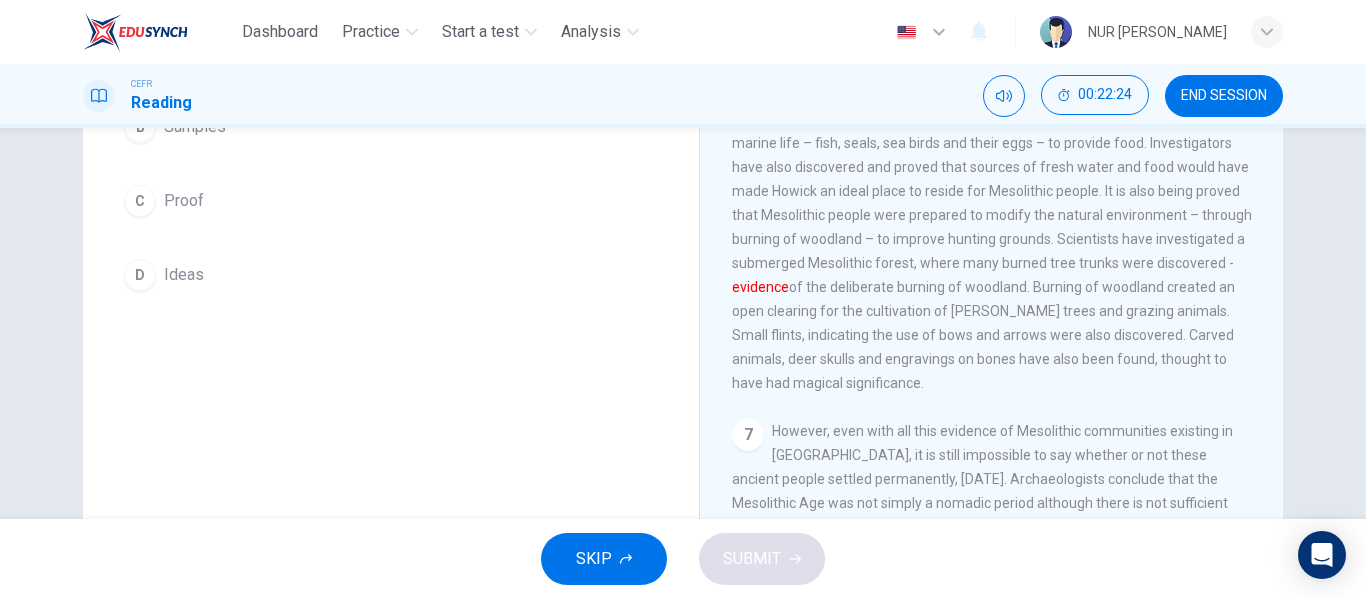 scroll, scrollTop: 276, scrollLeft: 0, axis: vertical 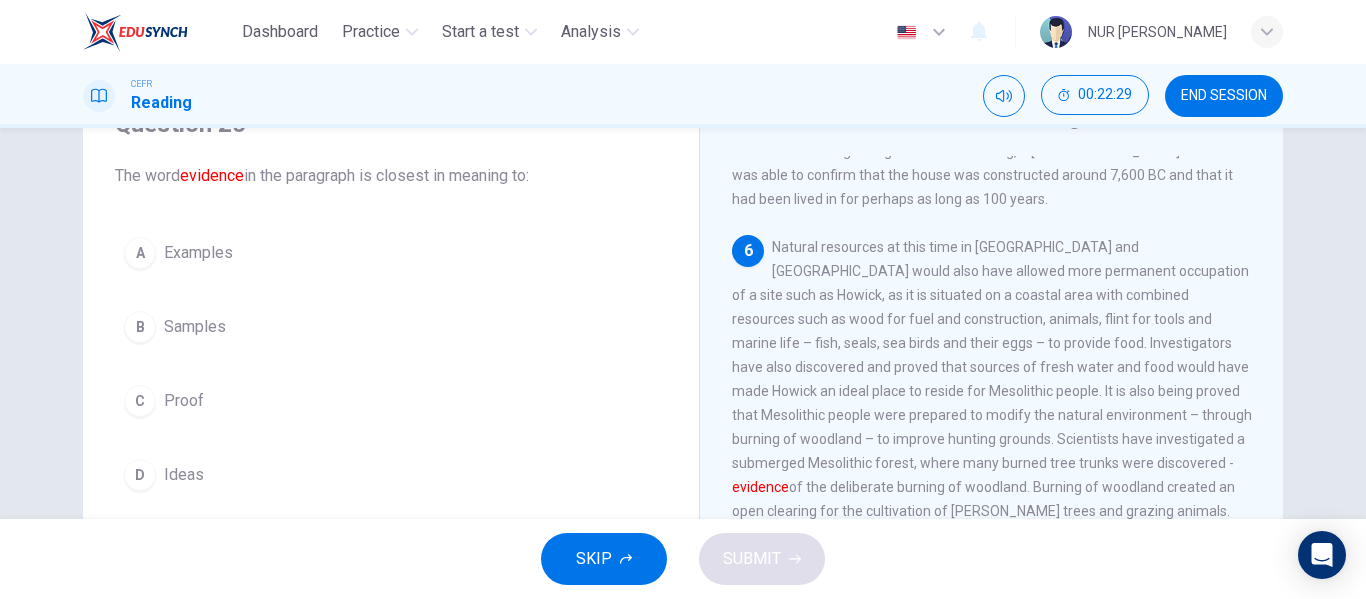 click on "C Proof" at bounding box center [391, 401] 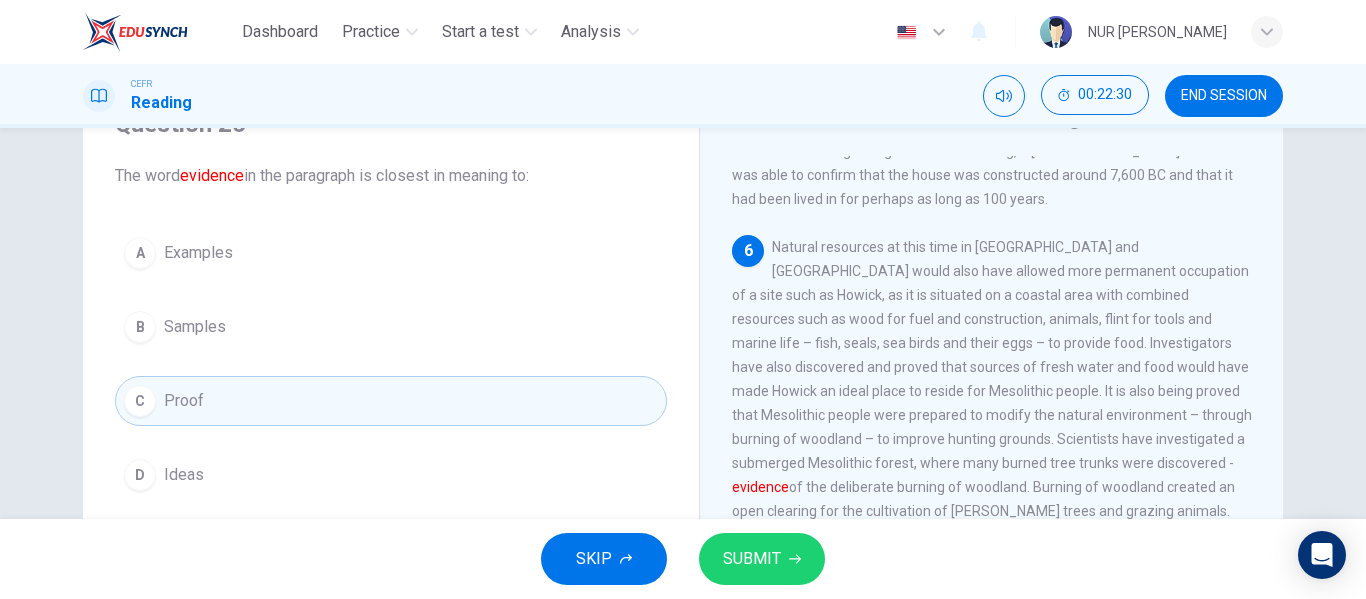 click on "SUBMIT" at bounding box center [752, 559] 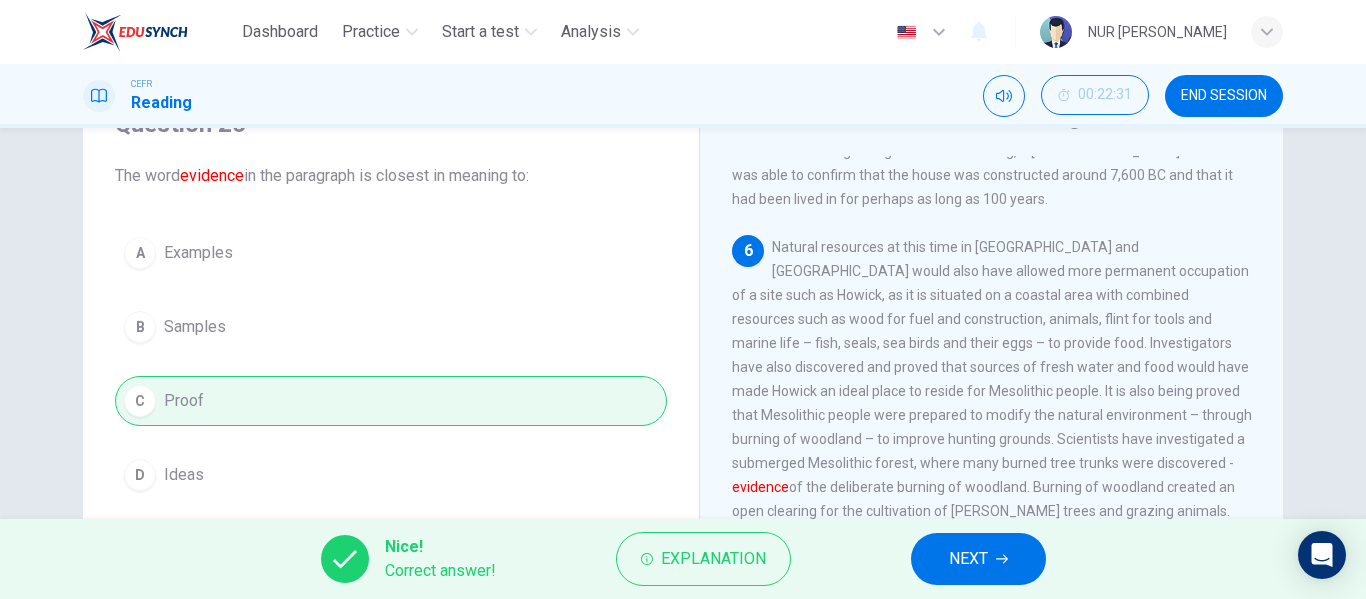 click on "NEXT" at bounding box center [978, 559] 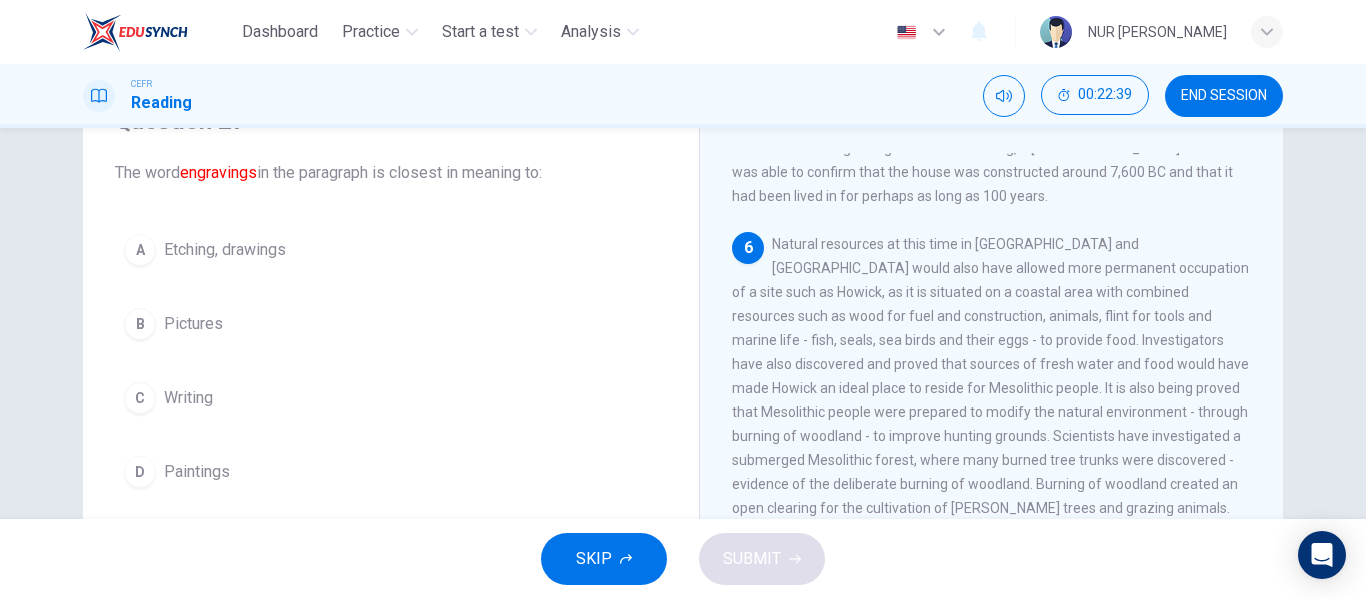 scroll, scrollTop: 100, scrollLeft: 0, axis: vertical 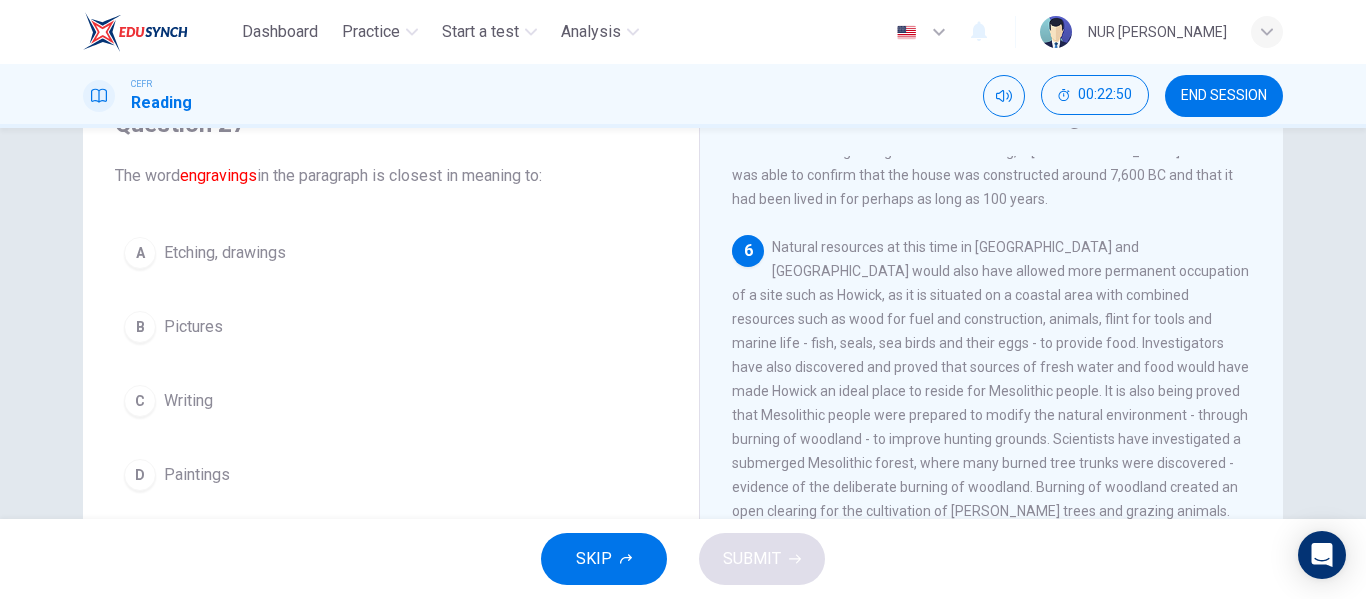 click on "Etching, drawings" at bounding box center (225, 253) 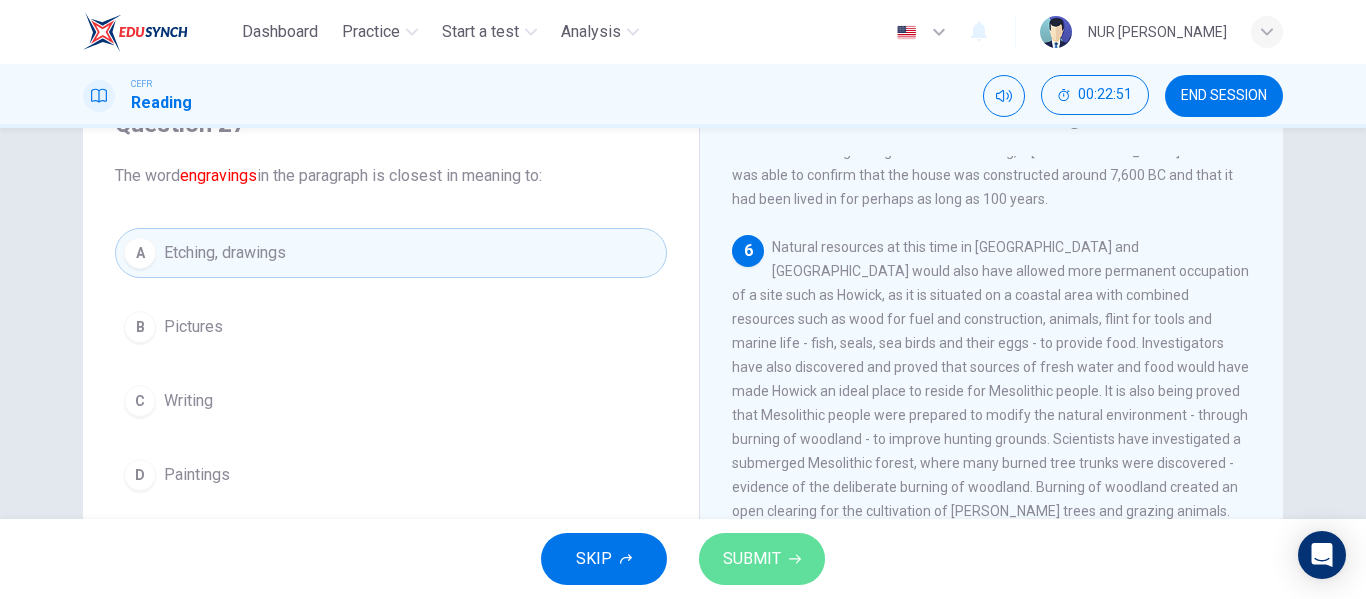 click on "SUBMIT" at bounding box center (752, 559) 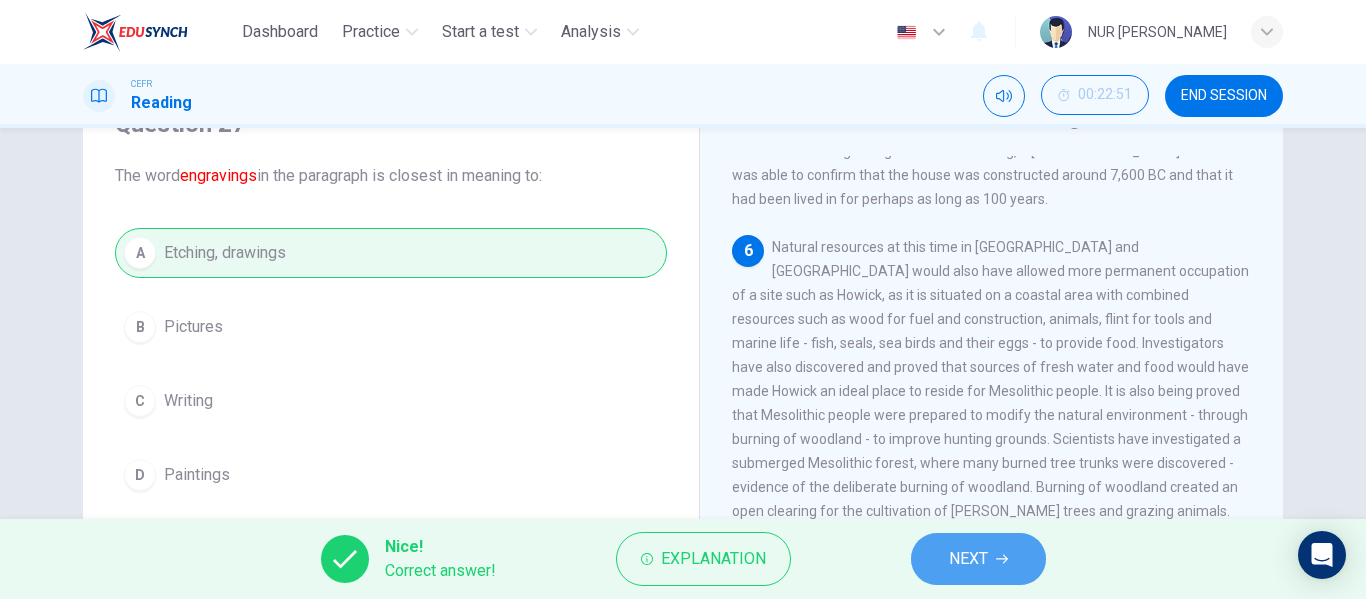 click on "NEXT" at bounding box center [978, 559] 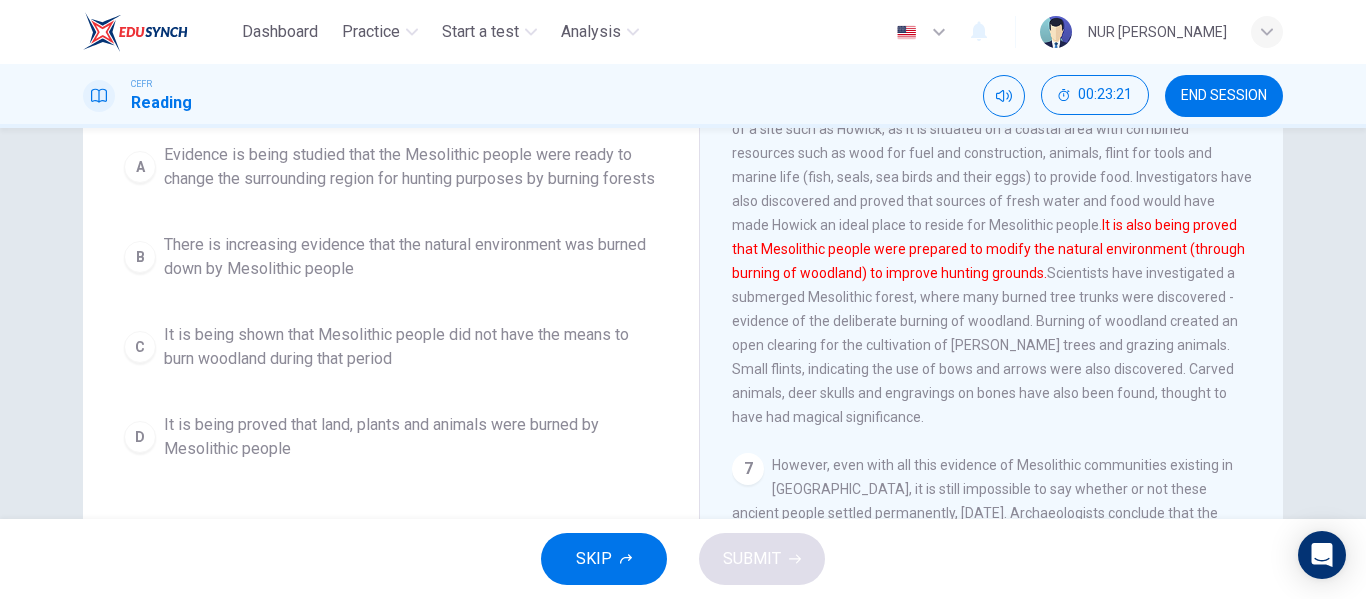 scroll, scrollTop: 84, scrollLeft: 0, axis: vertical 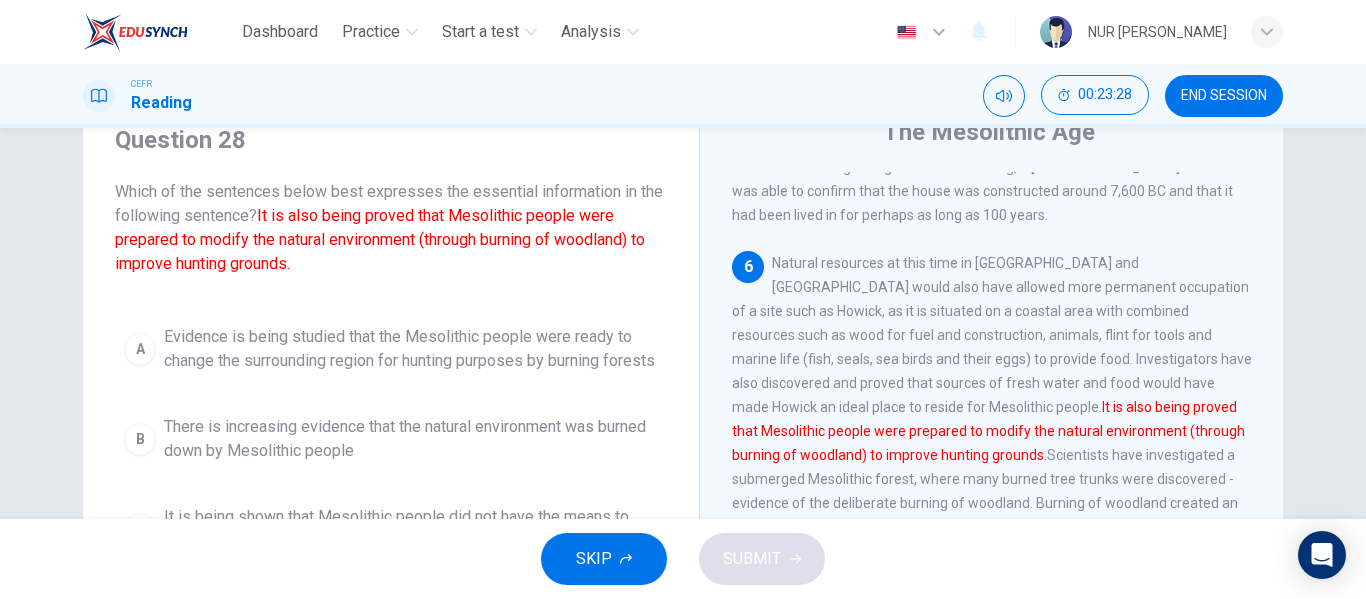 click on "Evidence is being studied that the Mesolithic people were ready to change the surrounding region for hunting purposes by burning forests" at bounding box center [411, 349] 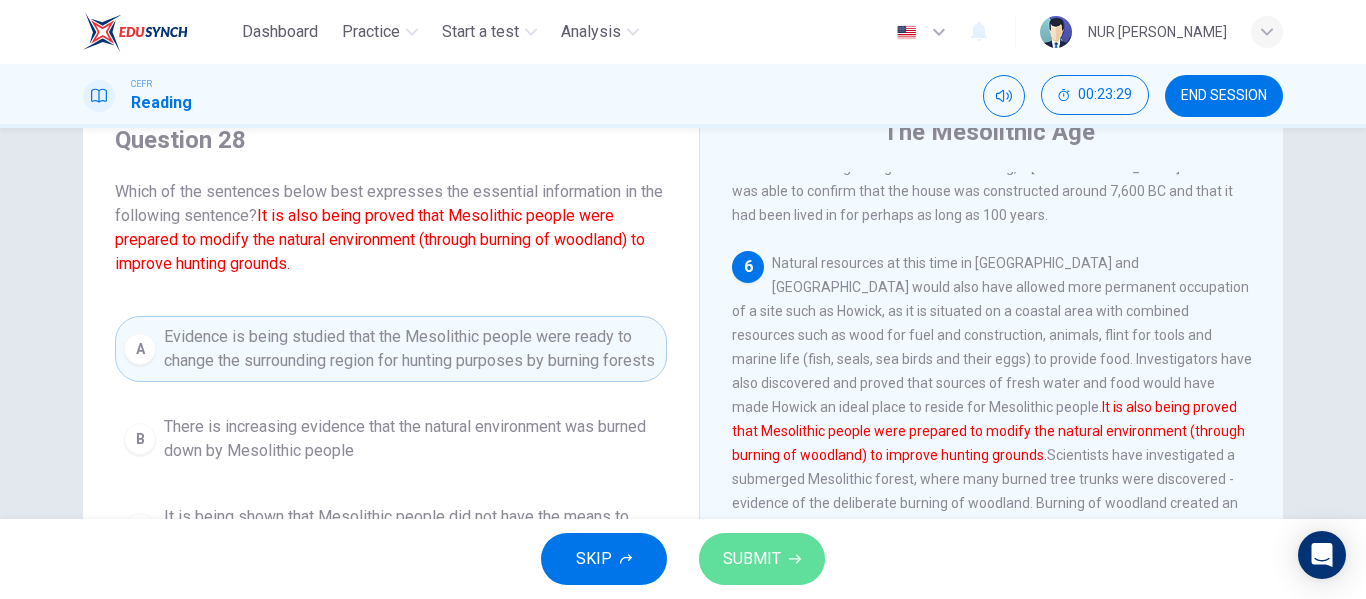click on "SUBMIT" at bounding box center (752, 559) 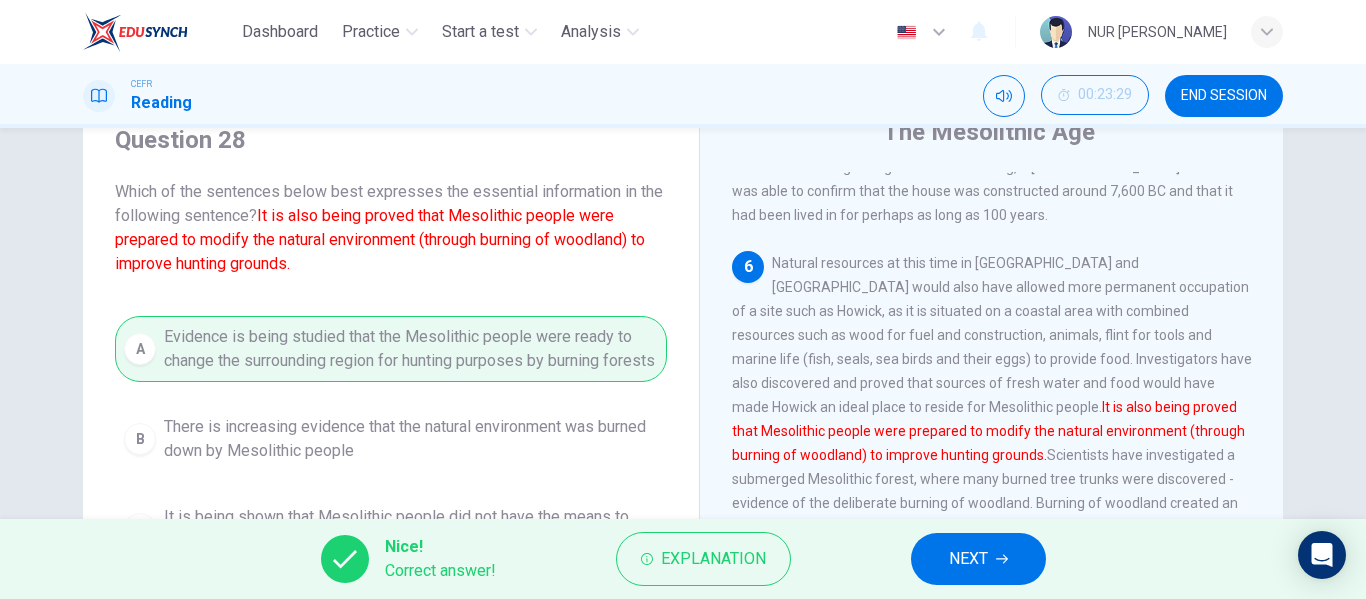 click on "NEXT" at bounding box center (978, 559) 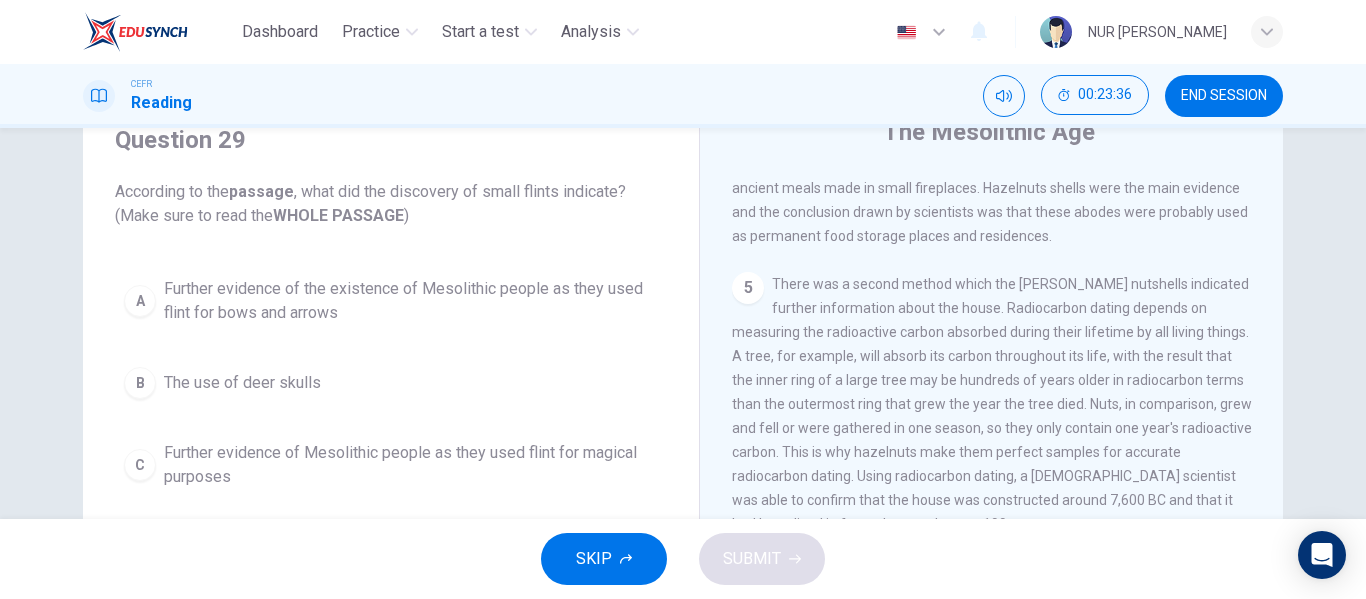 scroll, scrollTop: 961, scrollLeft: 0, axis: vertical 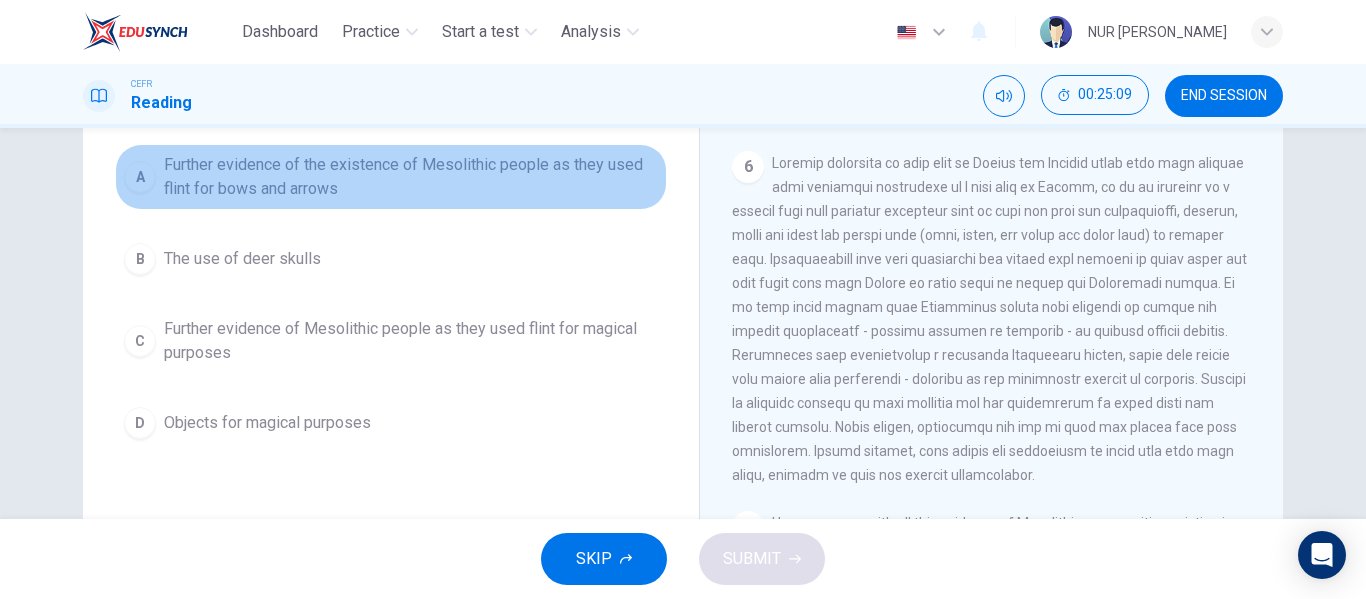 click on "Further evidence of the existence of Mesolithic people as they used flint for bows and arrows" at bounding box center [411, 177] 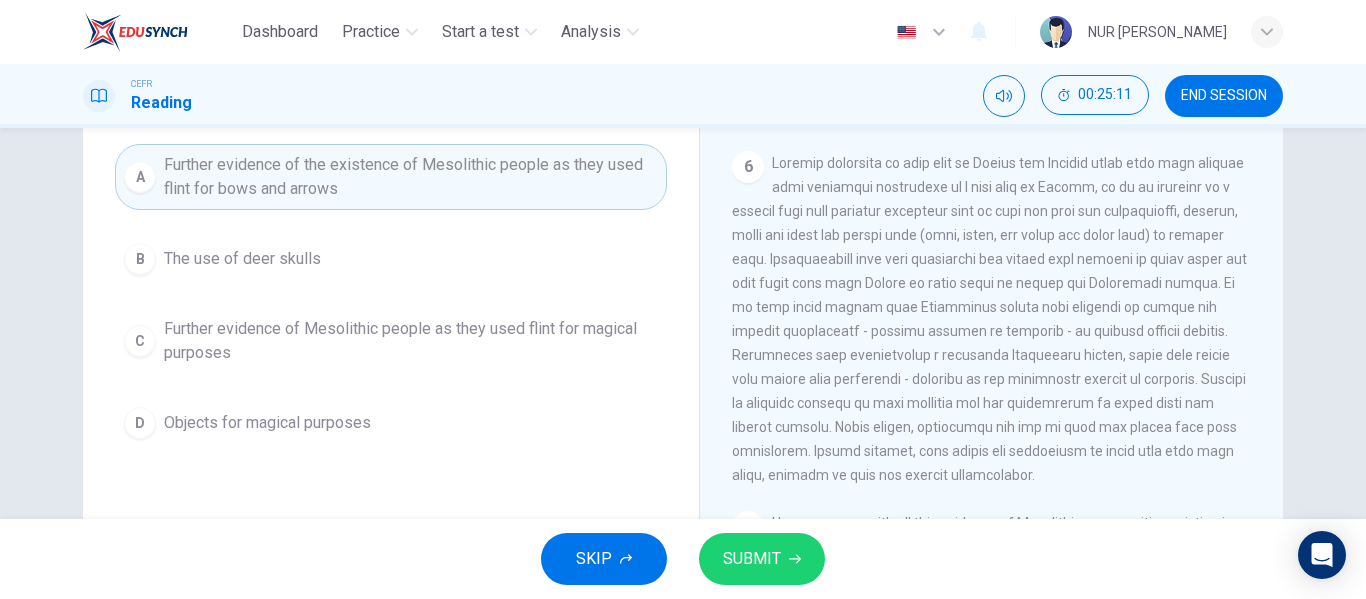 click on "SUBMIT" at bounding box center [762, 559] 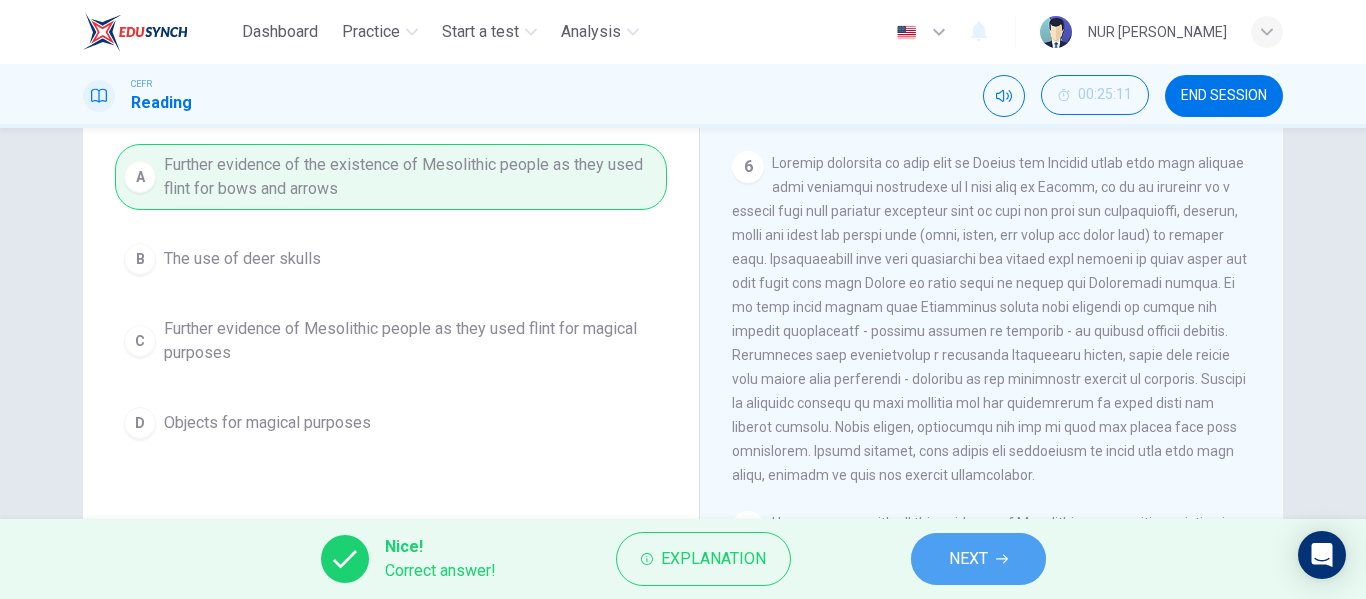 click on "NEXT" at bounding box center [968, 559] 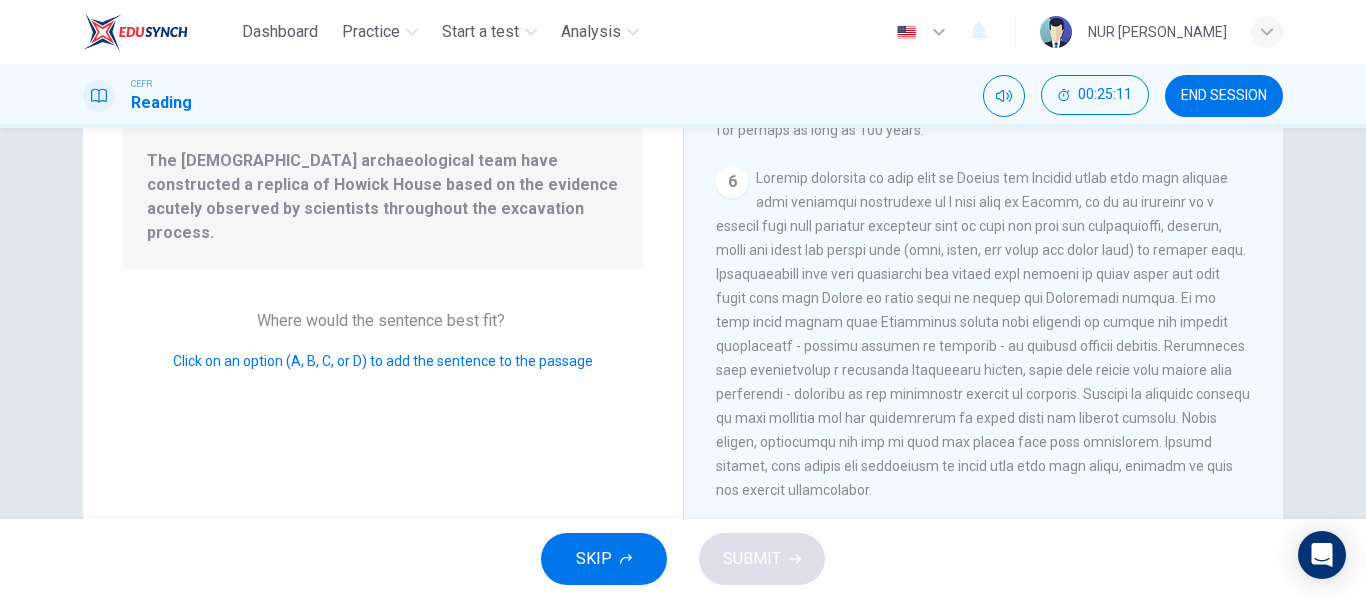 scroll, scrollTop: 970, scrollLeft: 0, axis: vertical 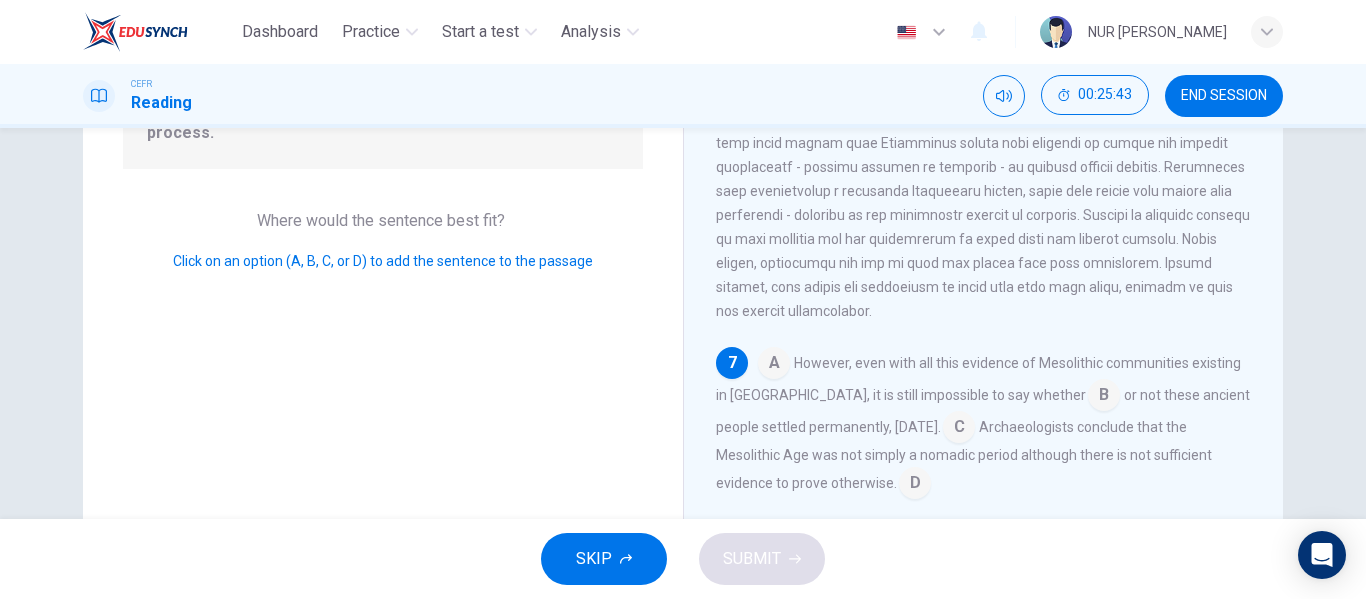 click at bounding box center (774, 365) 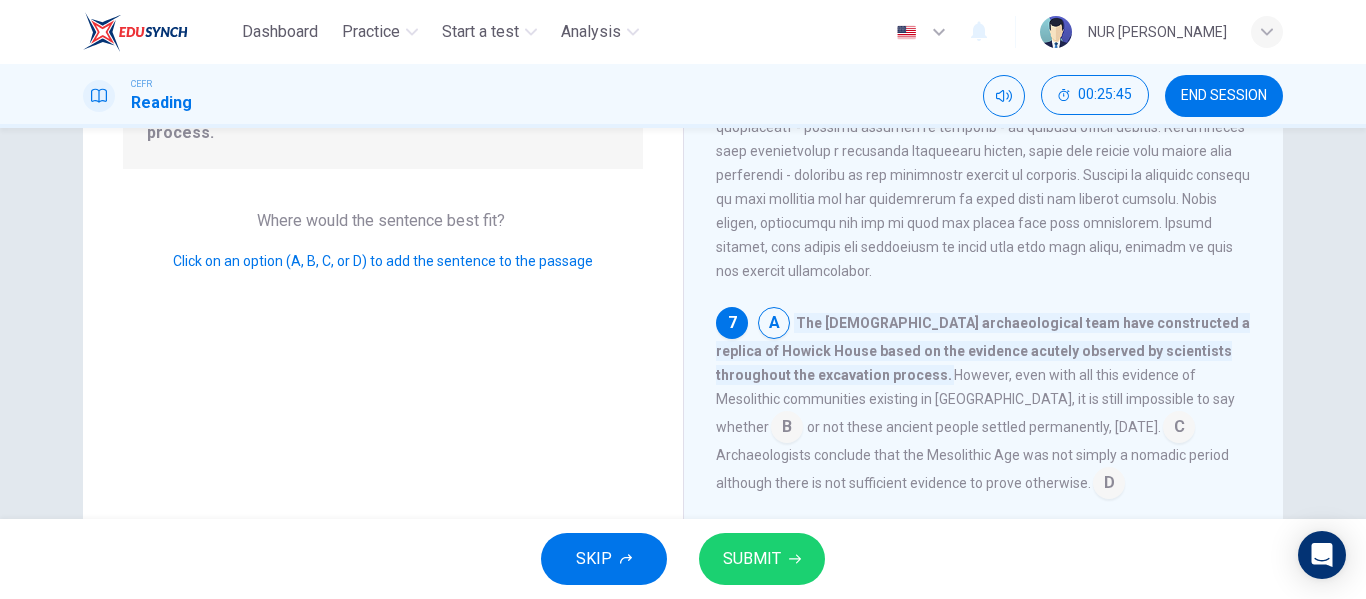 scroll, scrollTop: 1018, scrollLeft: 0, axis: vertical 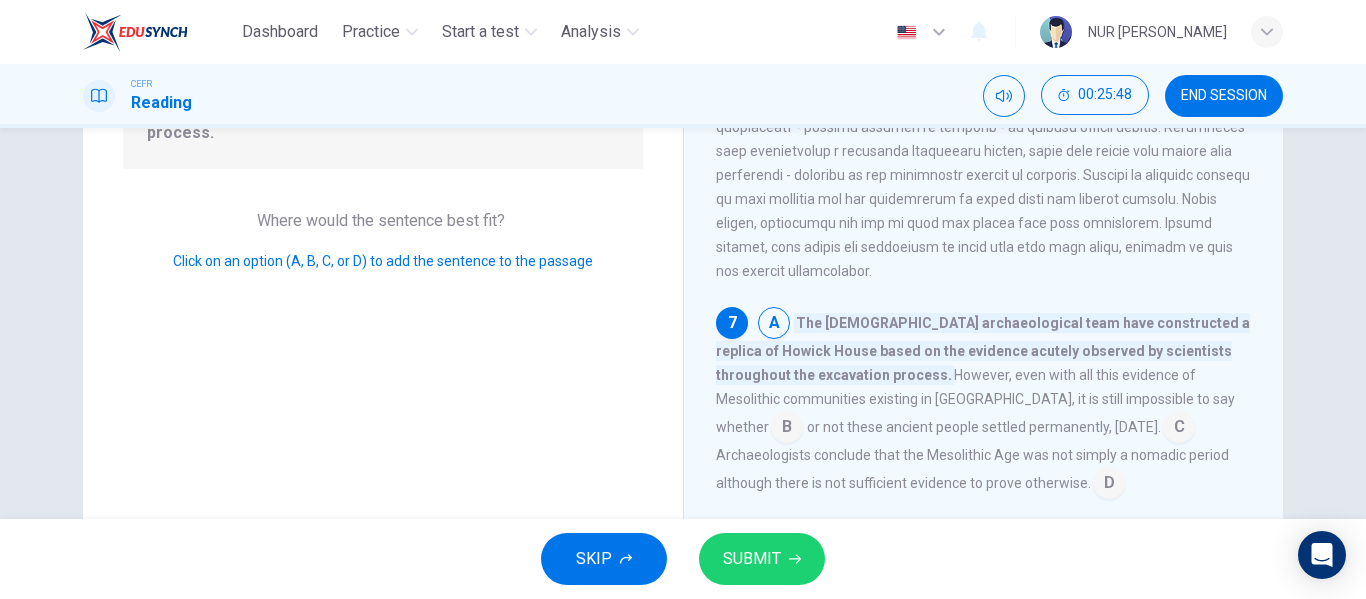 click on "SUBMIT" at bounding box center [762, 559] 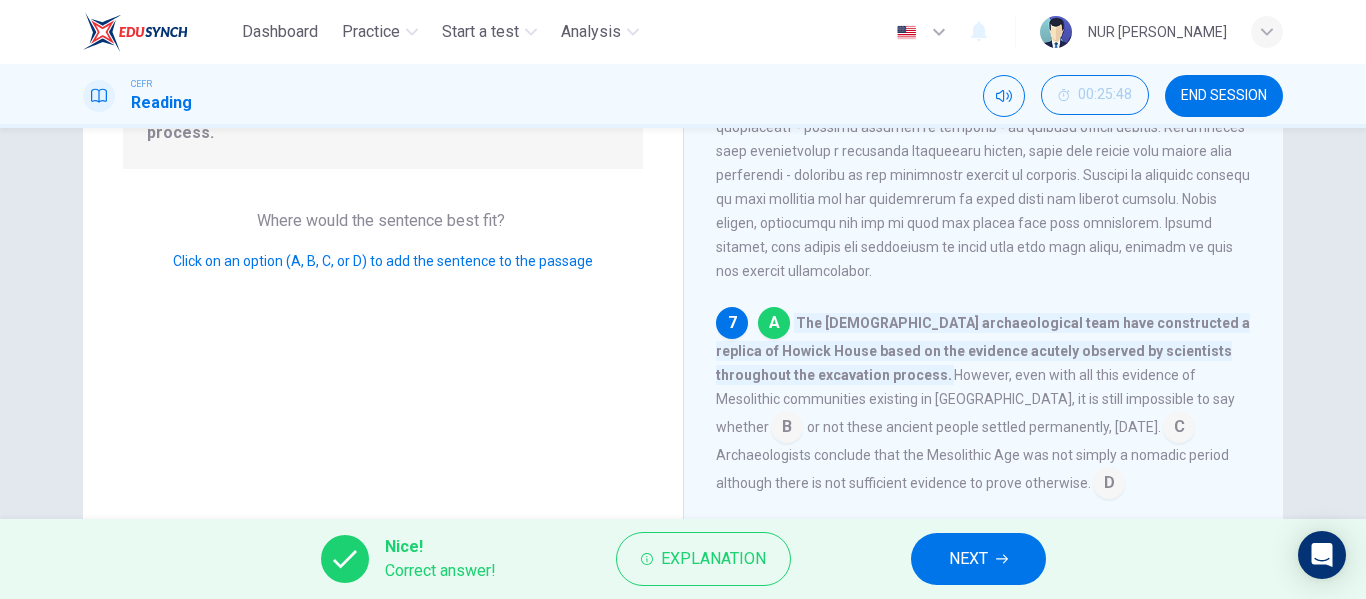 click on "NEXT" at bounding box center [978, 559] 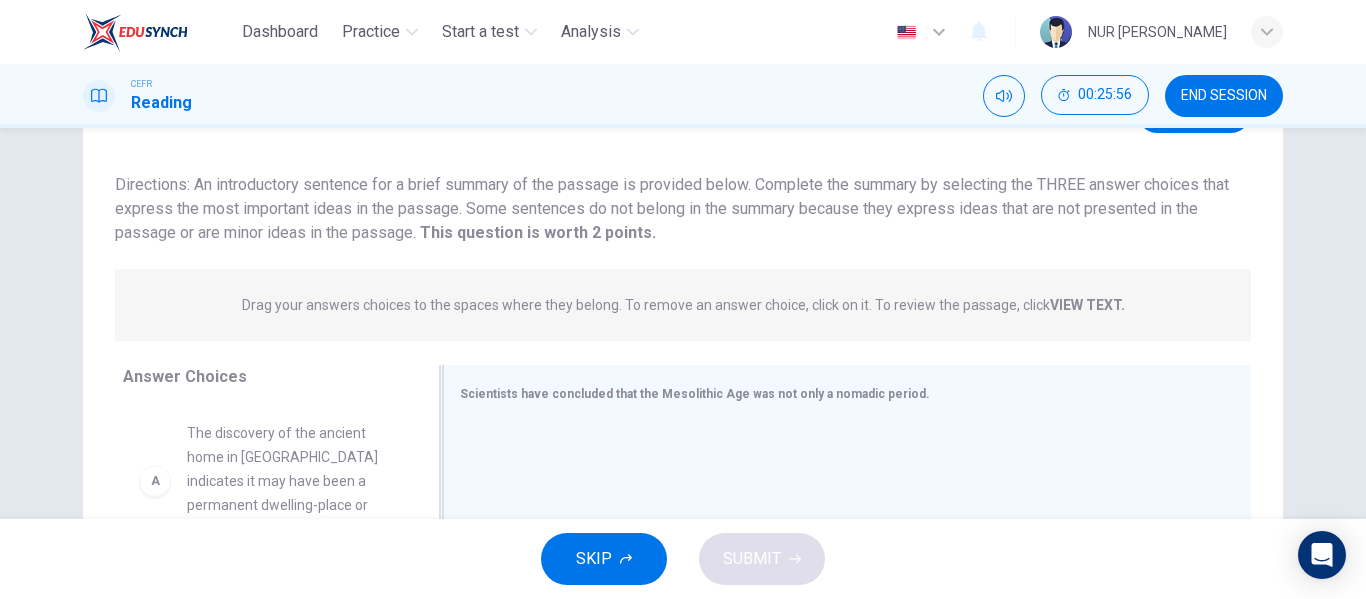 scroll, scrollTop: 208, scrollLeft: 0, axis: vertical 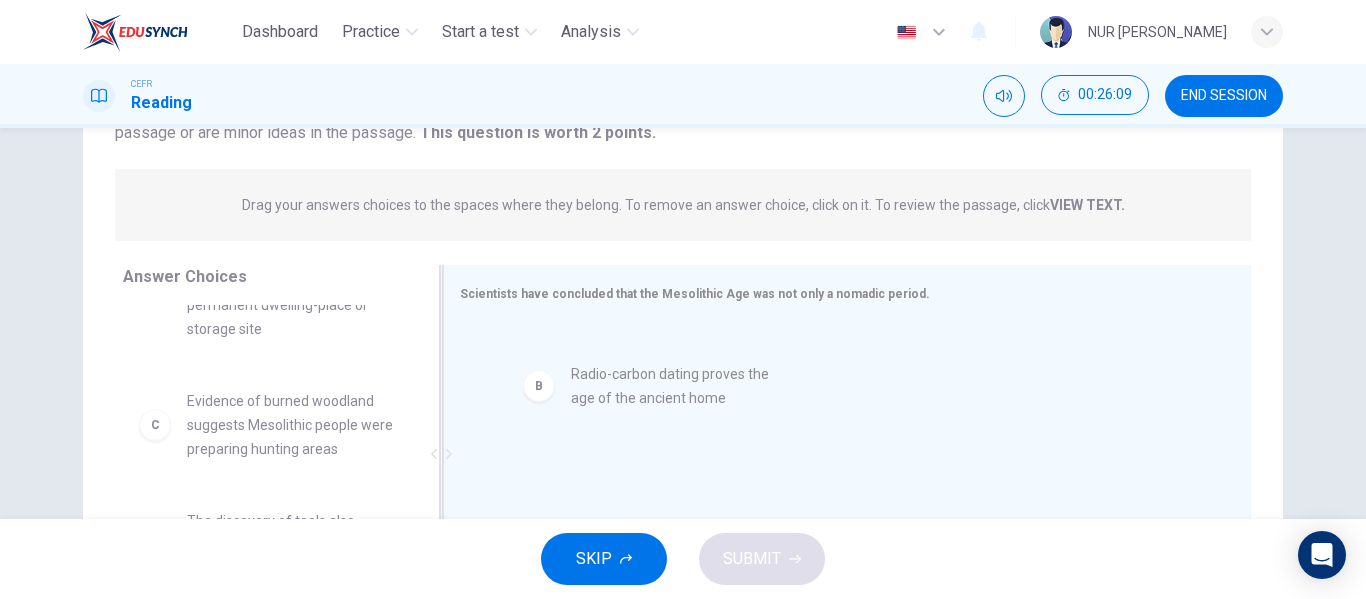 drag, startPoint x: 242, startPoint y: 391, endPoint x: 679, endPoint y: 381, distance: 437.1144 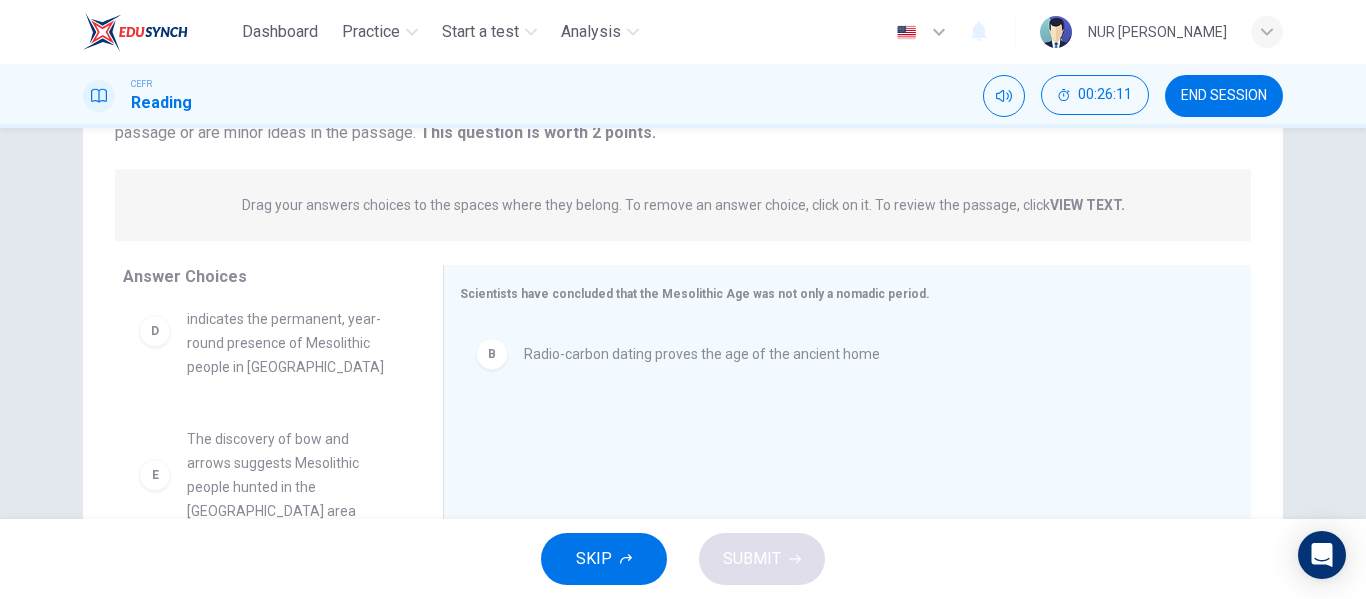 scroll, scrollTop: 372, scrollLeft: 0, axis: vertical 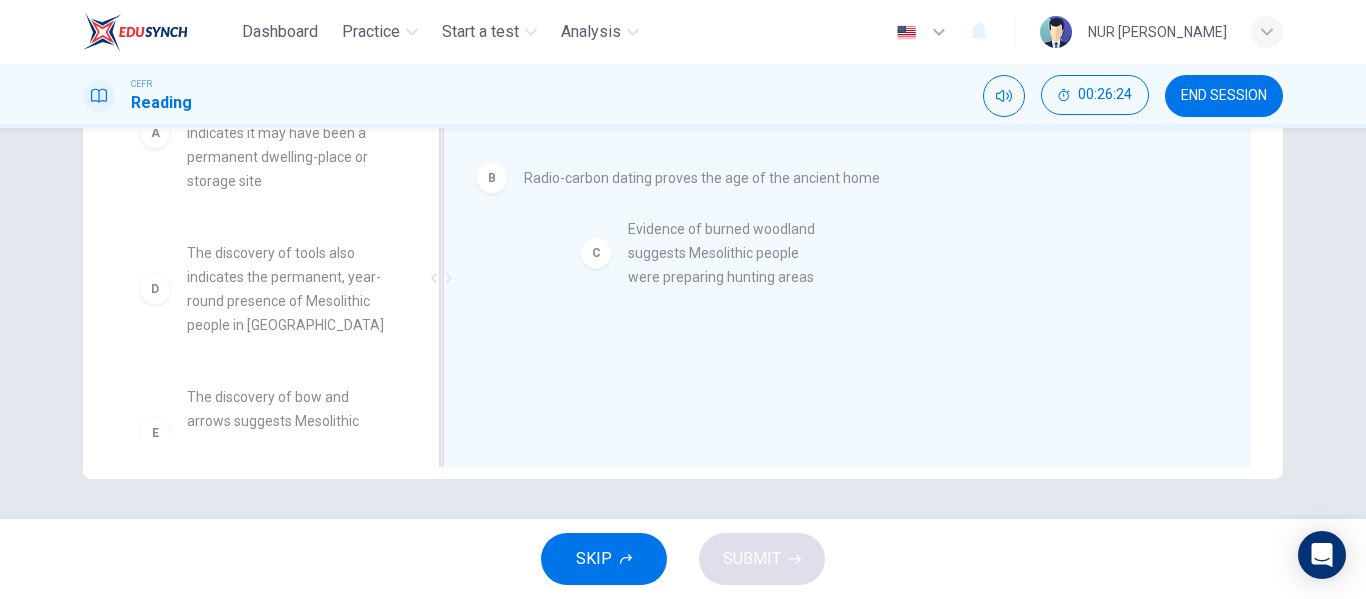 drag, startPoint x: 298, startPoint y: 278, endPoint x: 768, endPoint y: 274, distance: 470.01703 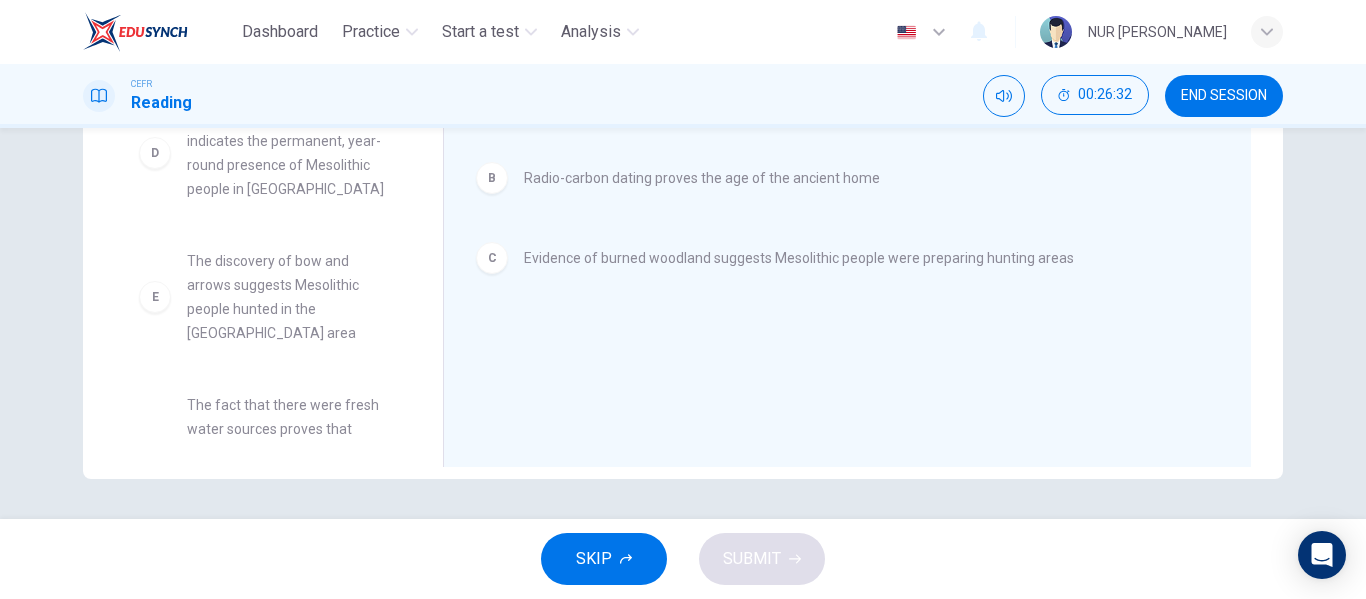 scroll, scrollTop: 252, scrollLeft: 0, axis: vertical 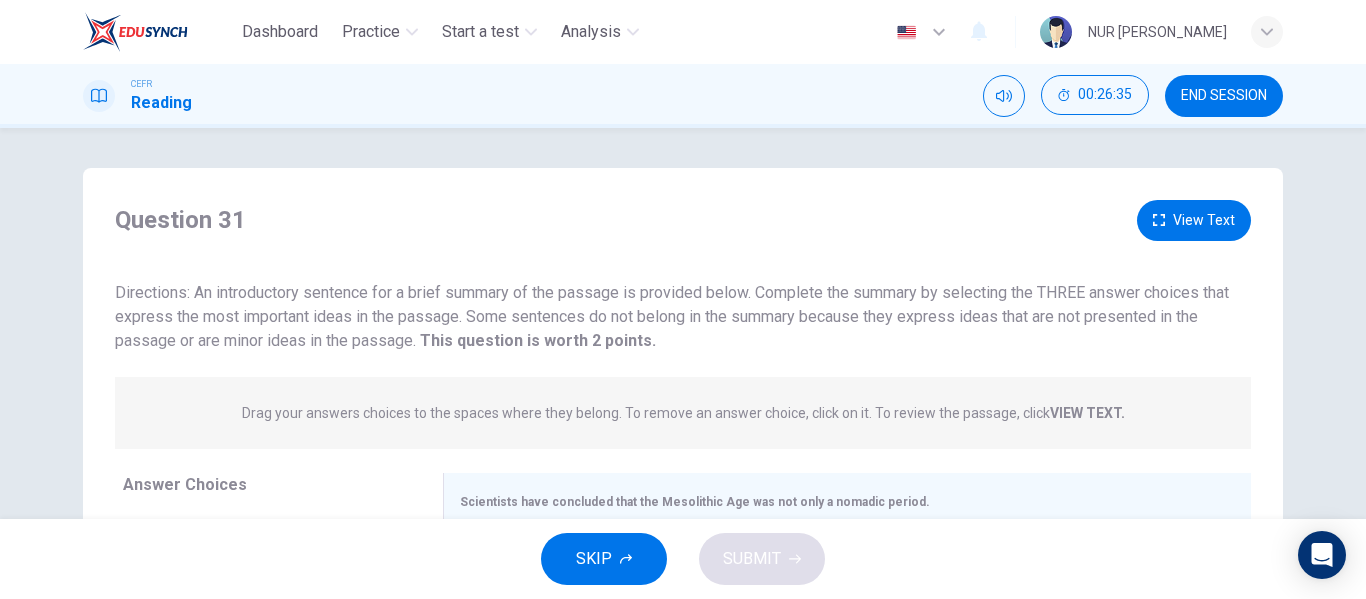 click on "View Text" at bounding box center (1194, 220) 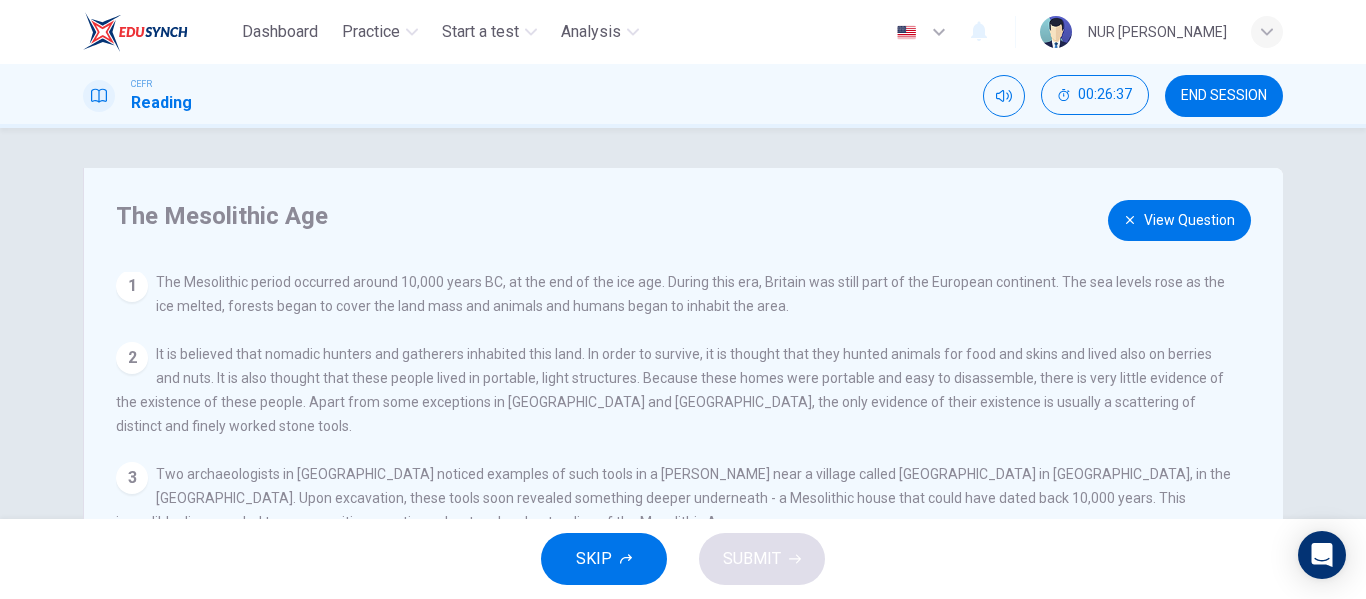 scroll, scrollTop: 268, scrollLeft: 0, axis: vertical 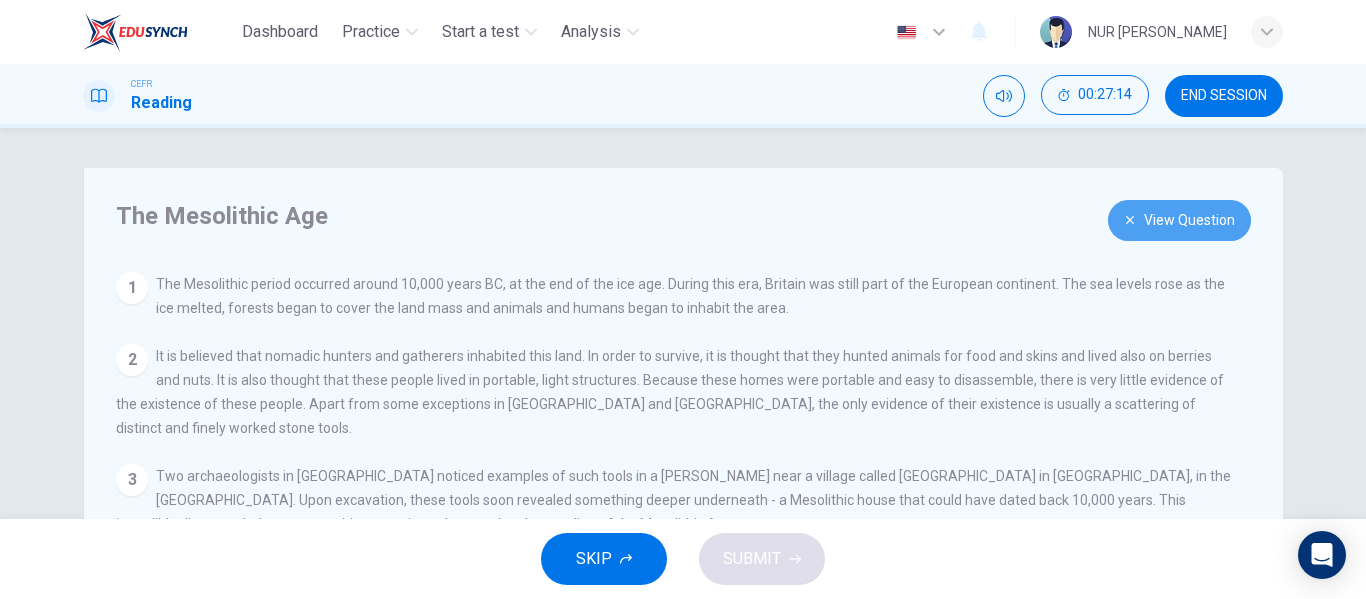 click on "View Question" at bounding box center [1179, 220] 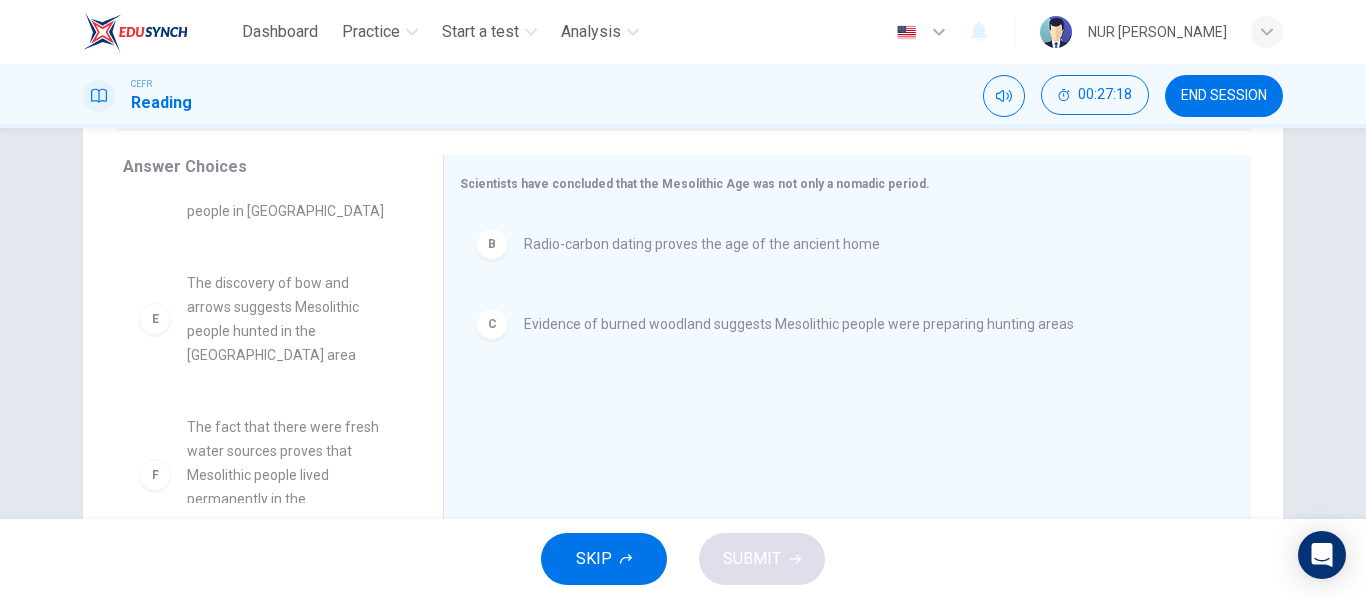 scroll, scrollTop: 284, scrollLeft: 0, axis: vertical 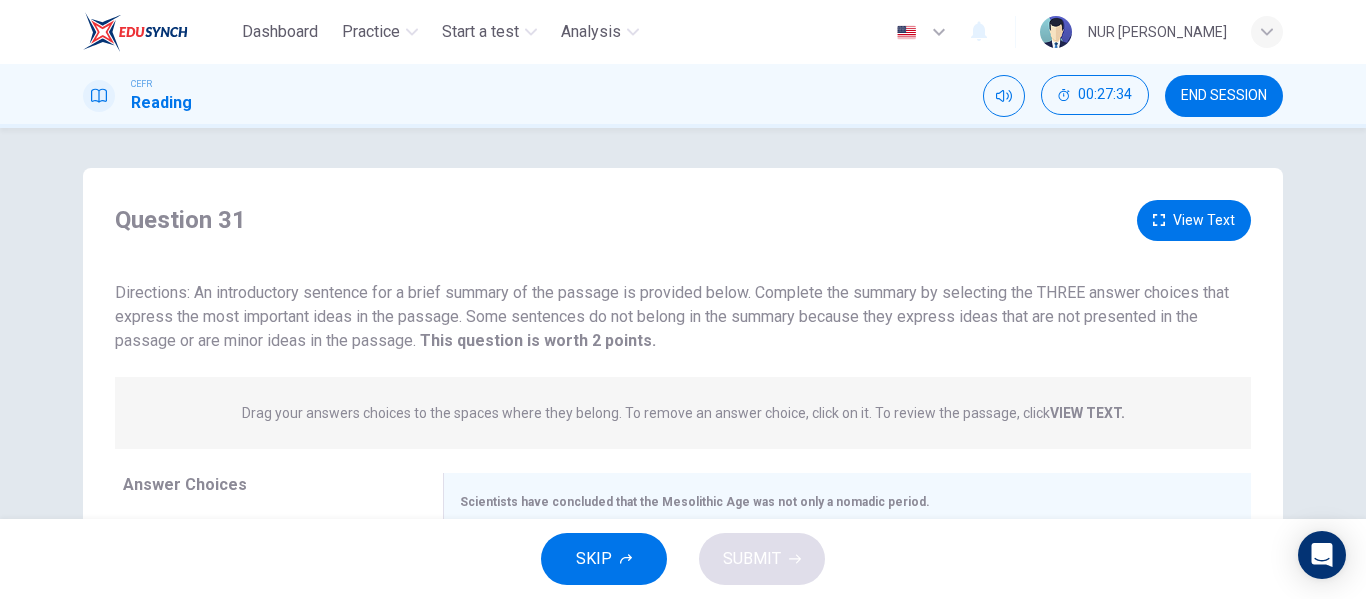 click on "View Text" at bounding box center (1194, 220) 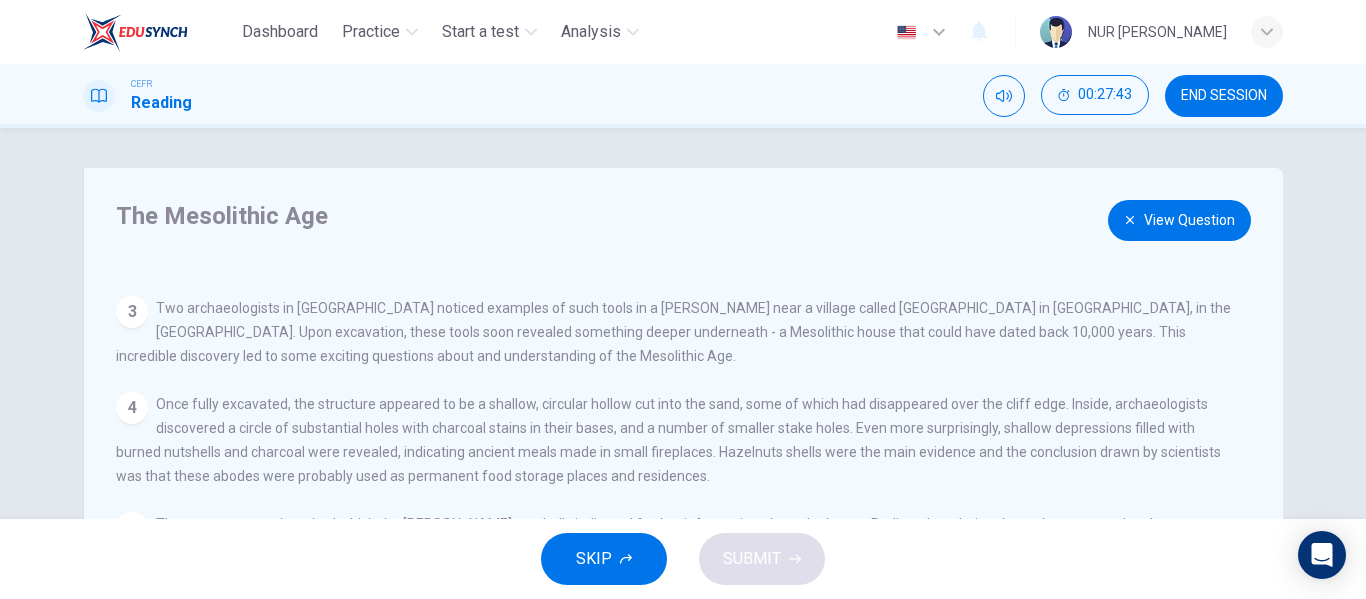 scroll, scrollTop: 268, scrollLeft: 0, axis: vertical 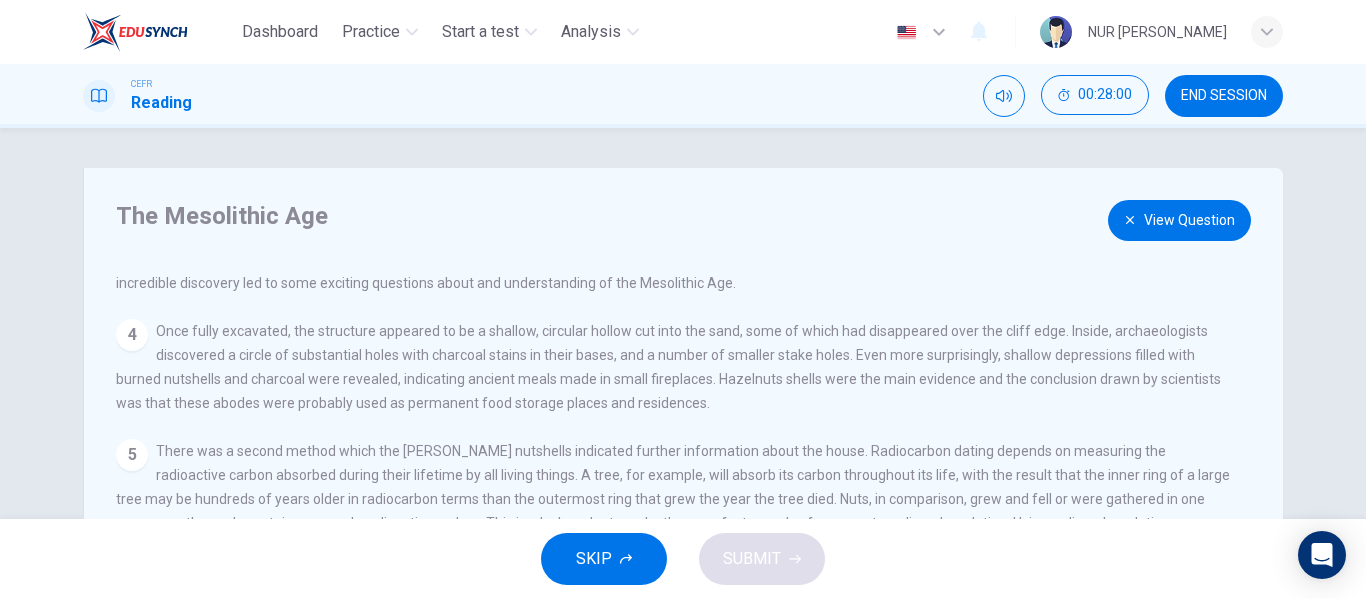 click on "View Question" at bounding box center [1179, 220] 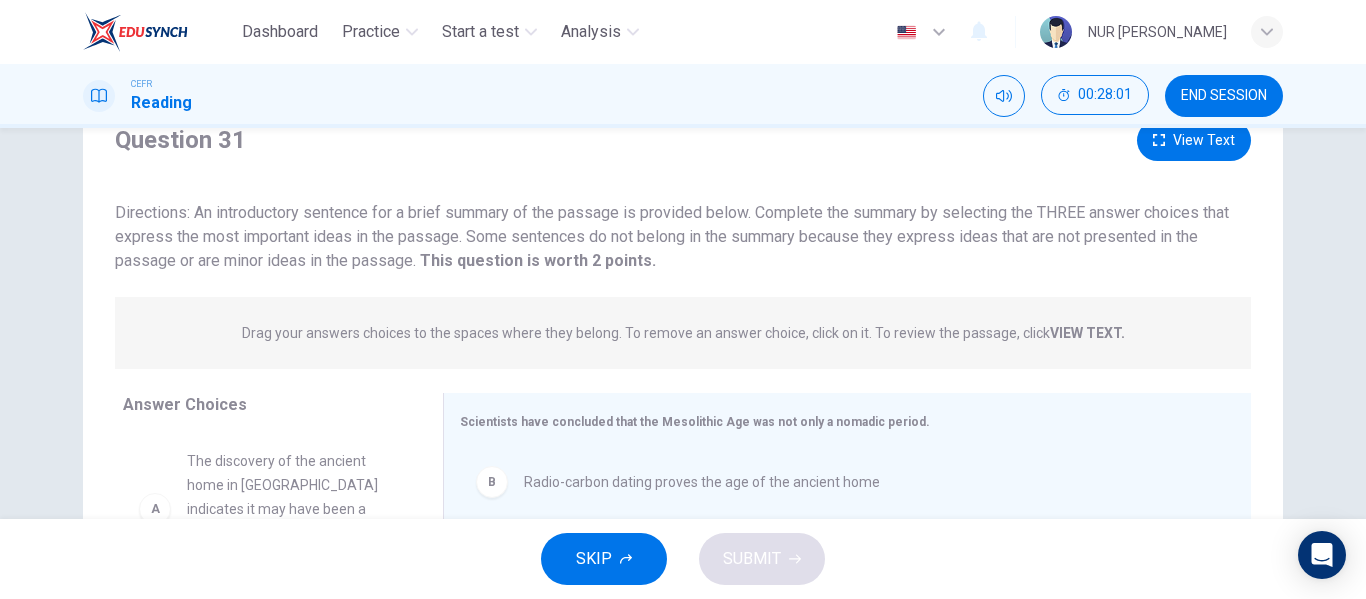 scroll, scrollTop: 100, scrollLeft: 0, axis: vertical 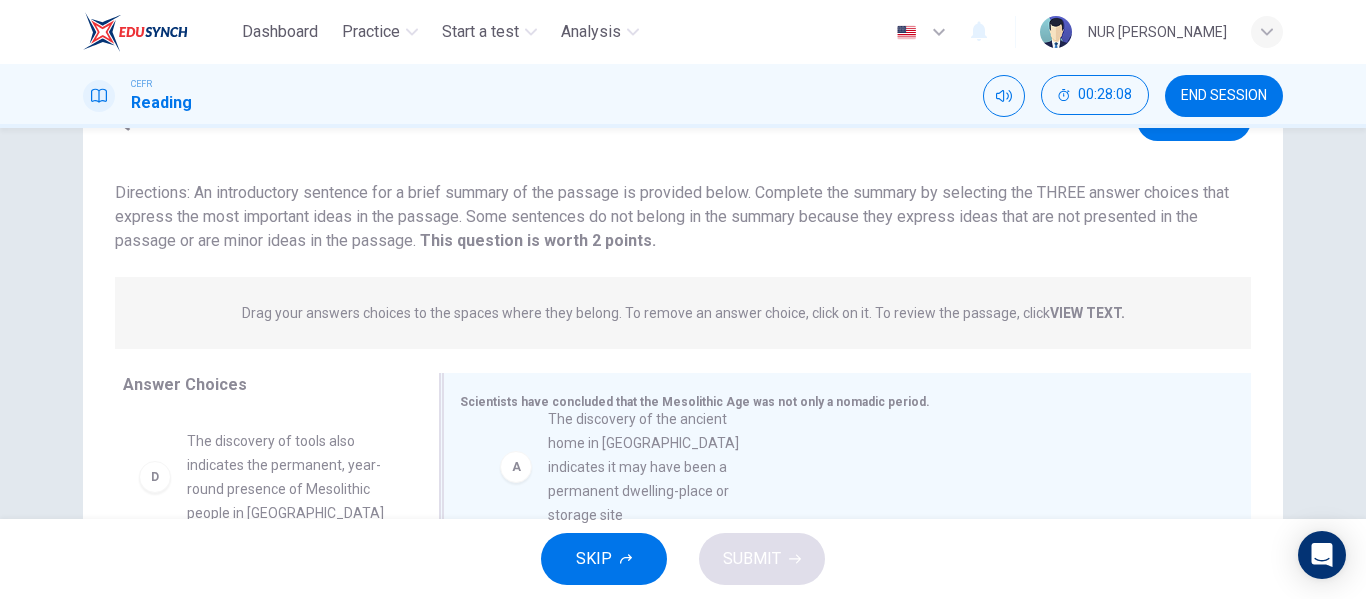 drag, startPoint x: 303, startPoint y: 493, endPoint x: 695, endPoint y: 474, distance: 392.46017 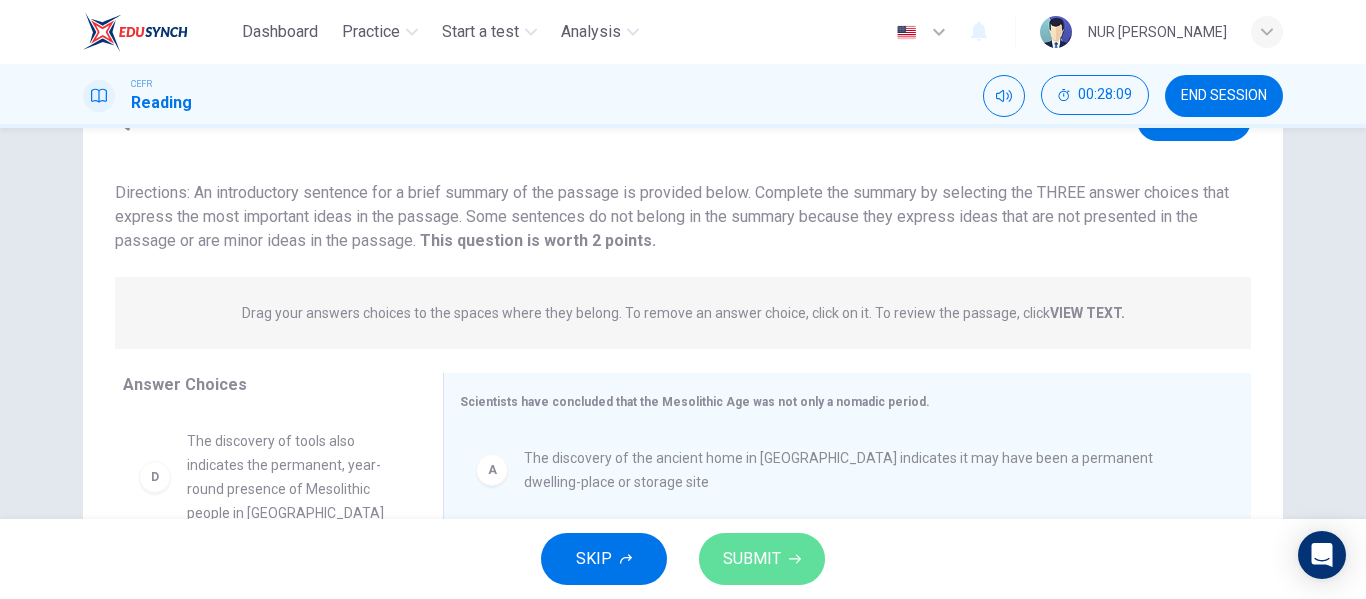 click 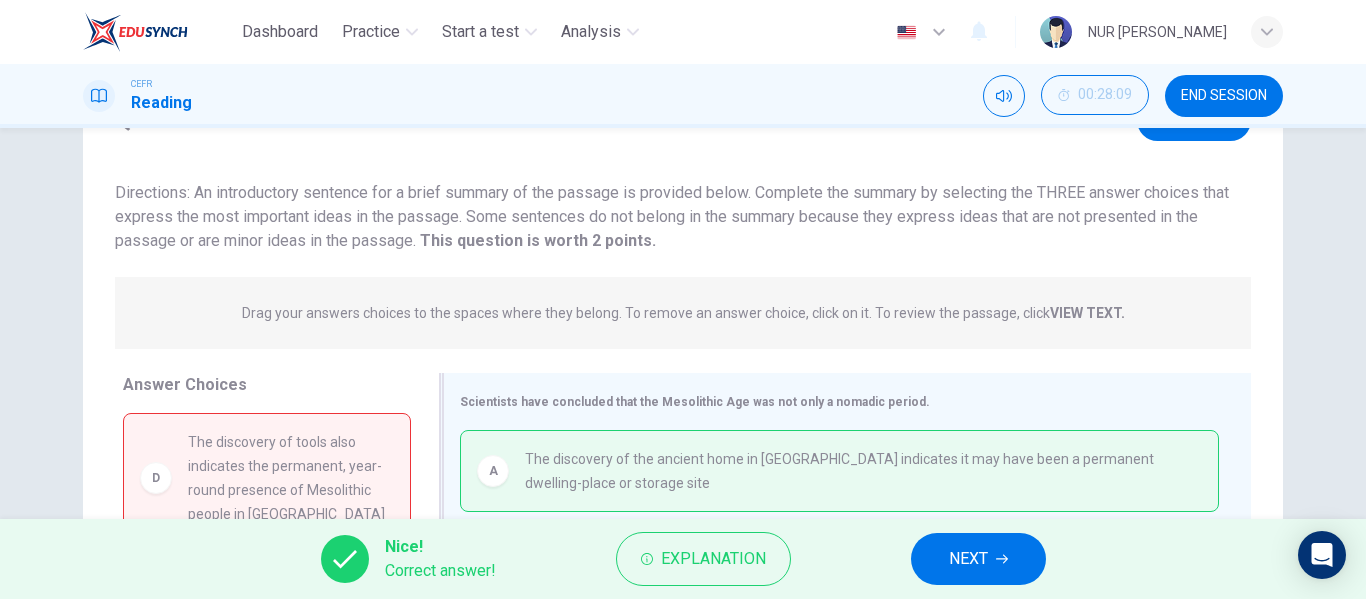 scroll, scrollTop: 384, scrollLeft: 0, axis: vertical 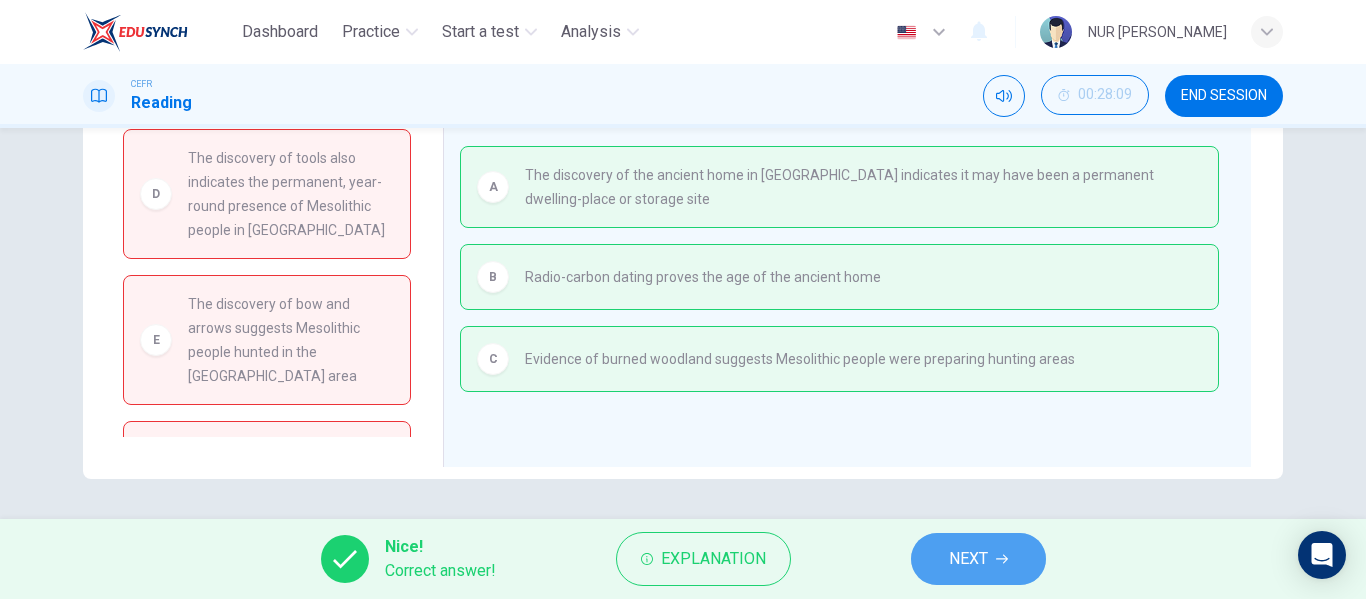click on "NEXT" at bounding box center [968, 559] 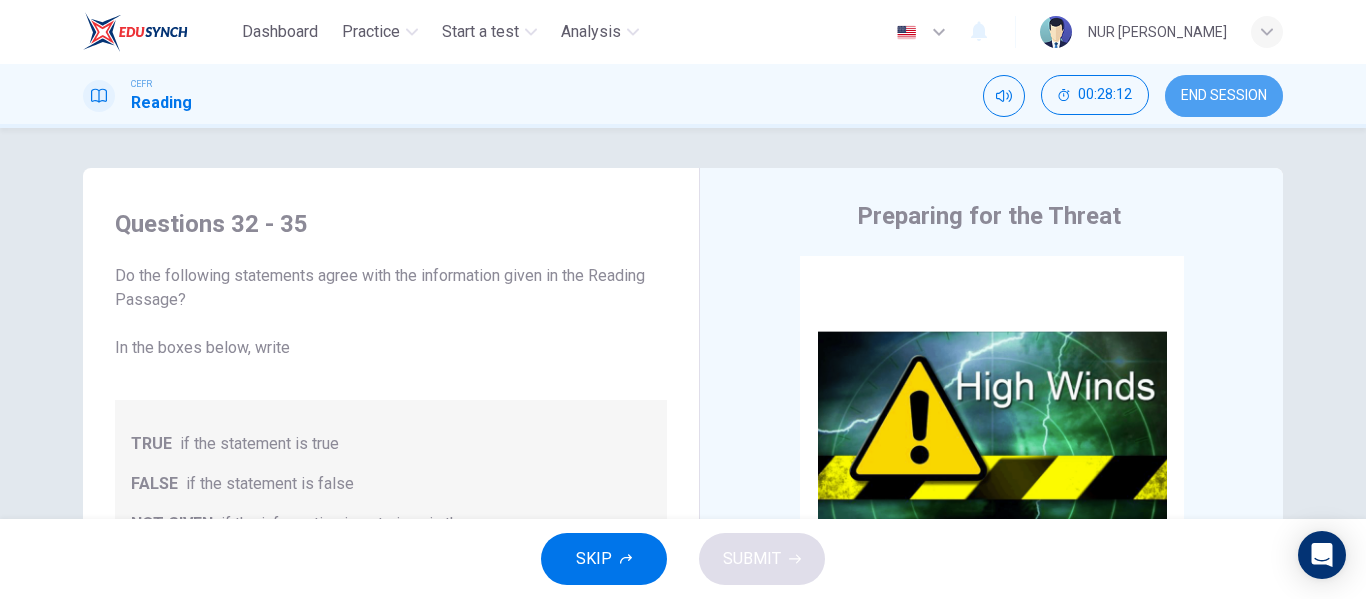 click on "END SESSION" at bounding box center (1224, 96) 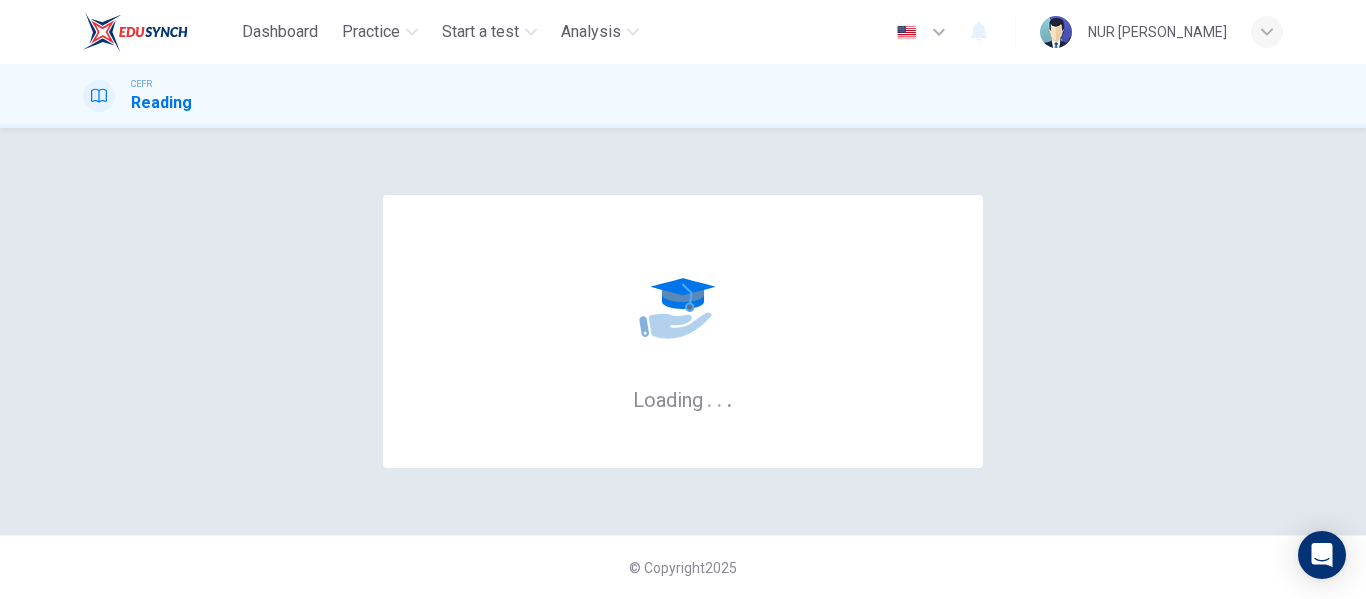 scroll, scrollTop: 0, scrollLeft: 0, axis: both 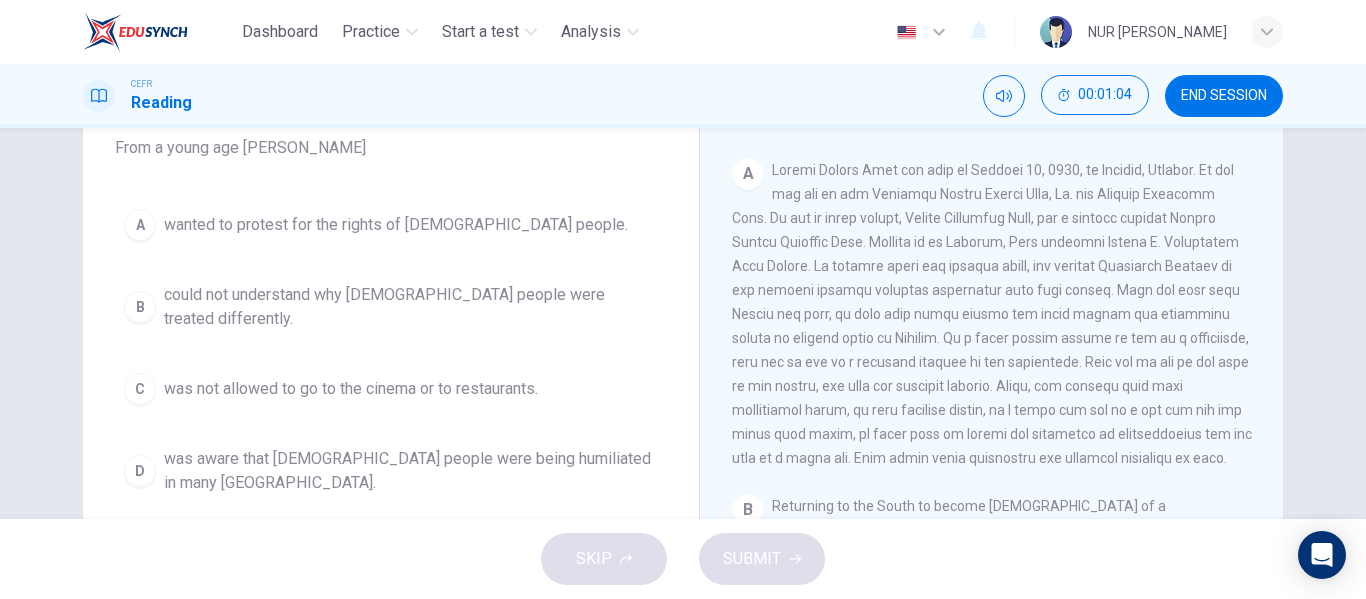 click on "was aware that black people were being humiliated in many northern states." at bounding box center (411, 471) 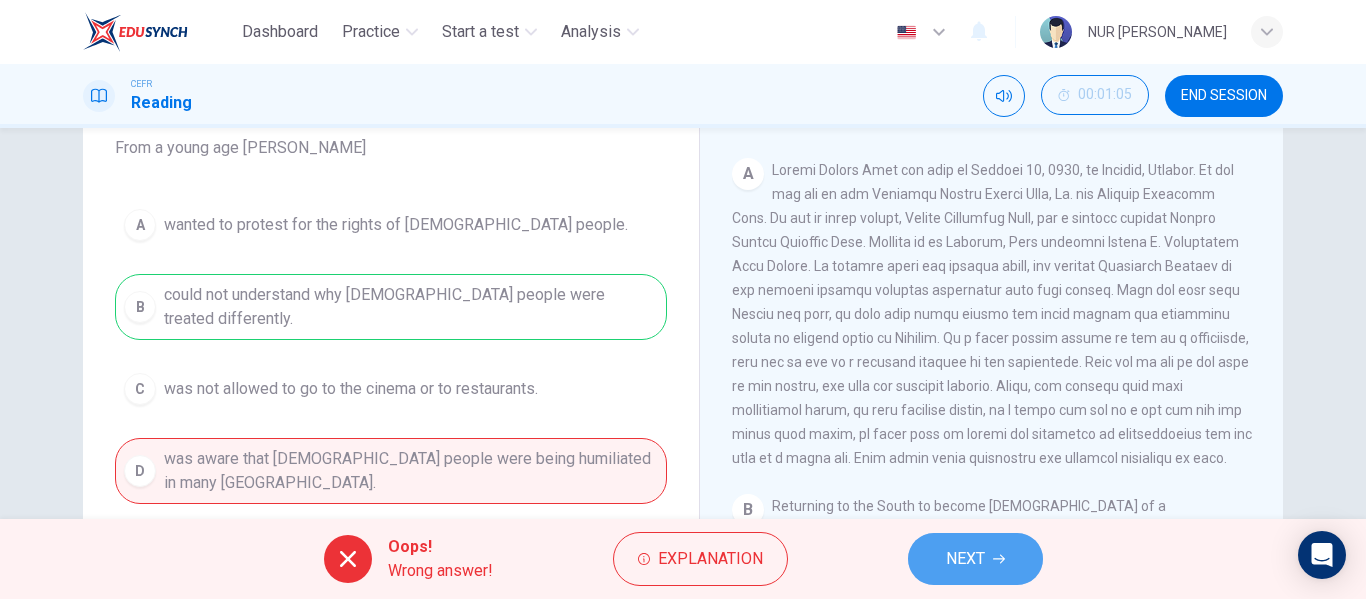 click on "NEXT" at bounding box center [965, 559] 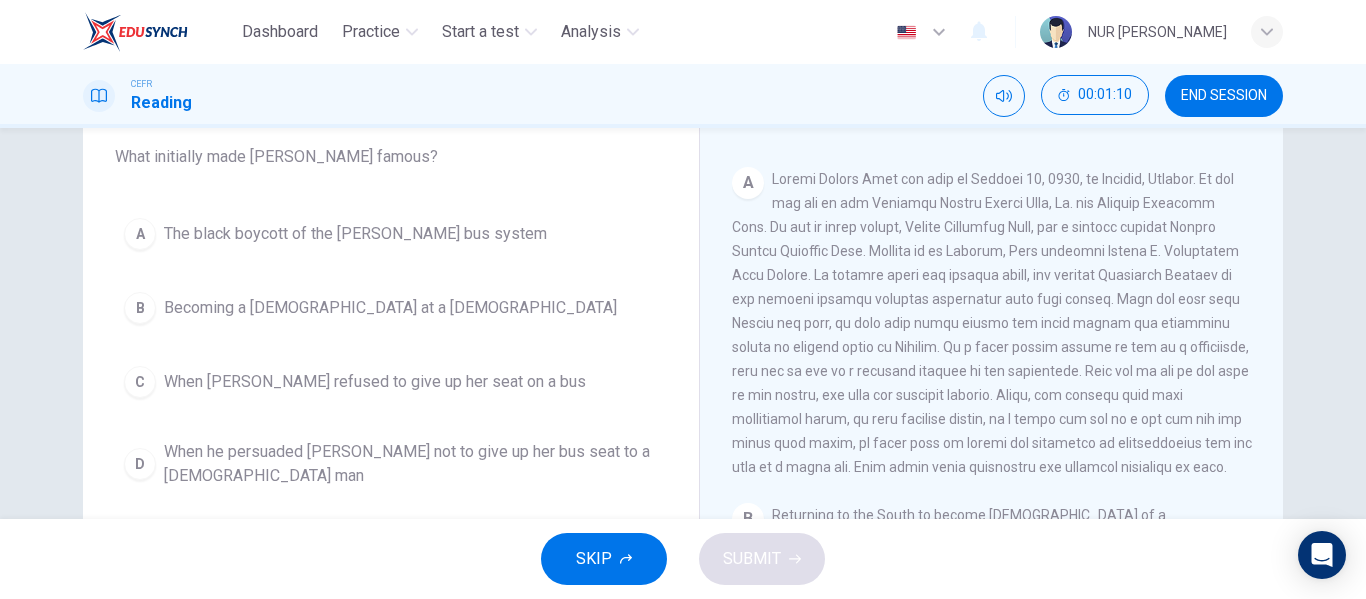 scroll, scrollTop: 167, scrollLeft: 0, axis: vertical 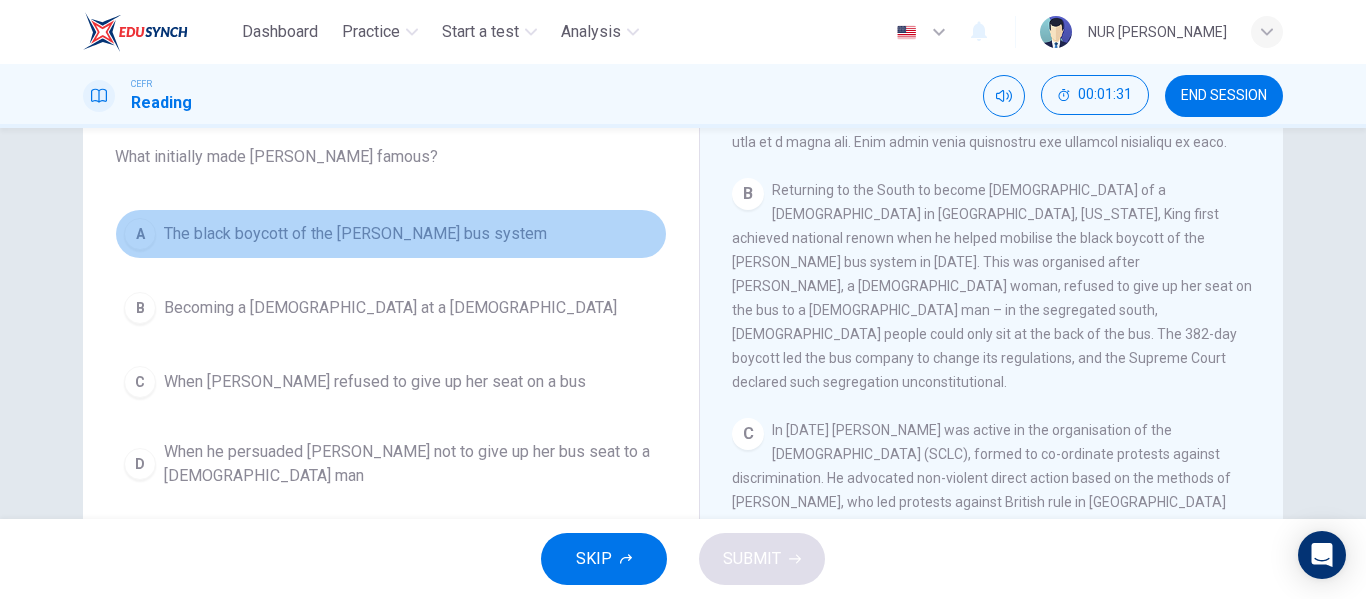 click on "The black boycott of the Montgomery bus system" at bounding box center [355, 234] 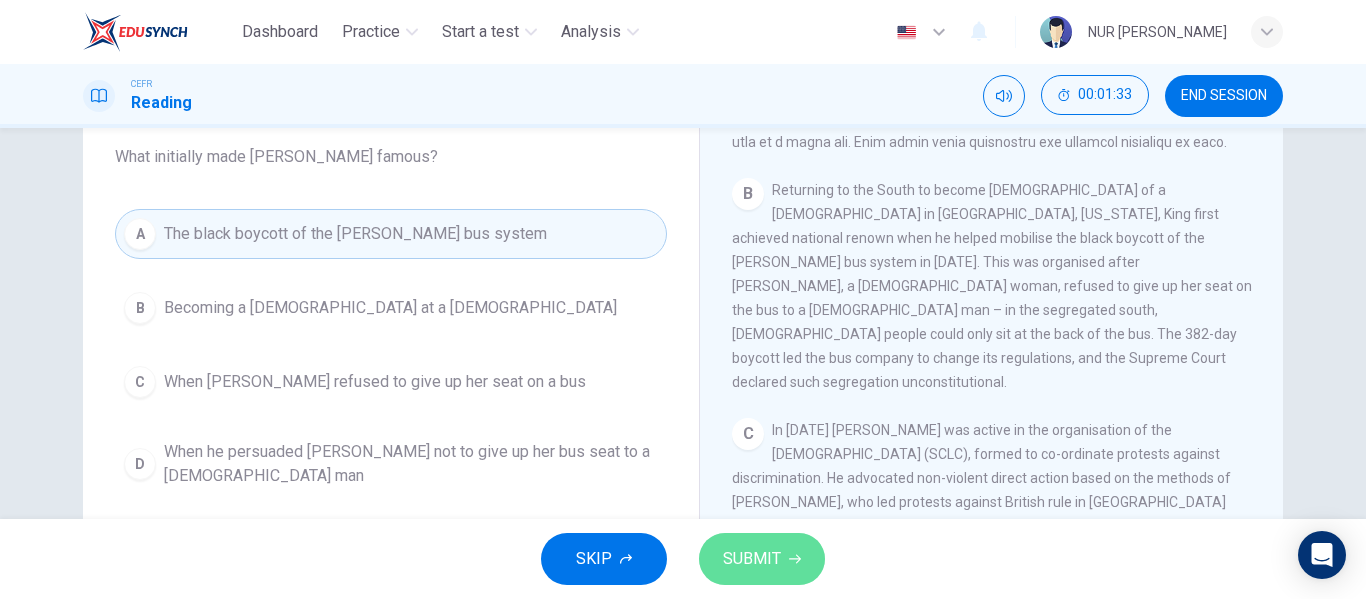 click 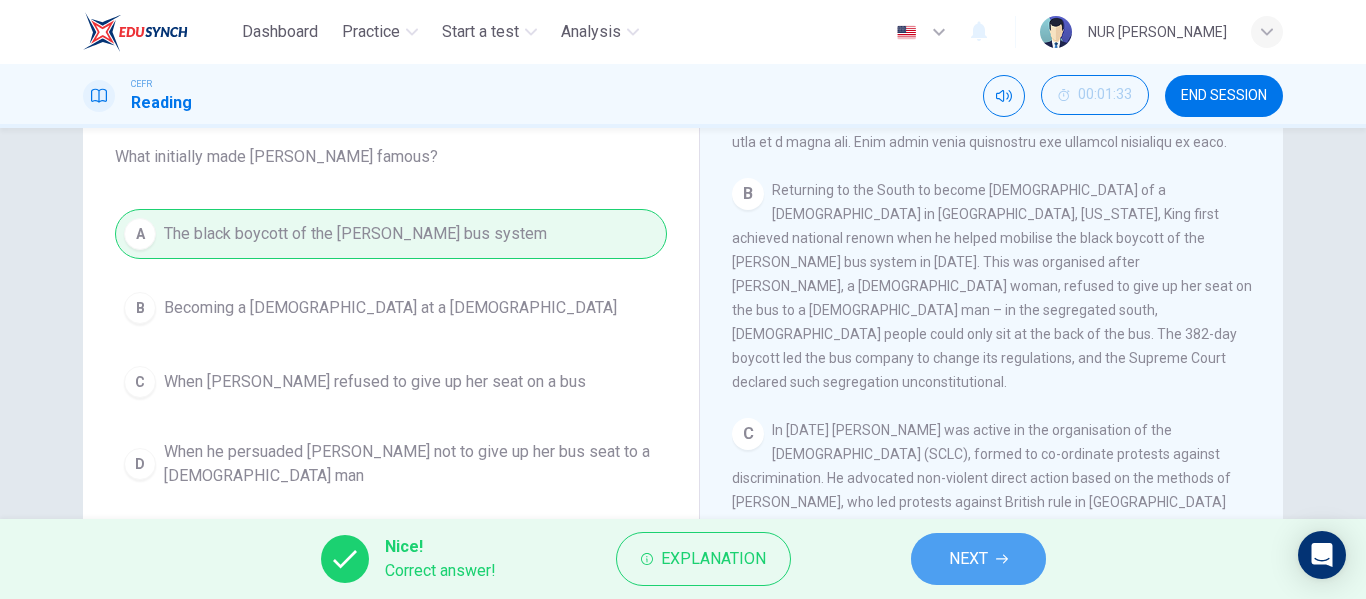 click on "NEXT" at bounding box center [968, 559] 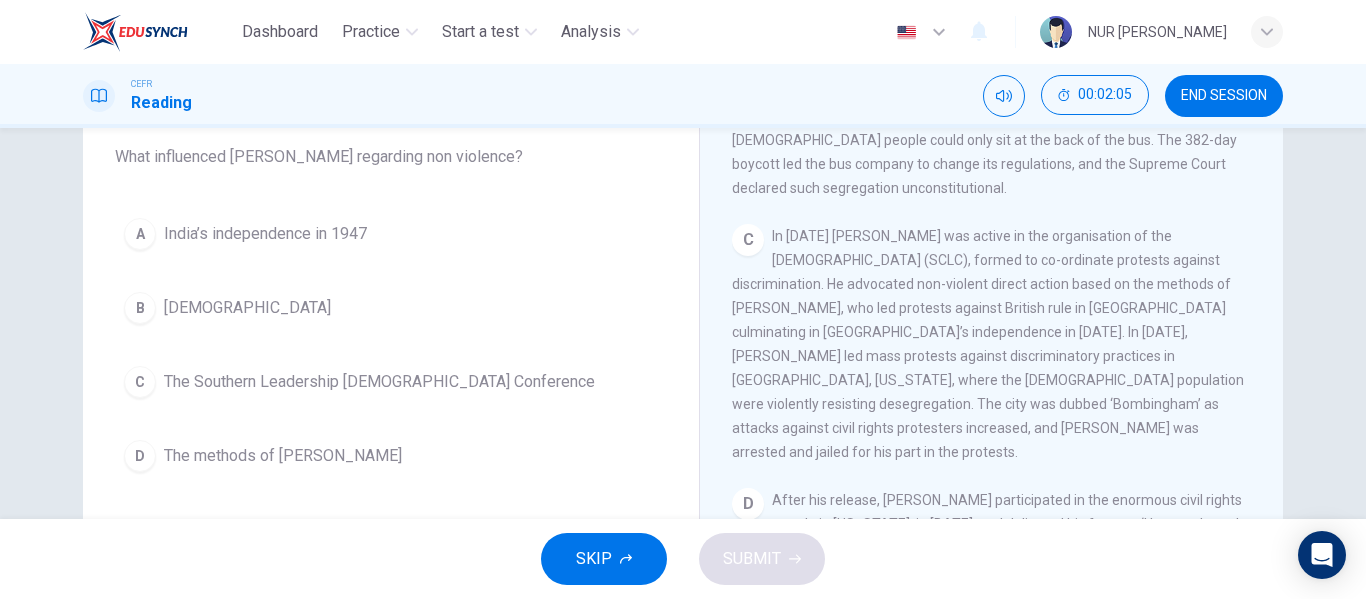 scroll, scrollTop: 863, scrollLeft: 0, axis: vertical 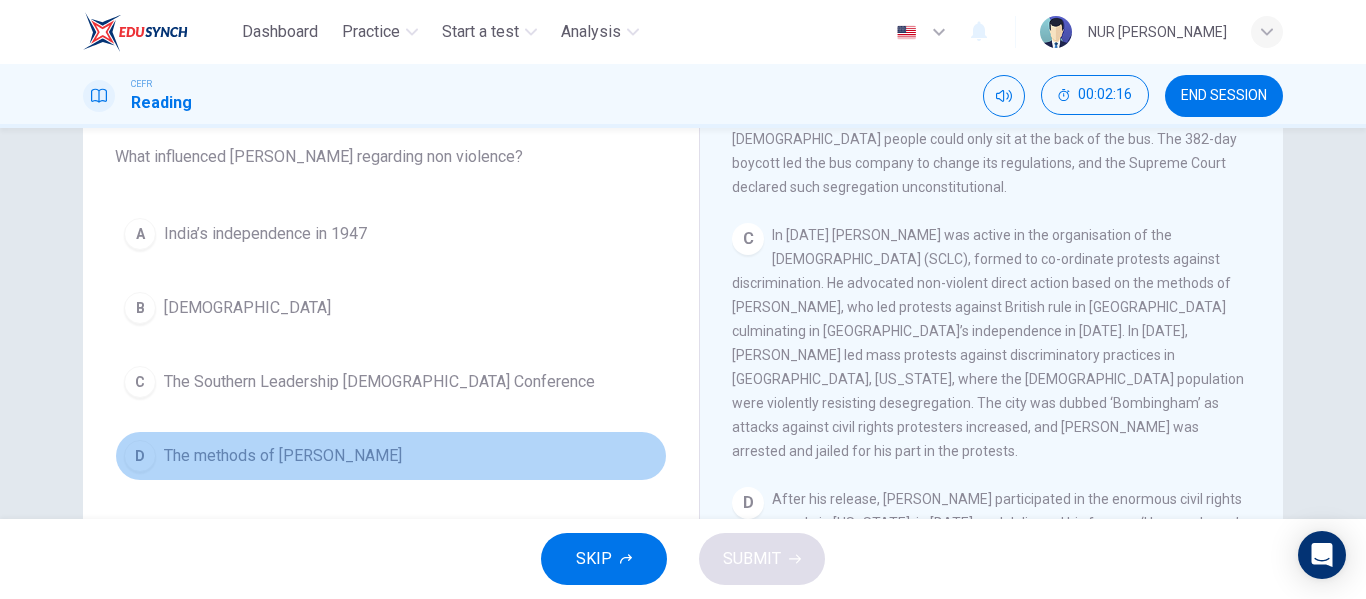 click on "The methods of Gandhi" at bounding box center [283, 456] 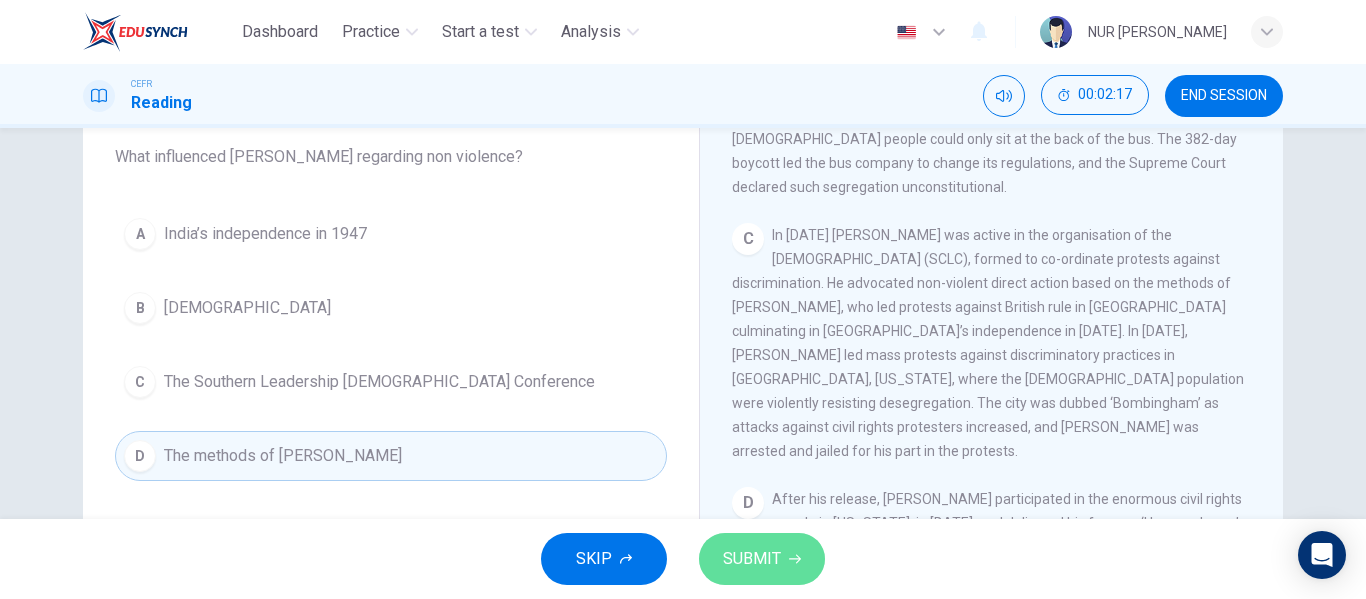 click on "SUBMIT" at bounding box center [752, 559] 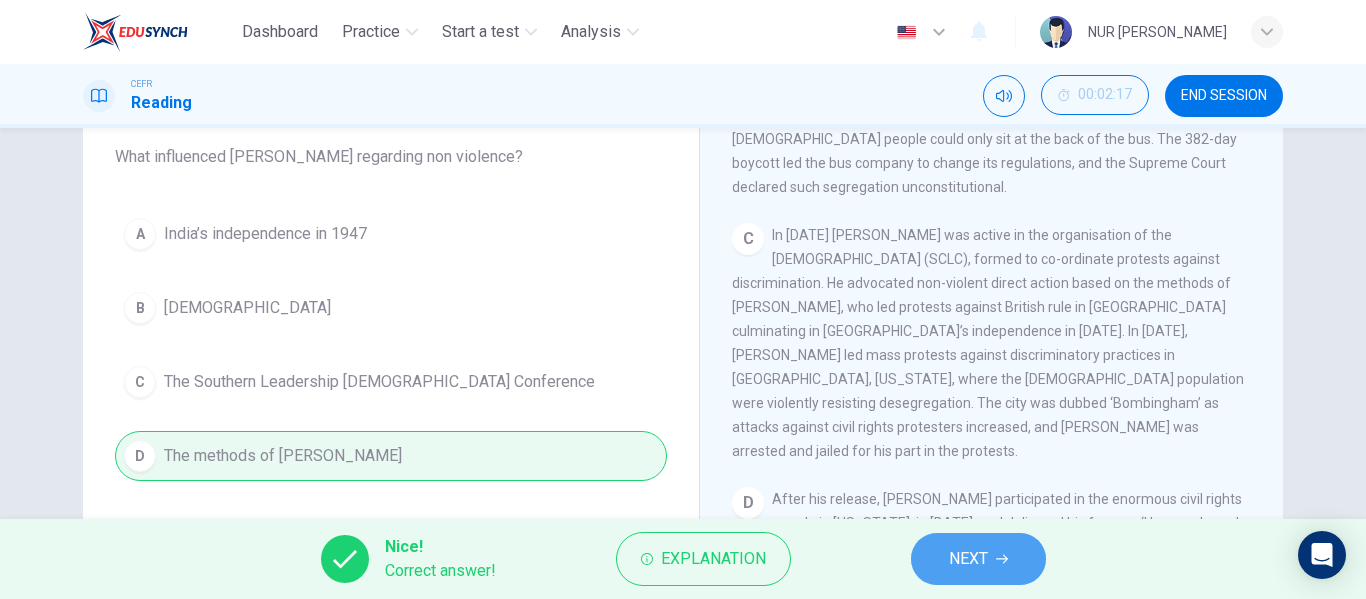 click on "NEXT" at bounding box center (978, 559) 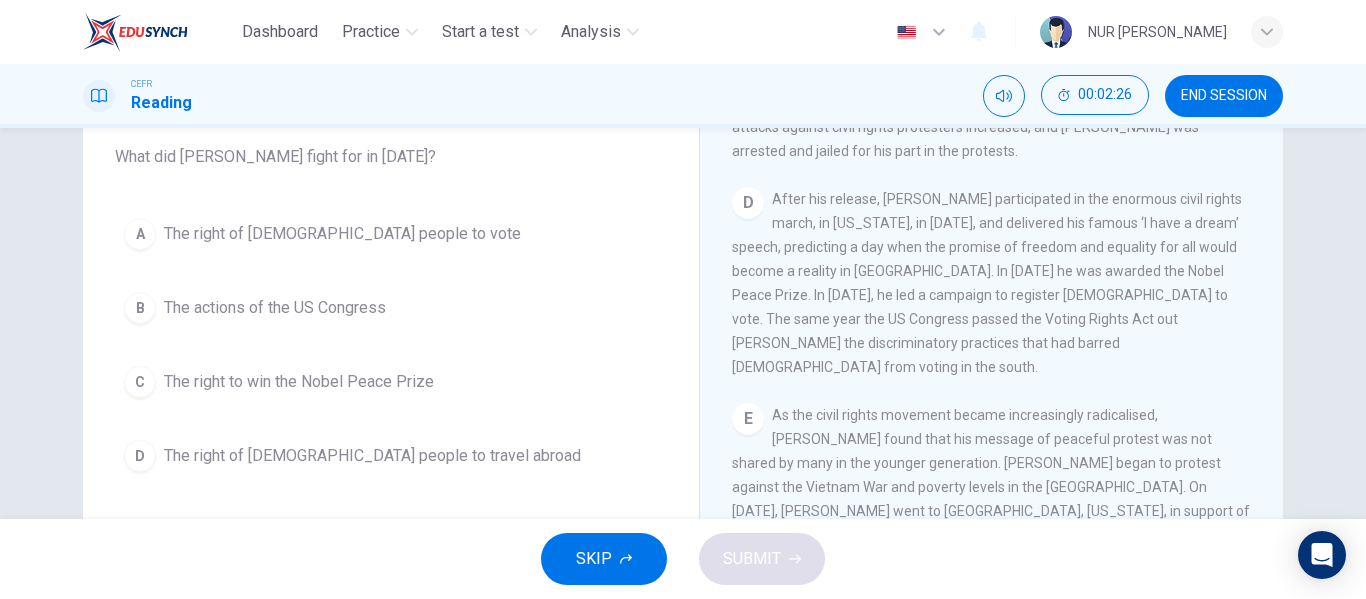 scroll, scrollTop: 1063, scrollLeft: 0, axis: vertical 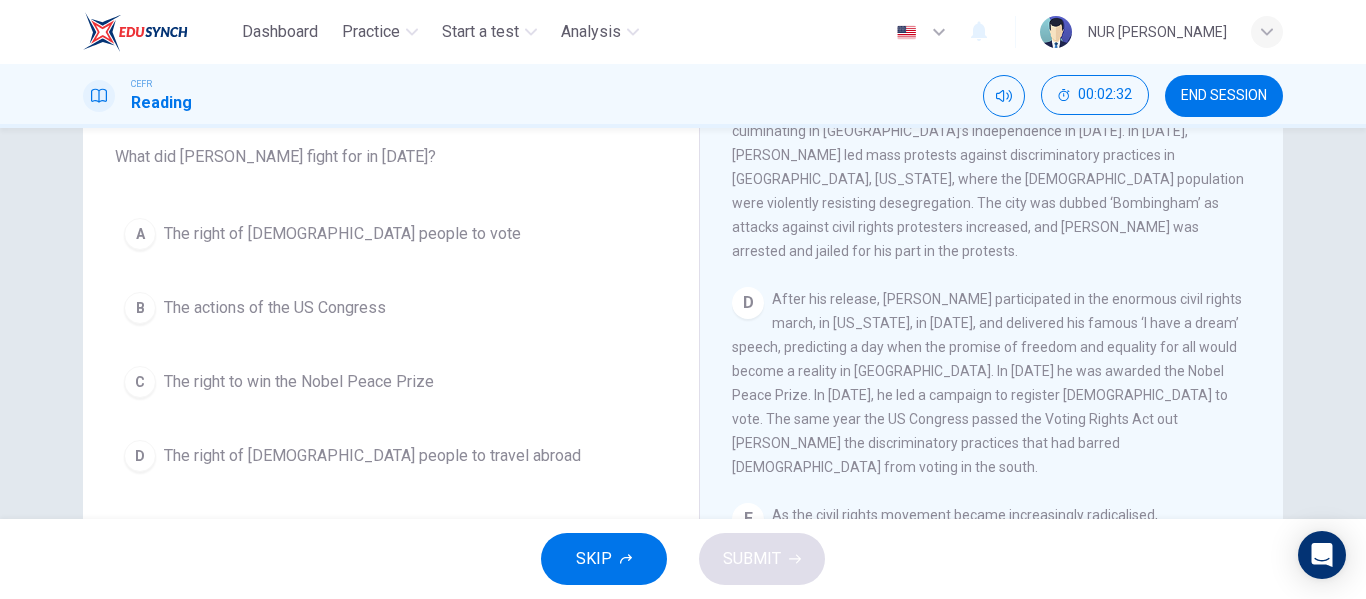 click on "The right of black people to vote" at bounding box center (342, 234) 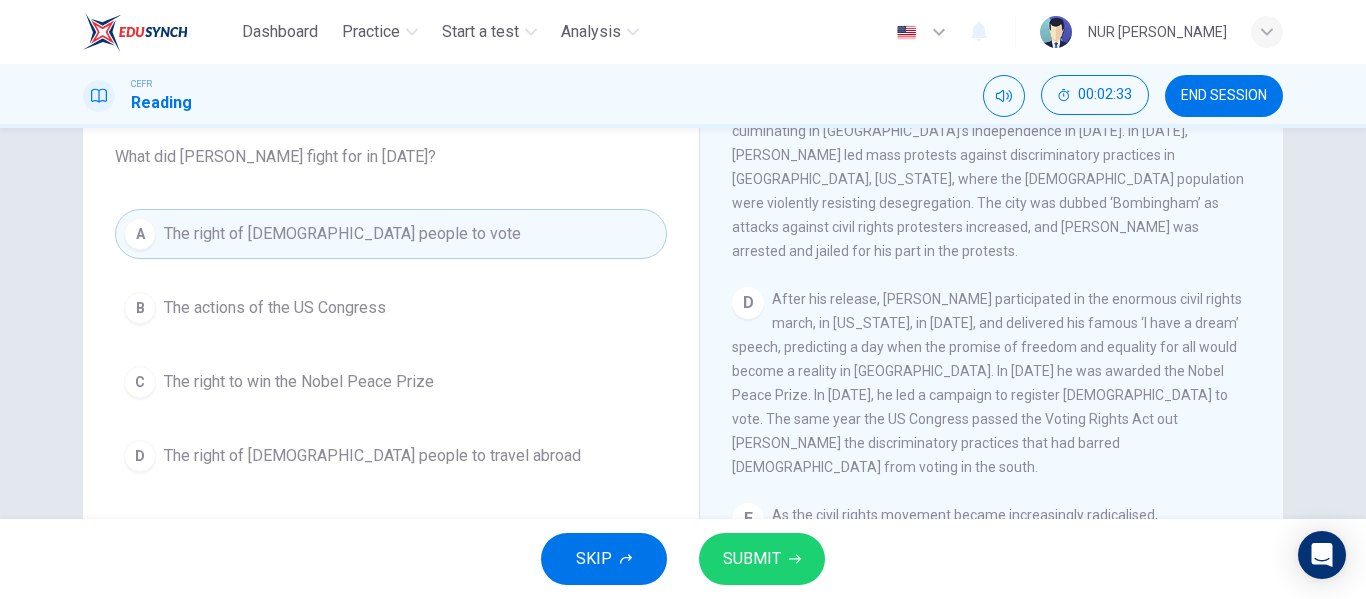 click on "SUBMIT" at bounding box center (752, 559) 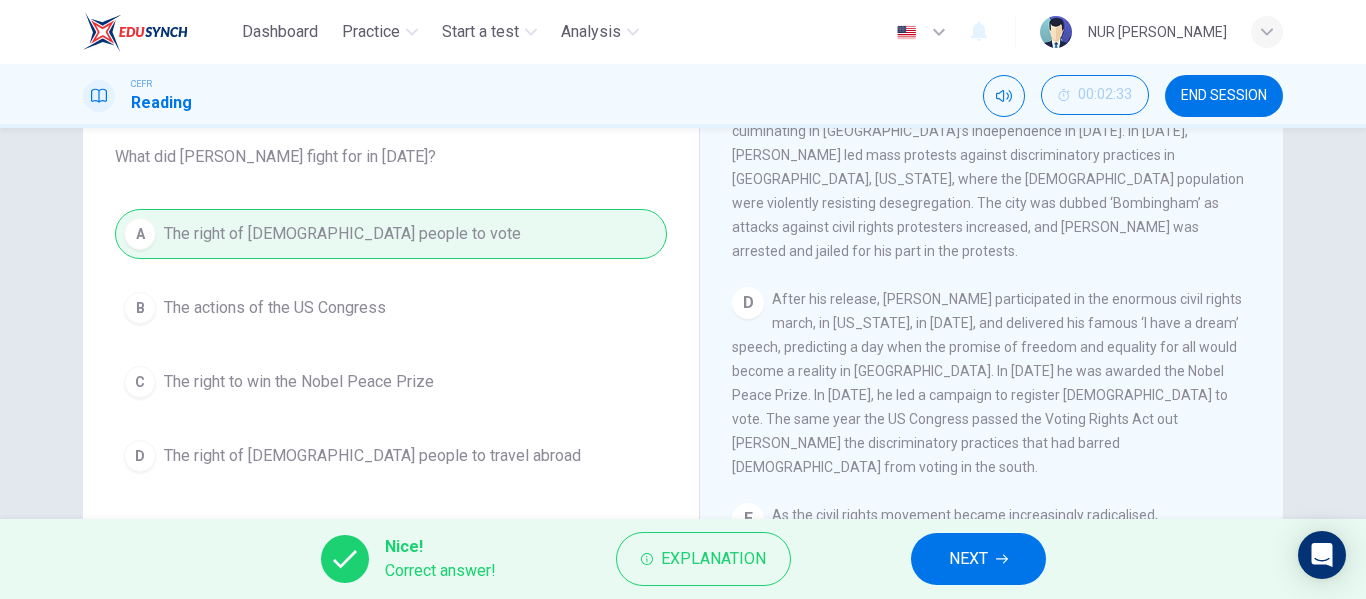 click on "NEXT" at bounding box center [978, 559] 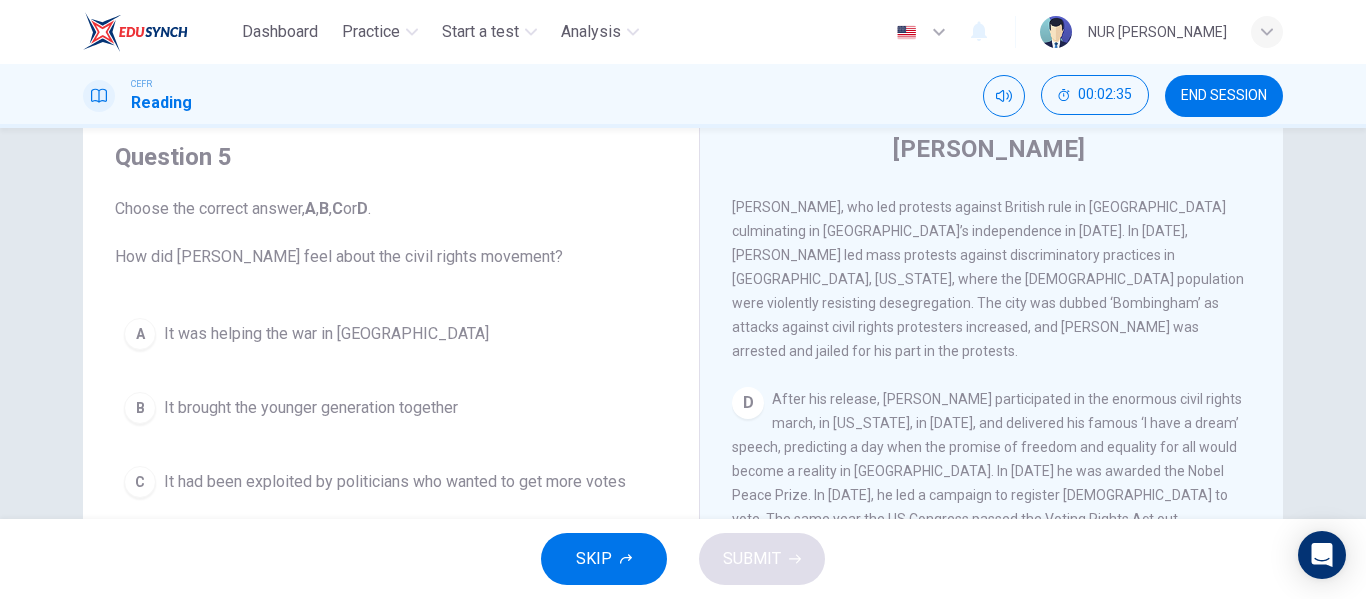 scroll, scrollTop: 167, scrollLeft: 0, axis: vertical 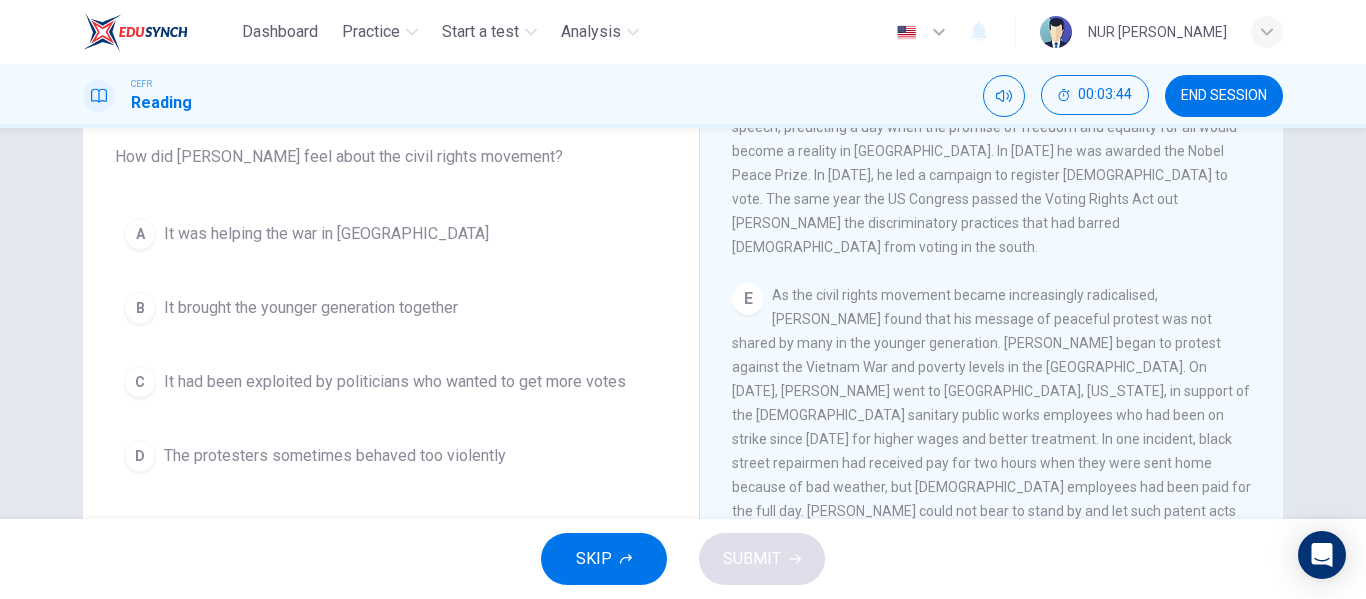 click on "It had been exploited by politicians who wanted to get more votes" at bounding box center [395, 382] 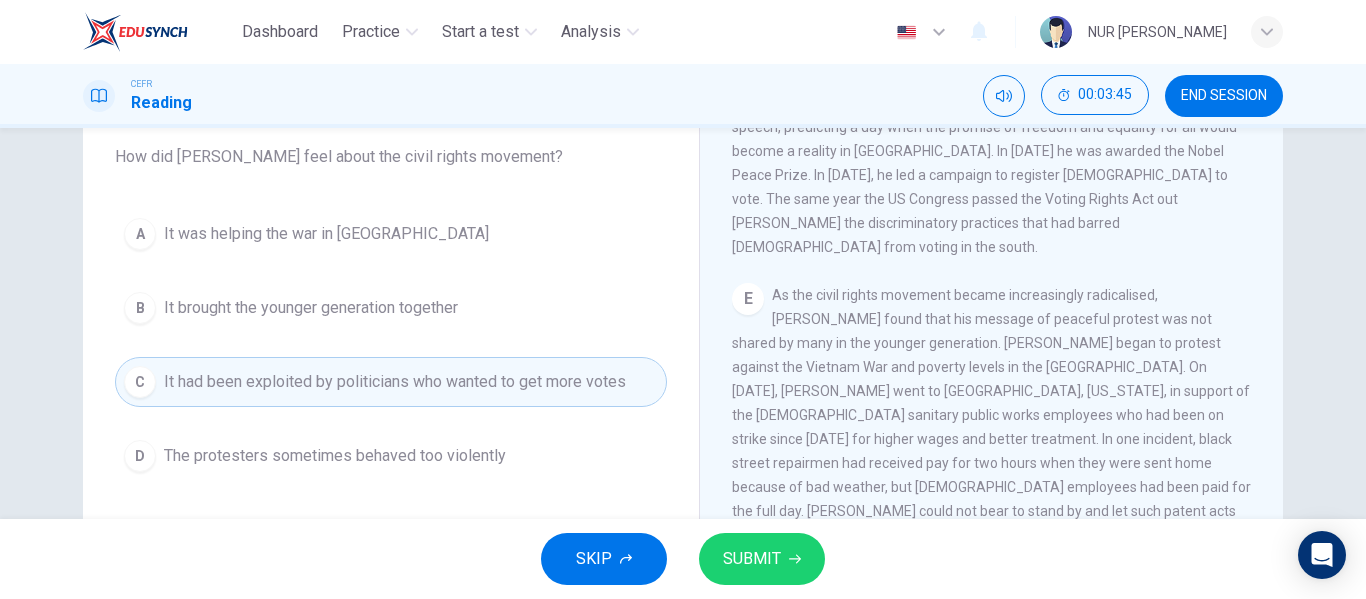 click on "SUBMIT" at bounding box center (752, 559) 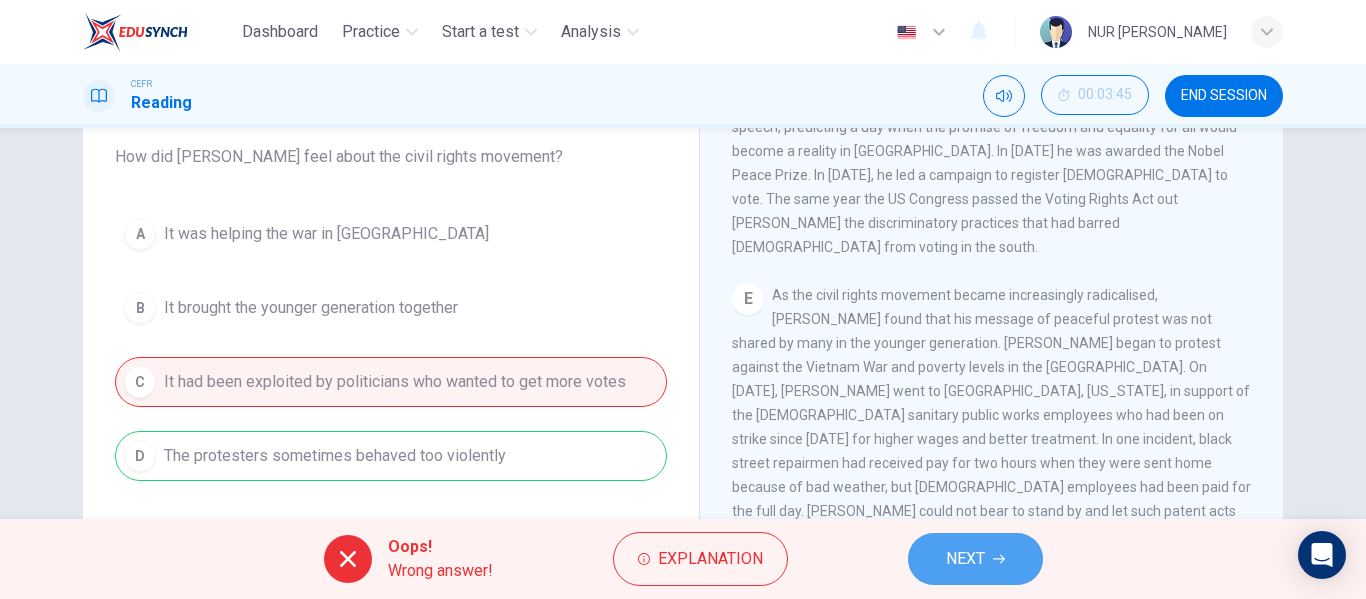 click on "NEXT" at bounding box center (965, 559) 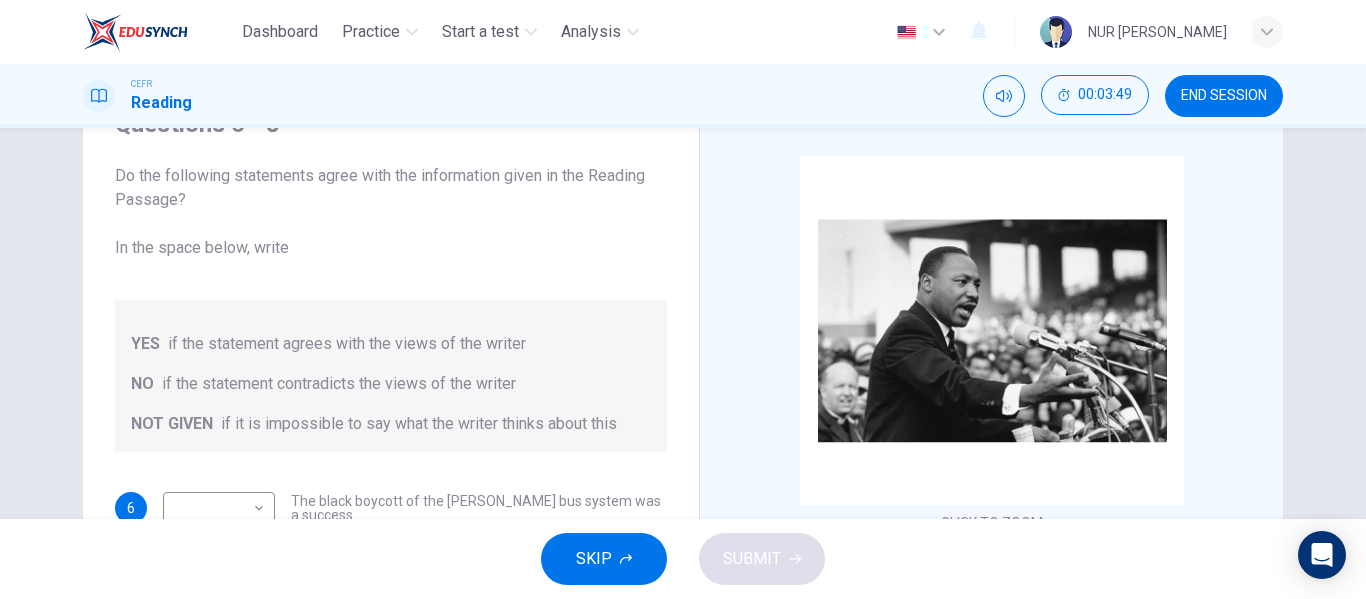 scroll, scrollTop: 200, scrollLeft: 0, axis: vertical 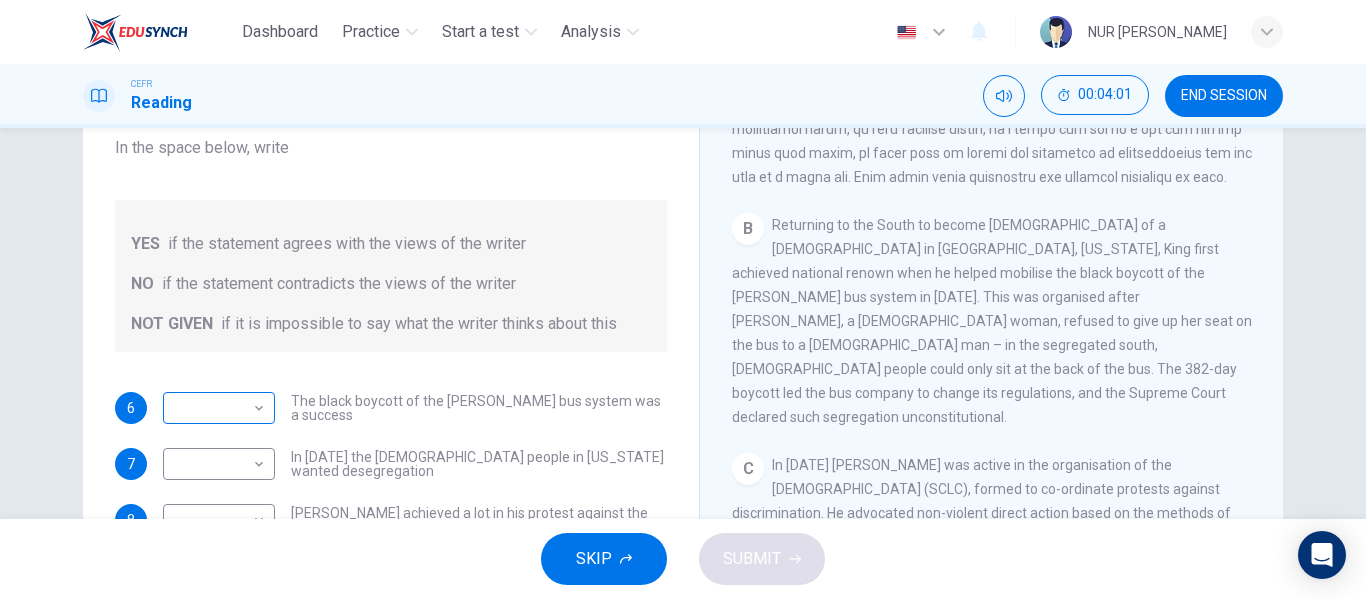 click on "Dashboard Practice Start a test Analysis English en ​ NUR SYAMIMI BINTI MOHD IBRAHIM CEFR Reading 00:04:01 END SESSION Questions 6 - 8 Do the following statements agree with the information given in the Reading Passage? In the space below, write YES if the statement agrees with the views of the writer NO if the statement contradicts the views of the writer NOT GIVEN if it is impossible to say what the writer thinks about this 6 ​ ​ The black boycott of the Montgomery bus system was a success 7 ​ ​ In 1963 the white people in Alabama wanted desegregation 8 ​ ​ Martin Luther King achieved a lot in his protest against the Vietnam War Martin Luther King CLICK TO ZOOM Click to Zoom A B C D E F SKIP SUBMIT EduSynch - Online Language Proficiency Testing
Dashboard Practice Start a test Analysis Notifications © Copyright  2025" at bounding box center (683, 299) 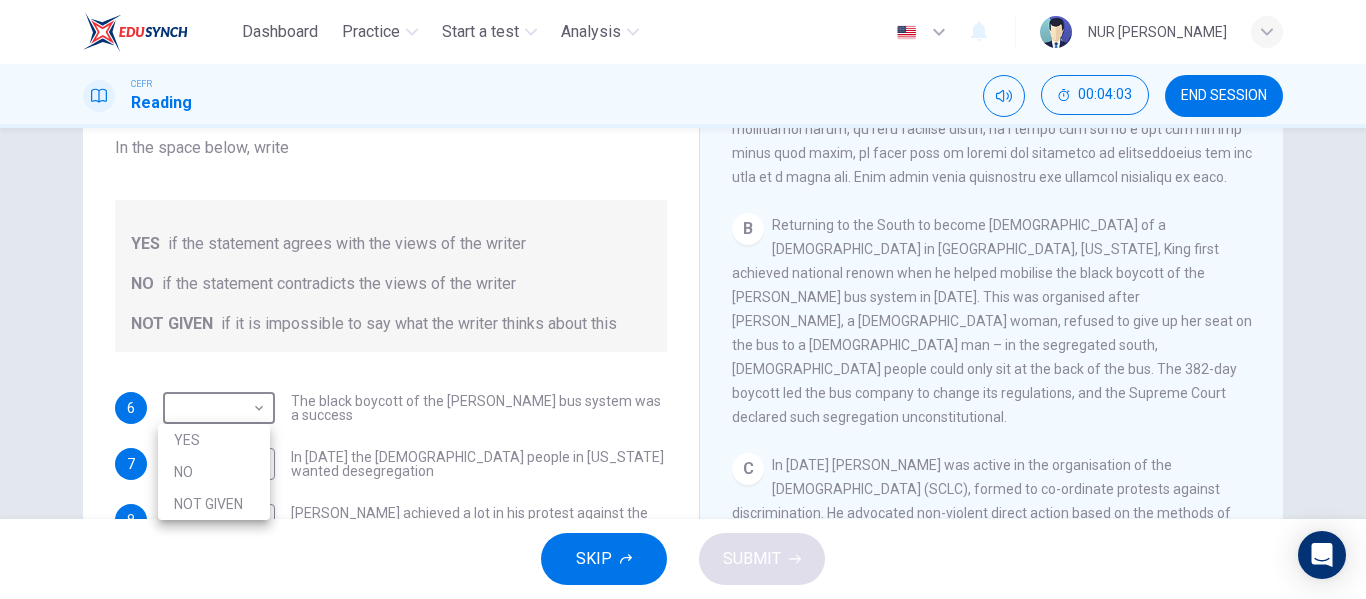 click on "YES" at bounding box center (214, 440) 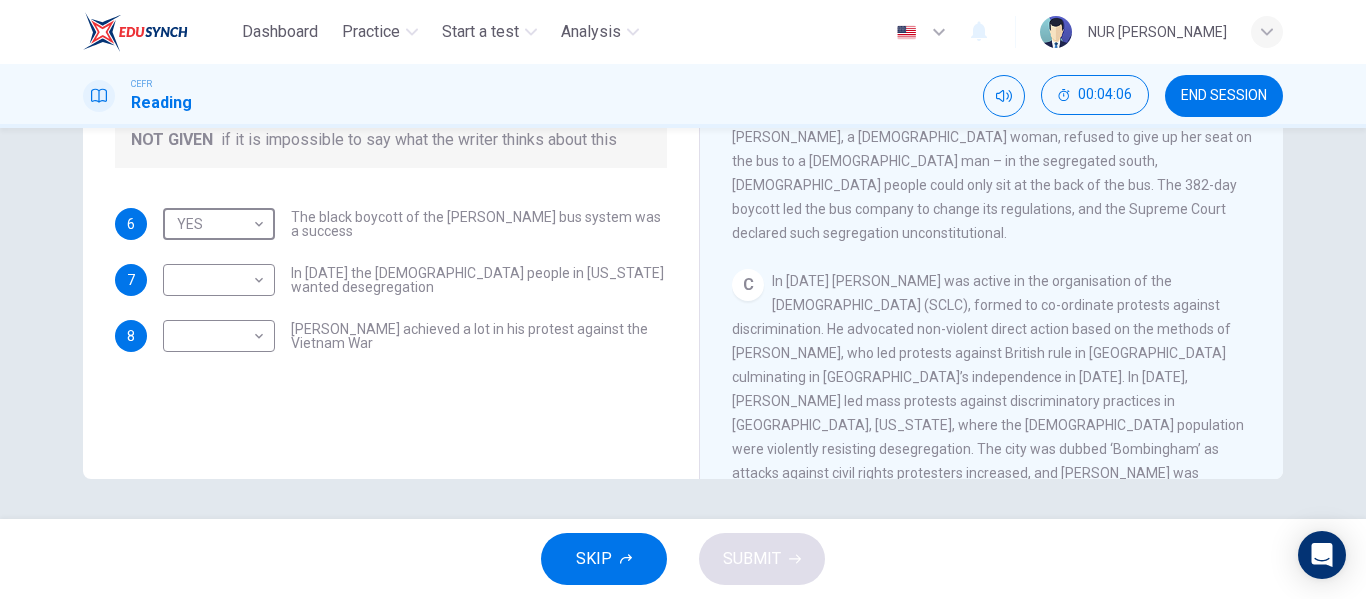scroll, scrollTop: 284, scrollLeft: 0, axis: vertical 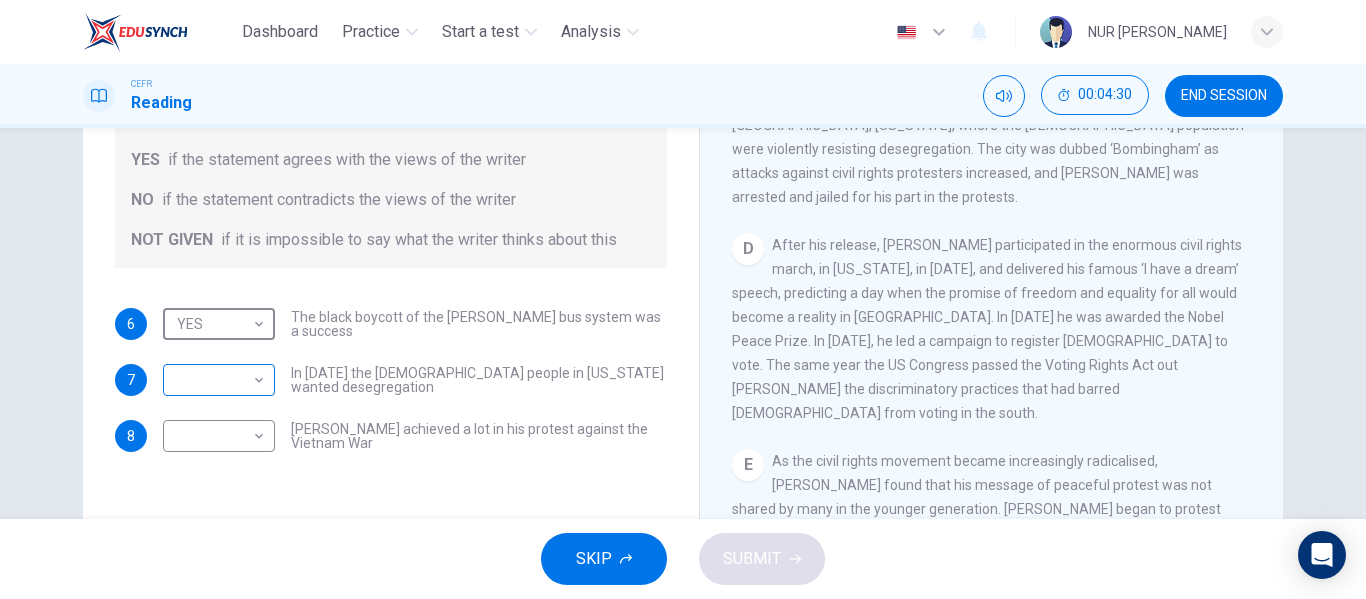 click on "Dashboard Practice Start a test Analysis English en ​ NUR SYAMIMI BINTI MOHD IBRAHIM CEFR Reading 00:04:30 END SESSION Questions 6 - 8 Do the following statements agree with the information given in the Reading Passage? In the space below, write YES if the statement agrees with the views of the writer NO if the statement contradicts the views of the writer NOT GIVEN if it is impossible to say what the writer thinks about this 6 YES YES ​ The black boycott of the Montgomery bus system was a success 7 ​ ​ In 1963 the white people in Alabama wanted desegregation 8 ​ ​ Martin Luther King achieved a lot in his protest against the Vietnam War Martin Luther King CLICK TO ZOOM Click to Zoom A B C D E F SKIP SUBMIT EduSynch - Online Language Proficiency Testing
Dashboard Practice Start a test Analysis Notifications © Copyright  2025" at bounding box center [683, 299] 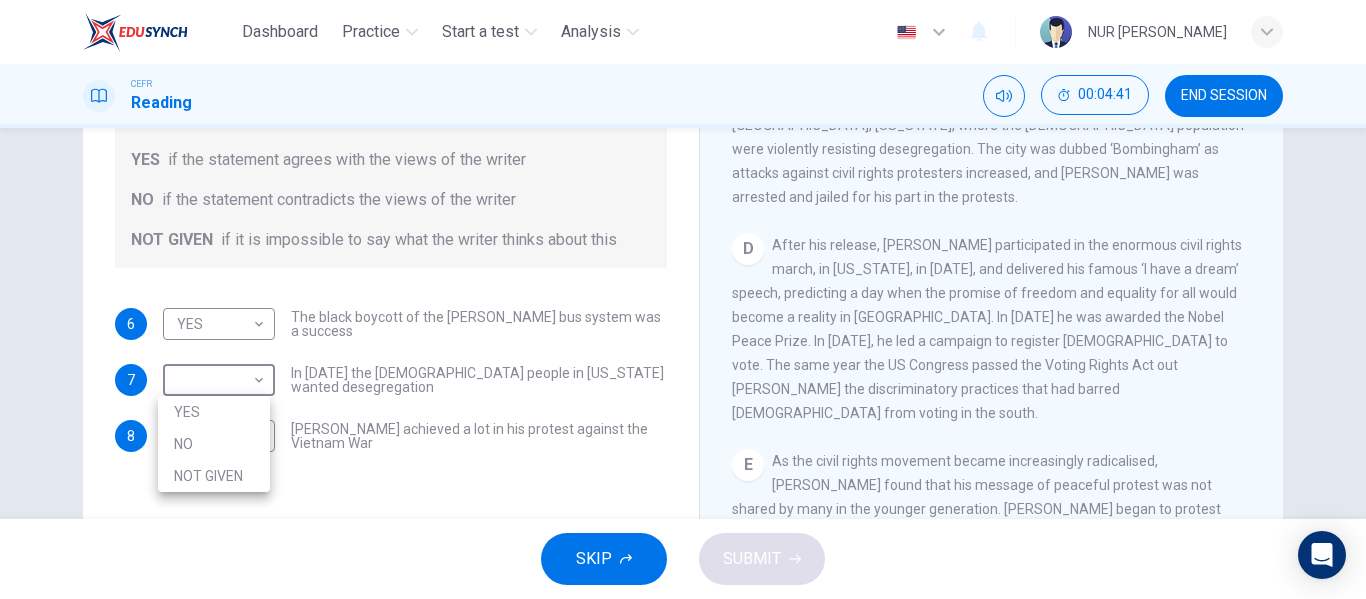 click on "NO" at bounding box center [214, 444] 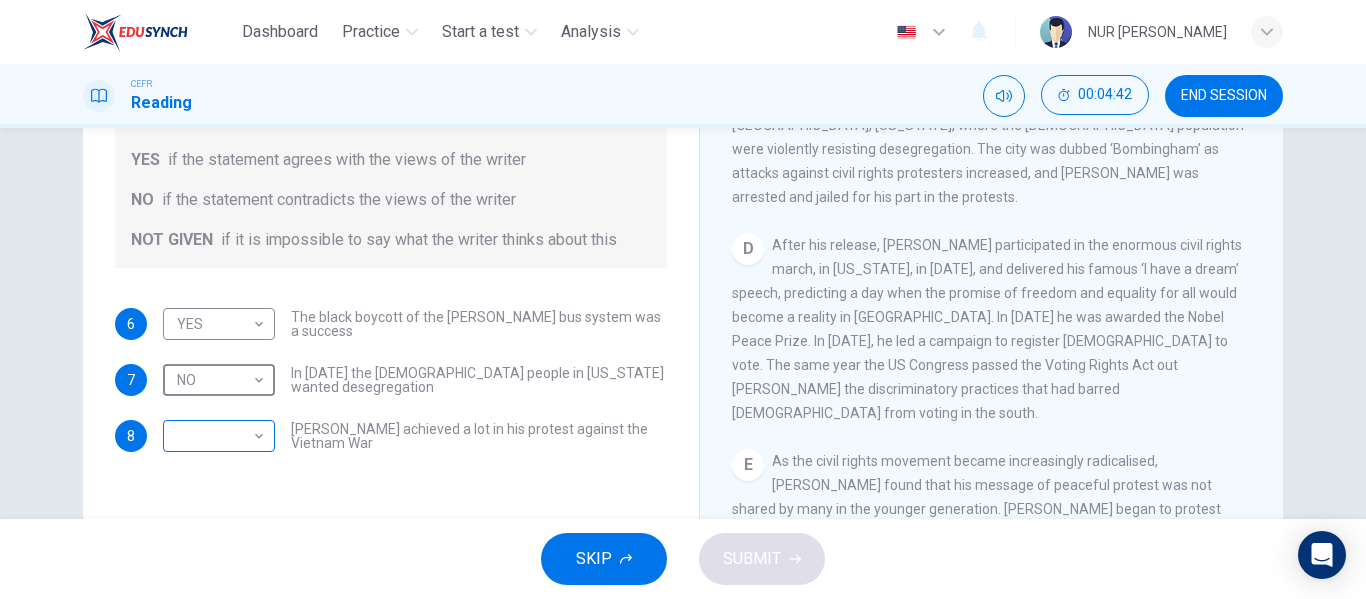 click on "Dashboard Practice Start a test Analysis English en ​ NUR SYAMIMI BINTI MOHD IBRAHIM CEFR Reading 00:04:42 END SESSION Questions 6 - 8 Do the following statements agree with the information given in the Reading Passage? In the space below, write YES if the statement agrees with the views of the writer NO if the statement contradicts the views of the writer NOT GIVEN if it is impossible to say what the writer thinks about this 6 YES YES ​ The black boycott of the Montgomery bus system was a success 7 NO NO ​ In 1963 the white people in Alabama wanted desegregation 8 ​ ​ Martin Luther King achieved a lot in his protest against the Vietnam War Martin Luther King CLICK TO ZOOM Click to Zoom A B C D E F SKIP SUBMIT EduSynch - Online Language Proficiency Testing
Dashboard Practice Start a test Analysis Notifications © Copyright  2025" at bounding box center (683, 299) 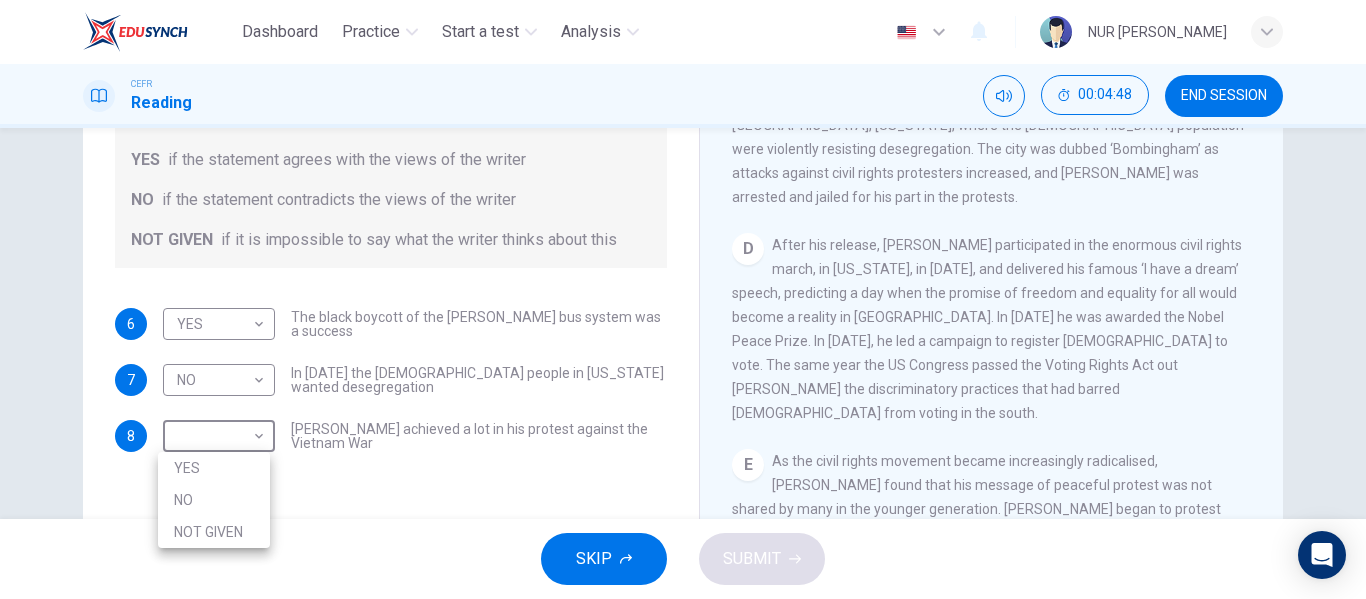 click on "NOT GIVEN" at bounding box center (214, 532) 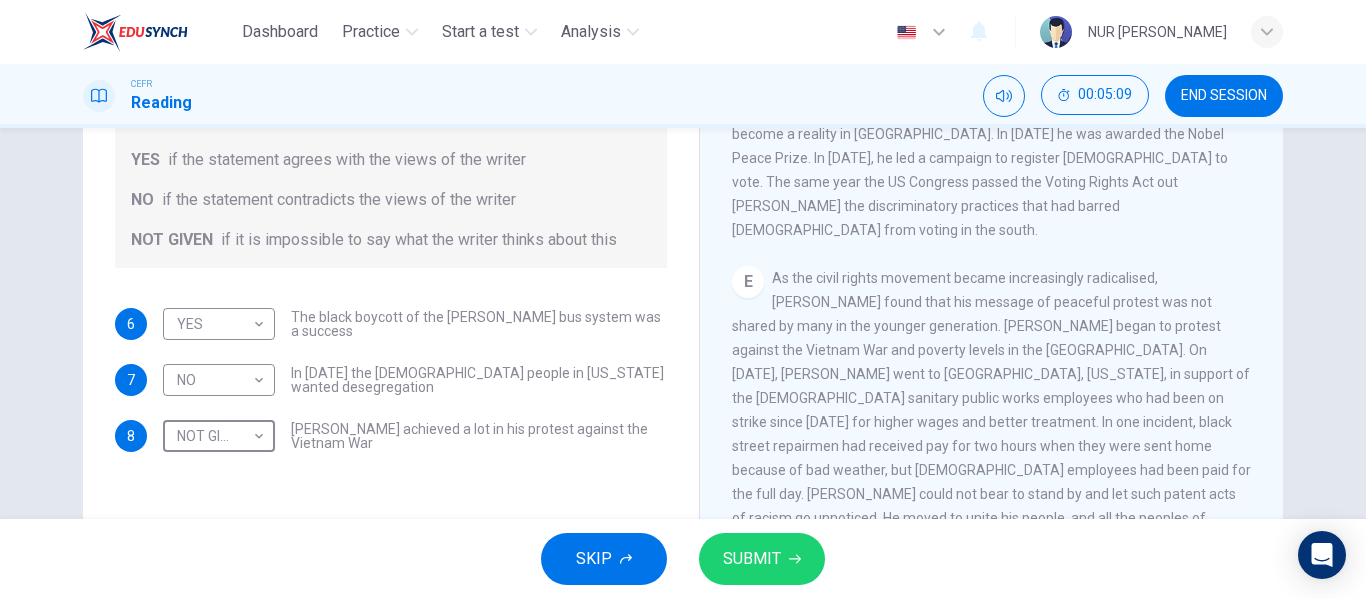 scroll, scrollTop: 1283, scrollLeft: 0, axis: vertical 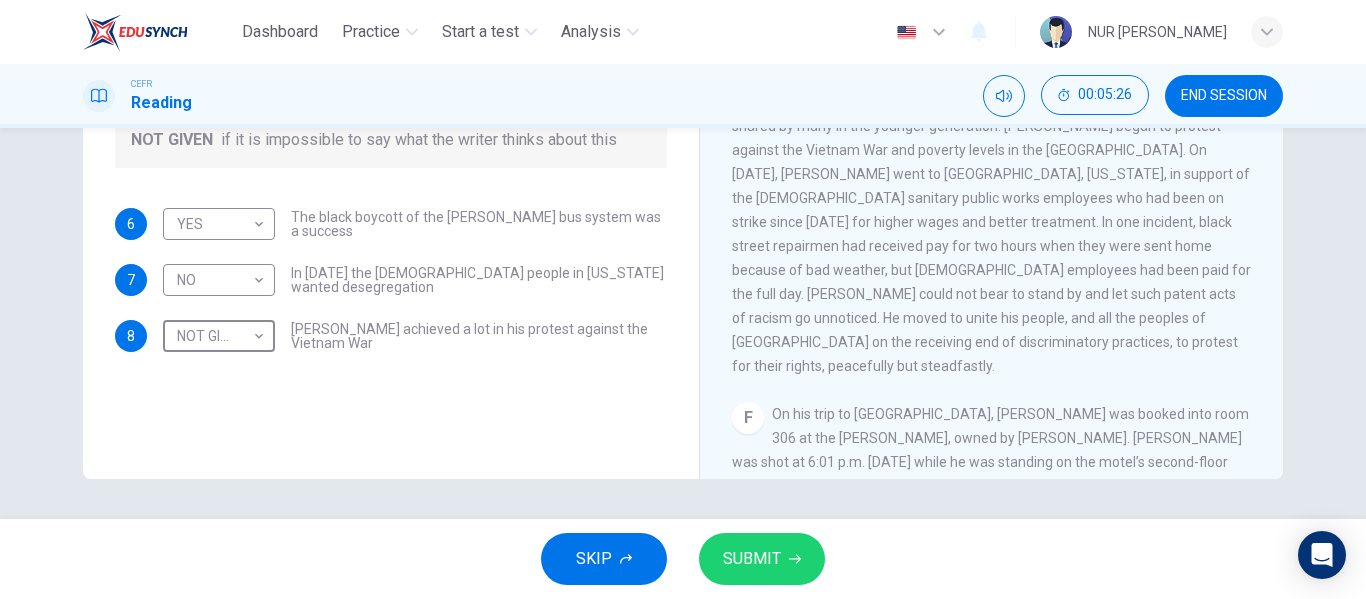 click on "SUBMIT" at bounding box center (752, 559) 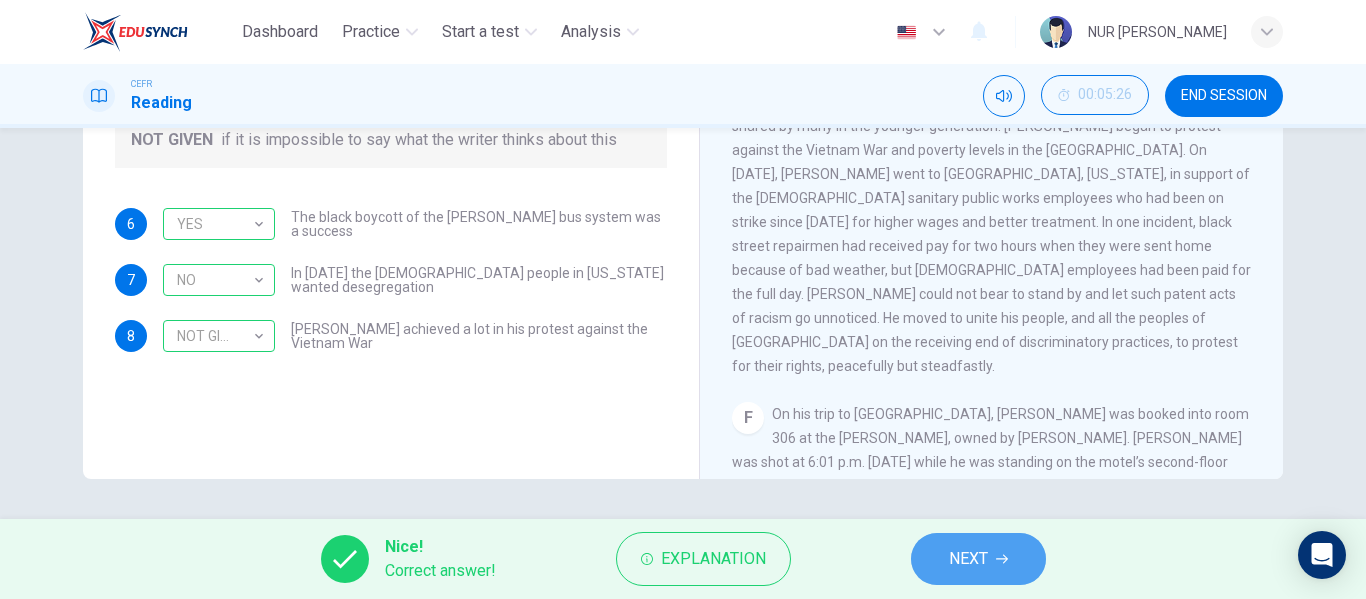 click on "NEXT" at bounding box center [978, 559] 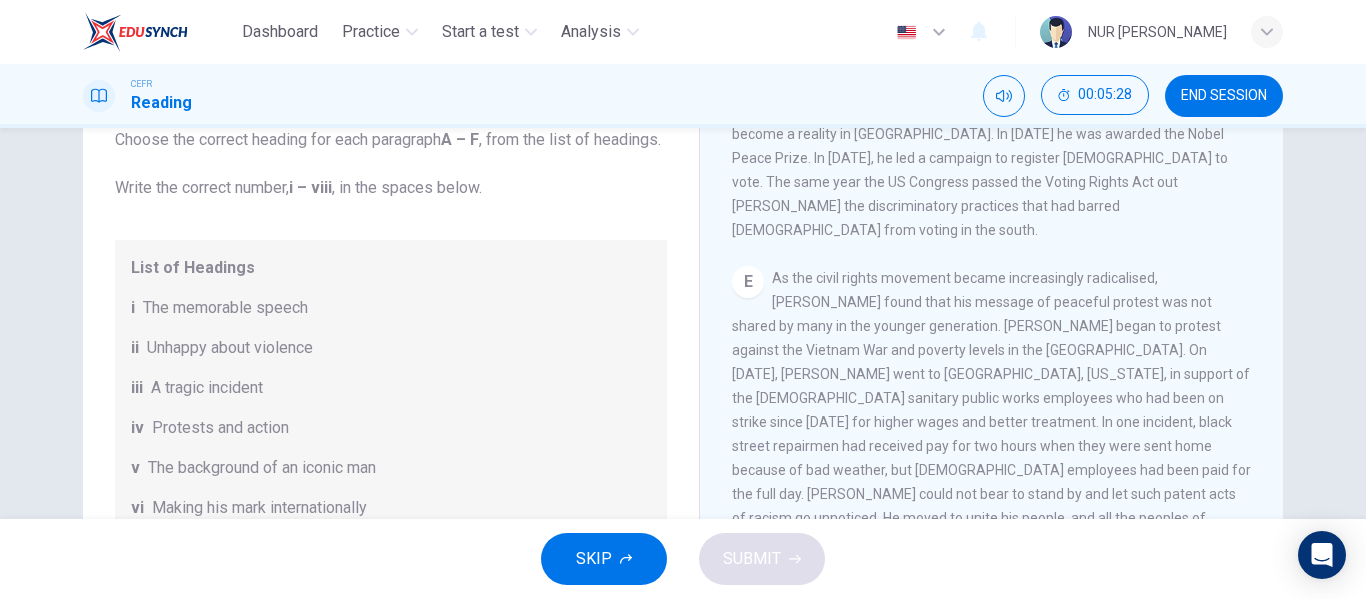 scroll, scrollTop: 84, scrollLeft: 0, axis: vertical 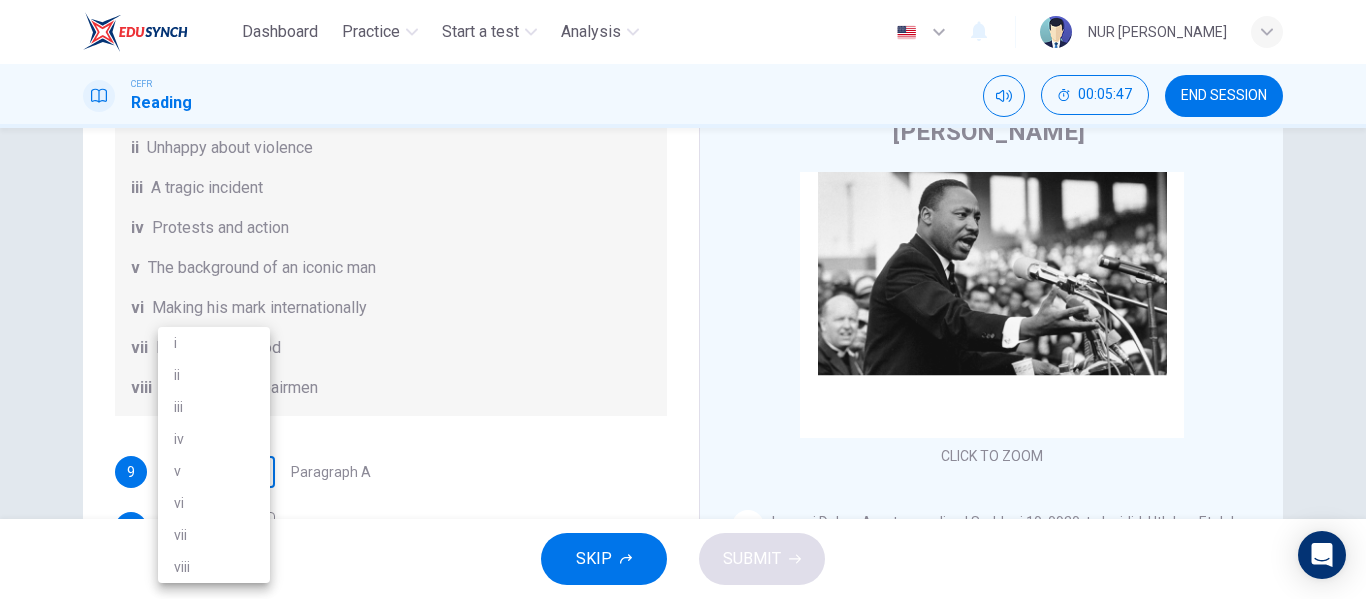 click on "Dashboard Practice Start a test Analysis English en ​ NUR SYAMIMI BINTI MOHD IBRAHIM CEFR Reading 00:05:47 END SESSION Questions 9 - 14 The Reading Passage has 6 paragraphs.
Choose the correct heading for each paragraph  A – F , from the list of headings.
Write the correct number,  i – viii , in the spaces below. List of Headings i The memorable speech ii Unhappy about violence iii A tragic incident iv Protests and action v The background of an iconic man vi Making his mark internationally vii Difficult childhood viii Black street repairmen 9 ​ ​ Paragraph A 10 ​ ​ Paragraph B 11 ​ ​ Paragraph C 12 ​ ​ Paragraph D 13 ​ ​ Paragraph E 14 ​ ​ Paragraph F Martin Luther King CLICK TO ZOOM Click to Zoom A B C D E F SKIP SUBMIT EduSynch - Online Language Proficiency Testing
Dashboard Practice Start a test Analysis Notifications © Copyright  2025 i ii iii iv v vi vii viii" at bounding box center [683, 299] 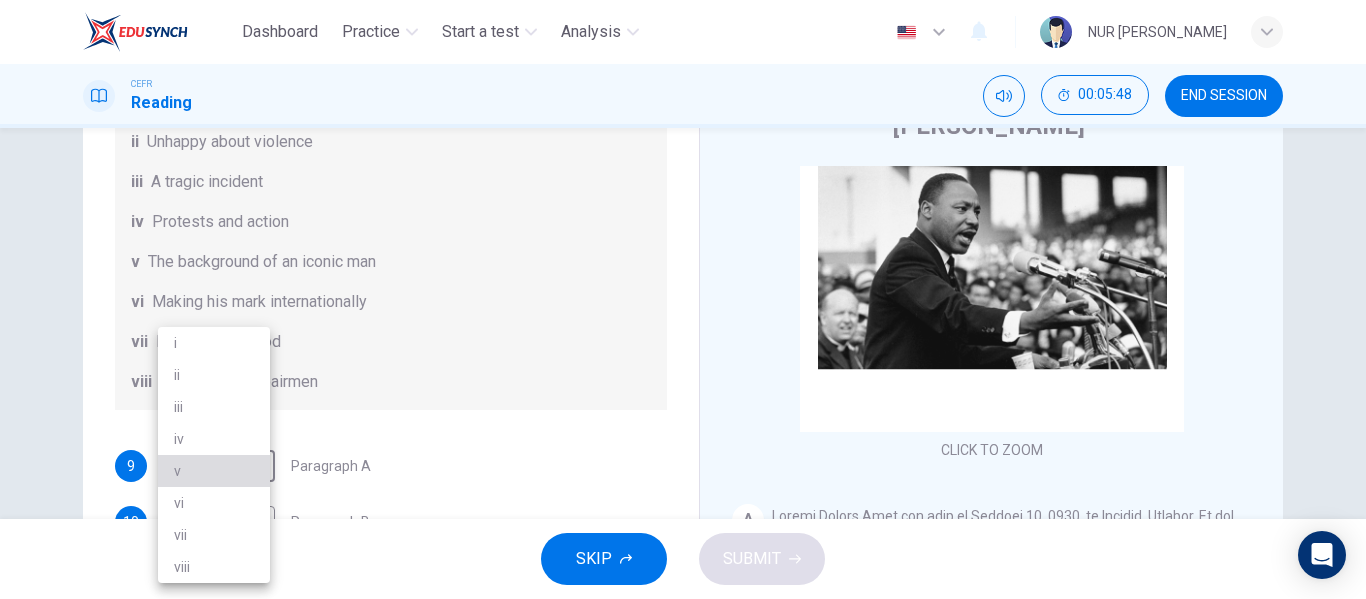 click on "v" at bounding box center [214, 471] 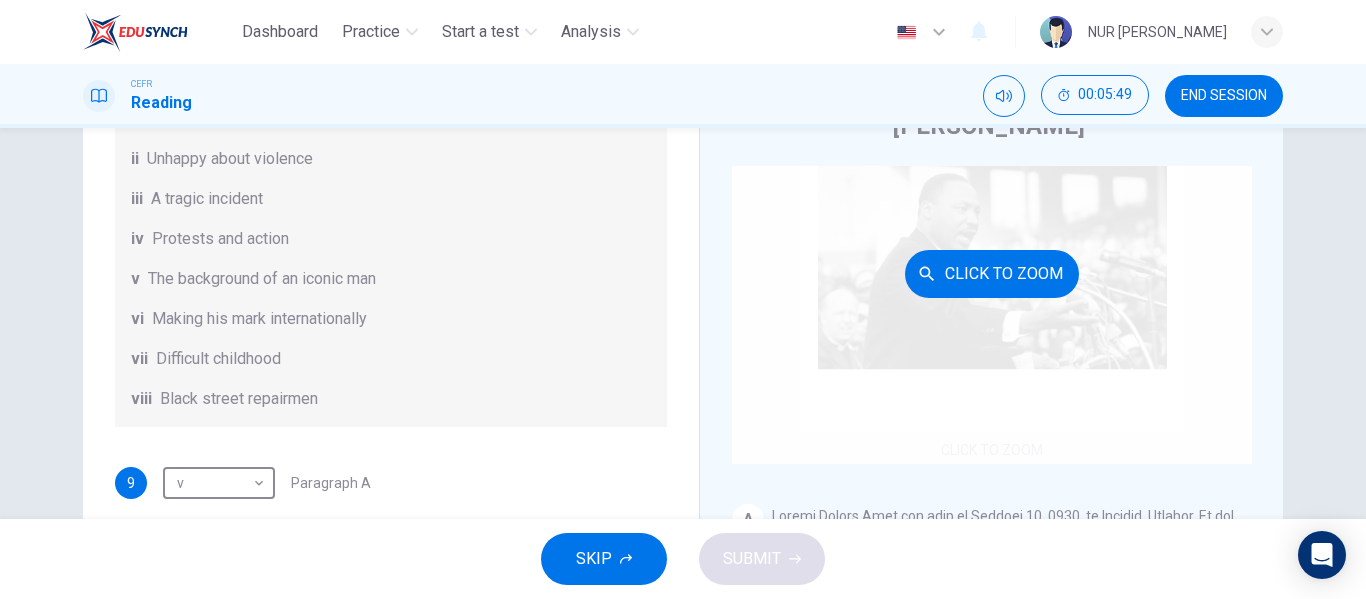 scroll, scrollTop: 253, scrollLeft: 0, axis: vertical 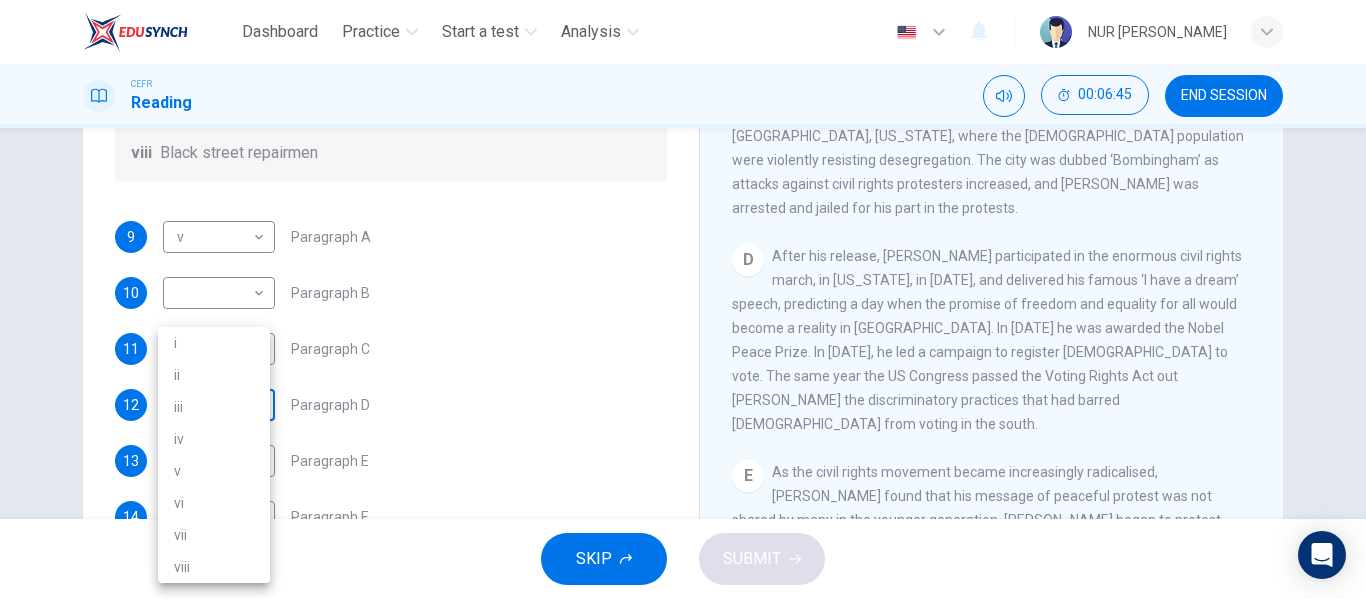 click on "Dashboard Practice Start a test Analysis English en ​ NUR SYAMIMI BINTI MOHD IBRAHIM CEFR Reading 00:06:45 END SESSION Questions 9 - 14 The Reading Passage has 6 paragraphs.
Choose the correct heading for each paragraph  A – F , from the list of headings.
Write the correct number,  i – viii , in the spaces below. List of Headings i The memorable speech ii Unhappy about violence iii A tragic incident iv Protests and action v The background of an iconic man vi Making his mark internationally vii Difficult childhood viii Black street repairmen 9 v v ​ Paragraph A 10 ​ ​ Paragraph B 11 ​ ​ Paragraph C 12 ​ ​ Paragraph D 13 ​ ​ Paragraph E 14 ​ ​ Paragraph F Martin Luther King CLICK TO ZOOM Click to Zoom A B C D E F SKIP SUBMIT EduSynch - Online Language Proficiency Testing
Dashboard Practice Start a test Analysis Notifications © Copyright  2025 i ii iii iv v vi vii viii" at bounding box center [683, 299] 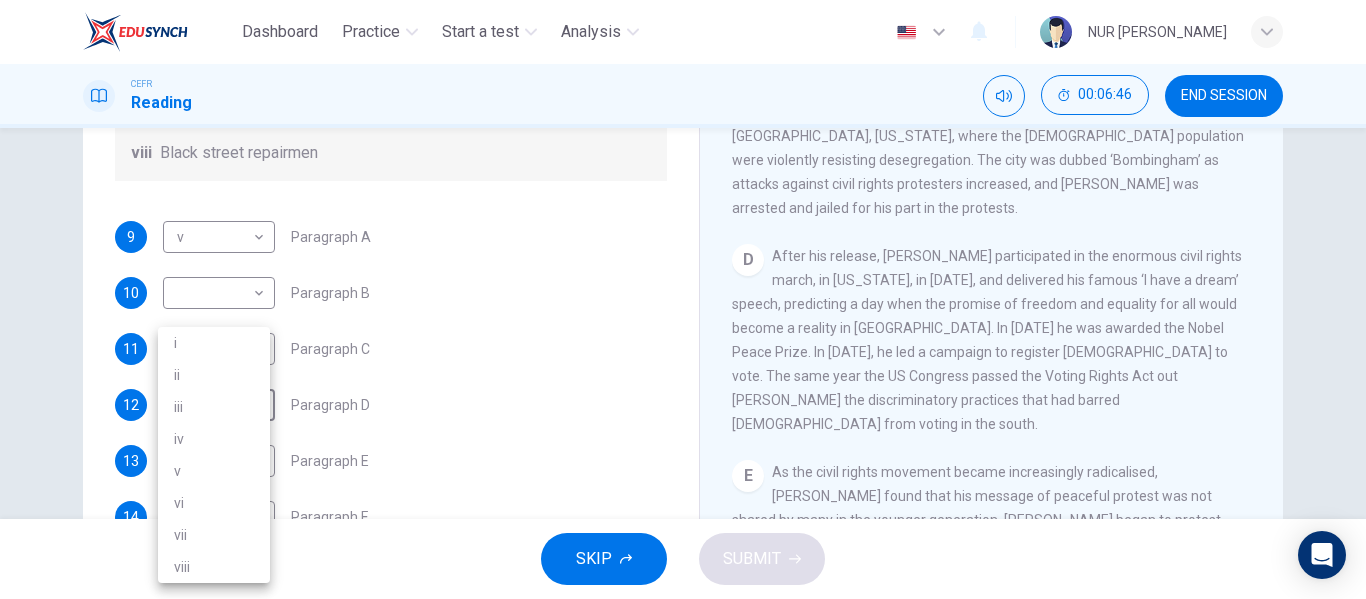 click on "i" at bounding box center [214, 343] 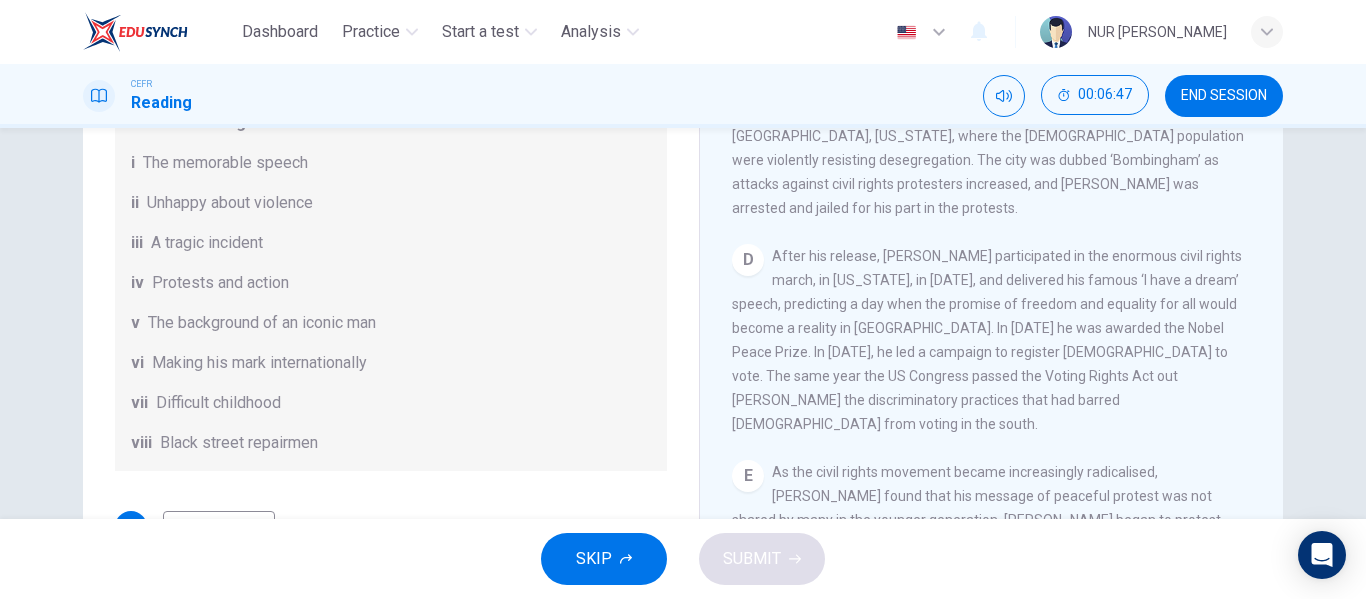 scroll, scrollTop: 0, scrollLeft: 0, axis: both 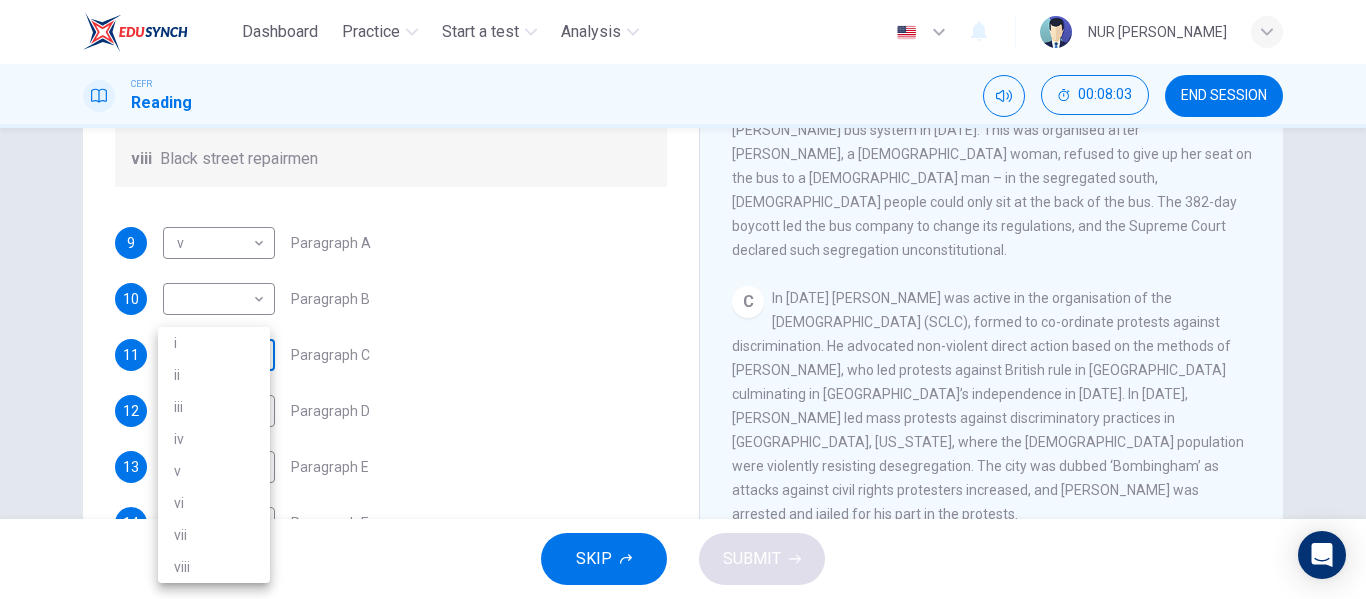 click on "Dashboard Practice Start a test Analysis English en ​ NUR SYAMIMI BINTI MOHD IBRAHIM CEFR Reading 00:08:03 END SESSION Questions 9 - 14 The Reading Passage has 6 paragraphs.
Choose the correct heading for each paragraph  A – F , from the list of headings.
Write the correct number,  i – viii , in the spaces below. List of Headings i The memorable speech ii Unhappy about violence iii A tragic incident iv Protests and action v The background of an iconic man vi Making his mark internationally vii Difficult childhood viii Black street repairmen 9 v v ​ Paragraph A 10 ​ ​ Paragraph B 11 ​ ​ Paragraph C 12 i i ​ Paragraph D 13 ​ ​ Paragraph E 14 ​ ​ Paragraph F Martin Luther King CLICK TO ZOOM Click to Zoom A B C D E F SKIP SUBMIT EduSynch - Online Language Proficiency Testing
Dashboard Practice Start a test Analysis Notifications © Copyright  2025 i ii iii iv v vi vii viii" at bounding box center [683, 299] 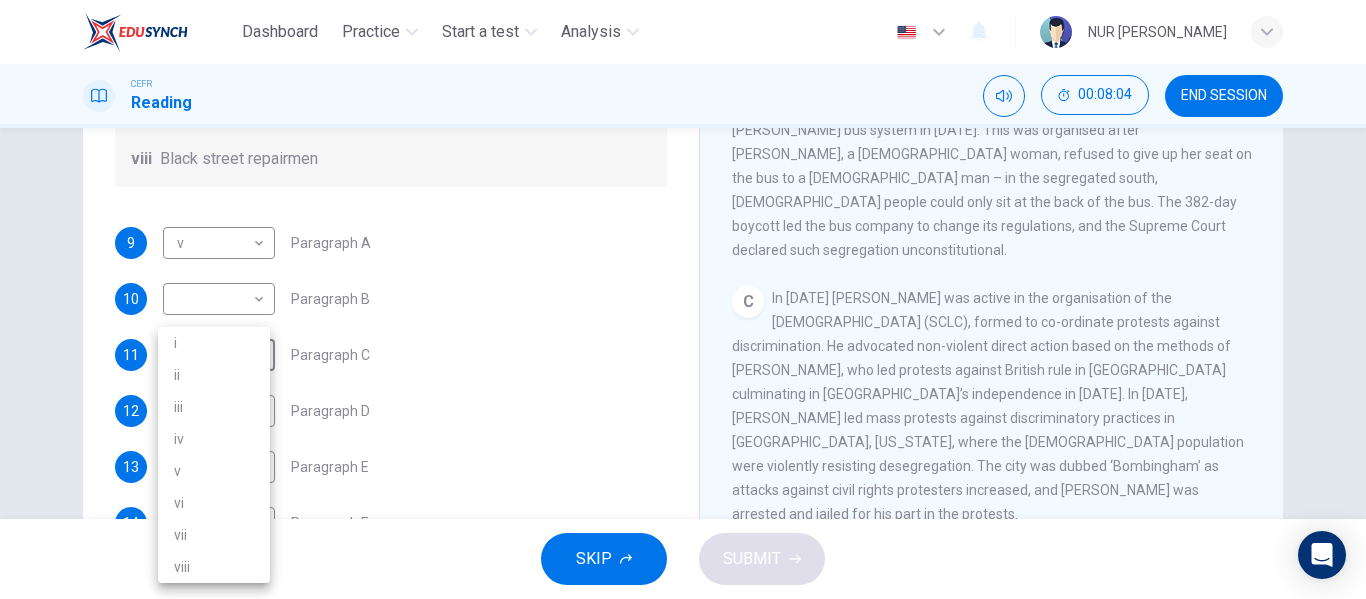 click on "iv" at bounding box center [214, 439] 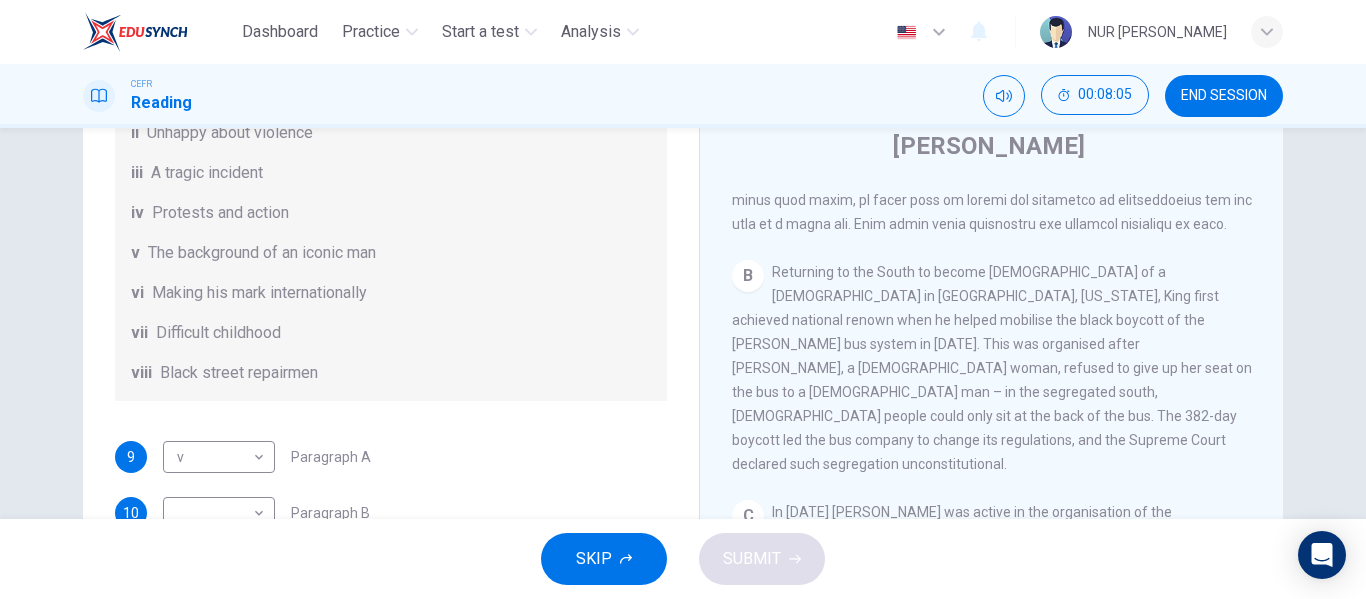 scroll, scrollTop: 0, scrollLeft: 0, axis: both 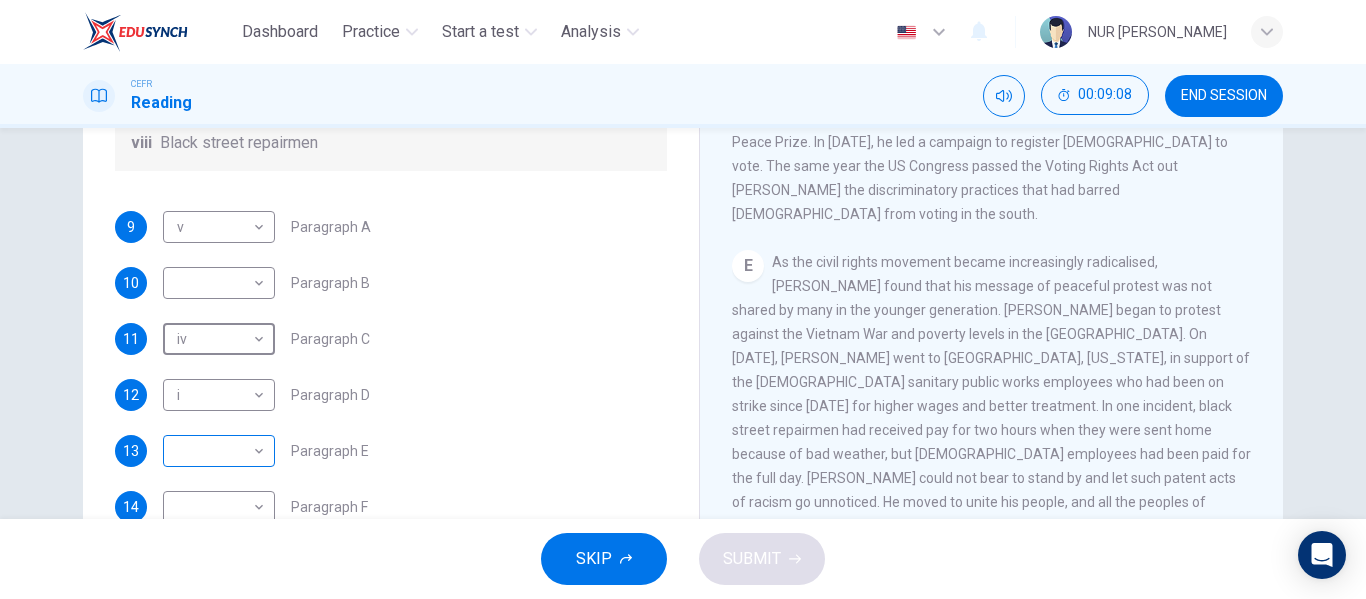 click on "Dashboard Practice Start a test Analysis English en ​ NUR SYAMIMI BINTI MOHD IBRAHIM CEFR Reading 00:09:08 END SESSION Questions 9 - 14 The Reading Passage has 6 paragraphs.
Choose the correct heading for each paragraph  A – F , from the list of headings.
Write the correct number,  i – viii , in the spaces below. List of Headings i The memorable speech ii Unhappy about violence iii A tragic incident iv Protests and action v The background of an iconic man vi Making his mark internationally vii Difficult childhood viii Black street repairmen 9 v v ​ Paragraph A 10 ​ ​ Paragraph B 11 iv iv ​ Paragraph C 12 i i ​ Paragraph D 13 ​ ​ Paragraph E 14 ​ ​ Paragraph F Martin Luther King CLICK TO ZOOM Click to Zoom A B C D E F SKIP SUBMIT EduSynch - Online Language Proficiency Testing
Dashboard Practice Start a test Analysis Notifications © Copyright  2025" at bounding box center (683, 299) 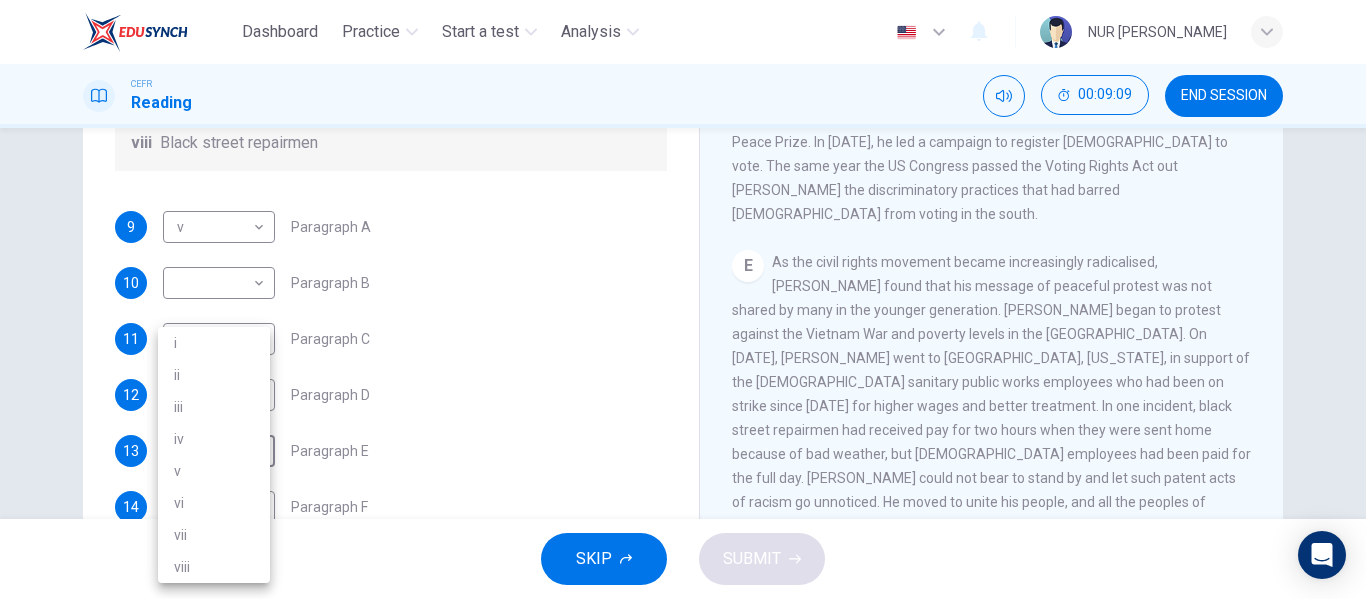 click on "viii" at bounding box center (214, 567) 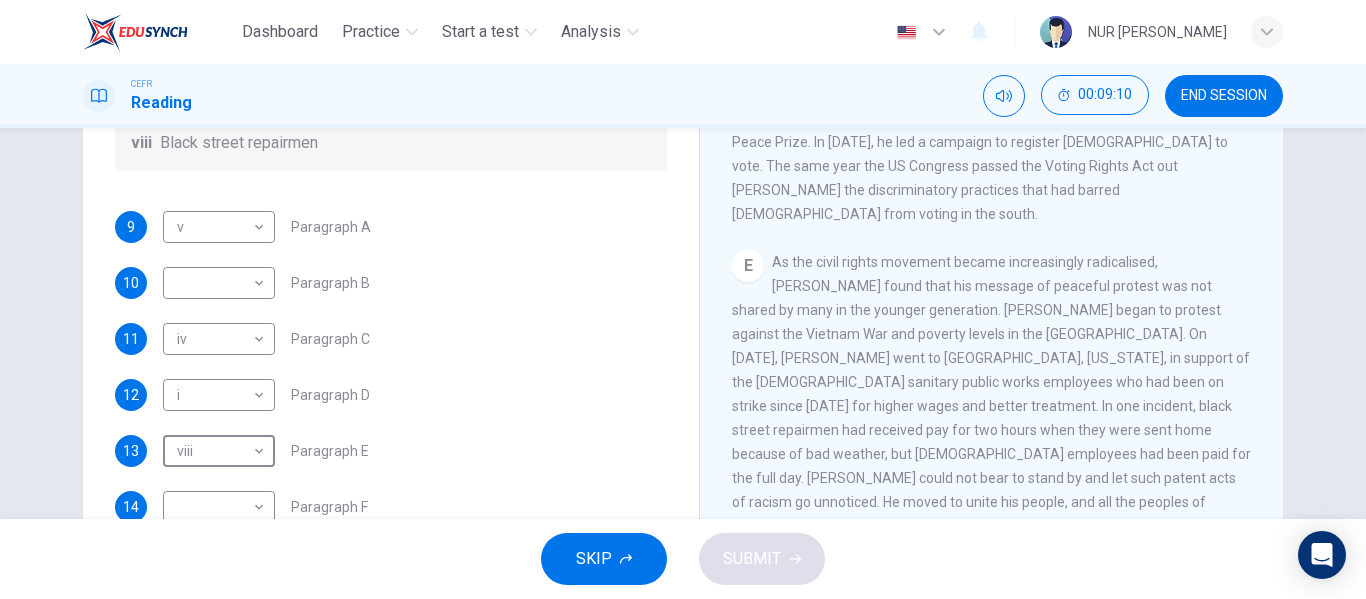 scroll, scrollTop: 1283, scrollLeft: 0, axis: vertical 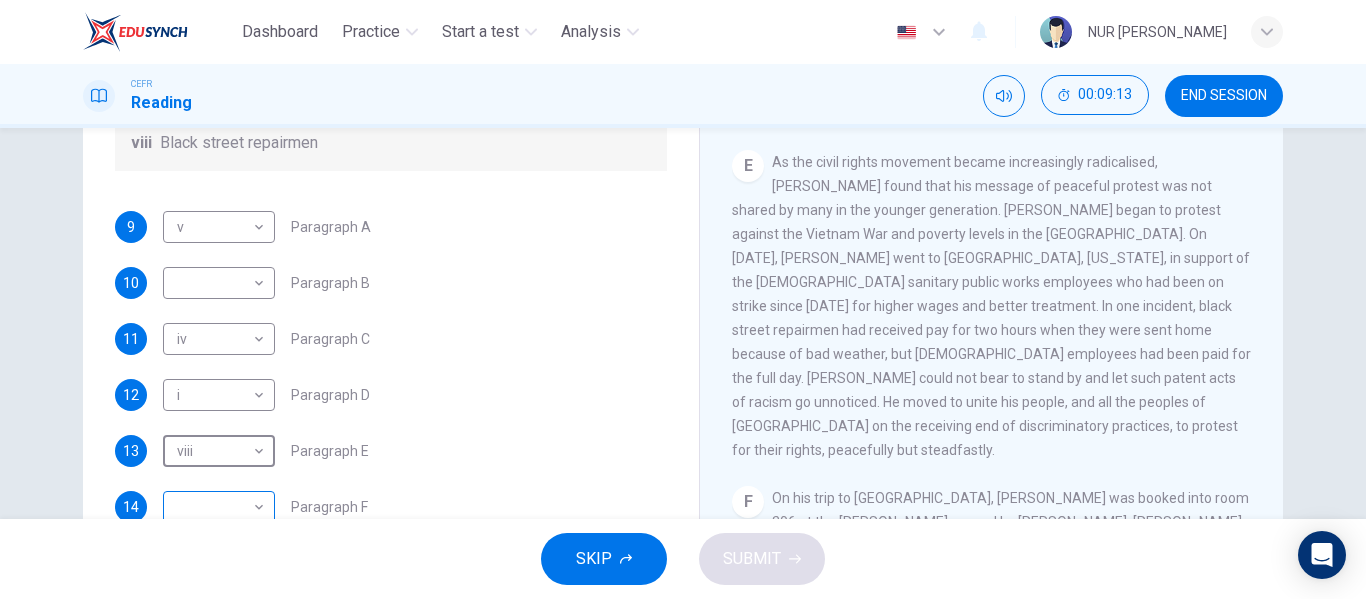 click on "Dashboard Practice Start a test Analysis English en ​ NUR SYAMIMI BINTI MOHD IBRAHIM CEFR Reading 00:09:13 END SESSION Questions 9 - 14 The Reading Passage has 6 paragraphs.
Choose the correct heading for each paragraph  A – F , from the list of headings.
Write the correct number,  i – viii , in the spaces below. List of Headings i The memorable speech ii Unhappy about violence iii A tragic incident iv Protests and action v The background of an iconic man vi Making his mark internationally vii Difficult childhood viii Black street repairmen 9 v v ​ Paragraph A 10 ​ ​ Paragraph B 11 iv iv ​ Paragraph C 12 i i ​ Paragraph D 13 viii viii ​ Paragraph E 14 ​ ​ Paragraph F Martin Luther King CLICK TO ZOOM Click to Zoom A B C D E F SKIP SUBMIT EduSynch - Online Language Proficiency Testing
Dashboard Practice Start a test Analysis Notifications © Copyright  2025" at bounding box center [683, 299] 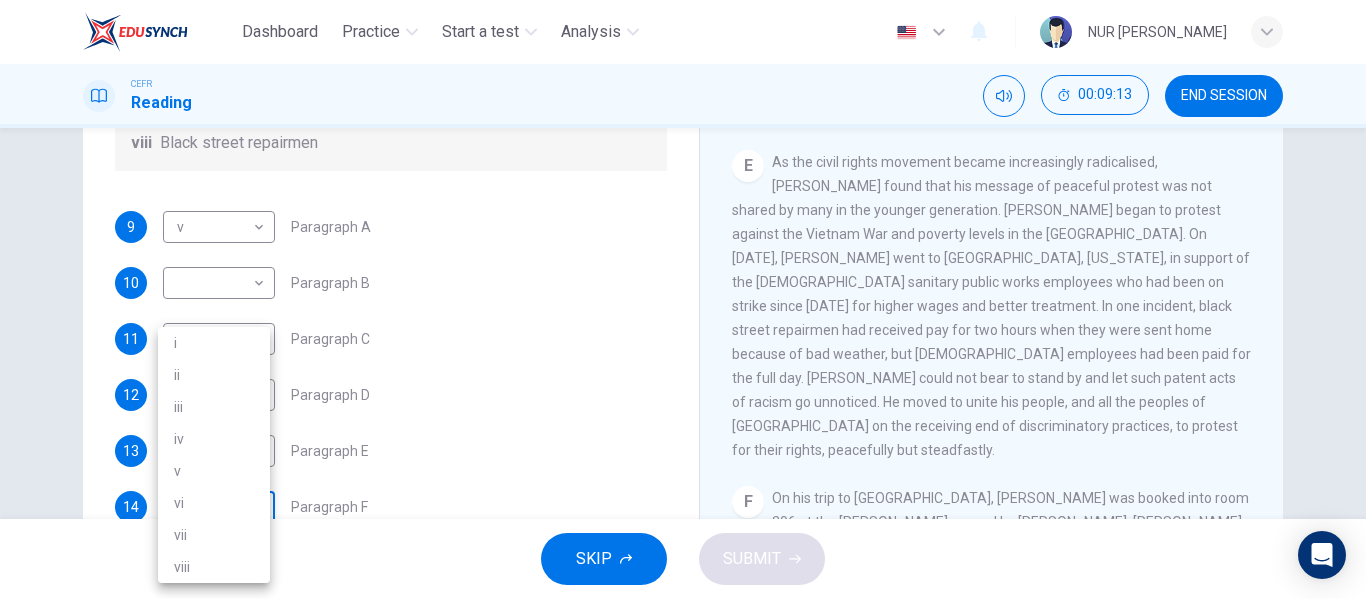 scroll, scrollTop: 317, scrollLeft: 0, axis: vertical 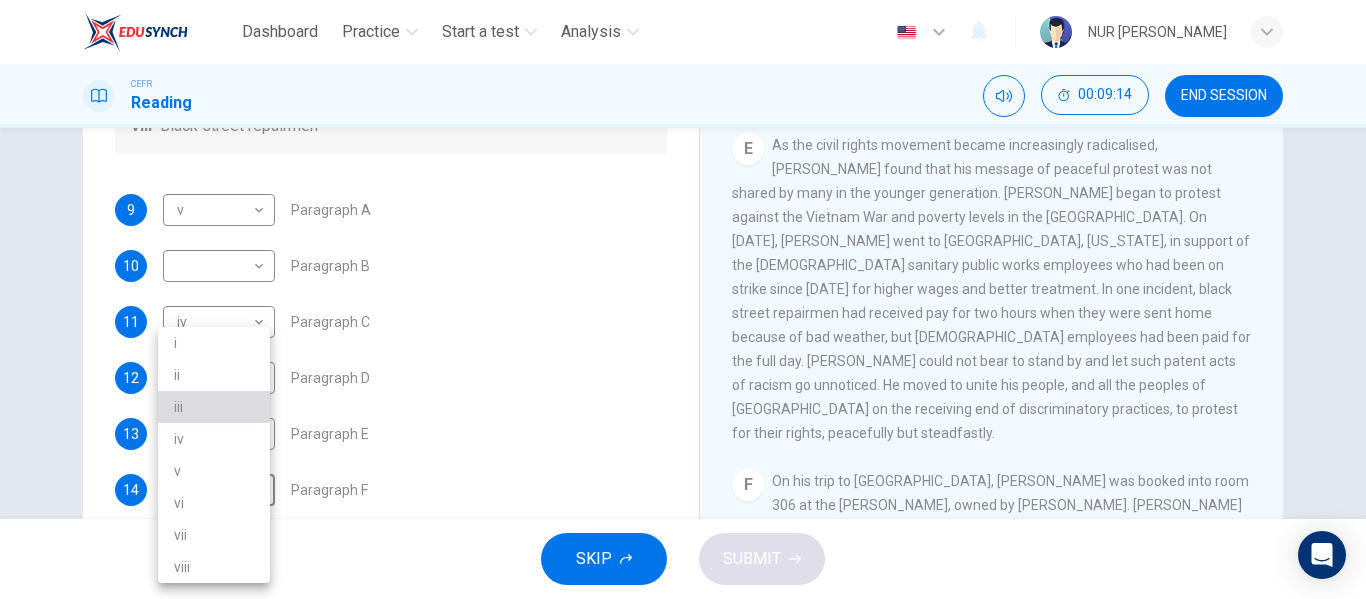 click on "iii" at bounding box center (214, 407) 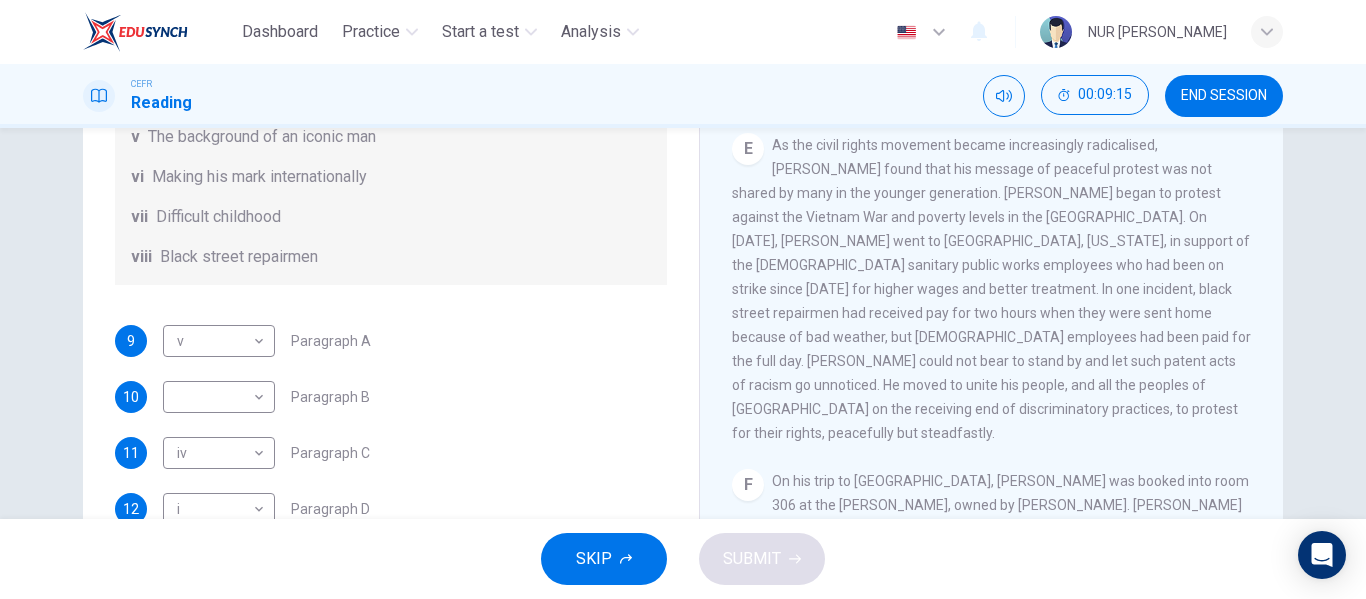 scroll, scrollTop: 153, scrollLeft: 0, axis: vertical 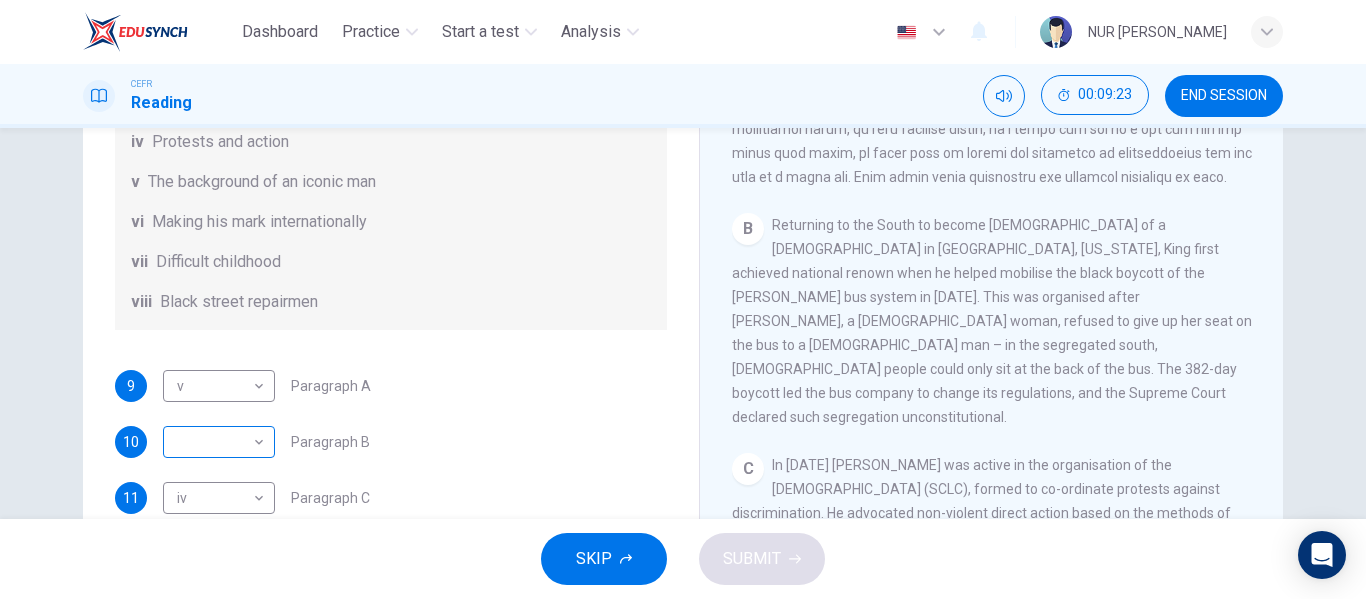 click on "Dashboard Practice Start a test Analysis English en ​ NUR SYAMIMI BINTI MOHD IBRAHIM CEFR Reading 00:09:23 END SESSION Questions 9 - 14 The Reading Passage has 6 paragraphs.
Choose the correct heading for each paragraph  A – F , from the list of headings.
Write the correct number,  i – viii , in the spaces below. List of Headings i The memorable speech ii Unhappy about violence iii A tragic incident iv Protests and action v The background of an iconic man vi Making his mark internationally vii Difficult childhood viii Black street repairmen 9 v v ​ Paragraph A 10 ​ ​ Paragraph B 11 iv iv ​ Paragraph C 12 i i ​ Paragraph D 13 viii viii ​ Paragraph E 14 iii iii ​ Paragraph F Martin Luther King CLICK TO ZOOM Click to Zoom A B C D E F SKIP SUBMIT EduSynch - Online Language Proficiency Testing
Dashboard Practice Start a test Analysis Notifications © Copyright  2025" at bounding box center [683, 299] 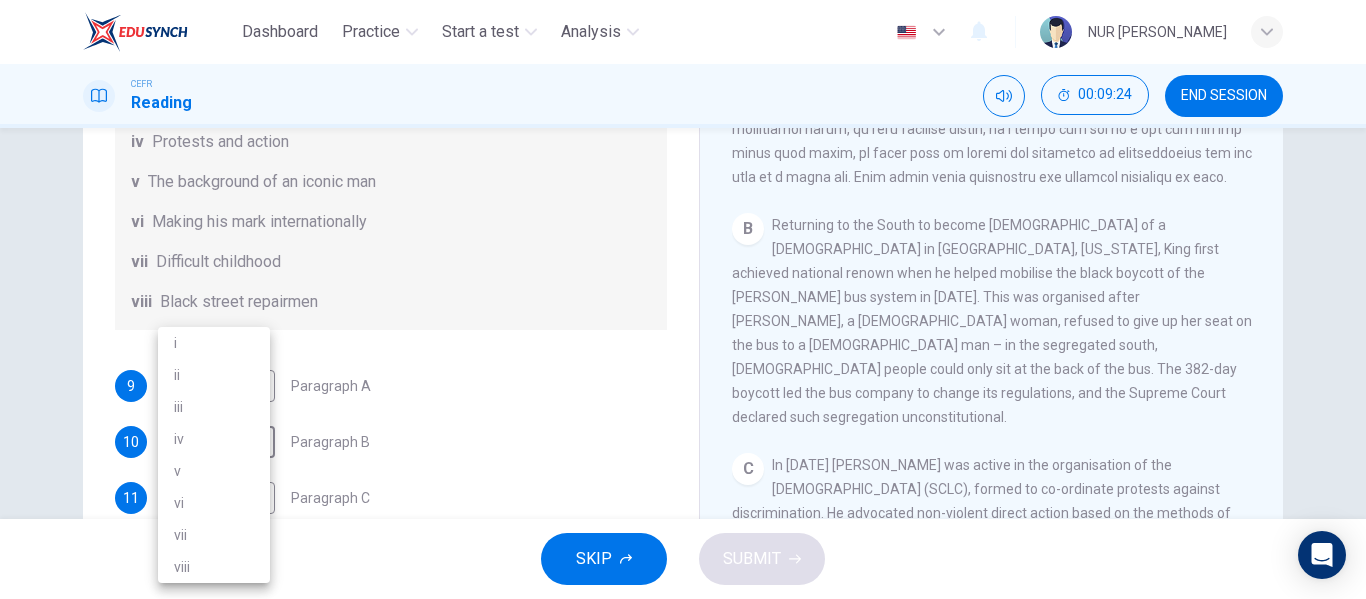 click on "vi" at bounding box center [214, 503] 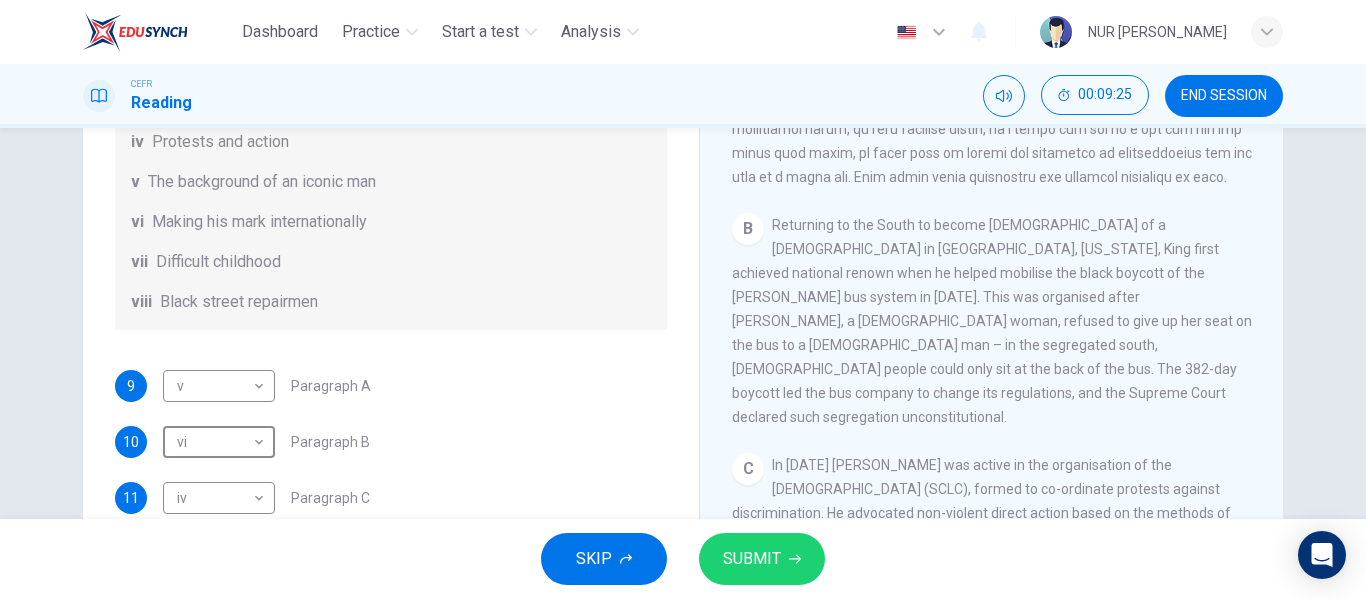 scroll, scrollTop: 0, scrollLeft: 0, axis: both 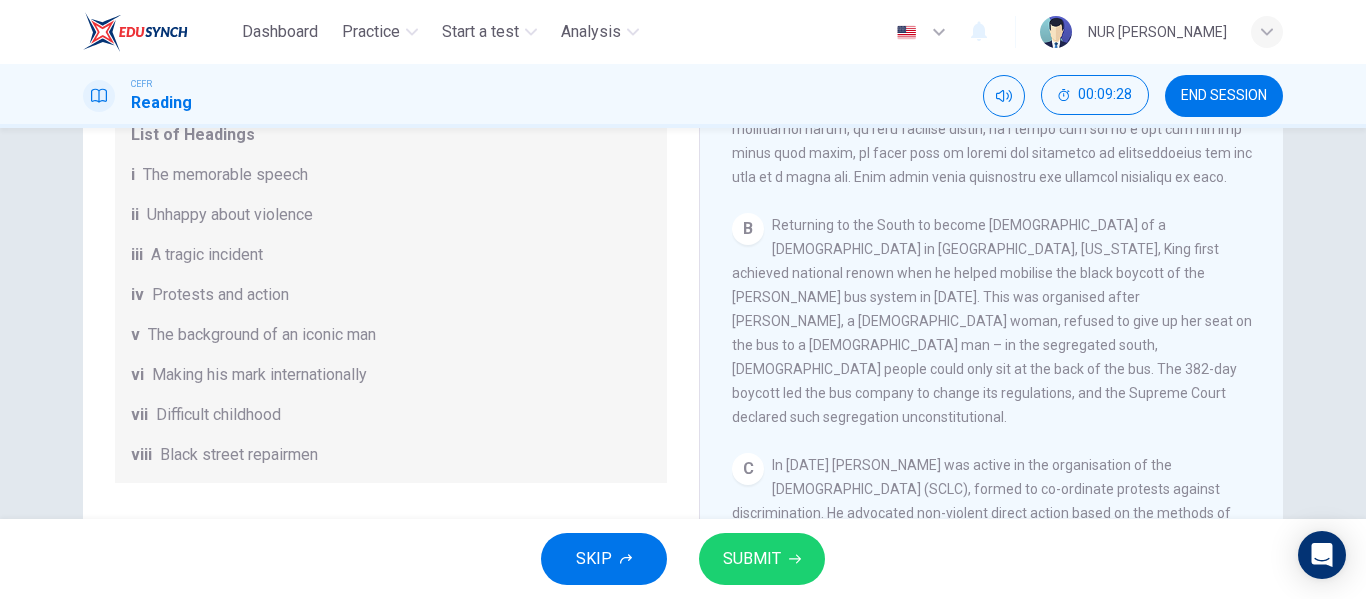 click on "SUBMIT" at bounding box center [752, 559] 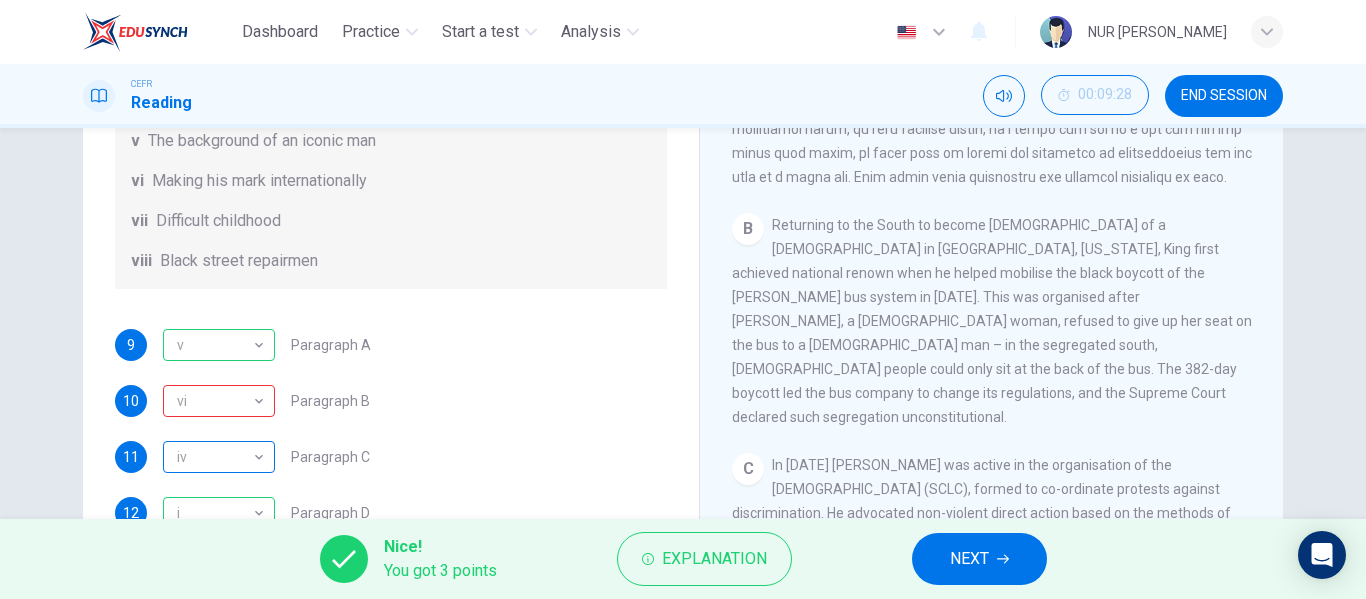 scroll, scrollTop: 353, scrollLeft: 0, axis: vertical 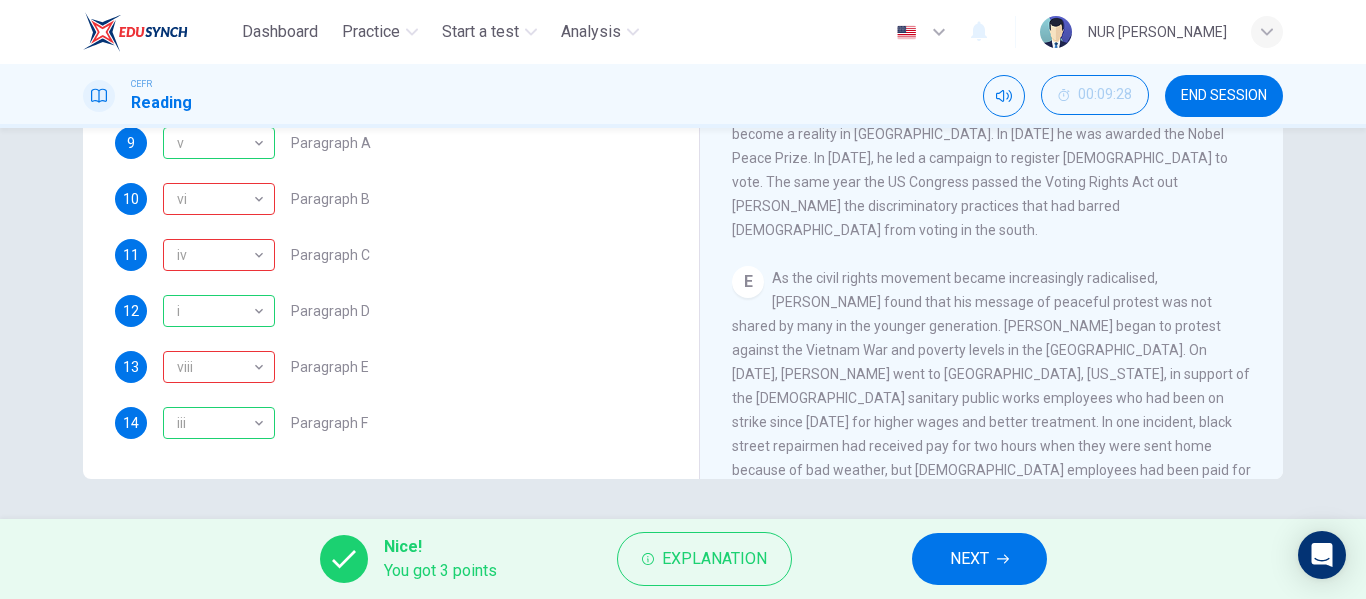 click on "NEXT" at bounding box center [979, 559] 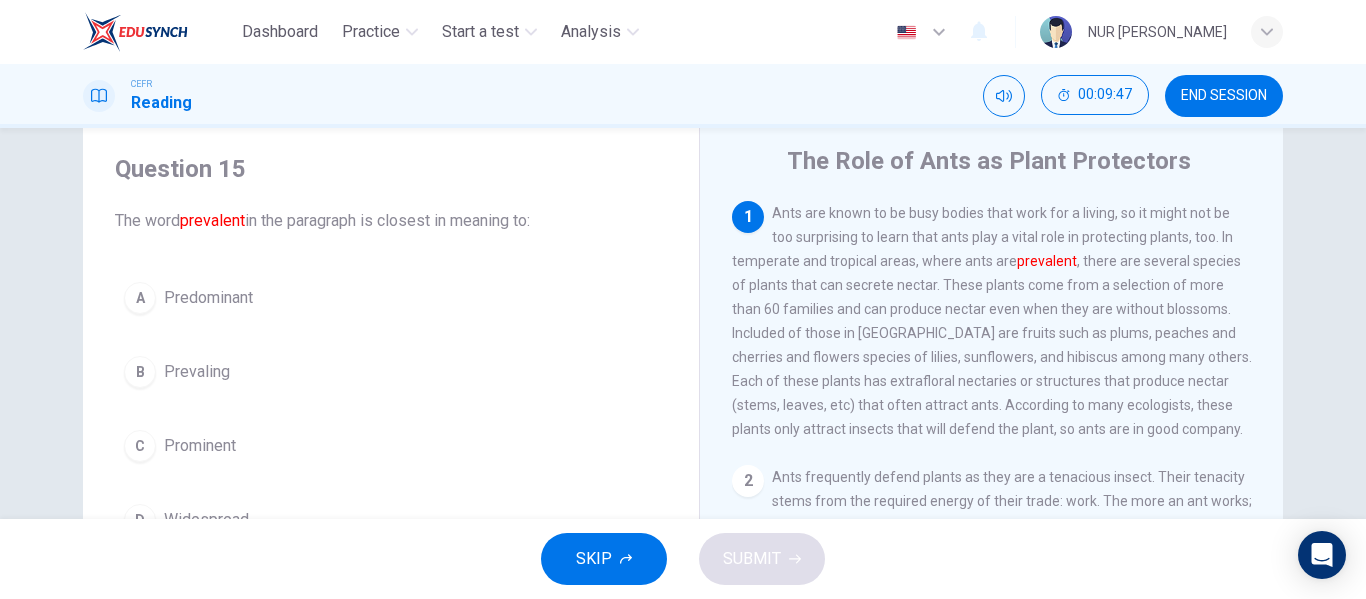 scroll, scrollTop: 100, scrollLeft: 0, axis: vertical 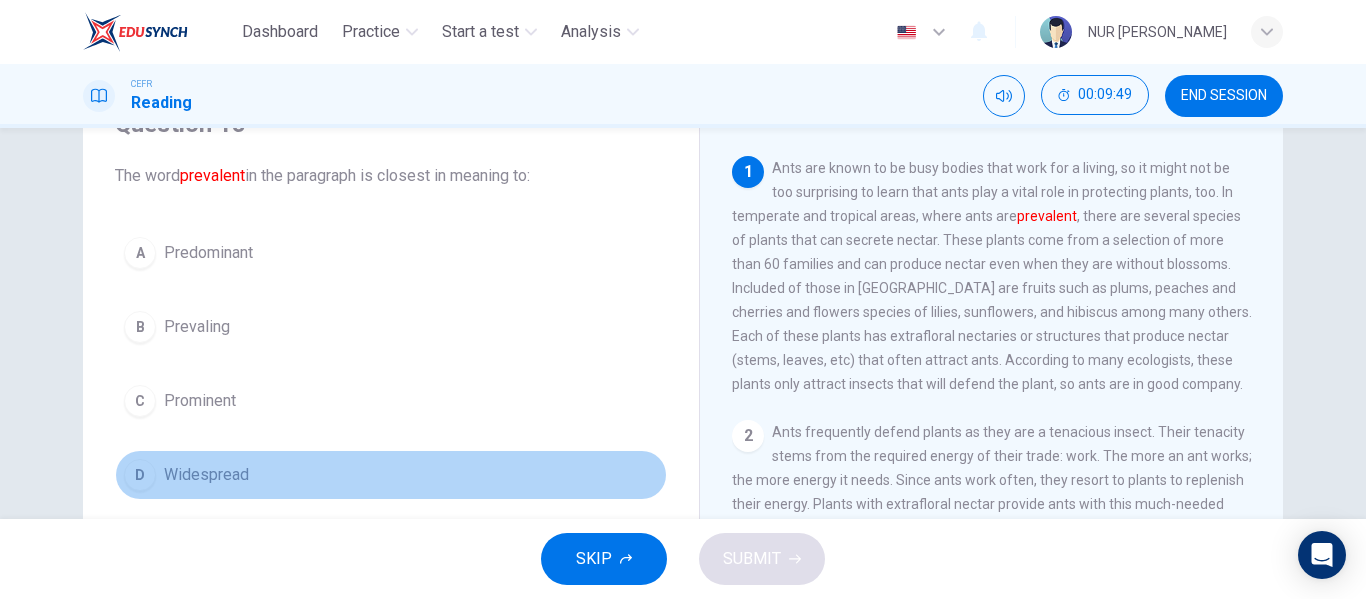 click on "Widespread" at bounding box center (206, 475) 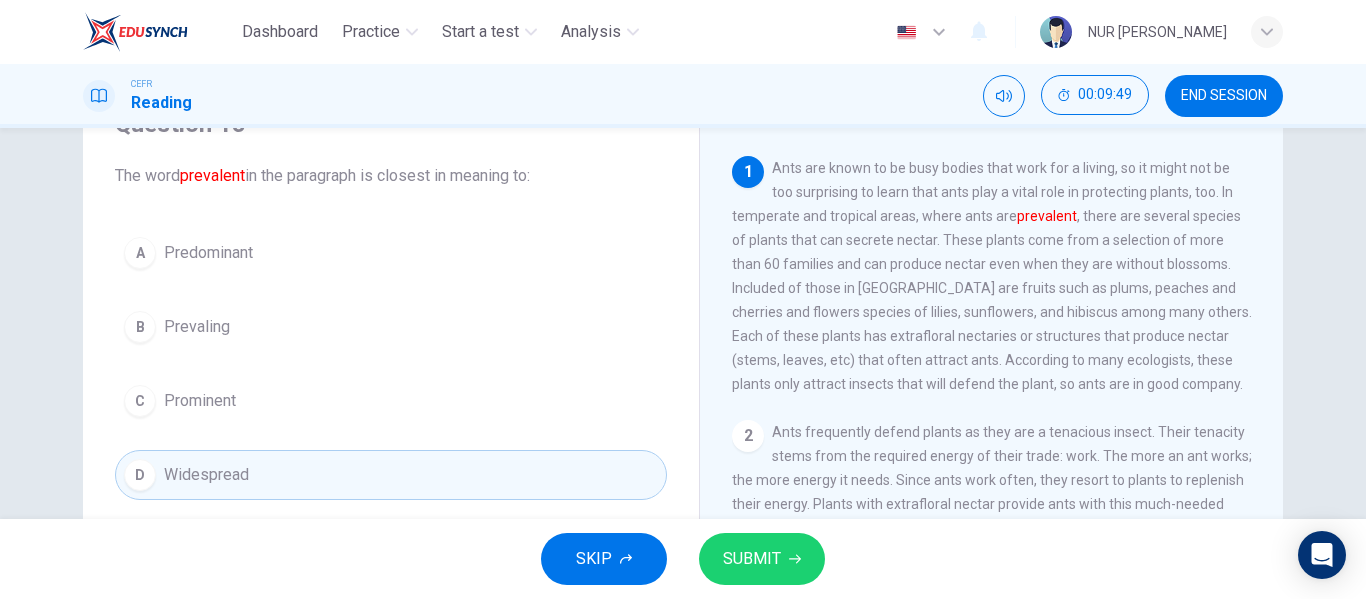 click on "SUBMIT" at bounding box center [752, 559] 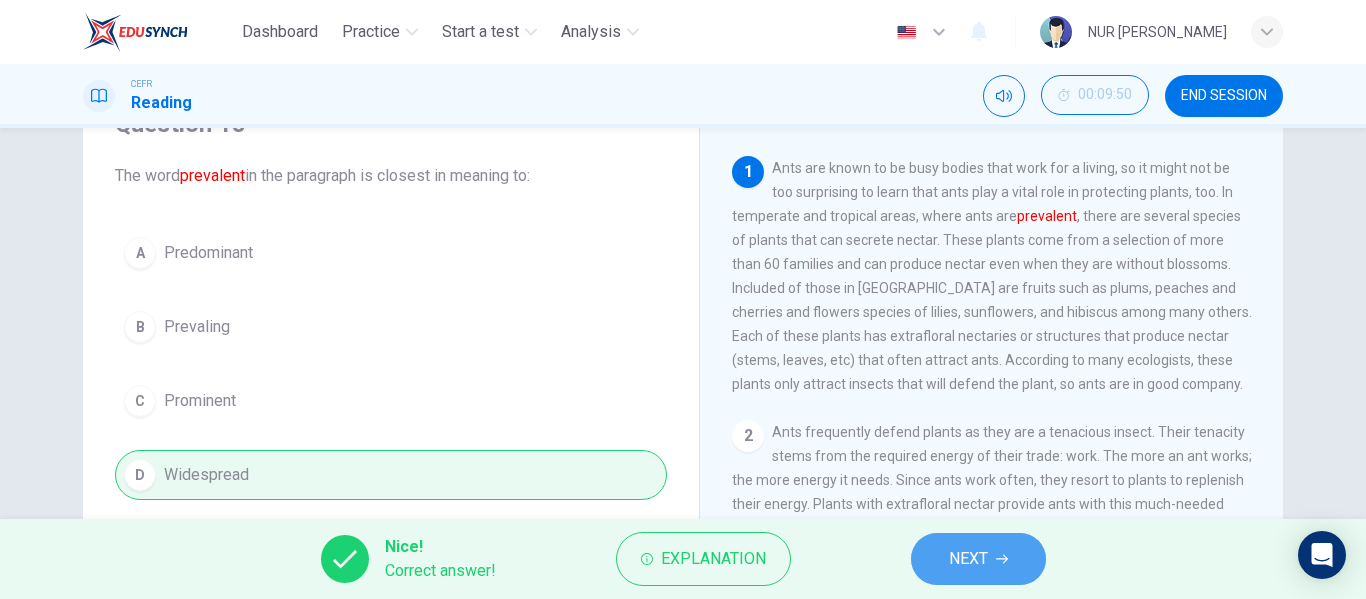 click on "NEXT" at bounding box center [968, 559] 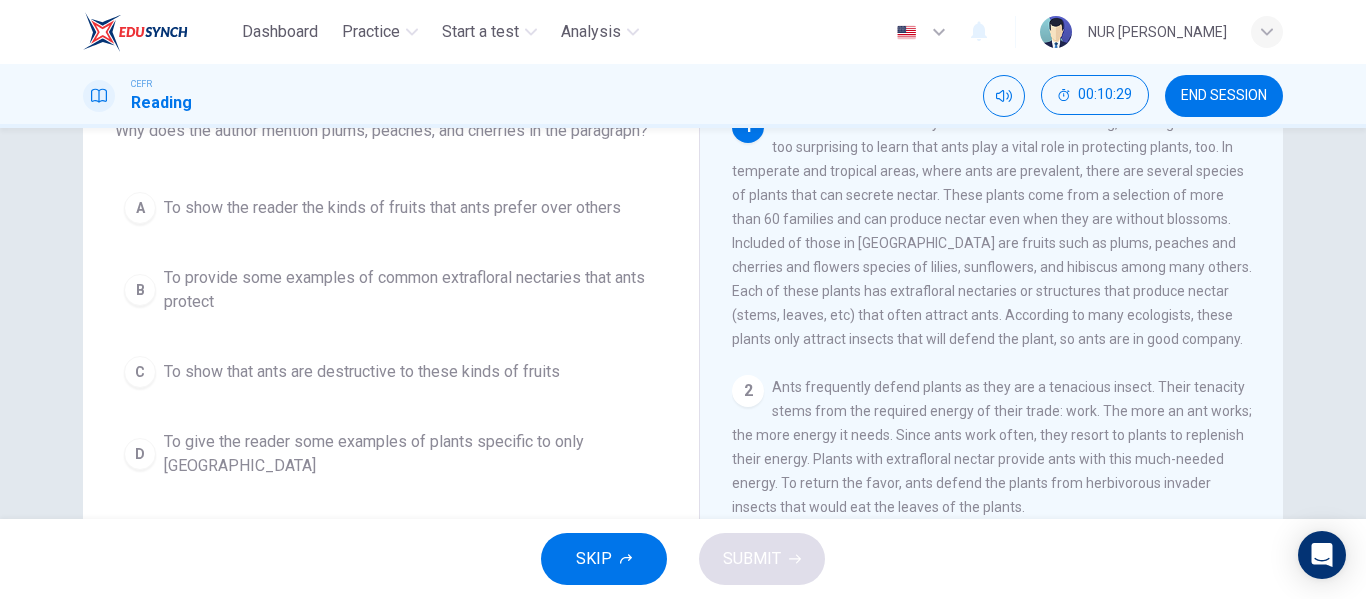 scroll, scrollTop: 100, scrollLeft: 0, axis: vertical 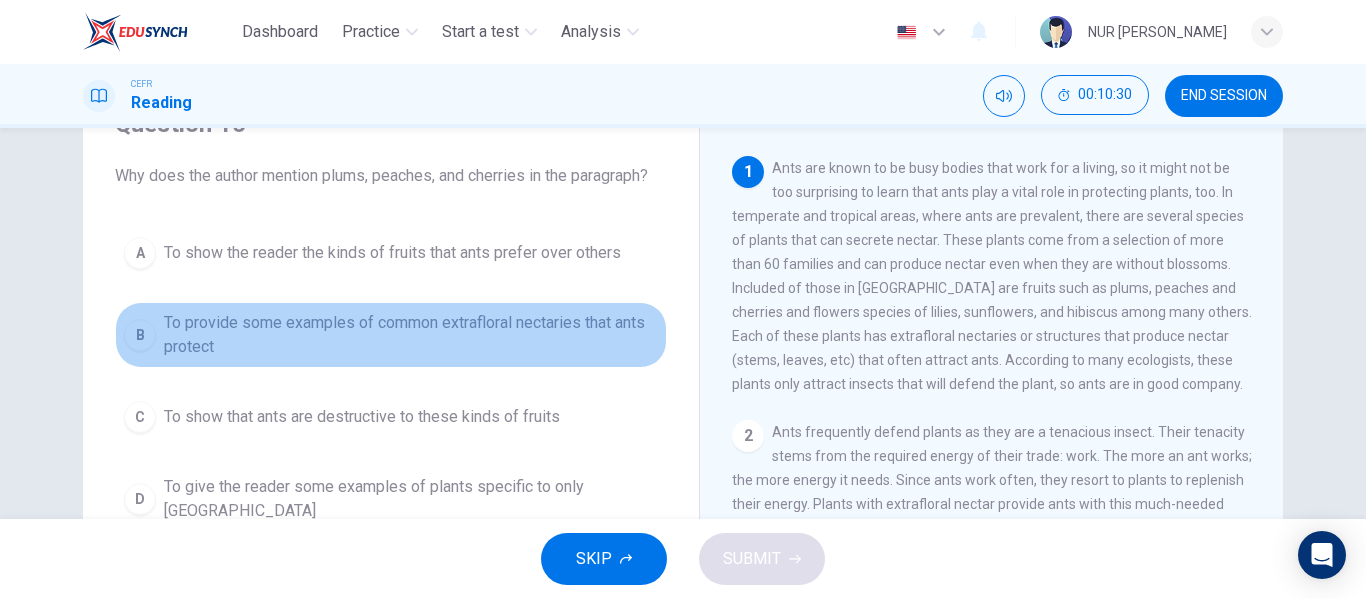 click on "To provide some examples of common extrafloral nectaries that ants protect" at bounding box center [411, 335] 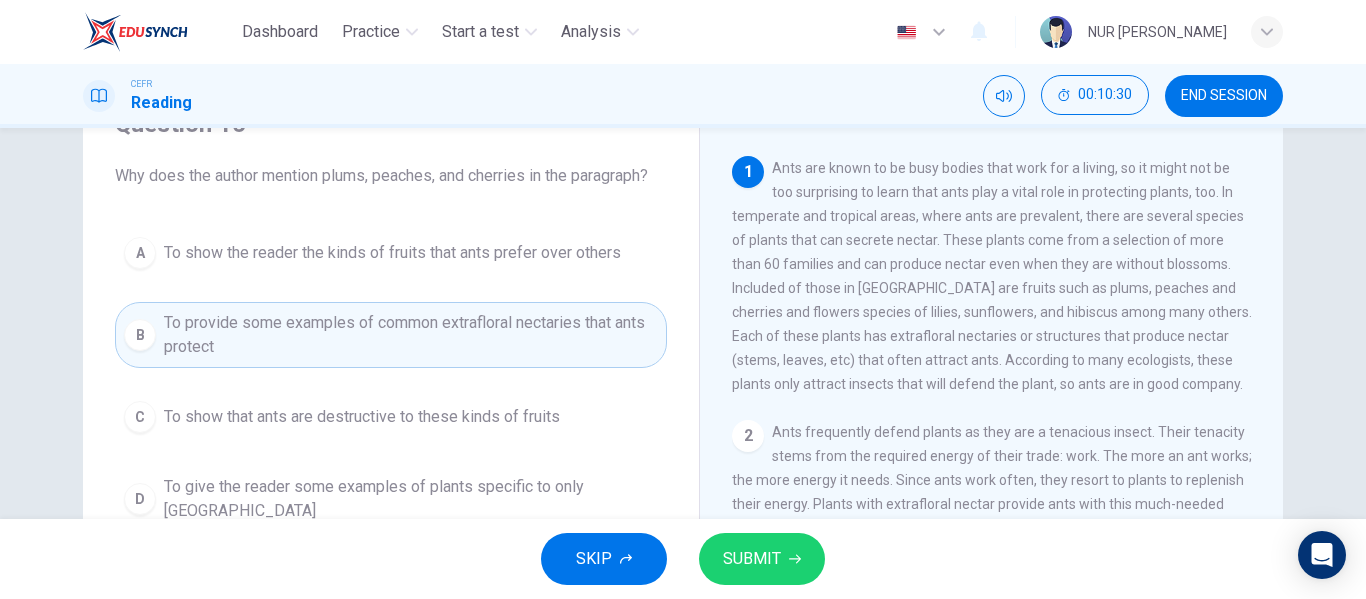 click on "SUBMIT" at bounding box center [752, 559] 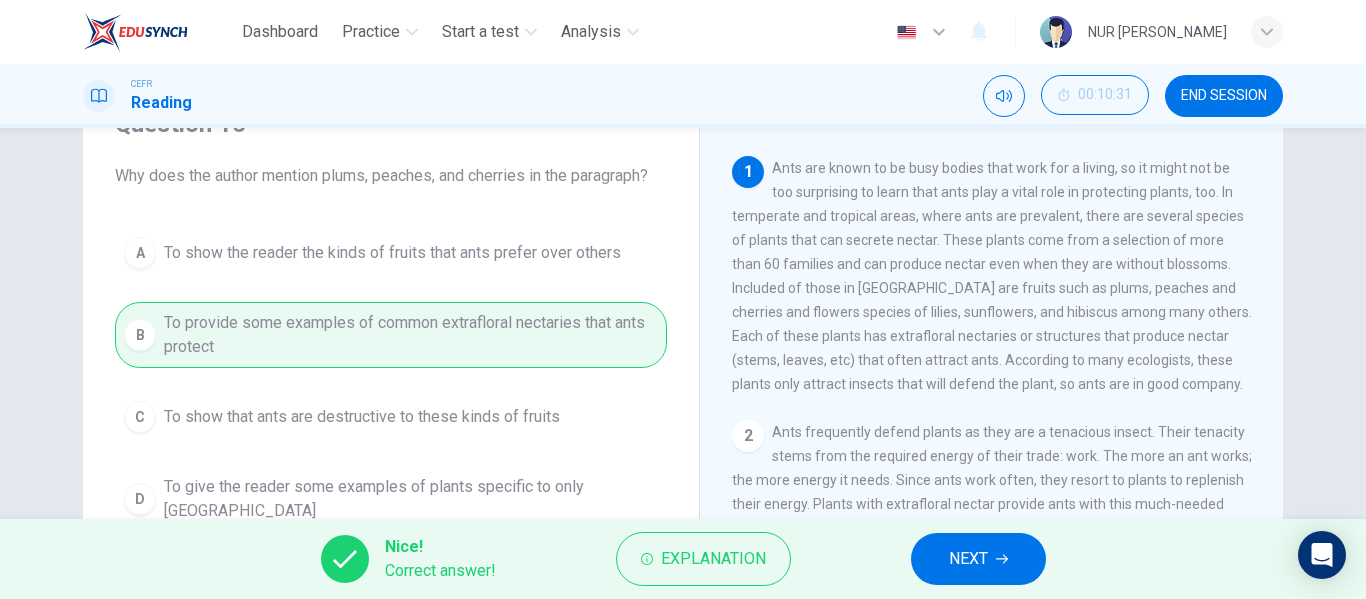 click on "NEXT" at bounding box center (978, 559) 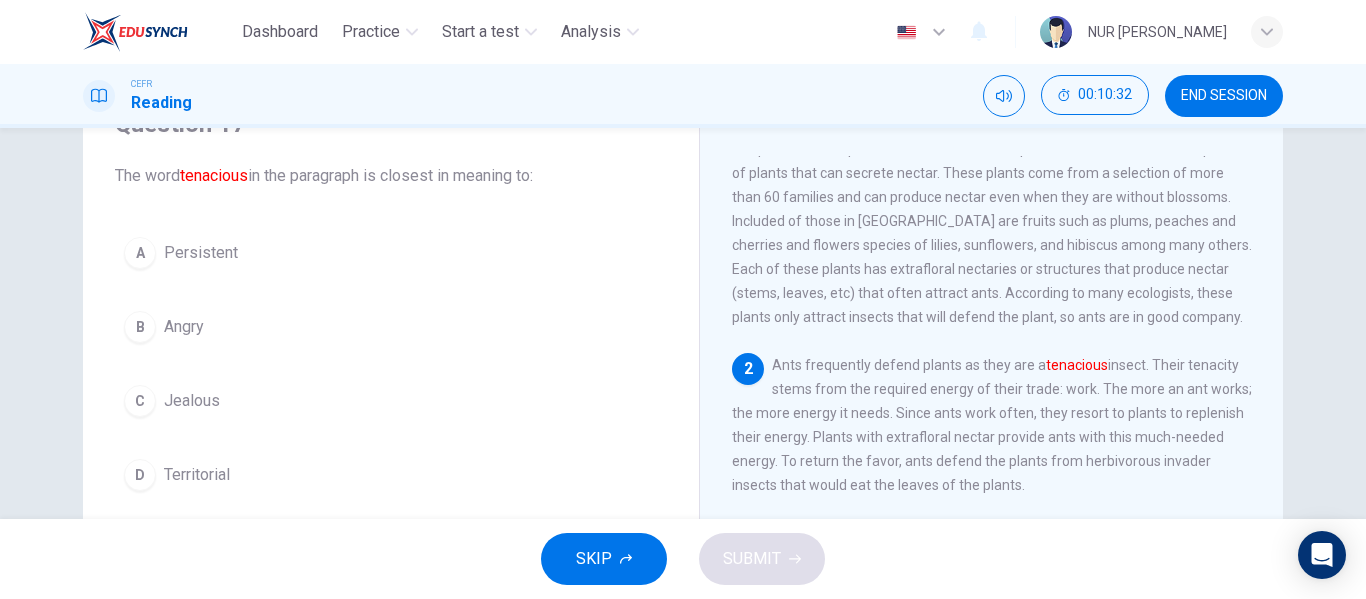 scroll, scrollTop: 100, scrollLeft: 0, axis: vertical 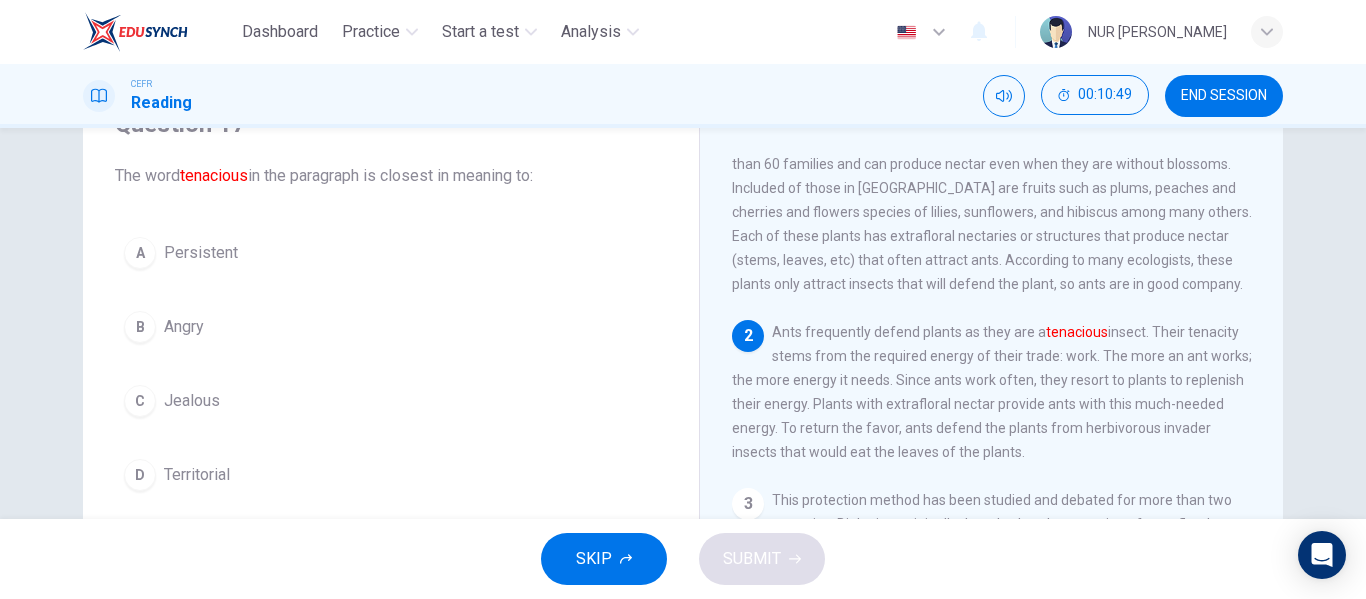 click on "A  Persistent" at bounding box center (391, 253) 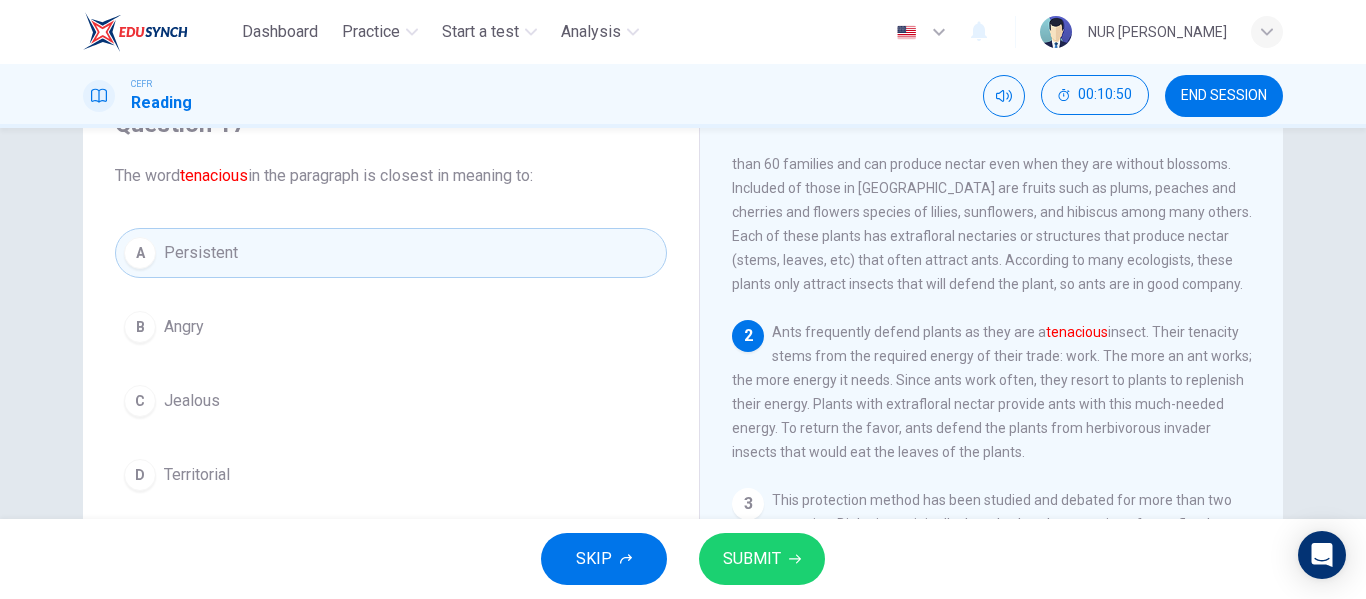 click on "SUBMIT" at bounding box center (762, 559) 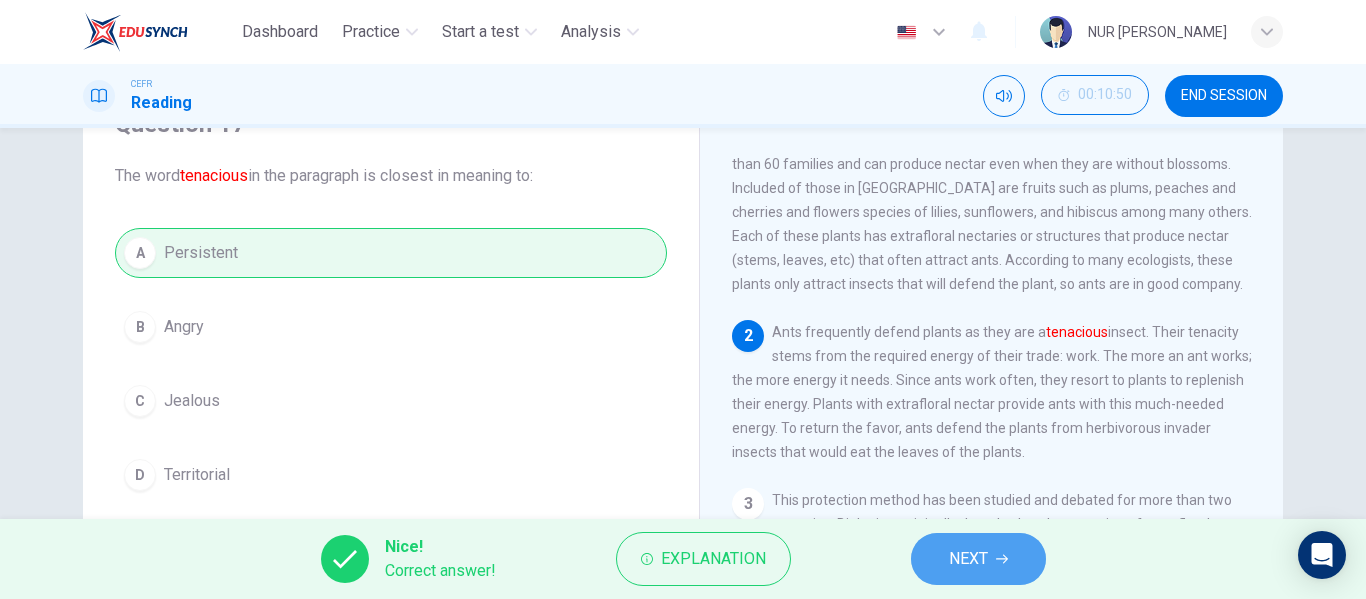 click on "NEXT" at bounding box center [978, 559] 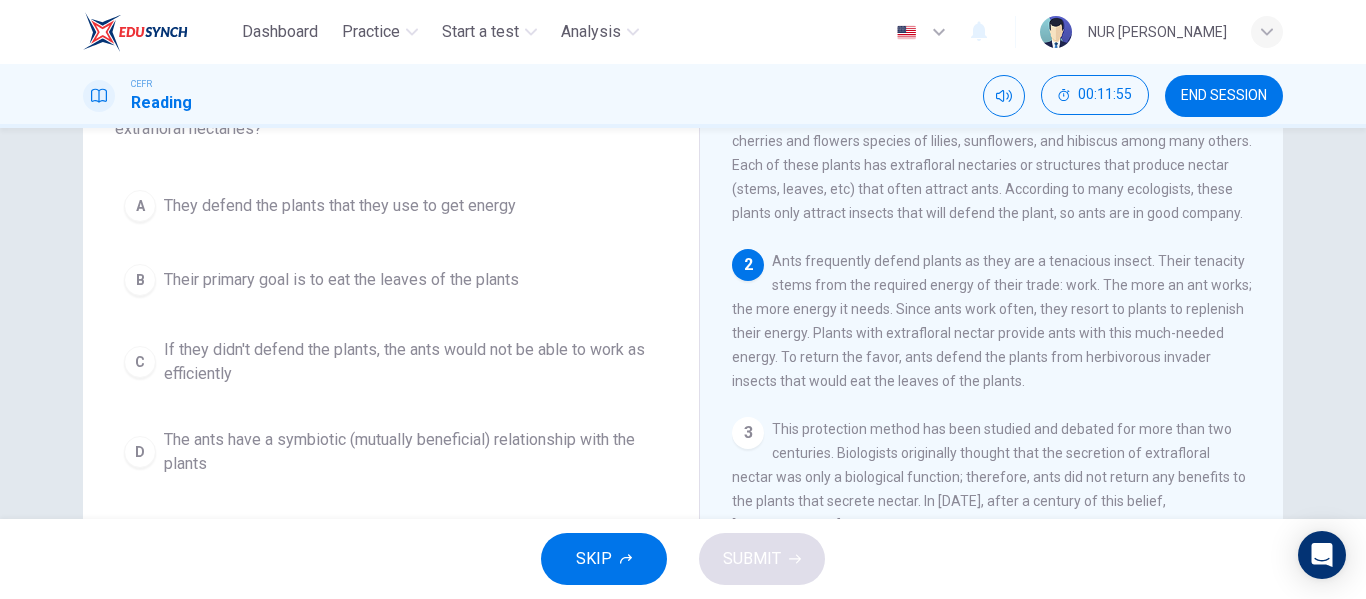 scroll, scrollTop: 200, scrollLeft: 0, axis: vertical 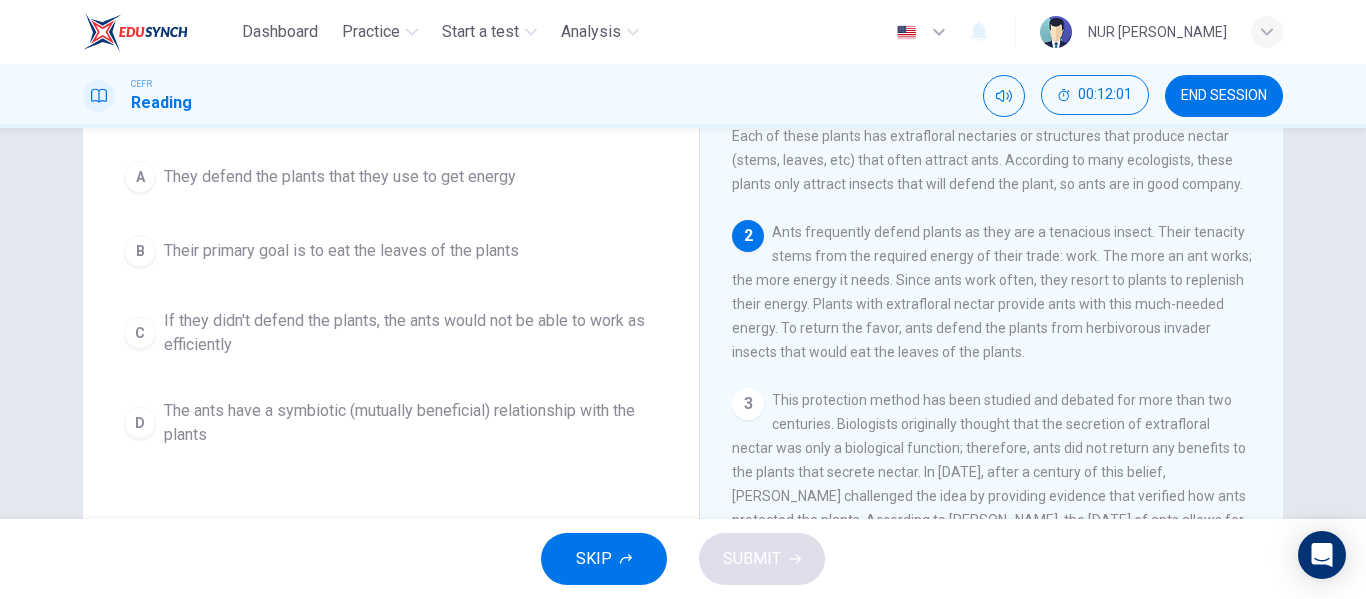 click on "Their primary goal is to eat the leaves of the plants" at bounding box center [341, 251] 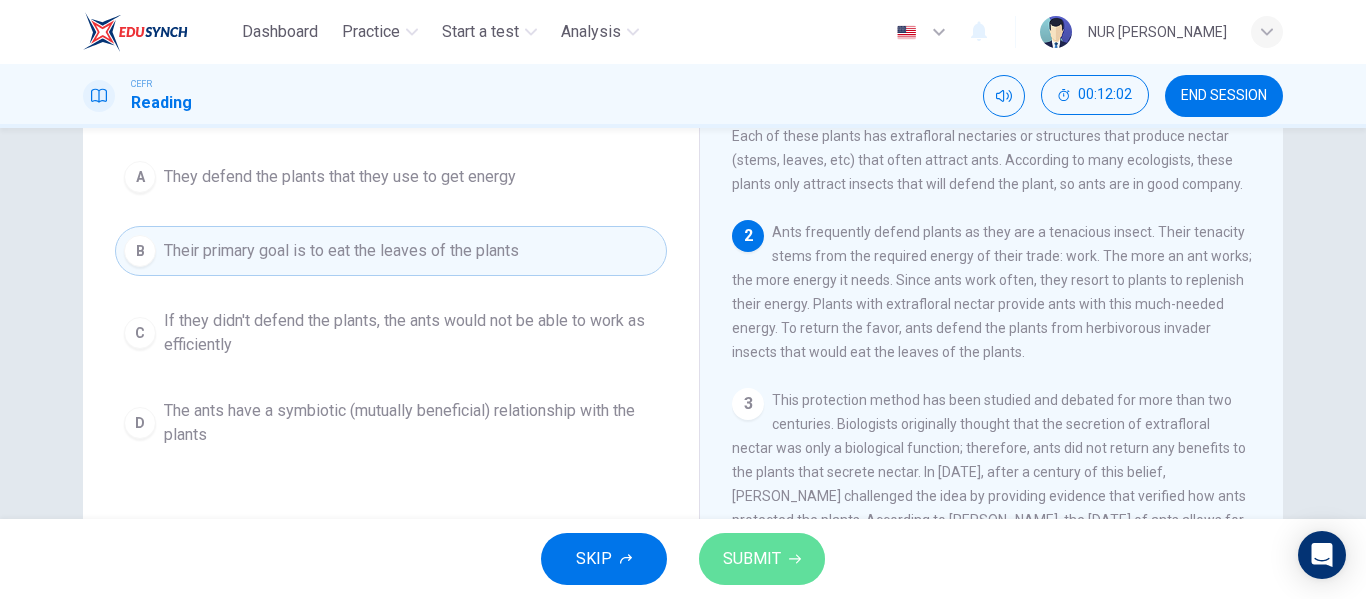 click on "SUBMIT" at bounding box center [762, 559] 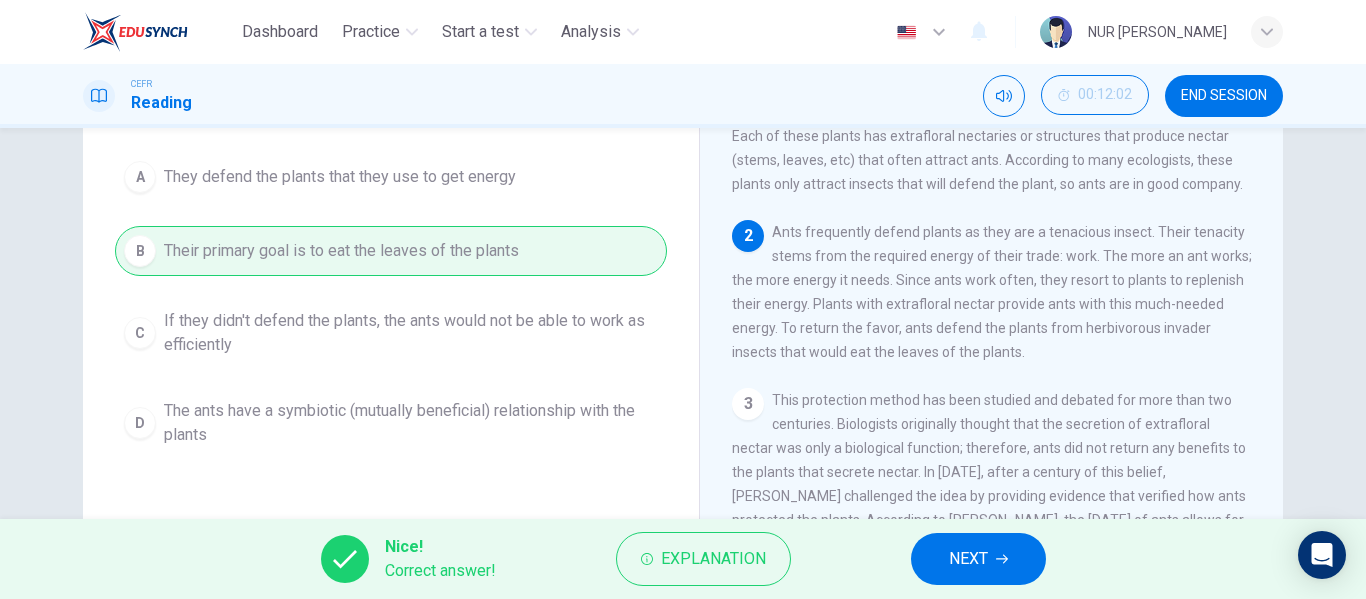 click on "NEXT" at bounding box center (968, 559) 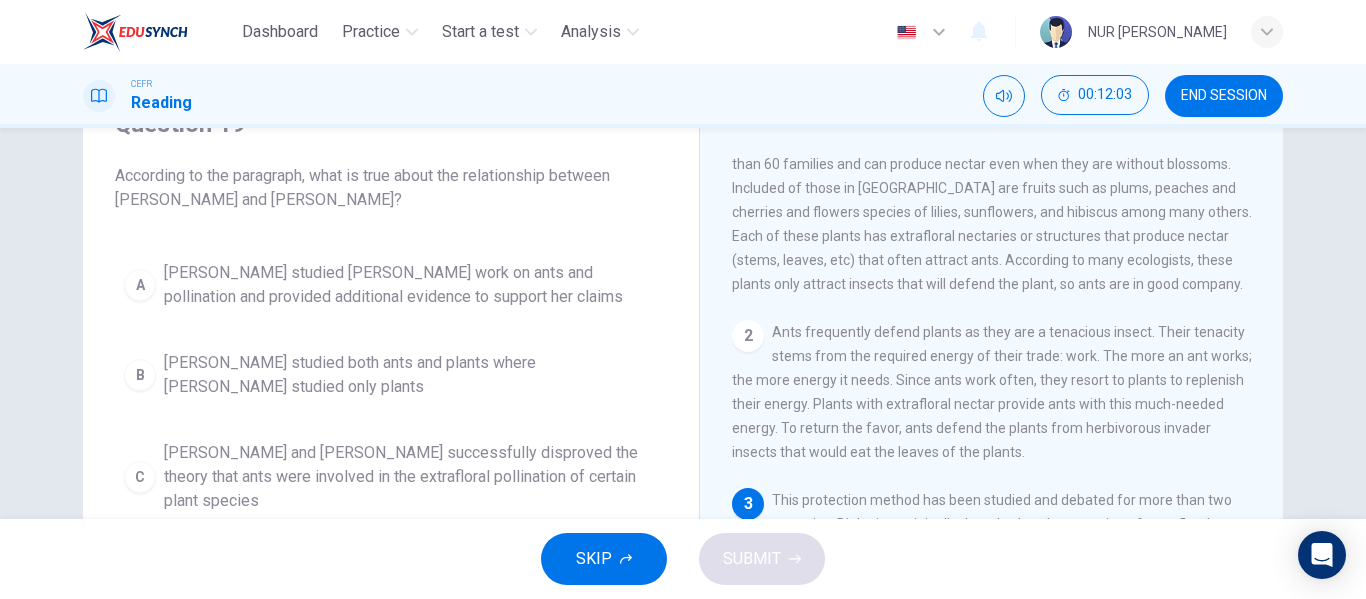 scroll, scrollTop: 200, scrollLeft: 0, axis: vertical 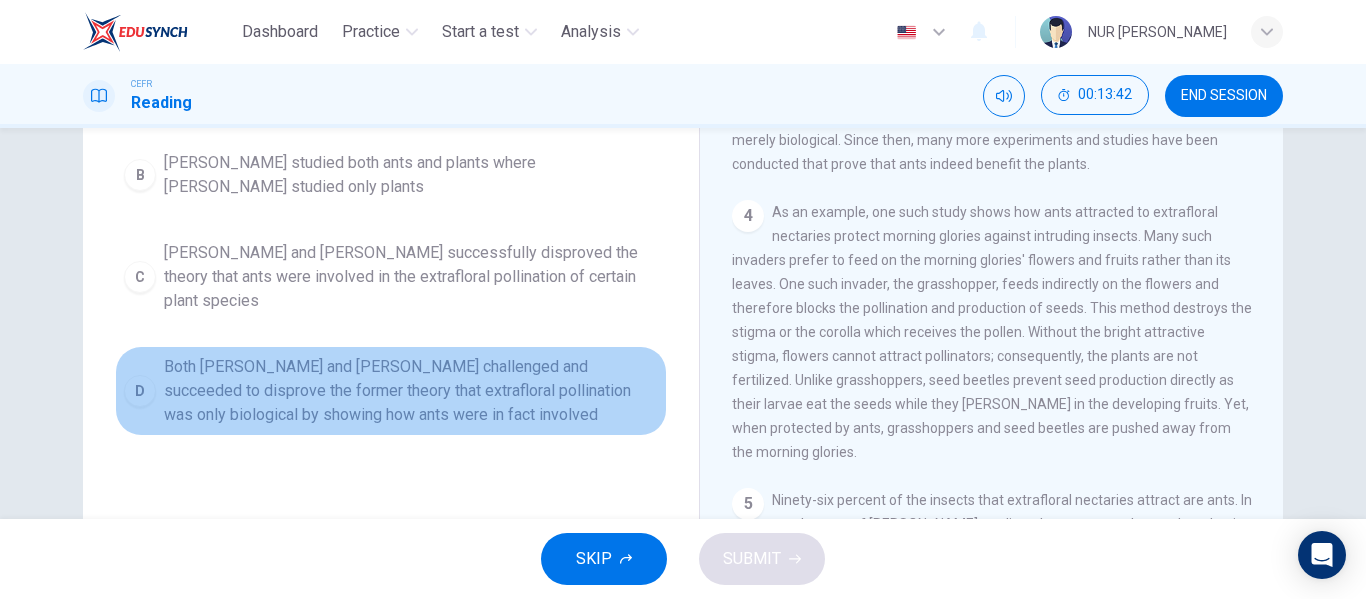 click on "Both Wheeler and Bentley challenged and succeeded to disprove the former theory that extrafloral pollination was only biological by showing how ants were in fact involved" at bounding box center (411, 391) 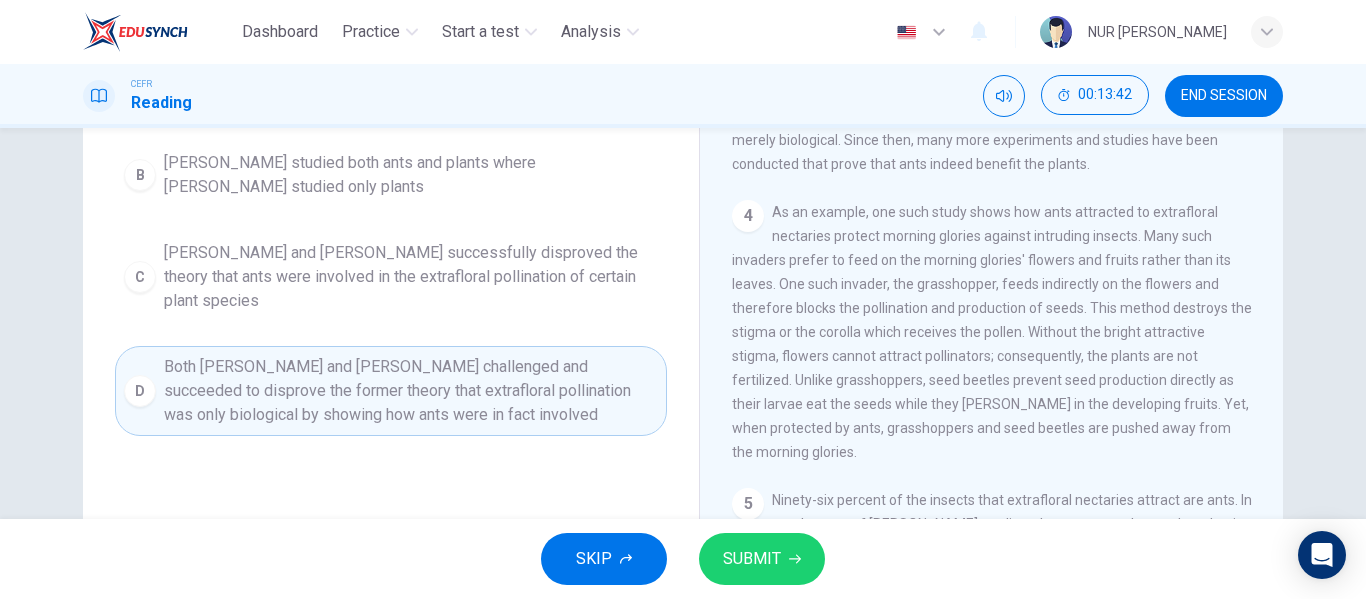 click on "SUBMIT" at bounding box center (762, 559) 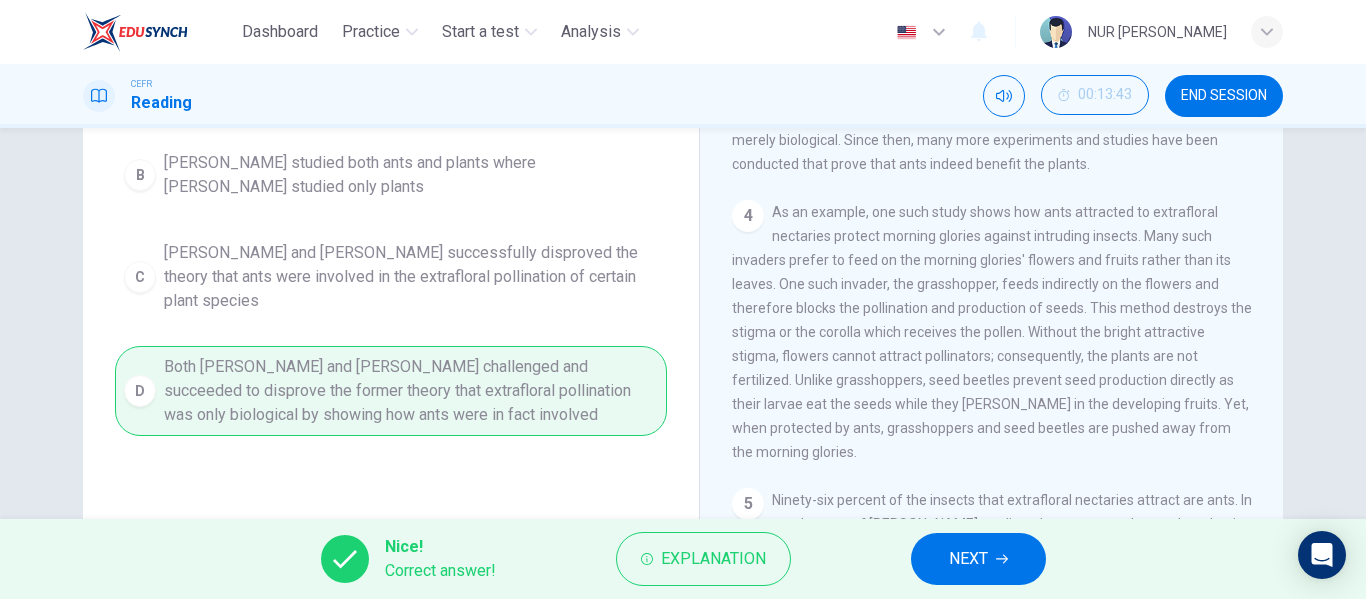 click on "NEXT" at bounding box center (968, 559) 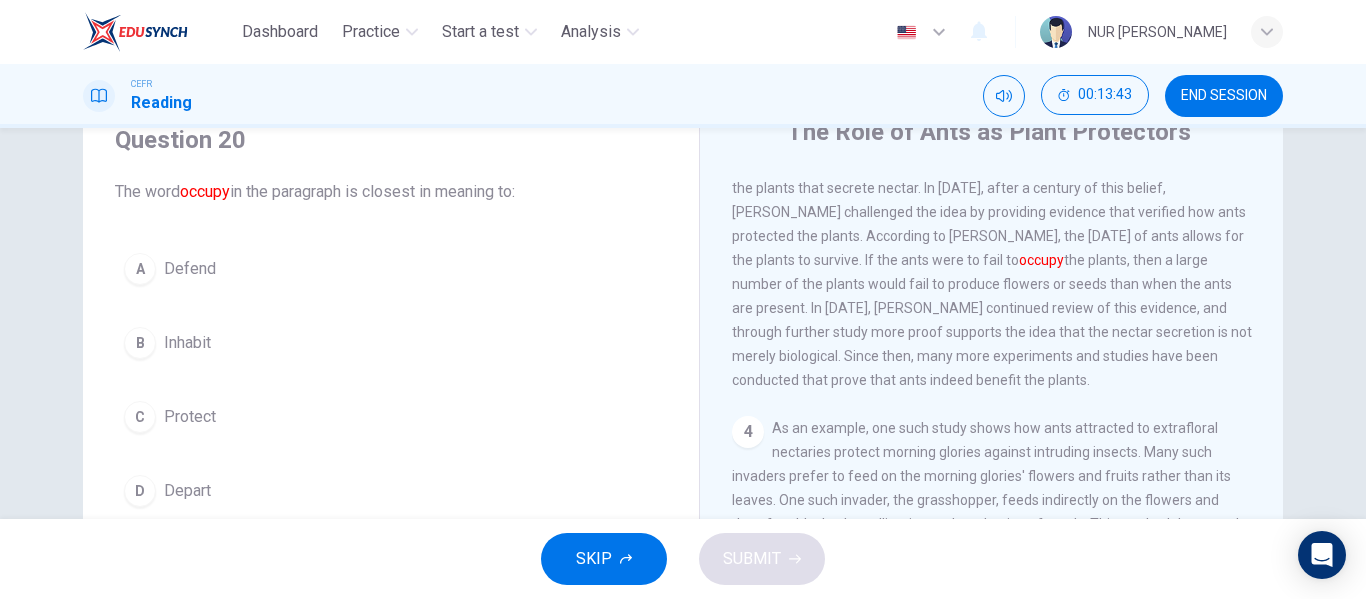 scroll, scrollTop: 76, scrollLeft: 0, axis: vertical 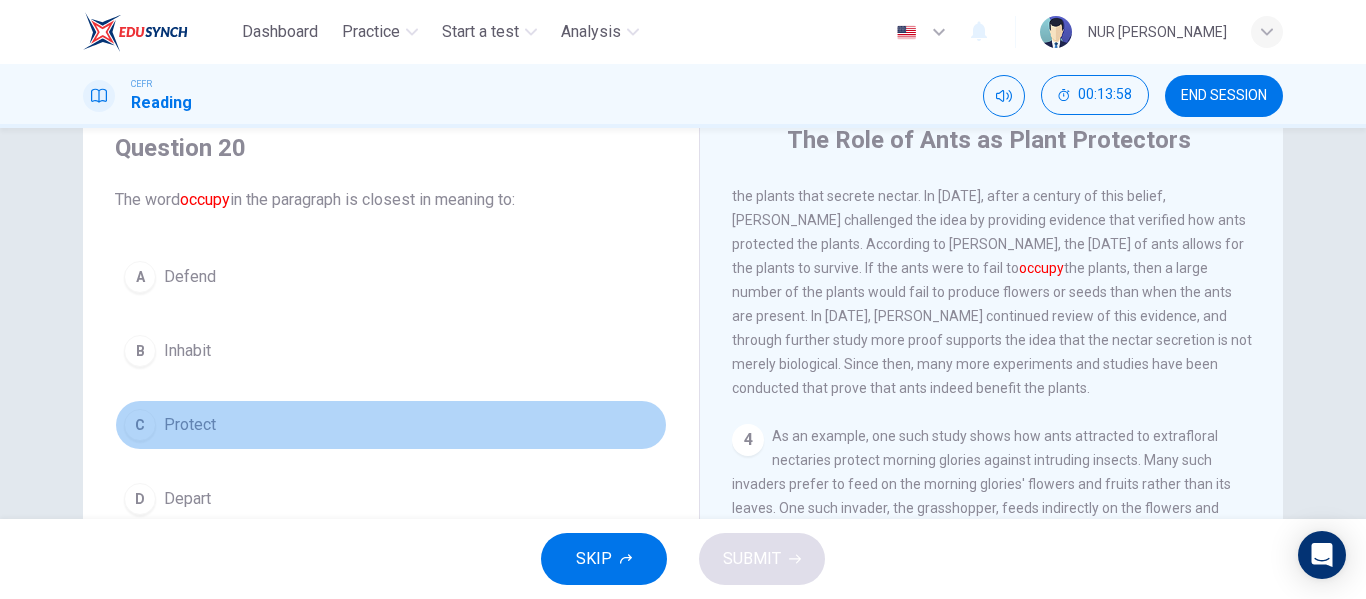 click on "C" at bounding box center [140, 425] 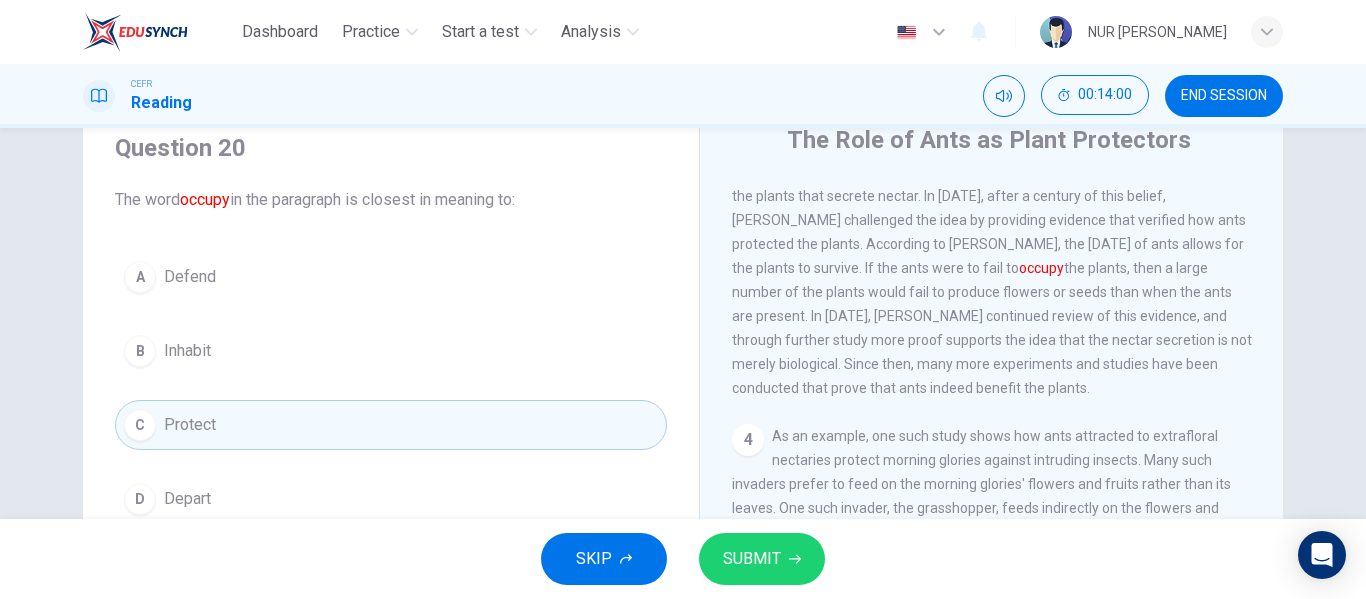 click on "SUBMIT" at bounding box center (752, 559) 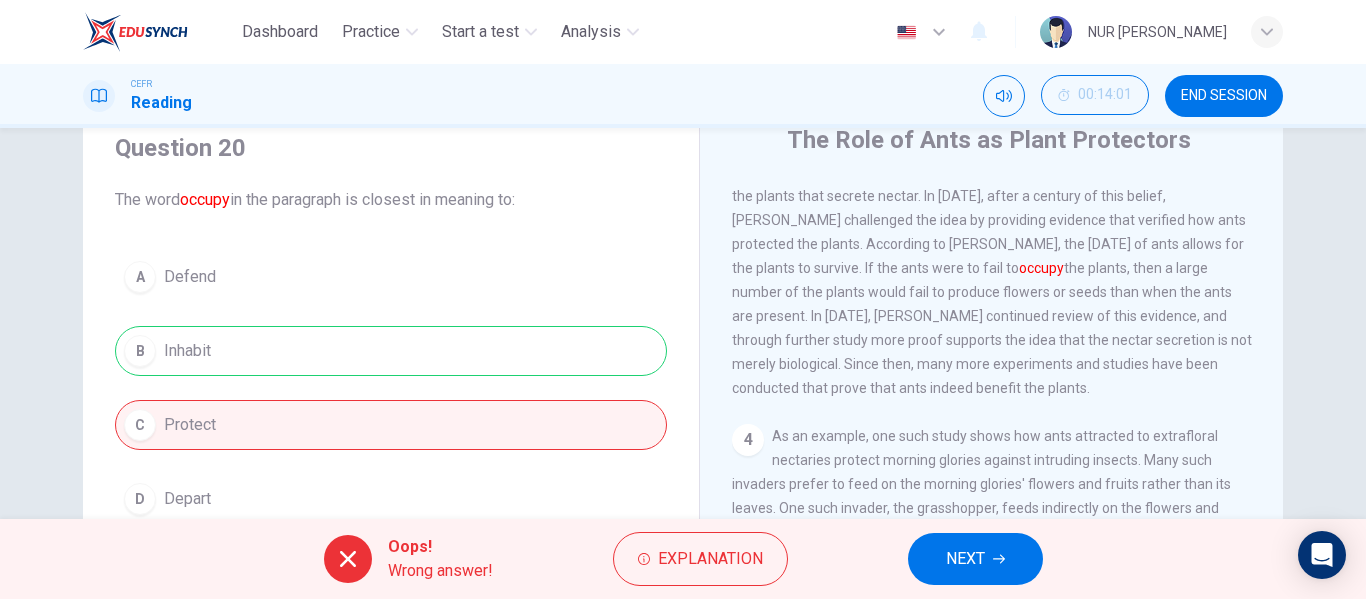 click on "NEXT" at bounding box center (965, 559) 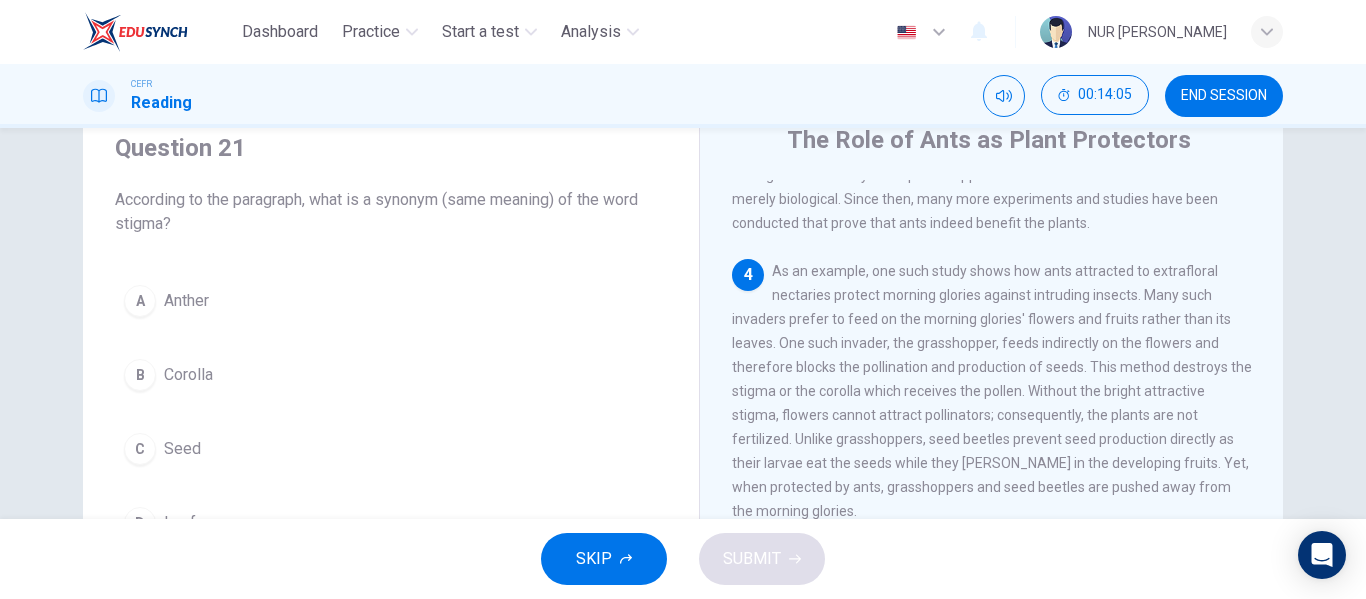 scroll, scrollTop: 713, scrollLeft: 0, axis: vertical 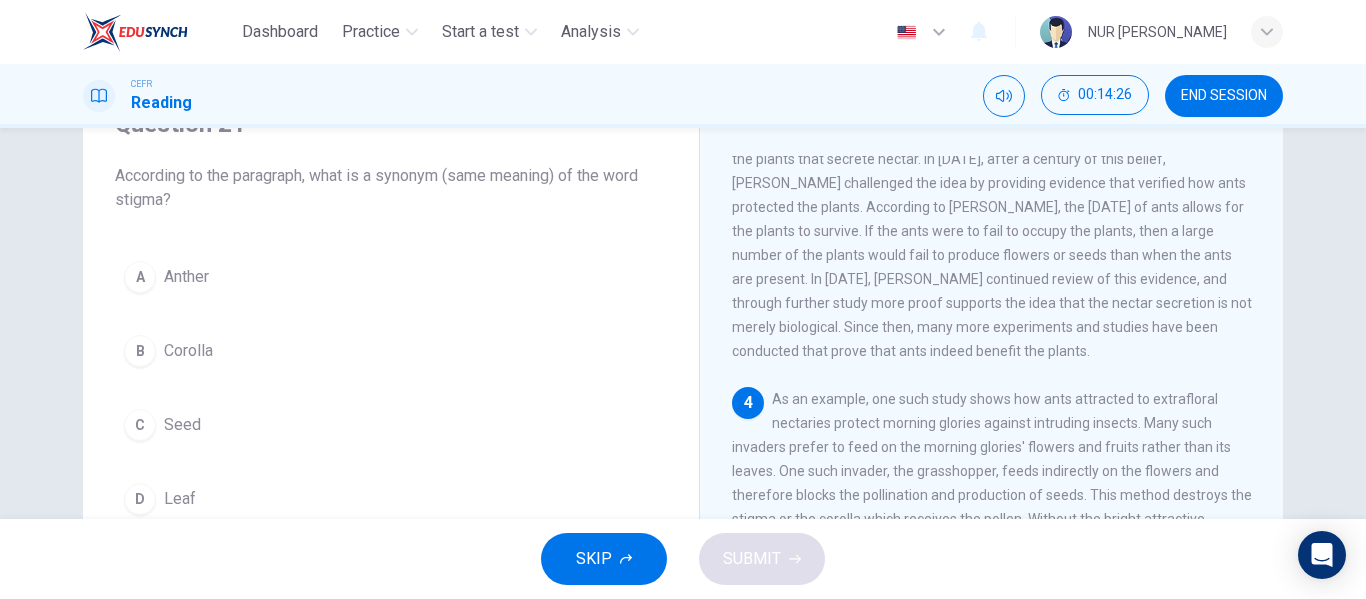 click on "B" at bounding box center [140, 351] 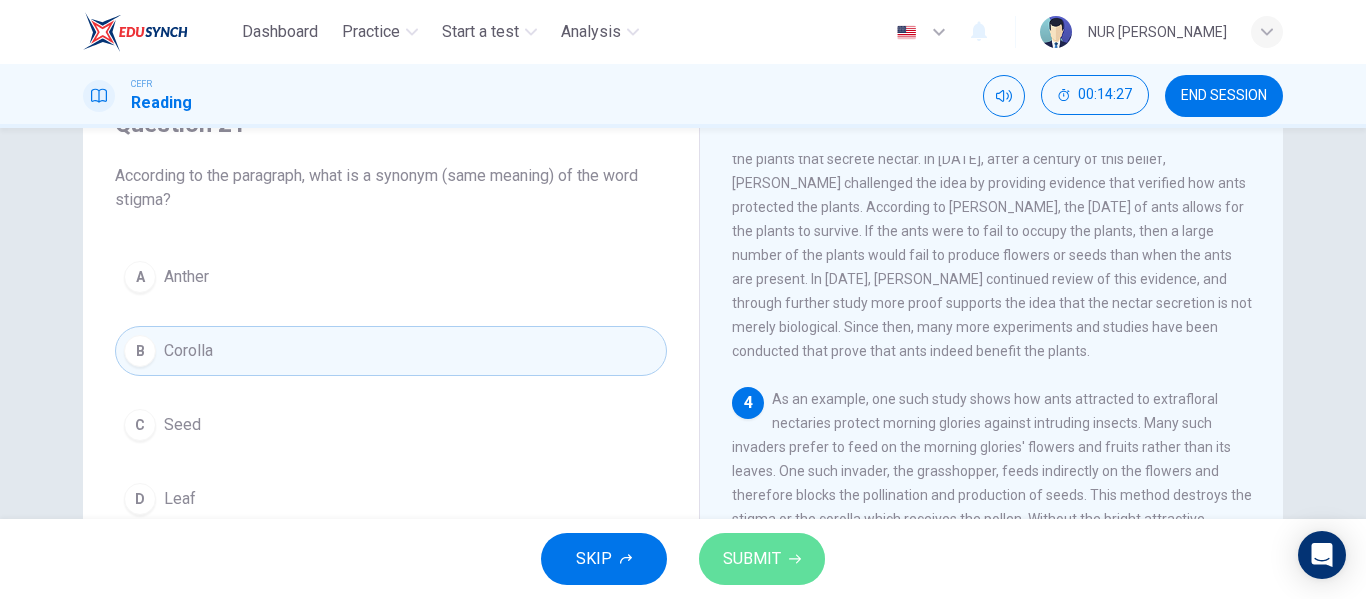 click on "SUBMIT" at bounding box center (762, 559) 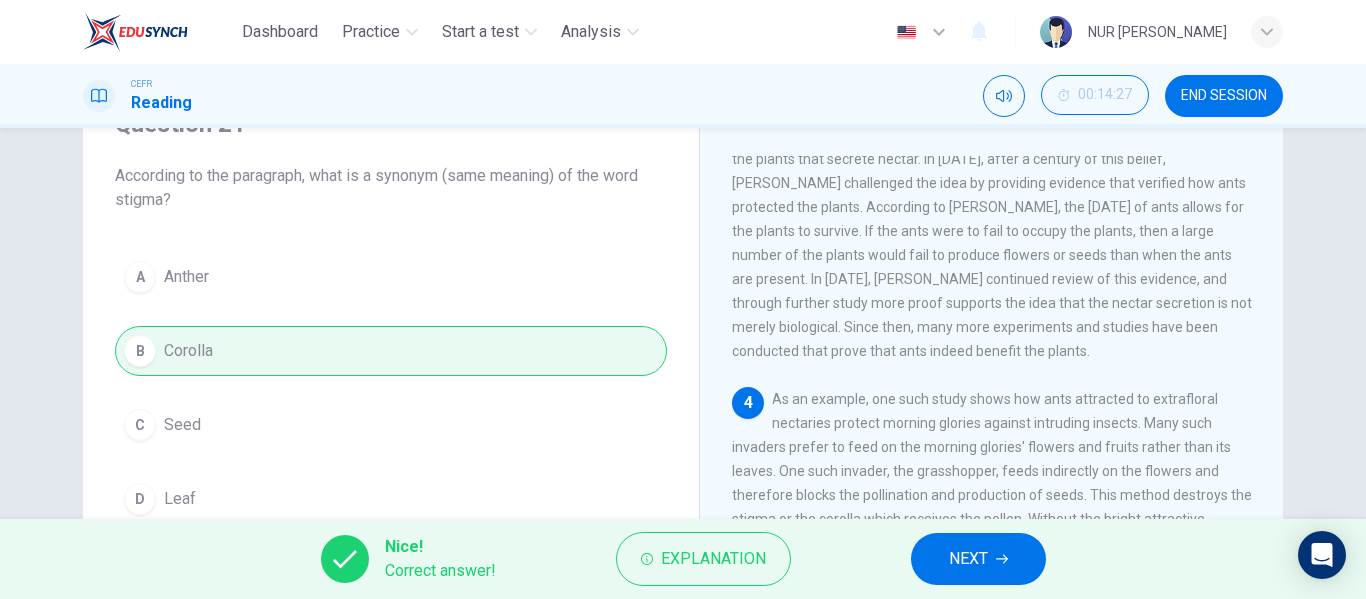 click on "NEXT" at bounding box center (968, 559) 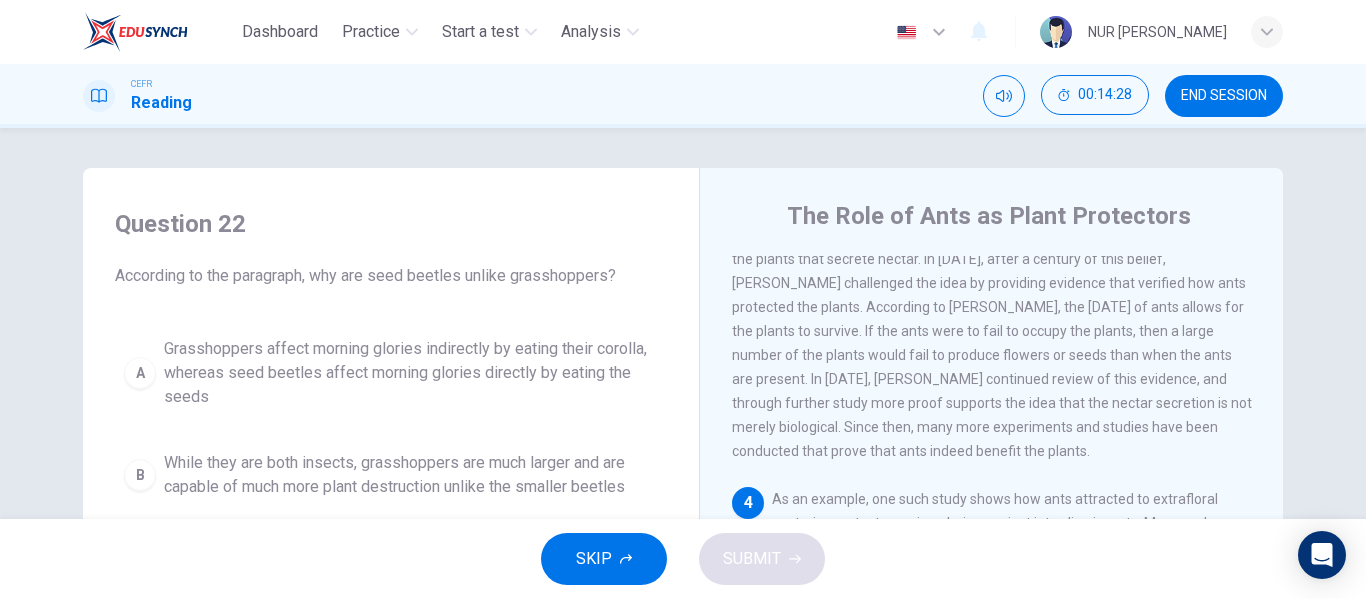scroll, scrollTop: 100, scrollLeft: 0, axis: vertical 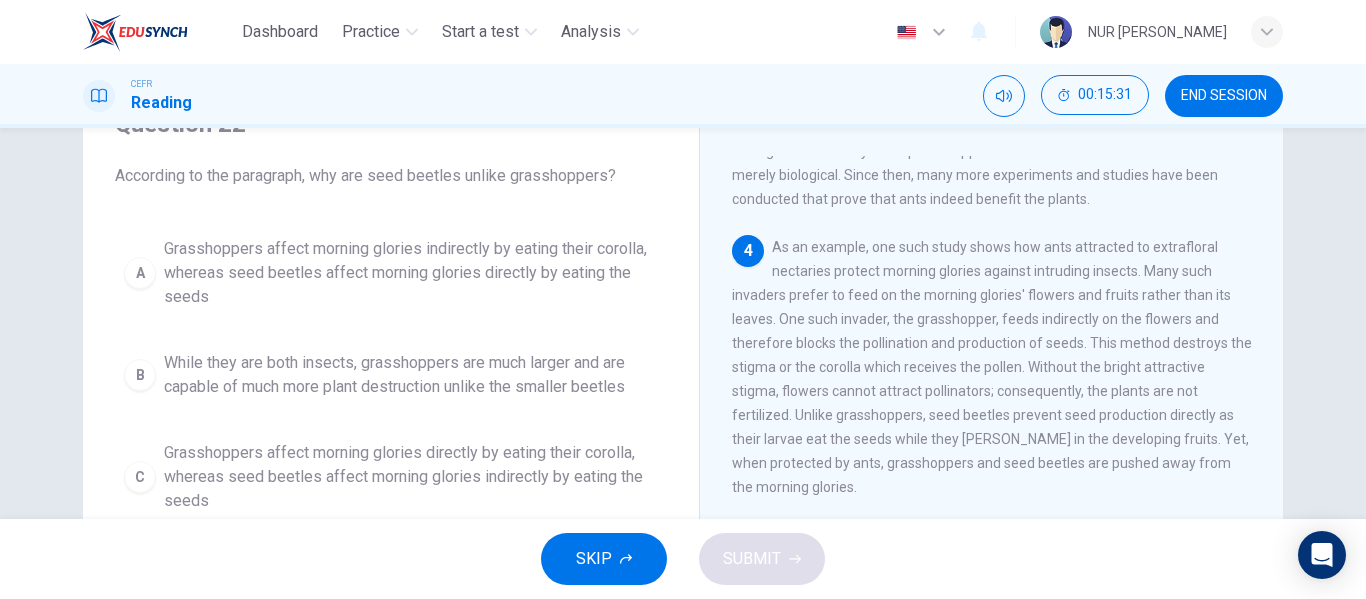 click on "Grasshoppers affect morning glories indirectly by eating their corolla, whereas seed beetles affect morning glories directly by eating the seeds" at bounding box center (411, 273) 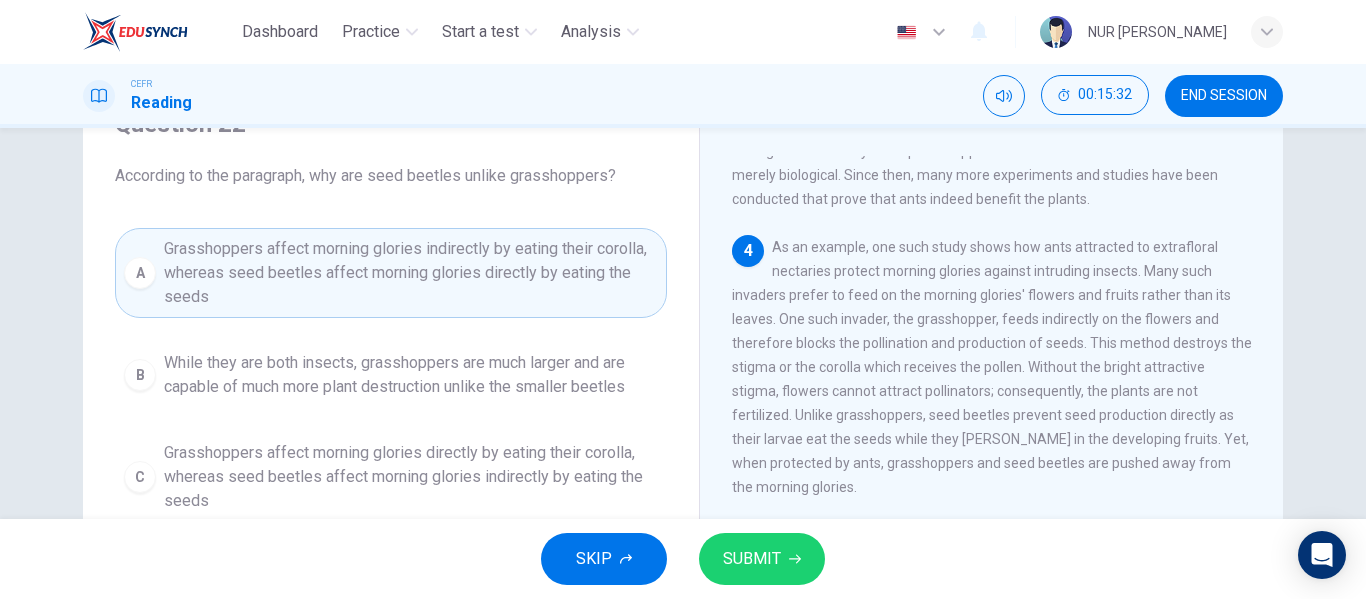 click on "SUBMIT" at bounding box center [762, 559] 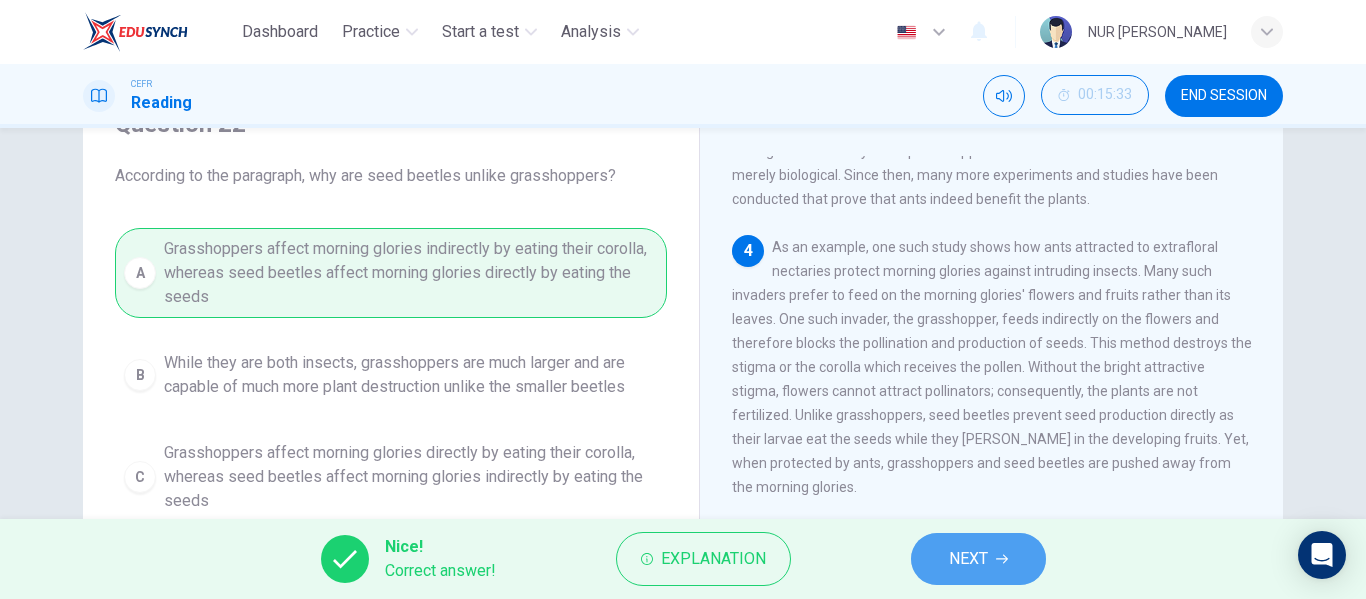 click on "NEXT" at bounding box center [968, 559] 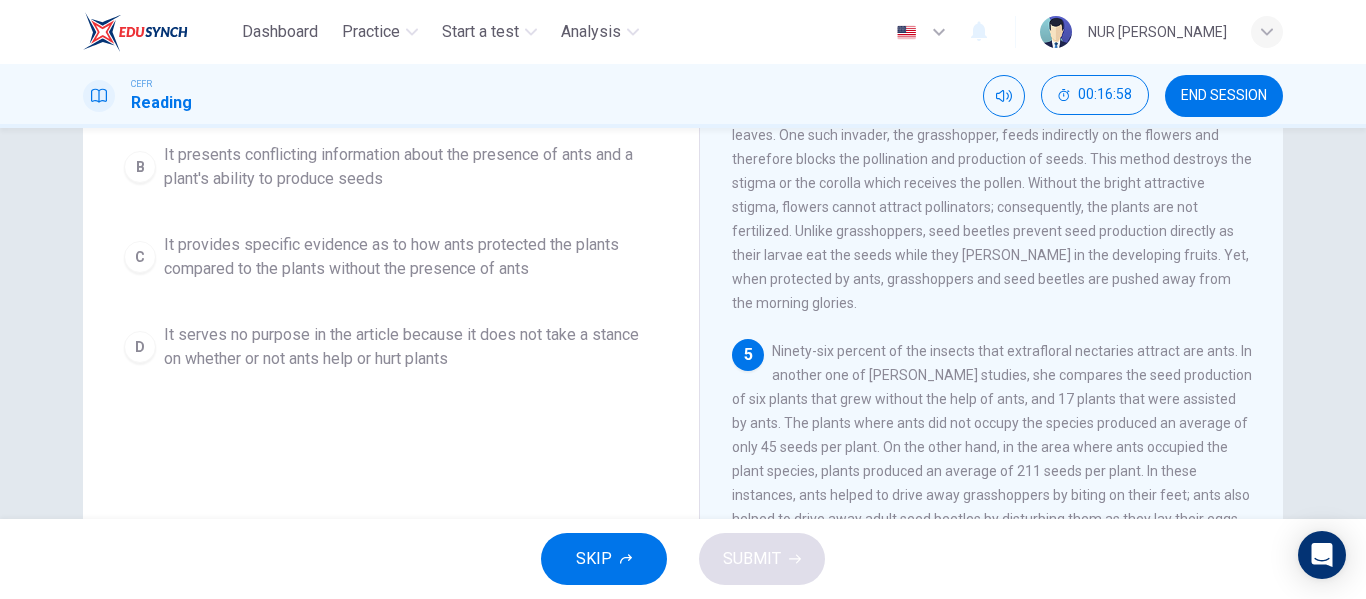 scroll, scrollTop: 184, scrollLeft: 0, axis: vertical 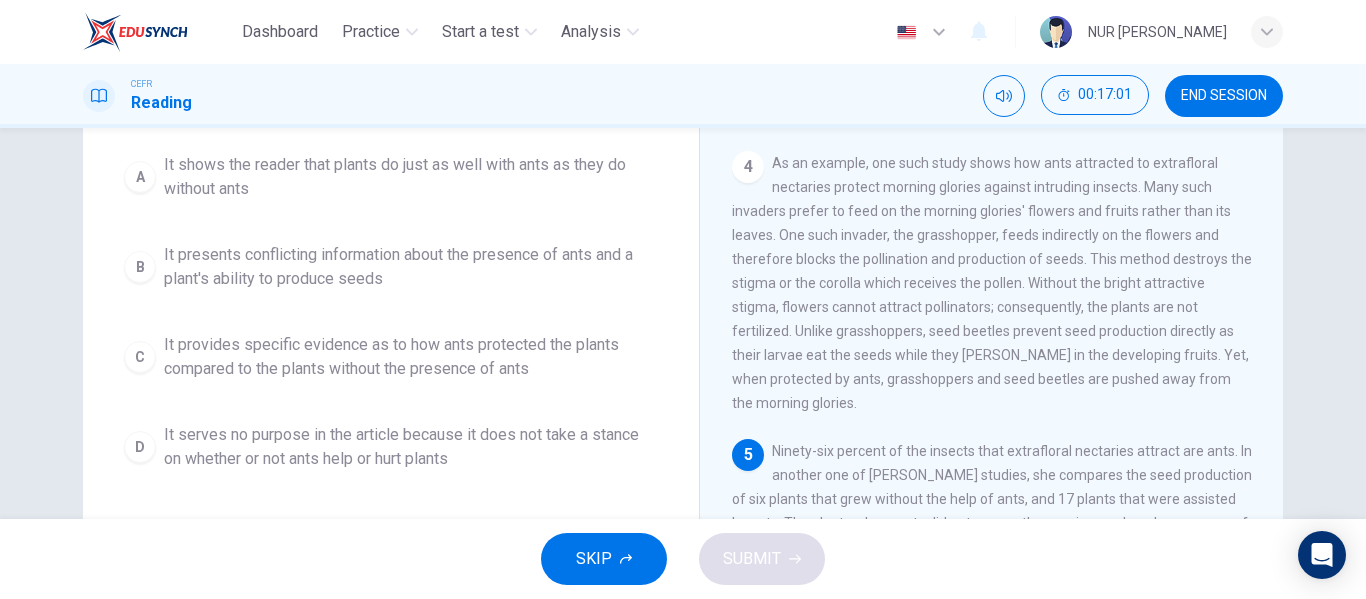click on "It presents conflicting information about the presence of ants and a plant's ability to produce seeds" at bounding box center (411, 267) 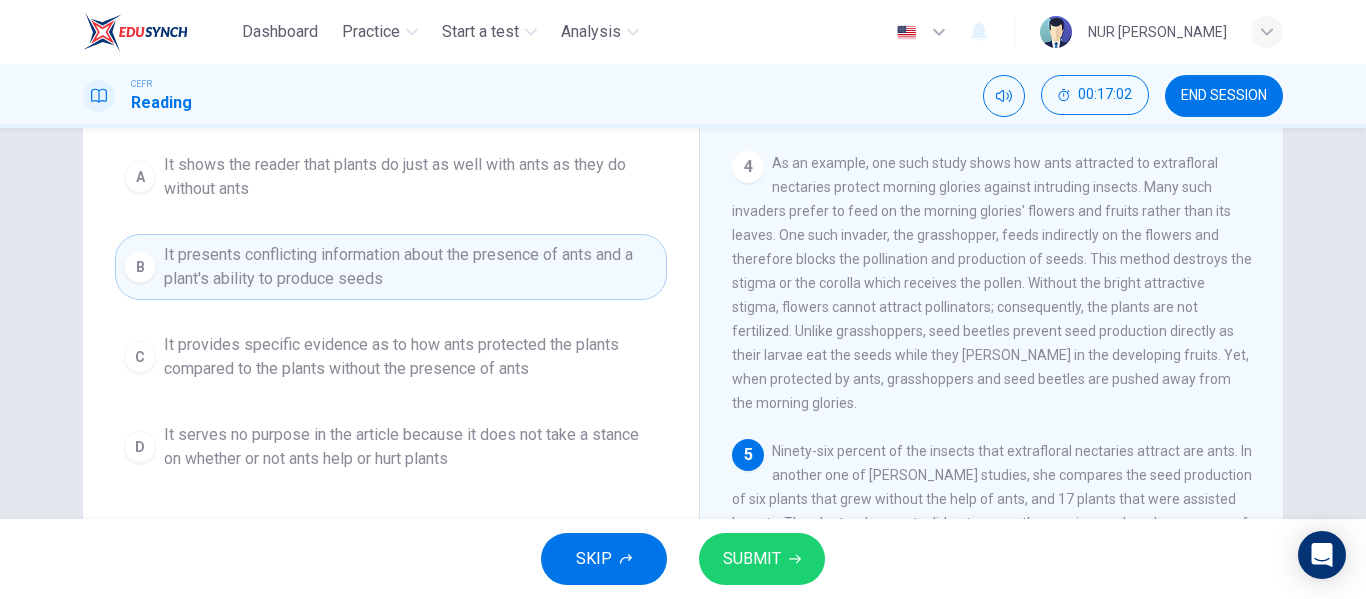 click 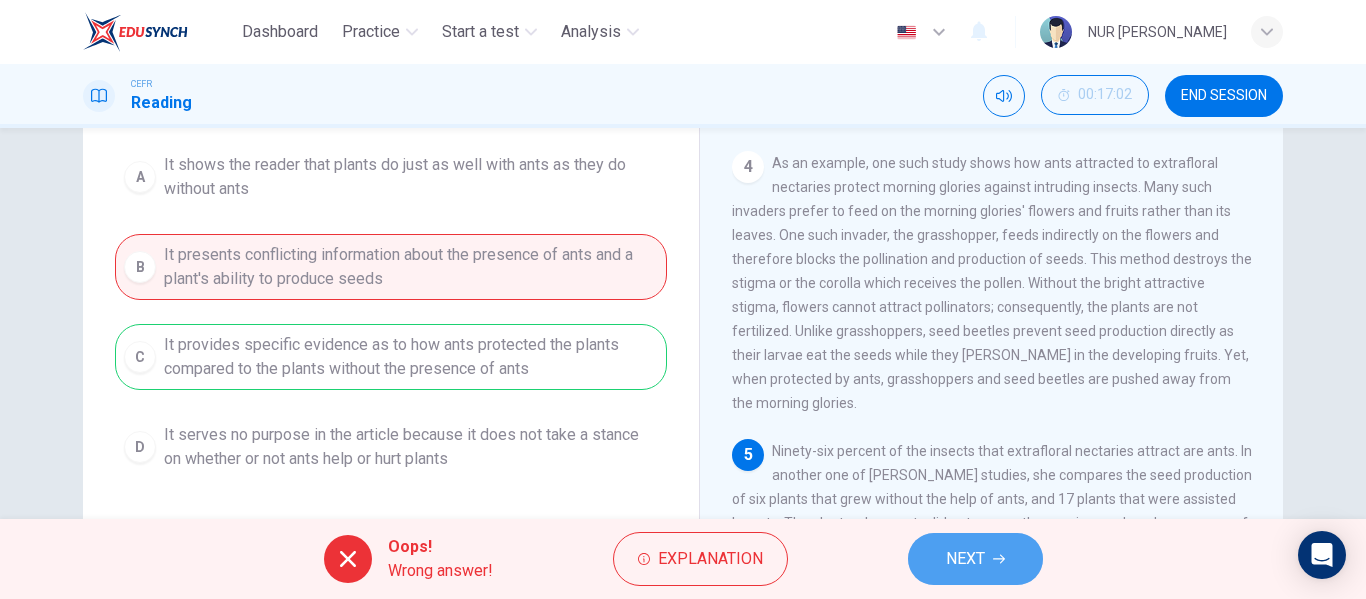 click on "NEXT" at bounding box center (965, 559) 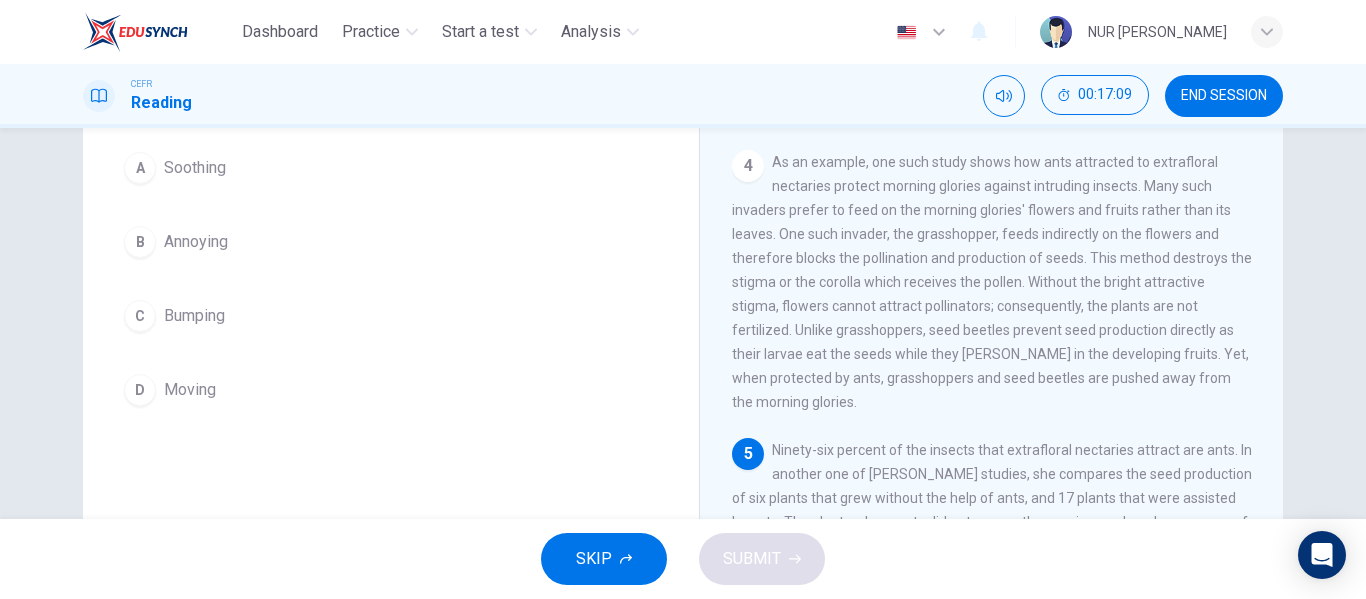 scroll, scrollTop: 184, scrollLeft: 0, axis: vertical 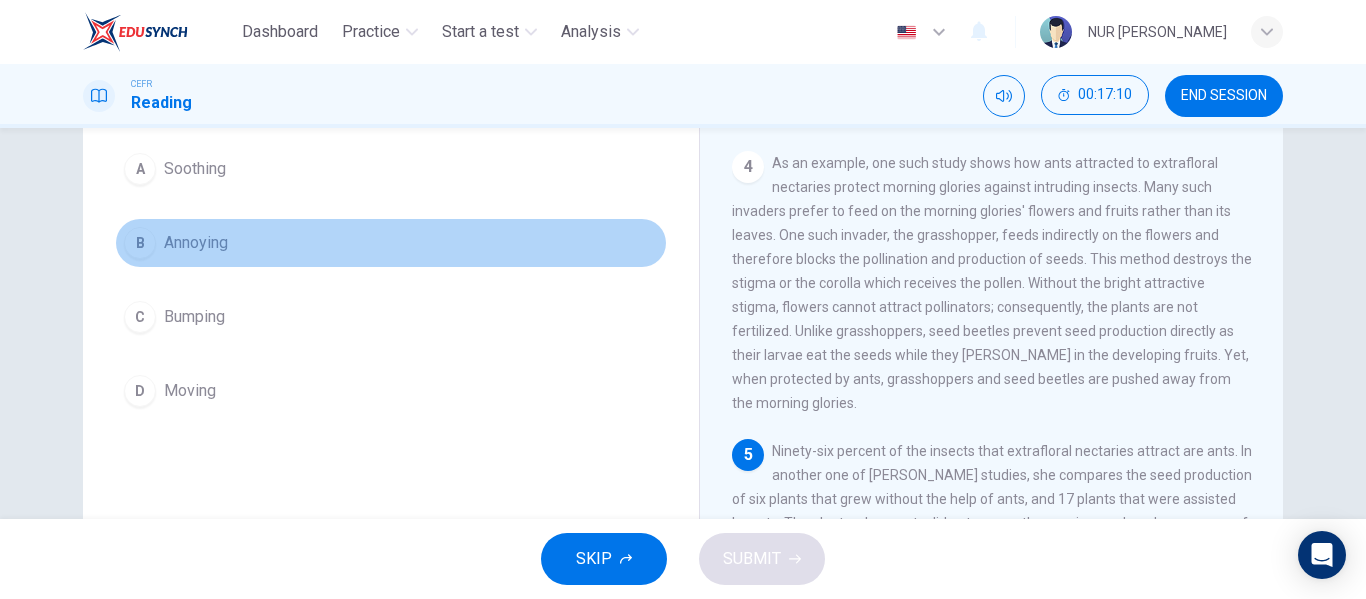click on "B" at bounding box center [140, 243] 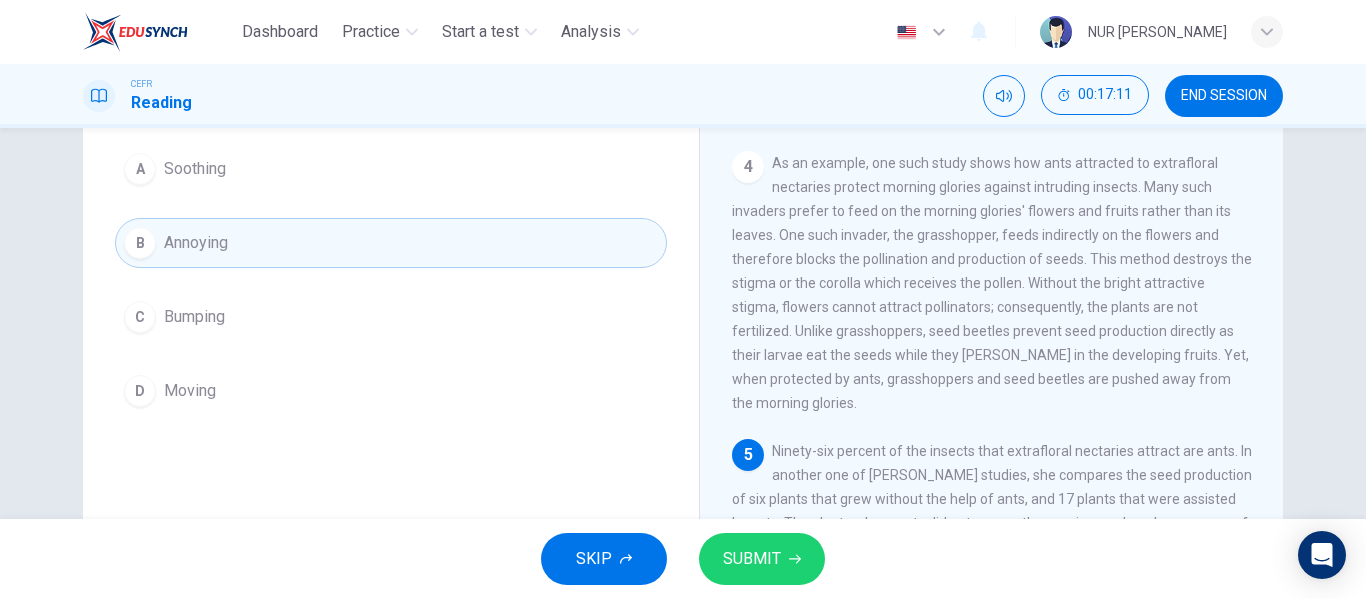 click on "SUBMIT" at bounding box center (752, 559) 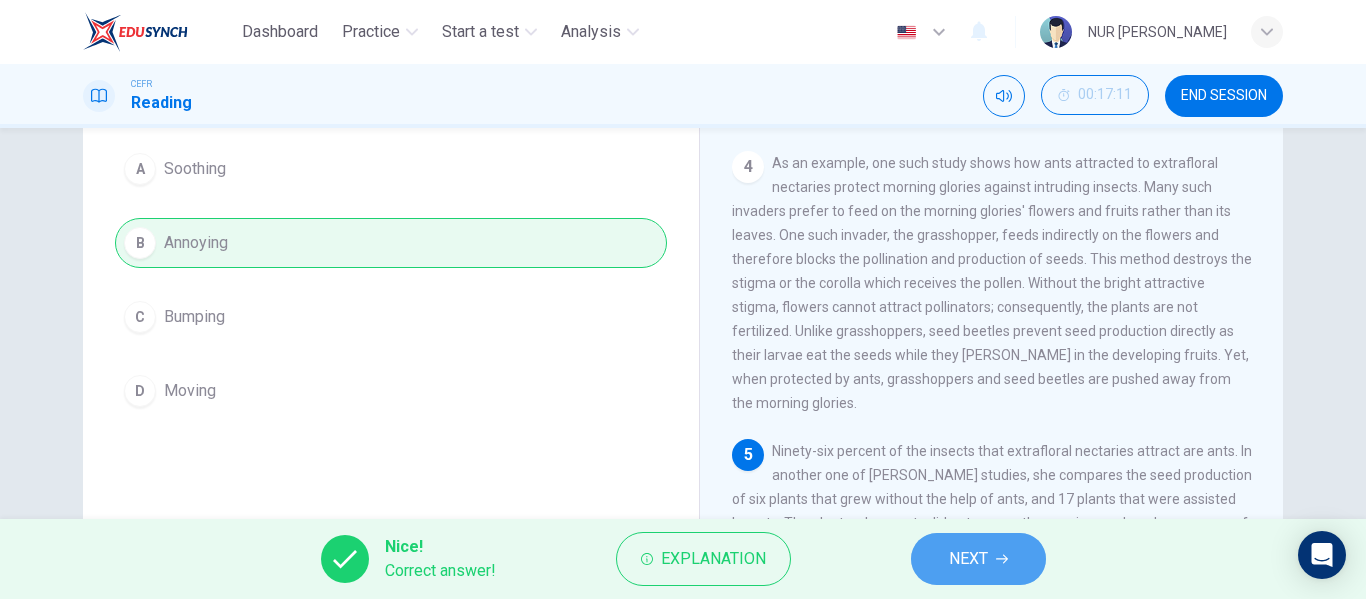 click on "NEXT" at bounding box center [978, 559] 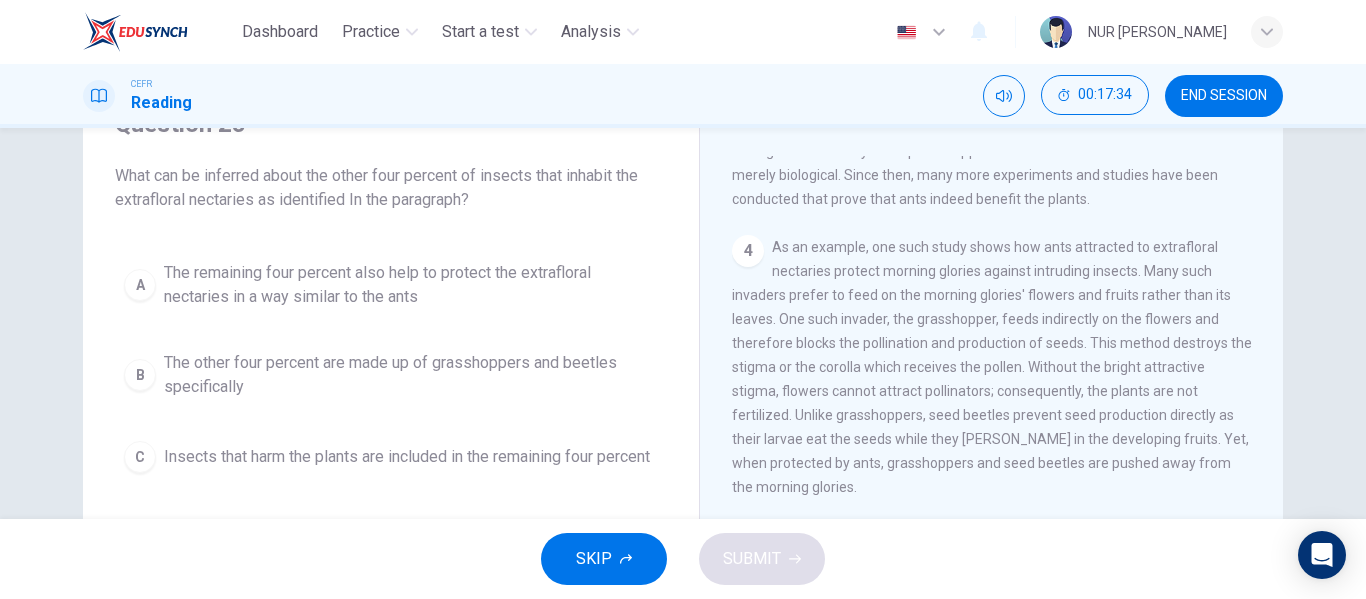 scroll, scrollTop: 200, scrollLeft: 0, axis: vertical 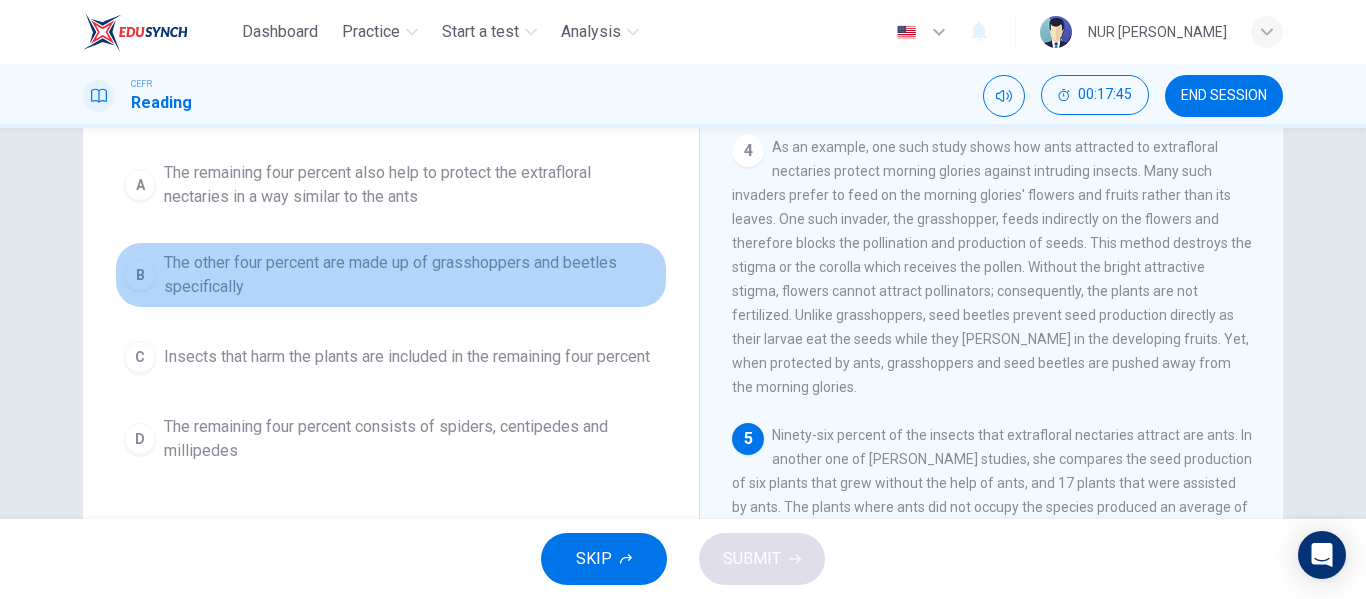 click on "The other four percent are made up of grasshoppers and beetles specifically" at bounding box center [411, 275] 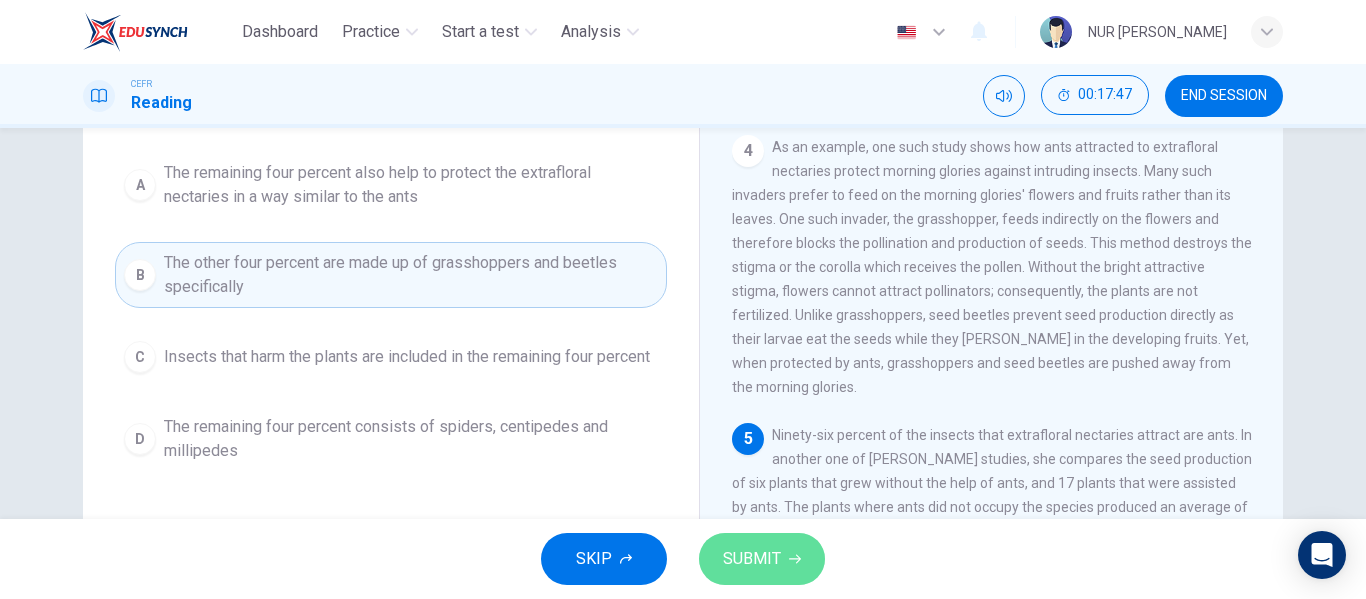 click on "SUBMIT" at bounding box center (762, 559) 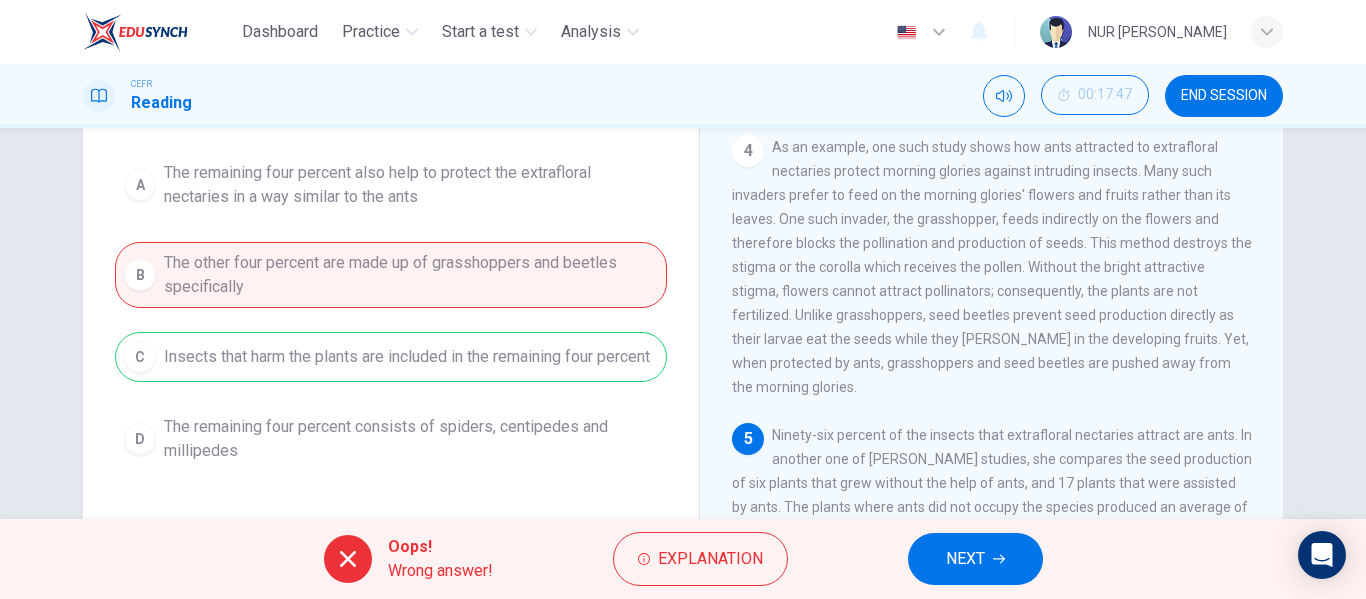 click on "NEXT" at bounding box center (975, 559) 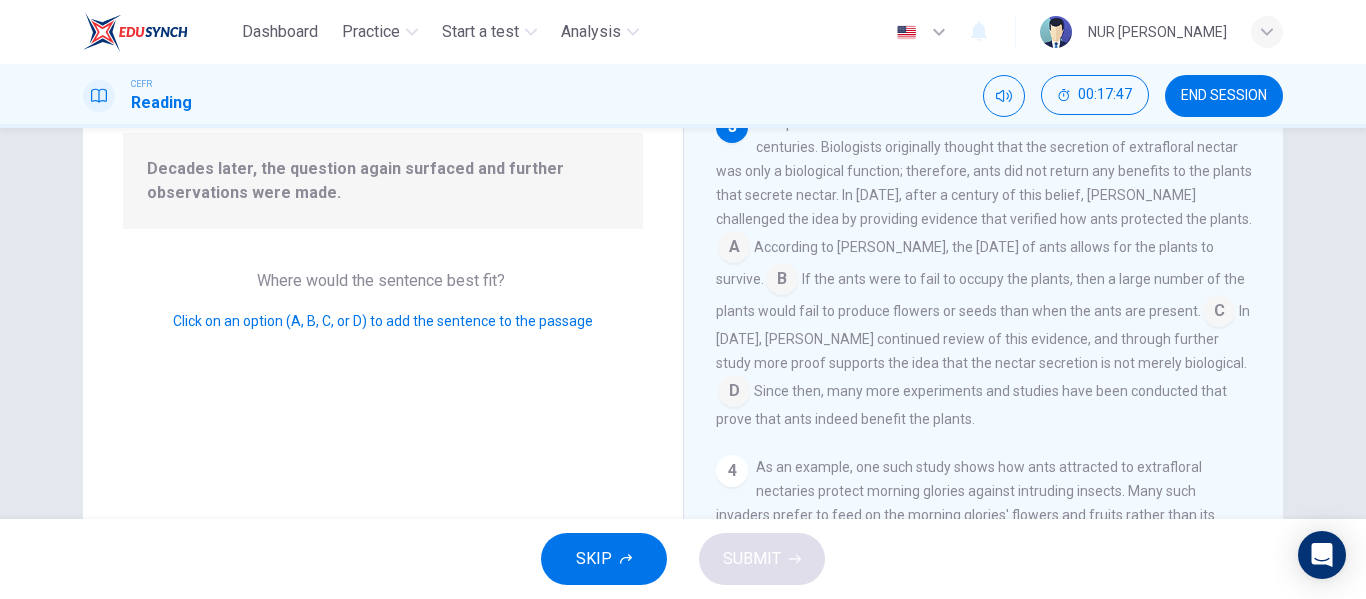 scroll, scrollTop: 393, scrollLeft: 0, axis: vertical 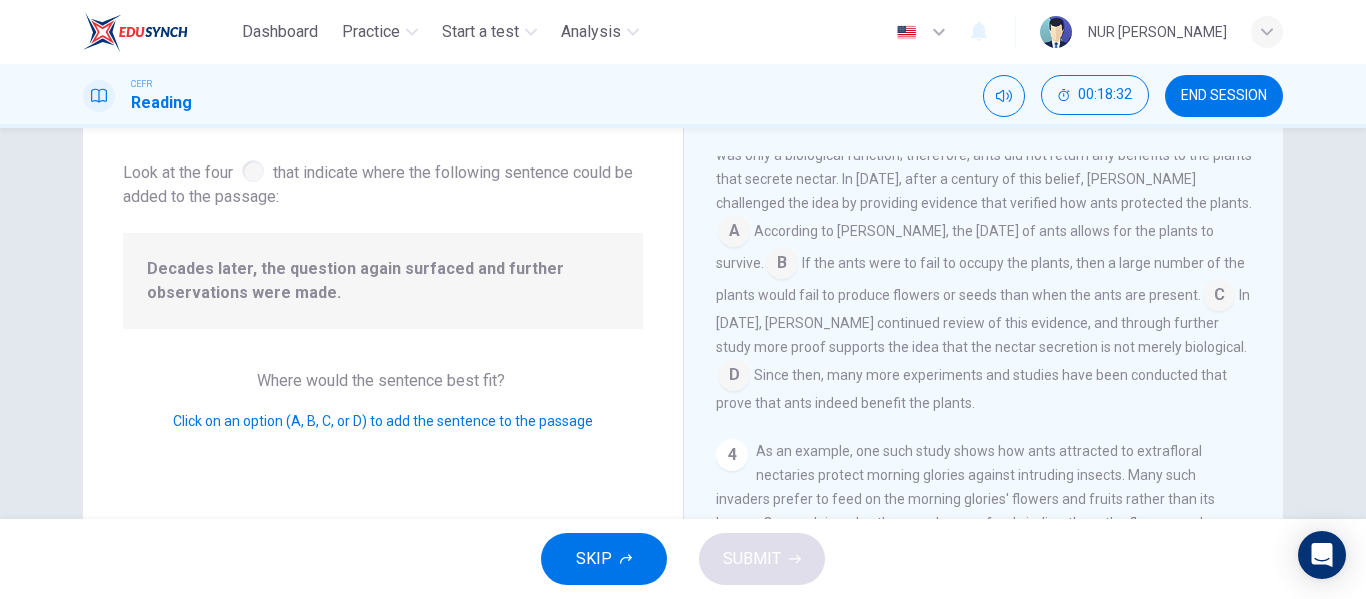 click at bounding box center (1219, 297) 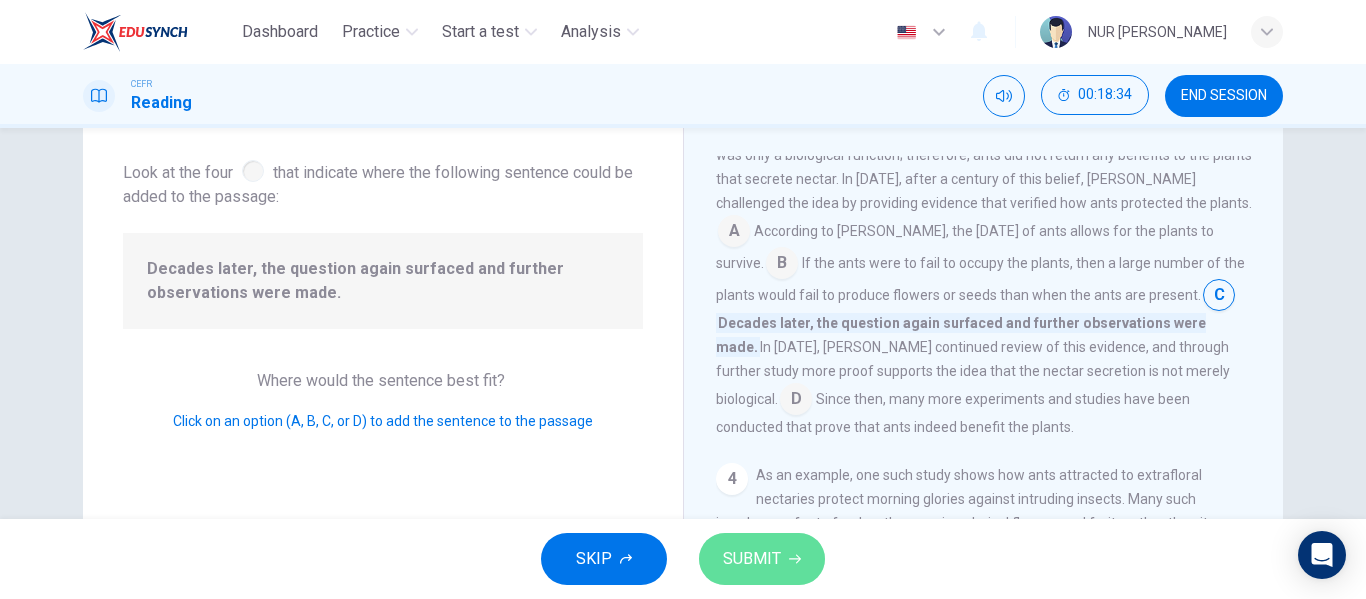 click 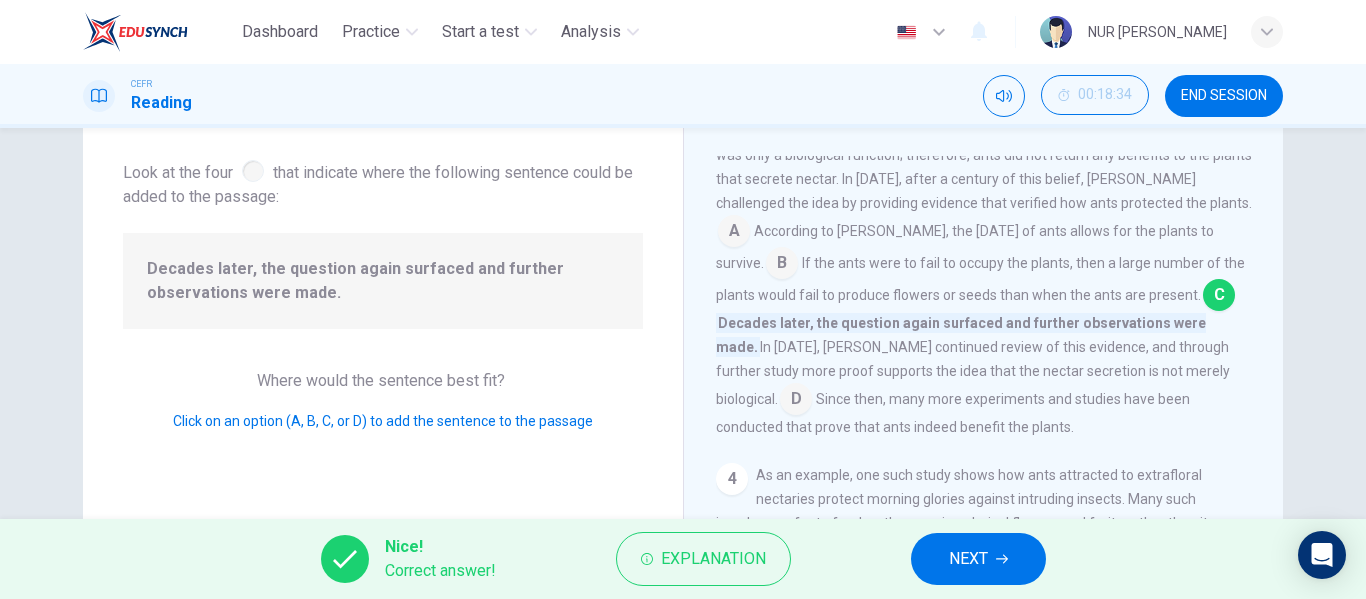 click on "NEXT" at bounding box center (978, 559) 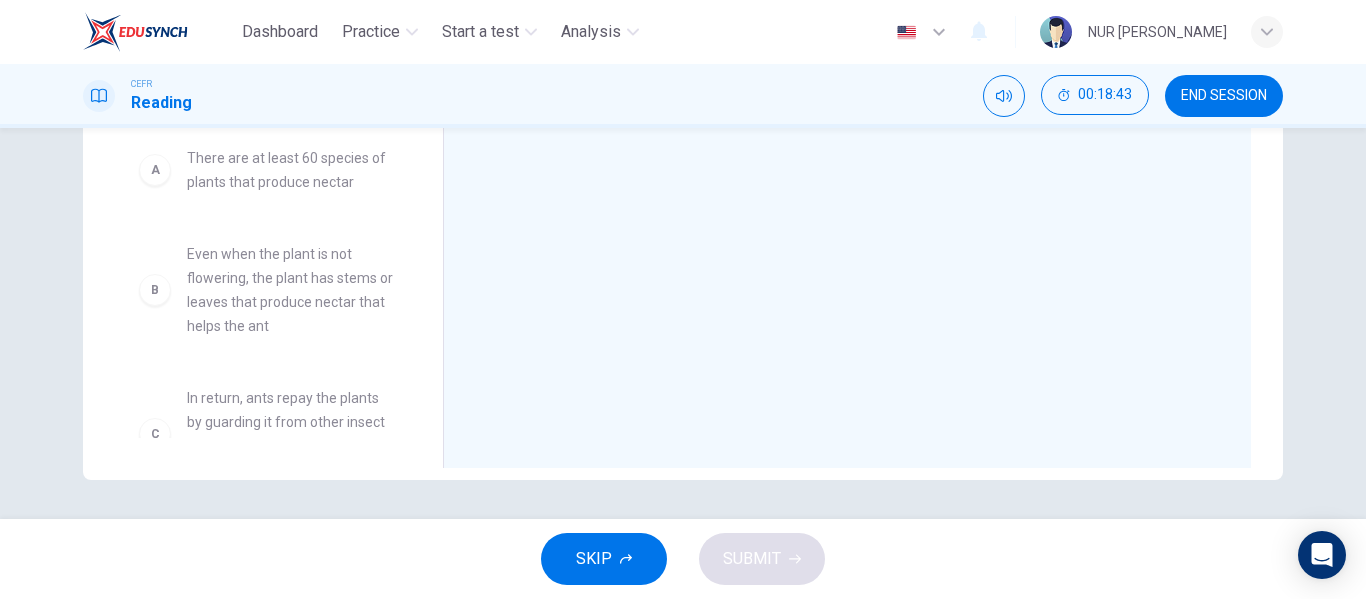scroll, scrollTop: 384, scrollLeft: 0, axis: vertical 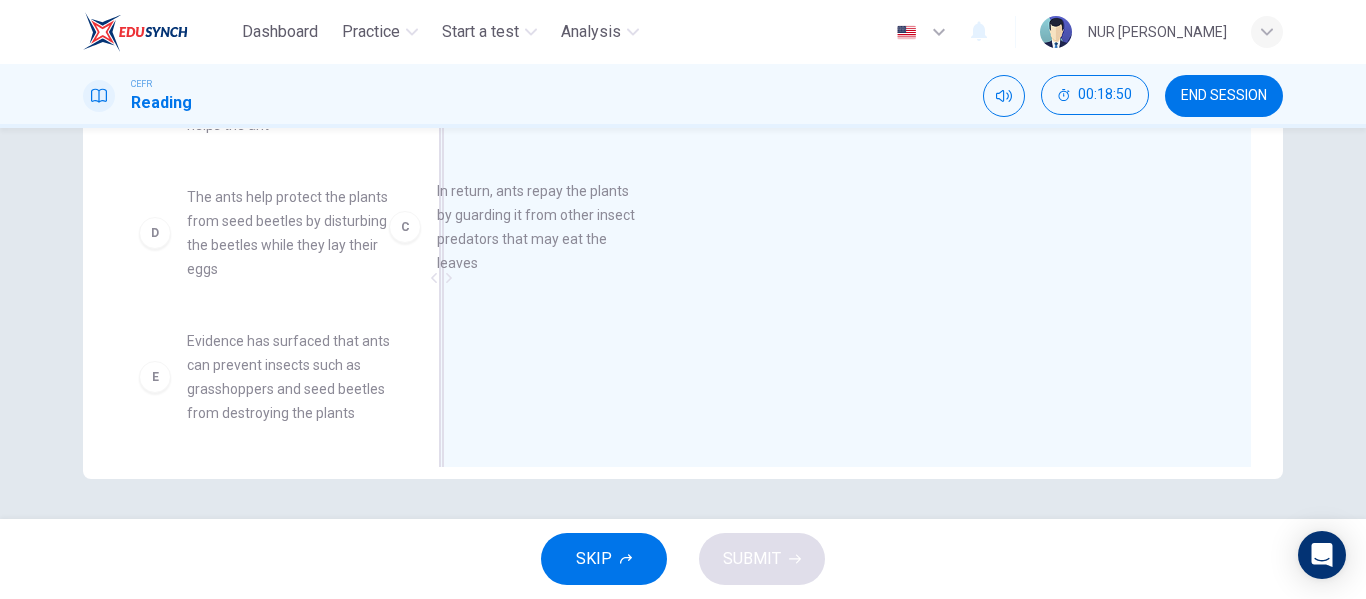 drag, startPoint x: 276, startPoint y: 257, endPoint x: 546, endPoint y: 250, distance: 270.09073 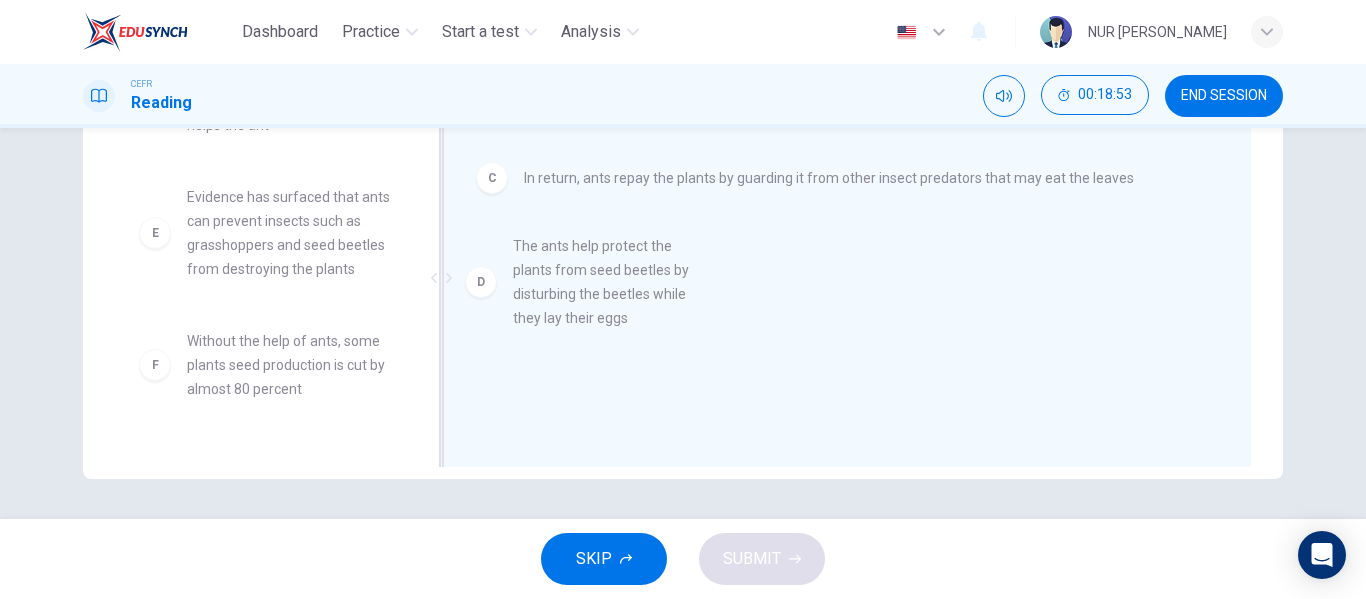 drag, startPoint x: 268, startPoint y: 260, endPoint x: 605, endPoint y: 310, distance: 340.689 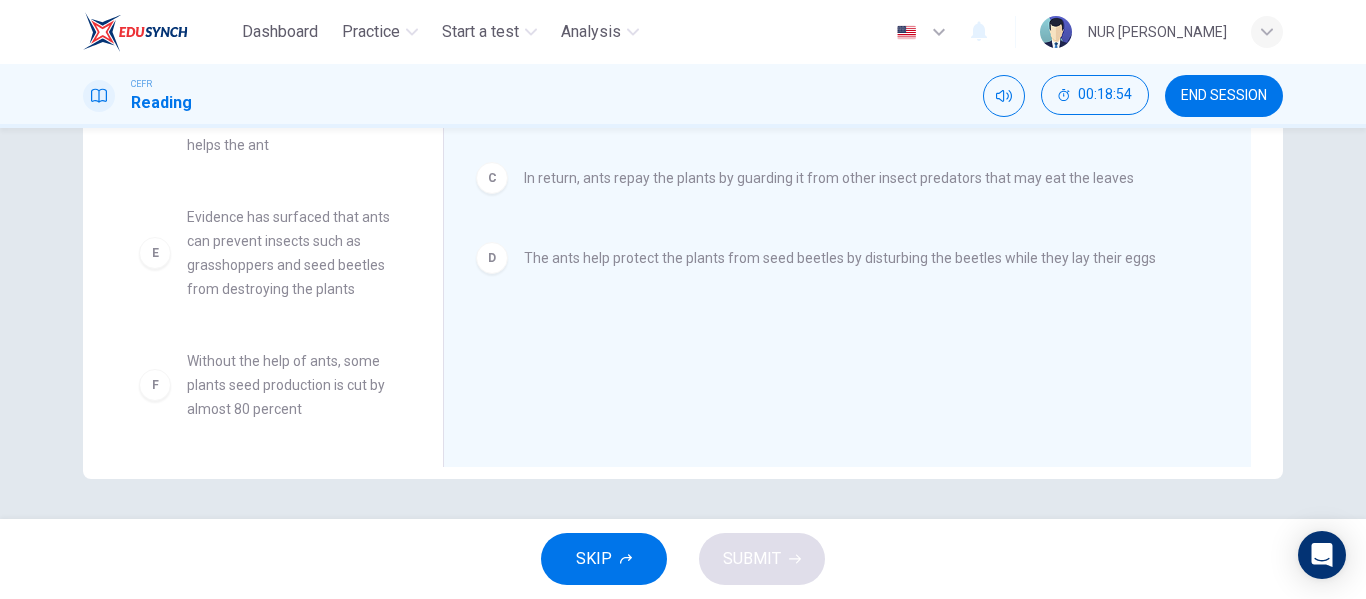 scroll, scrollTop: 204, scrollLeft: 0, axis: vertical 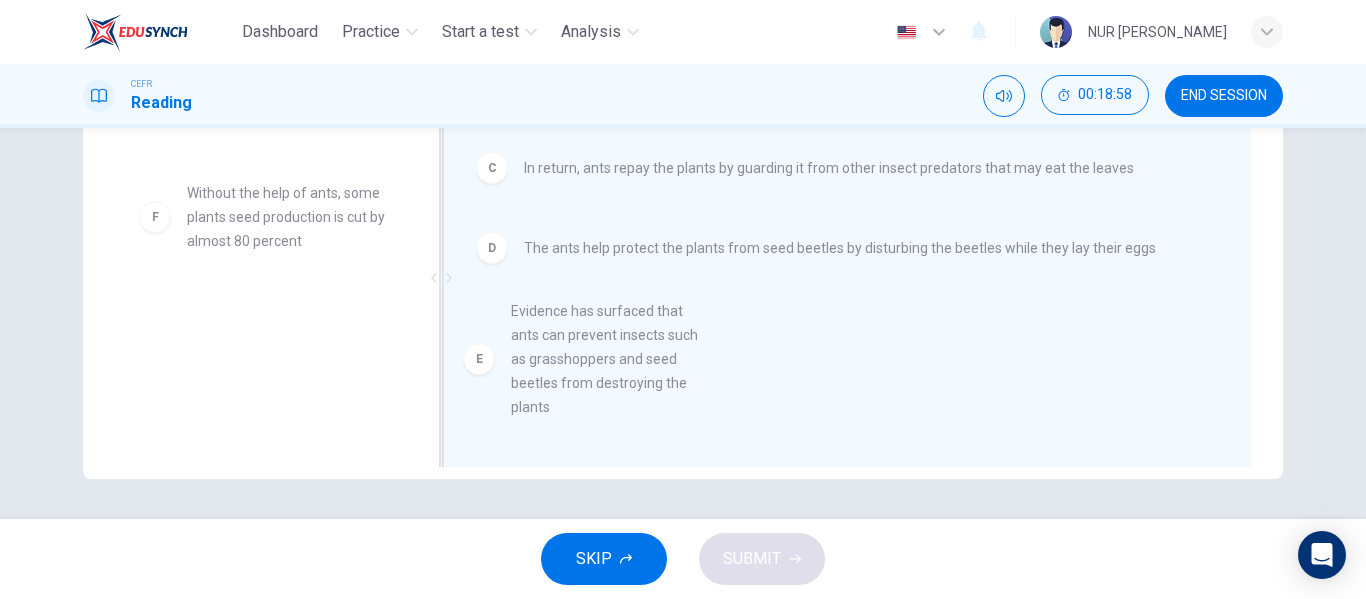 drag, startPoint x: 385, startPoint y: 333, endPoint x: 605, endPoint y: 385, distance: 226.06194 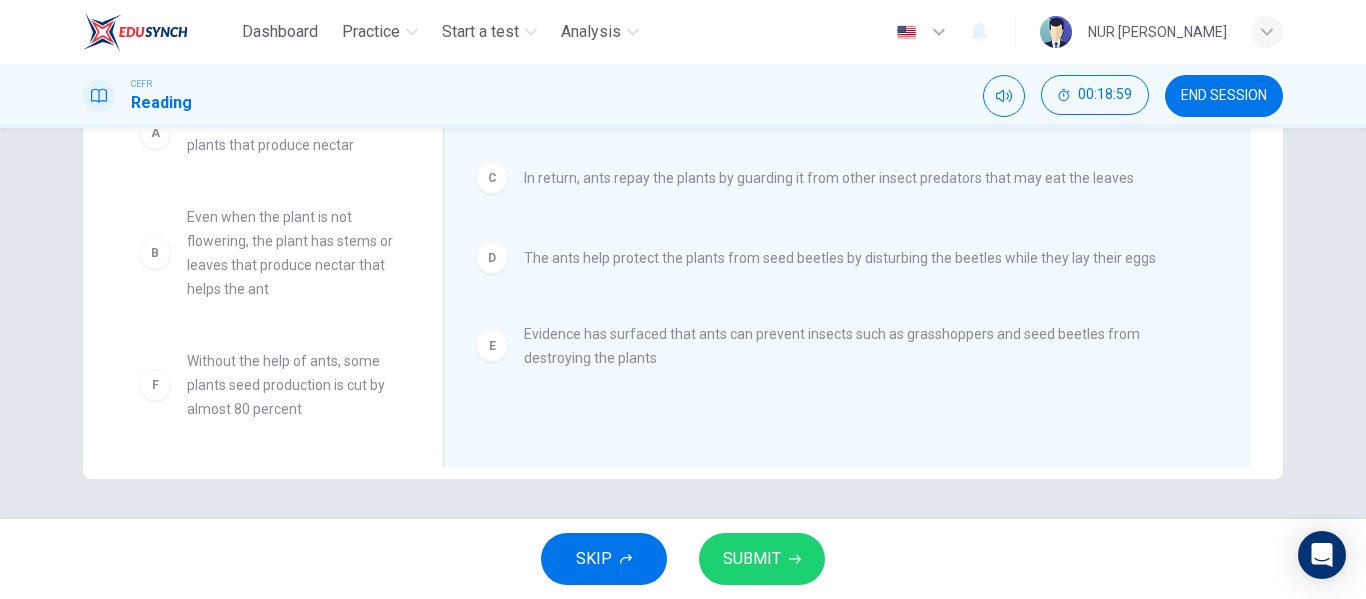 scroll, scrollTop: 0, scrollLeft: 0, axis: both 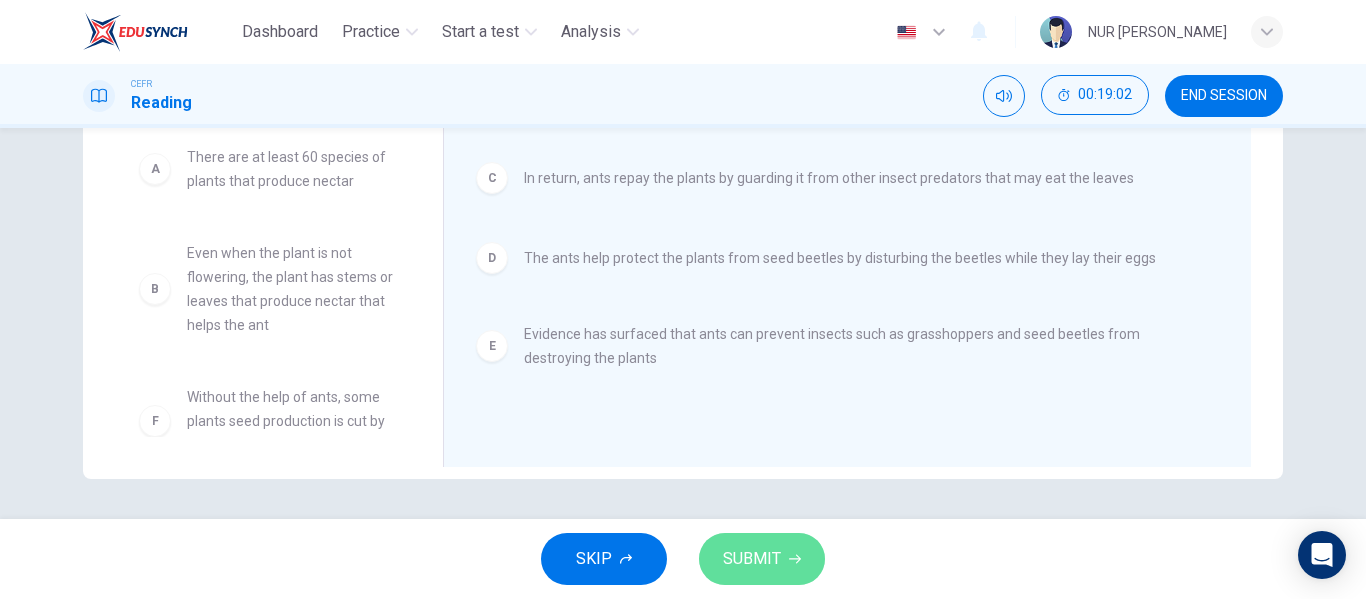 click on "SUBMIT" at bounding box center [752, 559] 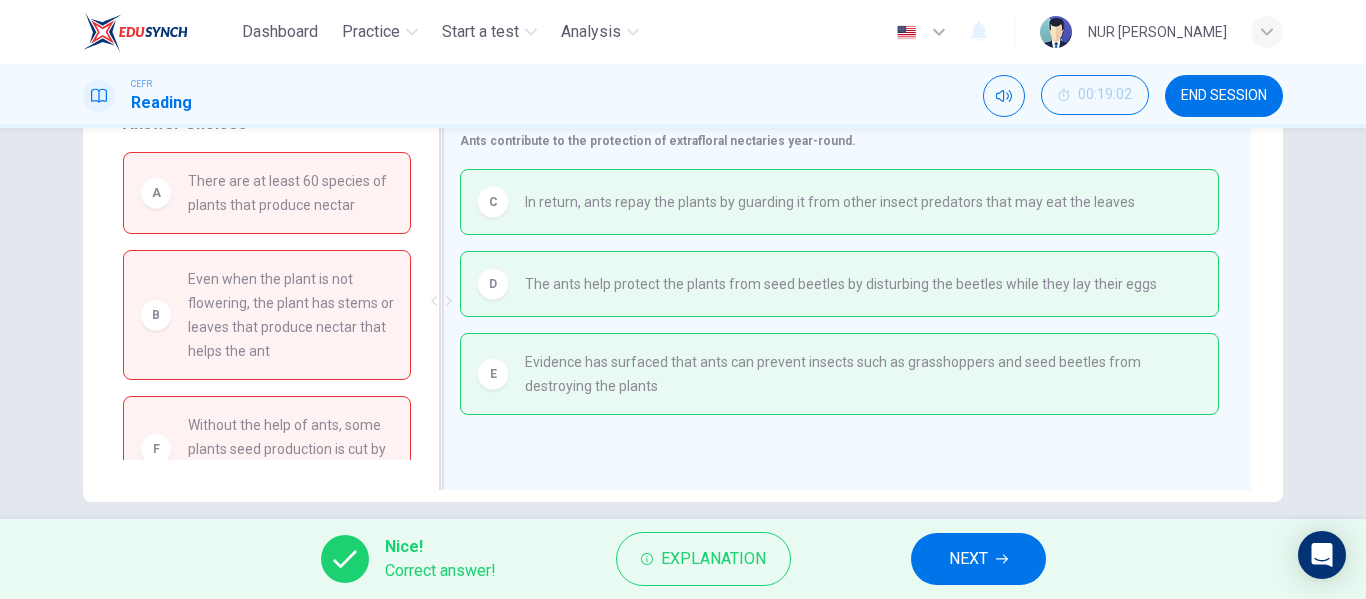 scroll, scrollTop: 384, scrollLeft: 0, axis: vertical 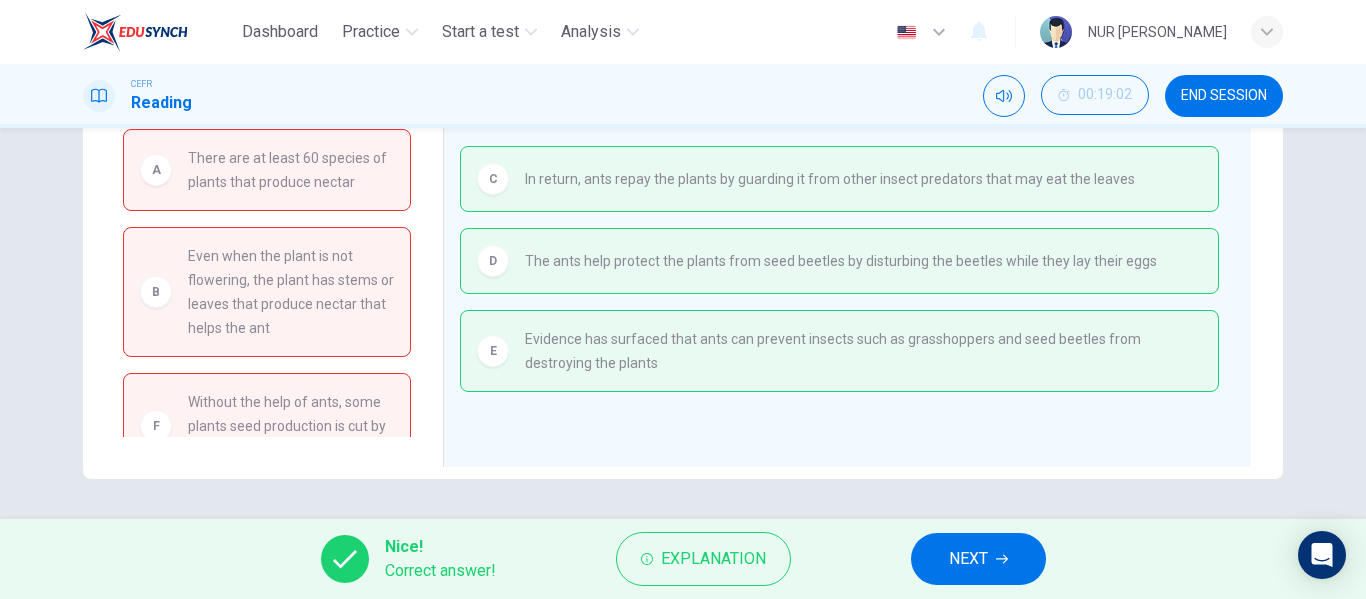 click on "NEXT" at bounding box center (968, 559) 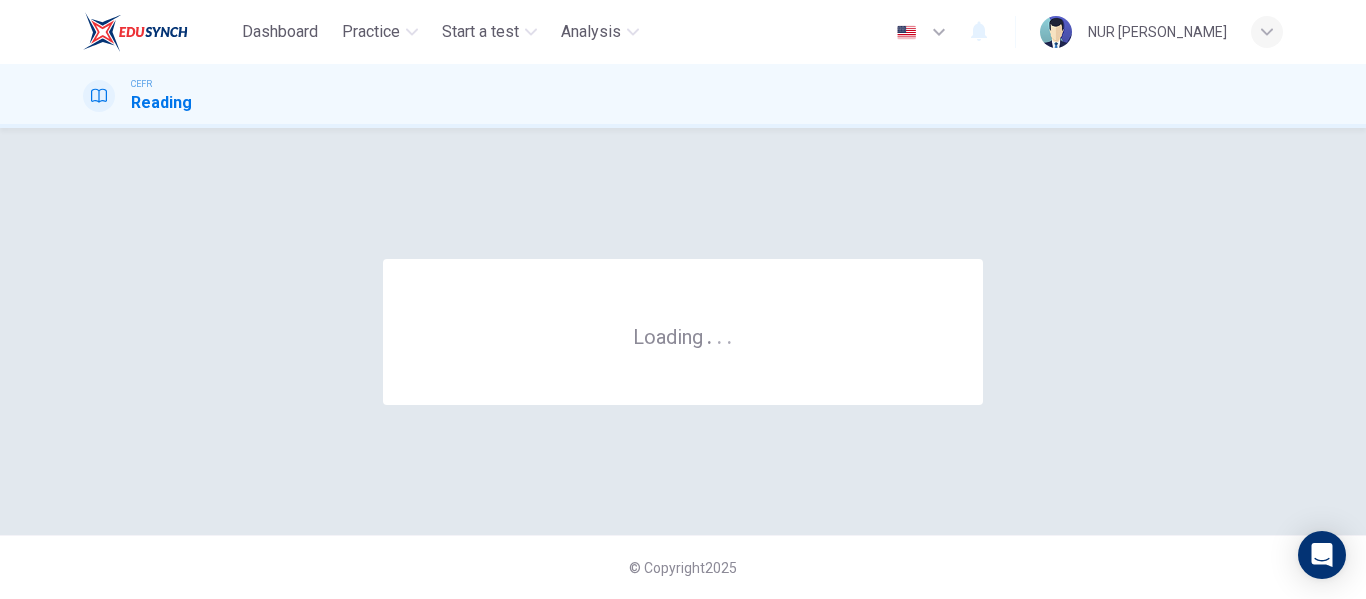 scroll, scrollTop: 0, scrollLeft: 0, axis: both 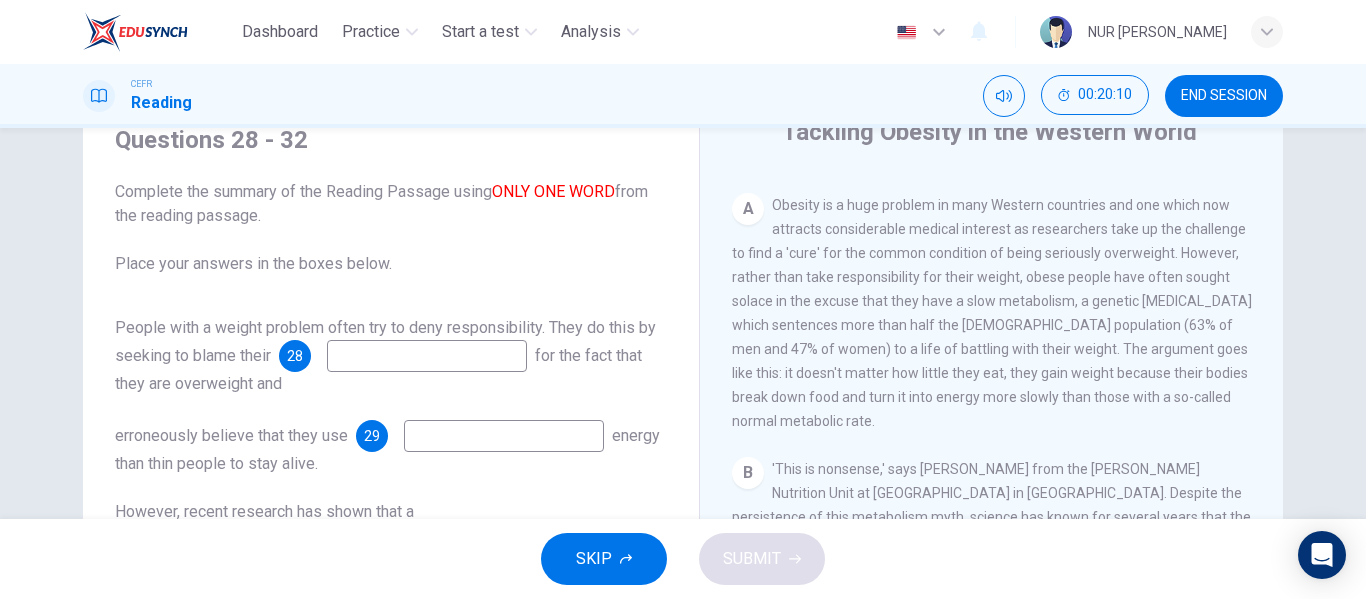 click at bounding box center [427, 356] 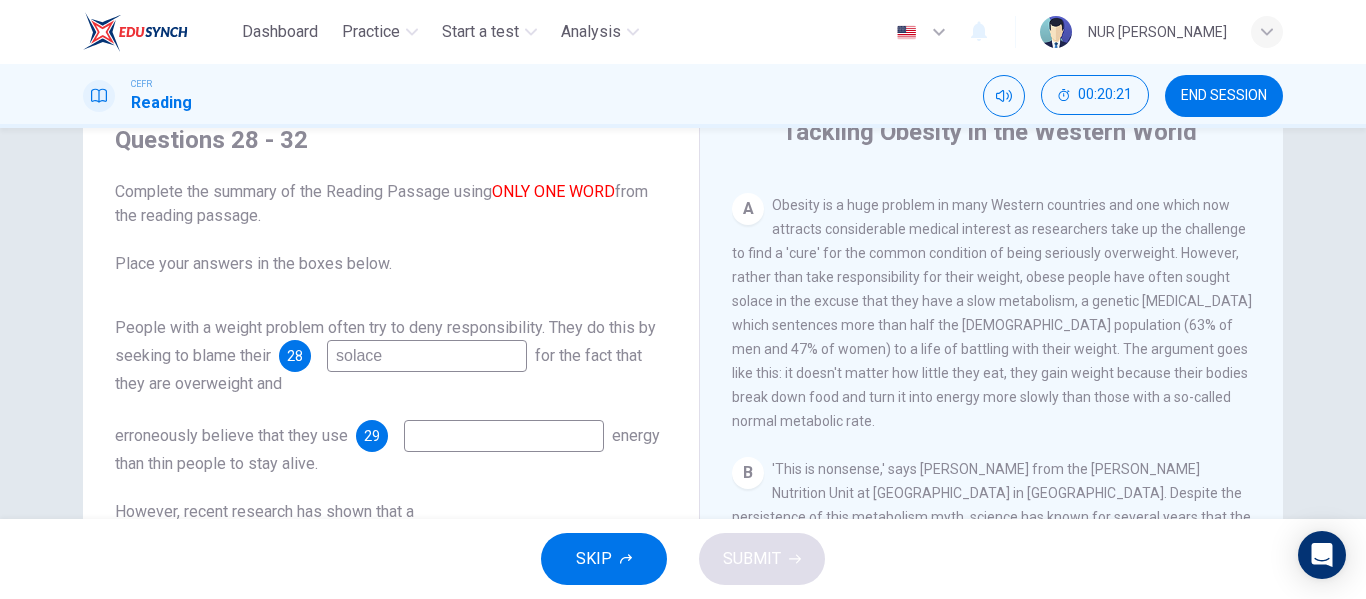 scroll, scrollTop: 25, scrollLeft: 0, axis: vertical 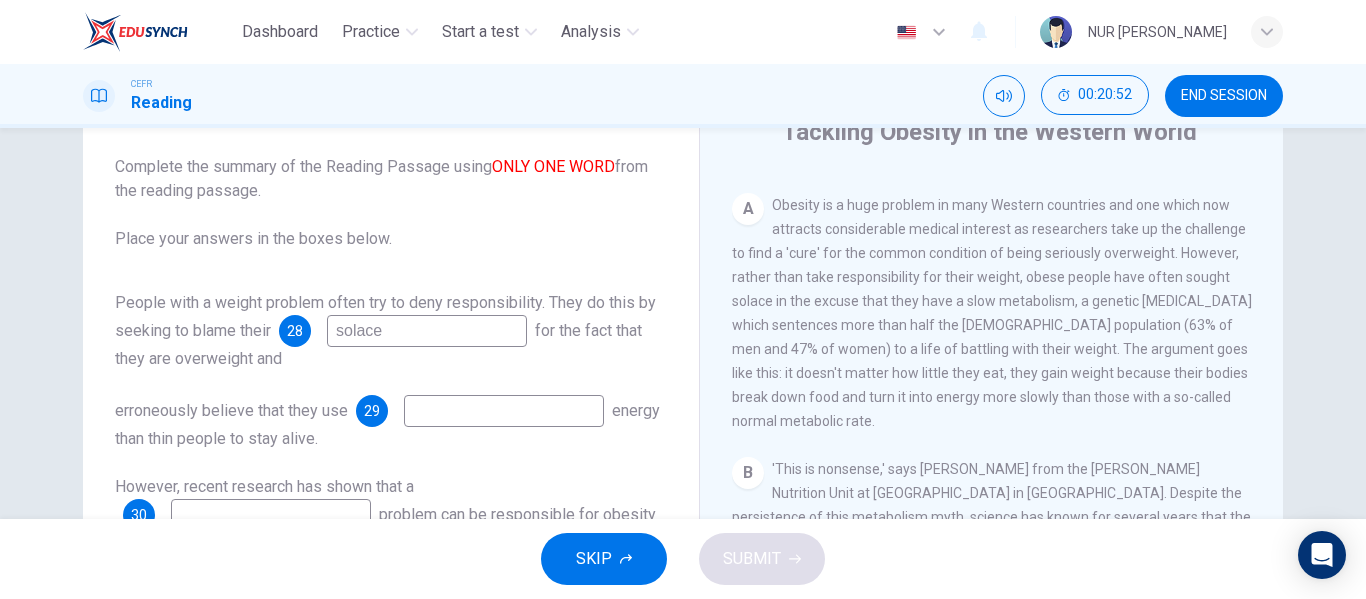 type on "solace" 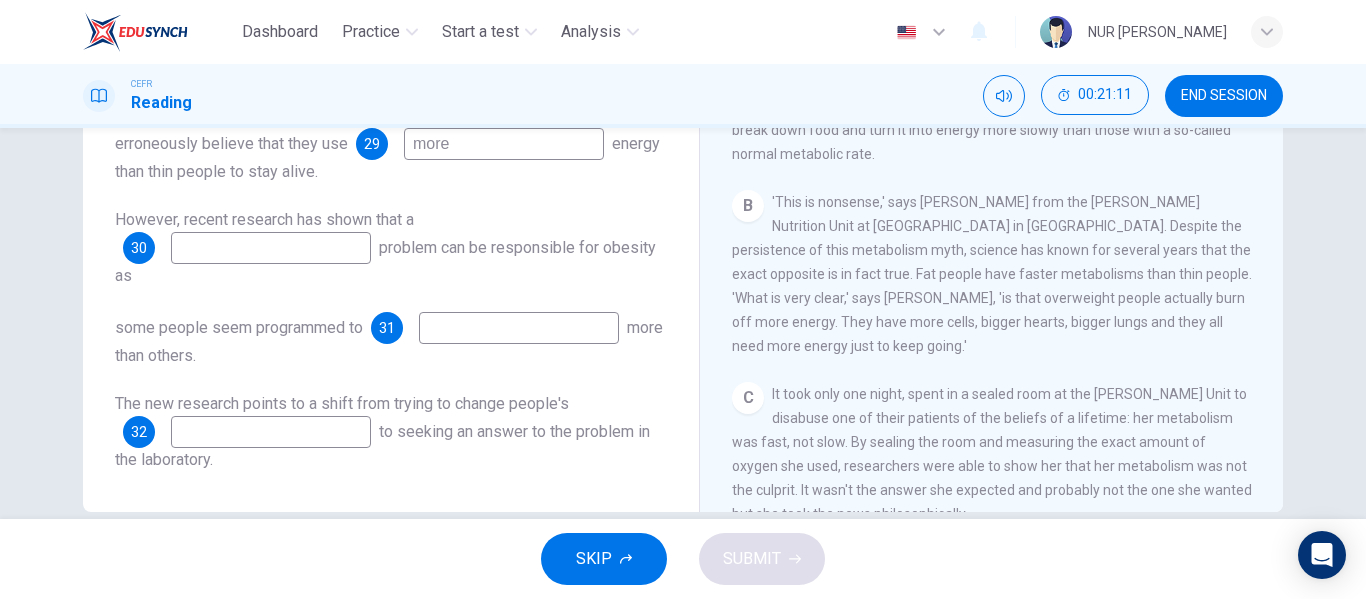 scroll, scrollTop: 384, scrollLeft: 0, axis: vertical 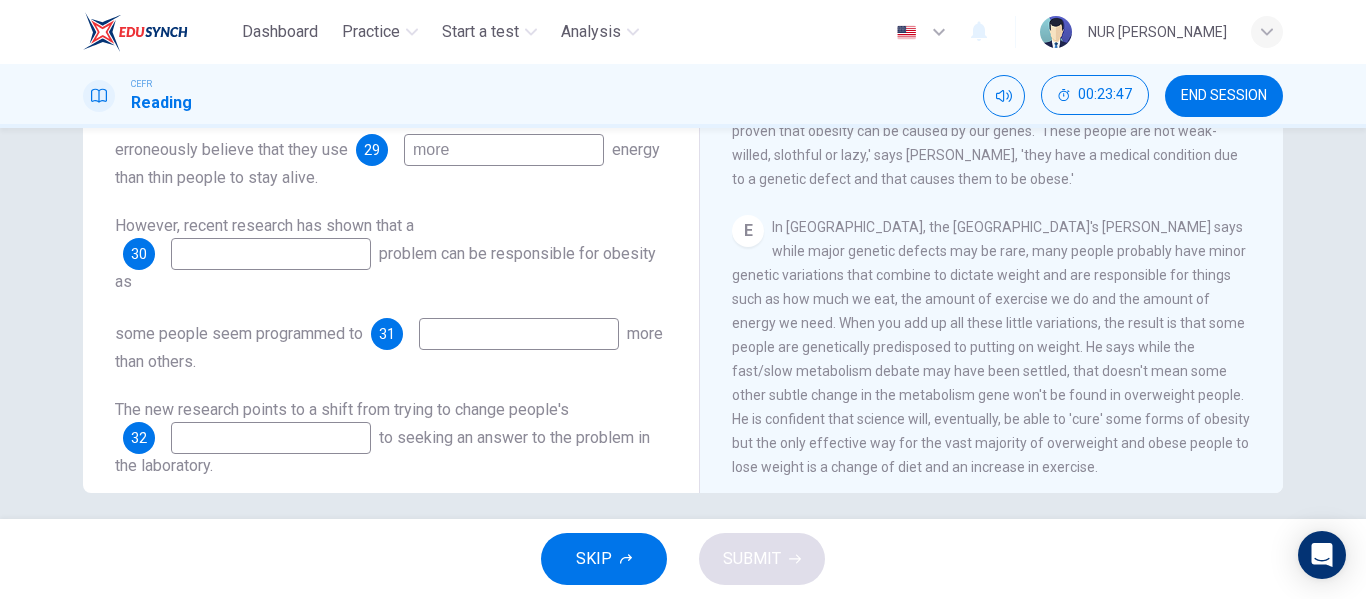 type on "more" 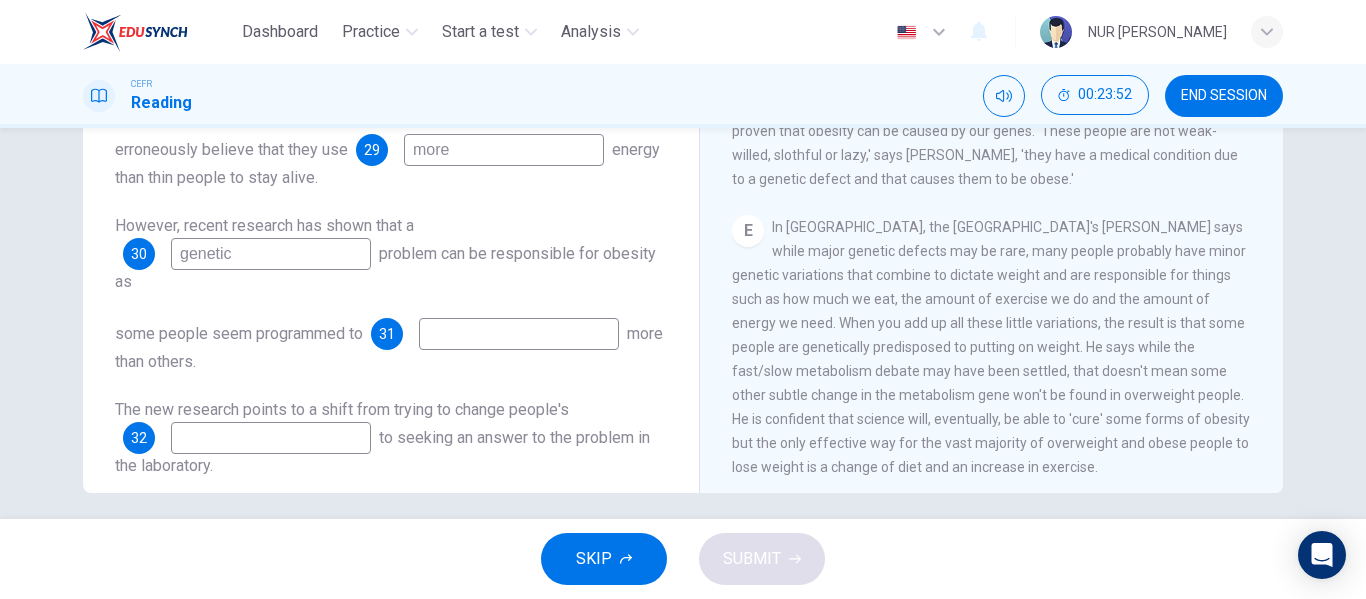 type on "genetic" 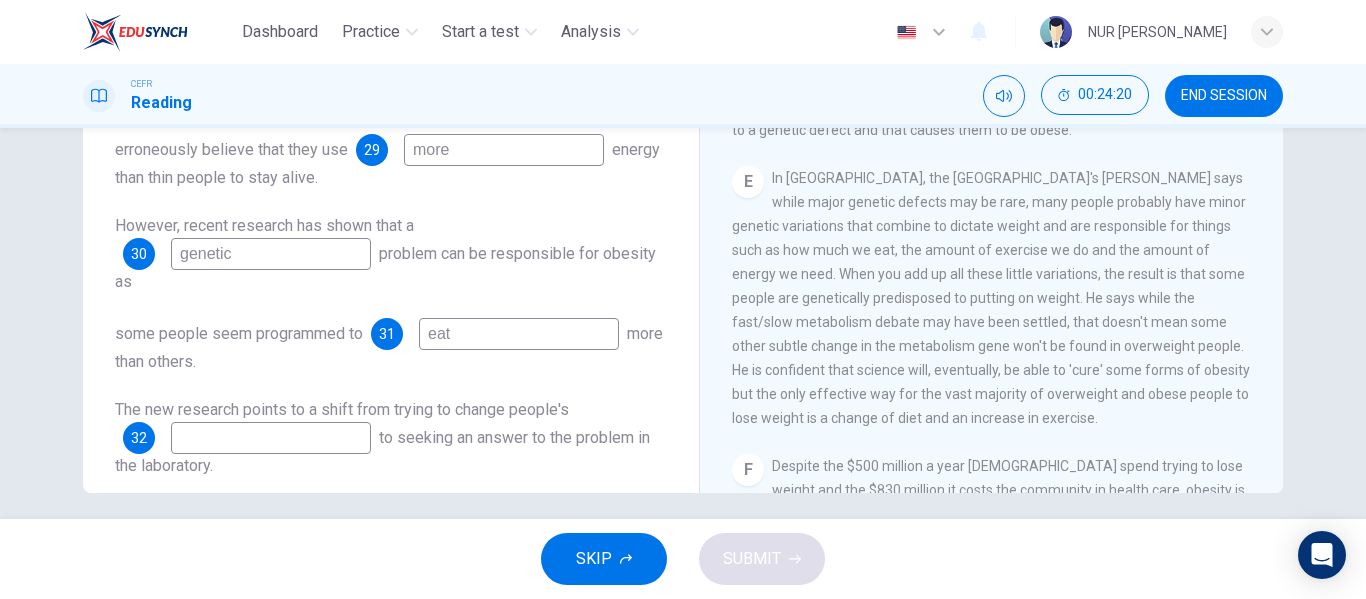 scroll, scrollTop: 1006, scrollLeft: 0, axis: vertical 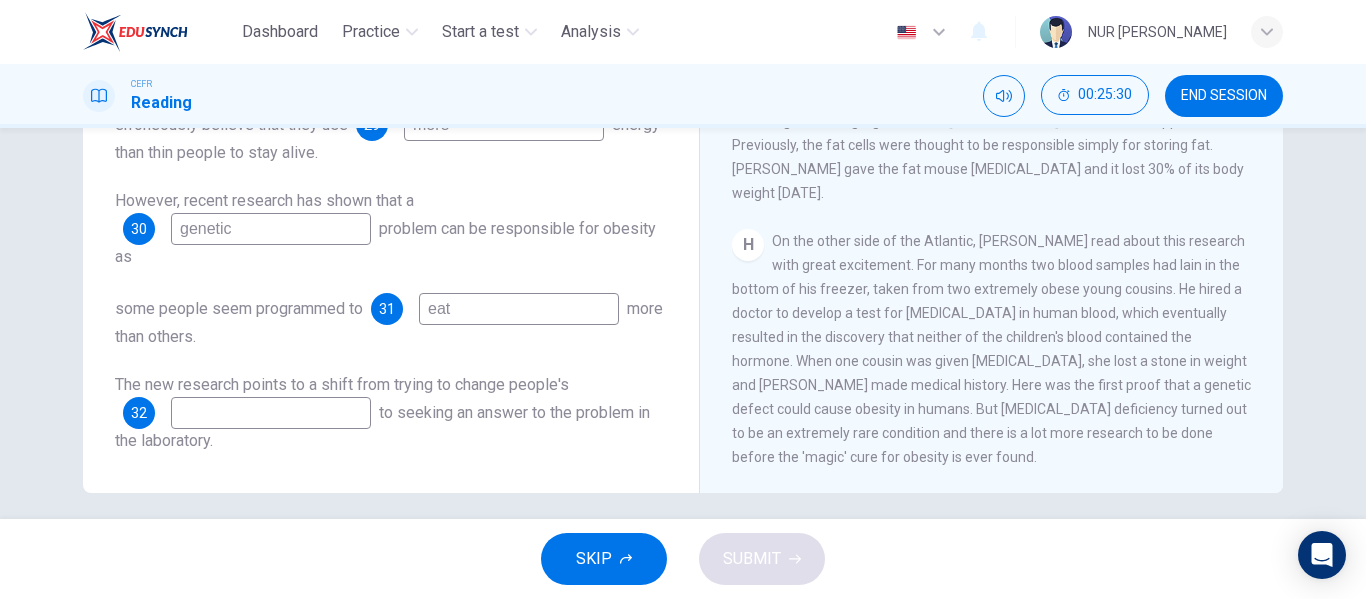 type on "eat" 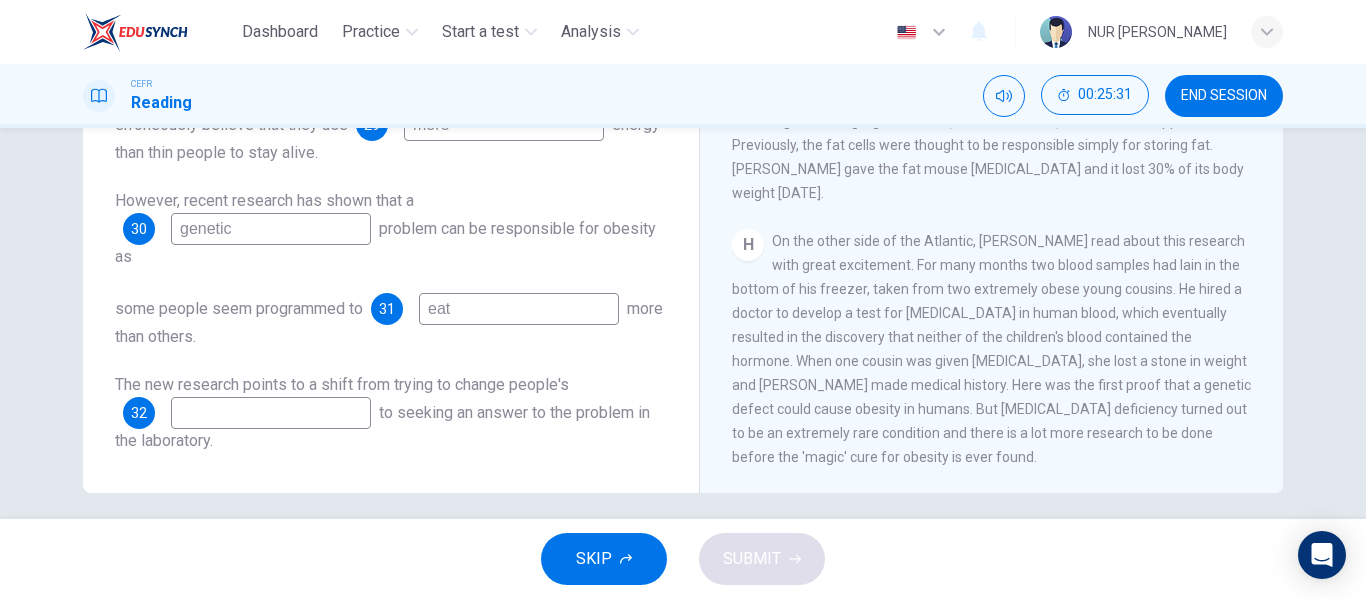 click at bounding box center (271, 413) 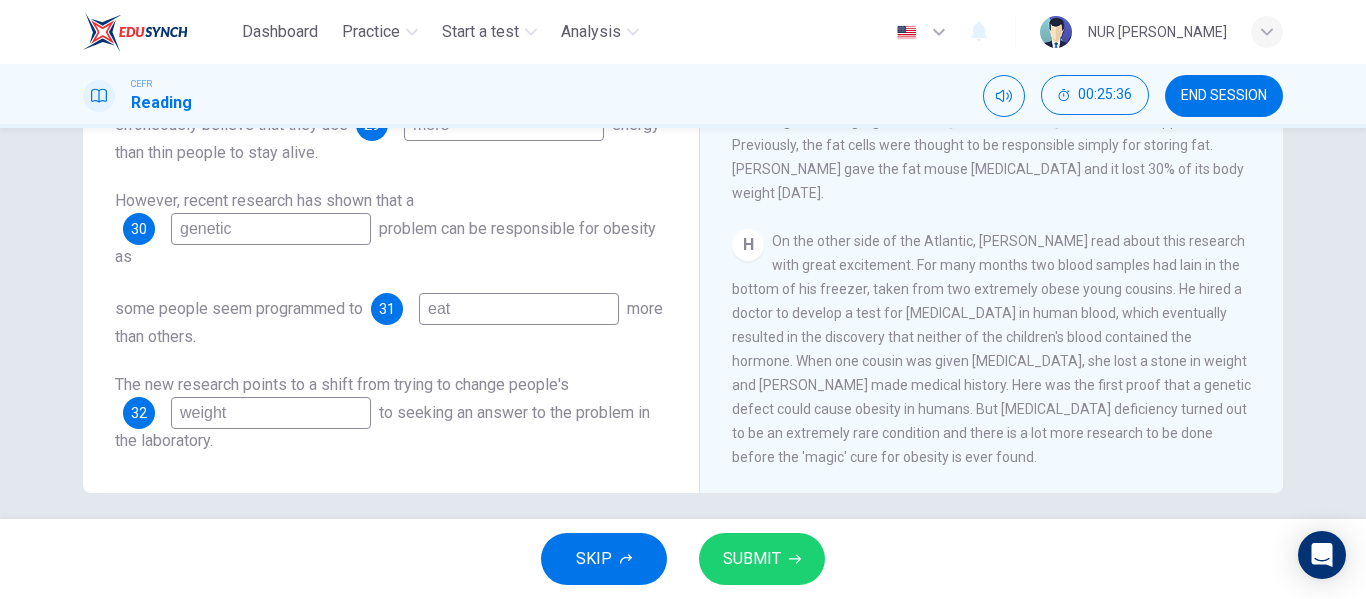 click on "weight" at bounding box center (271, 413) 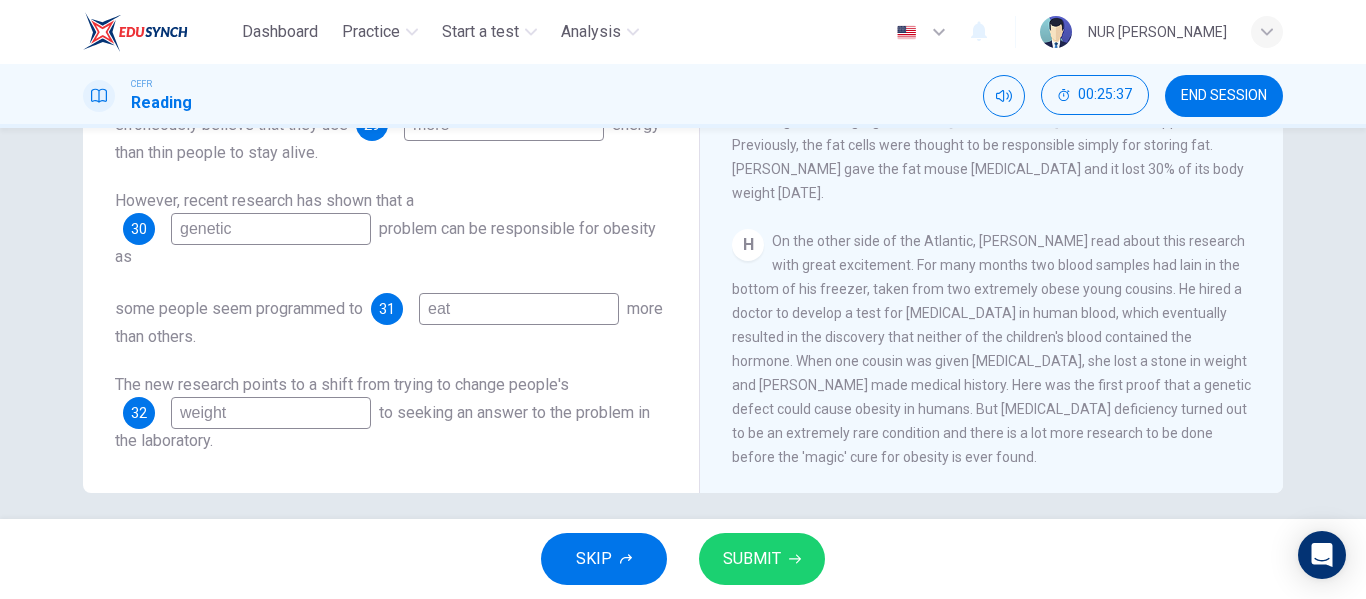 type on "weight" 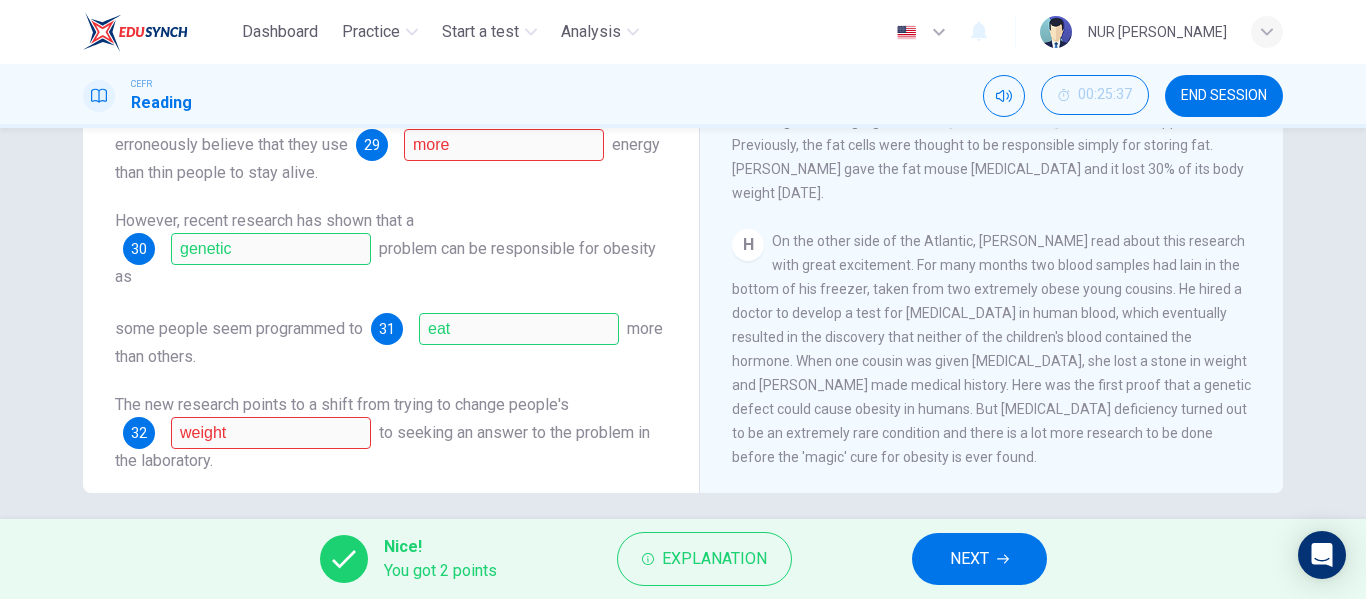 scroll, scrollTop: 0, scrollLeft: 0, axis: both 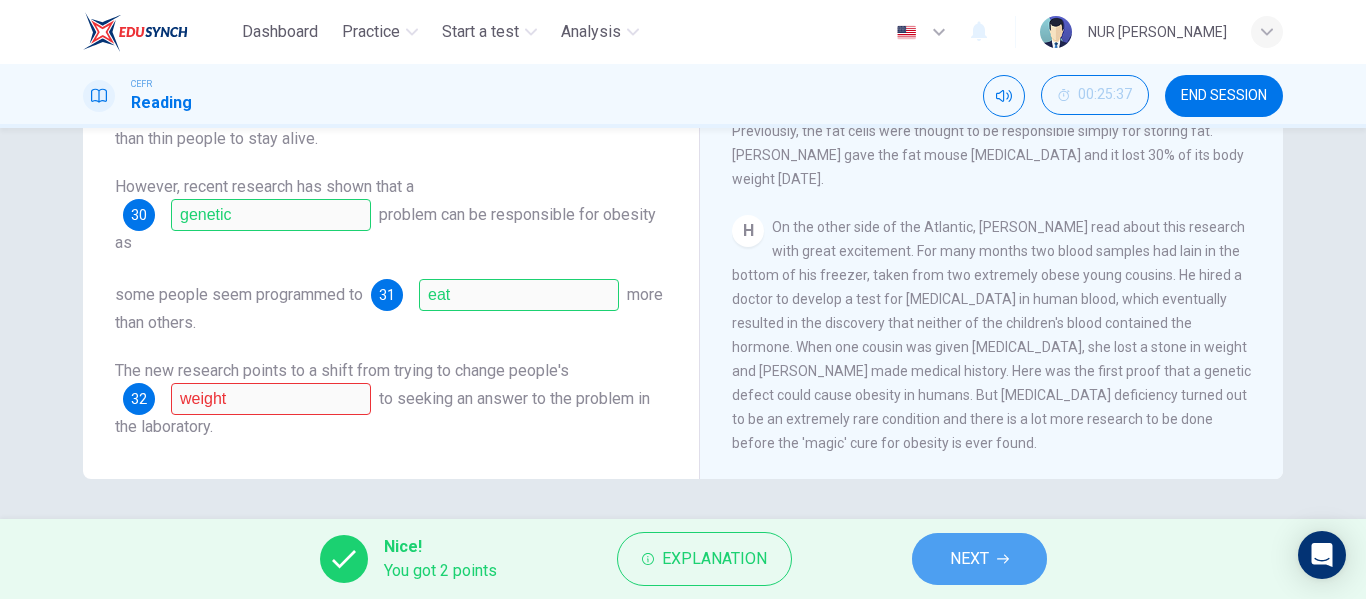 click on "NEXT" at bounding box center (969, 559) 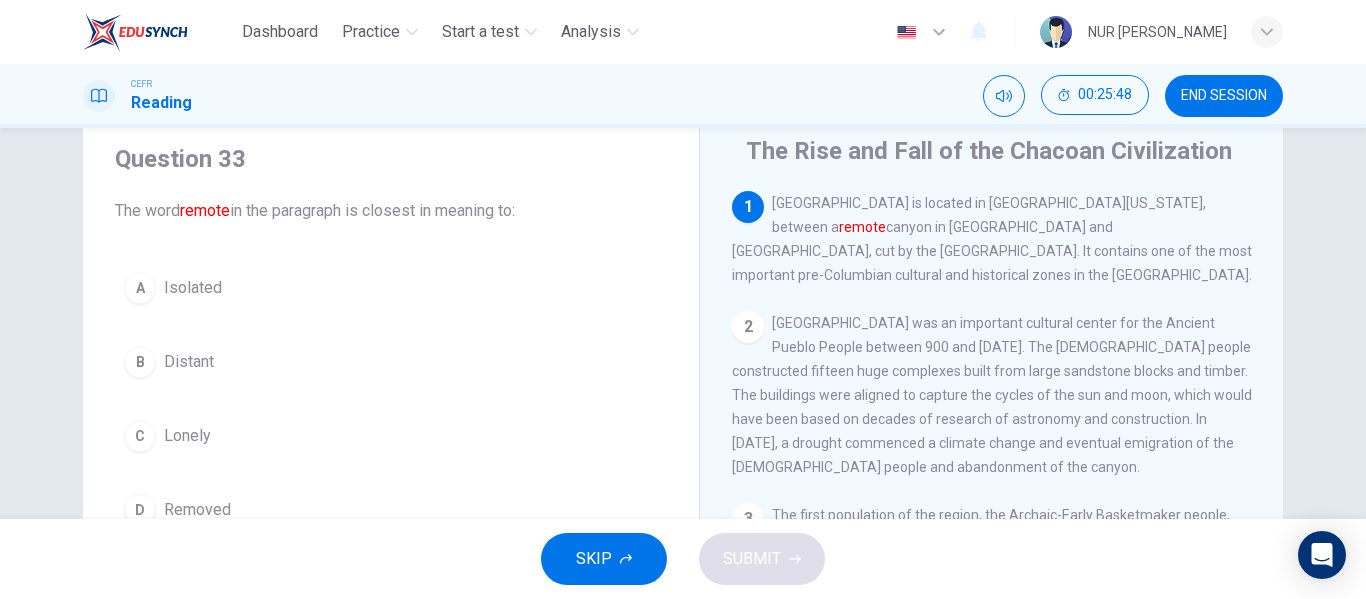 scroll, scrollTop: 100, scrollLeft: 0, axis: vertical 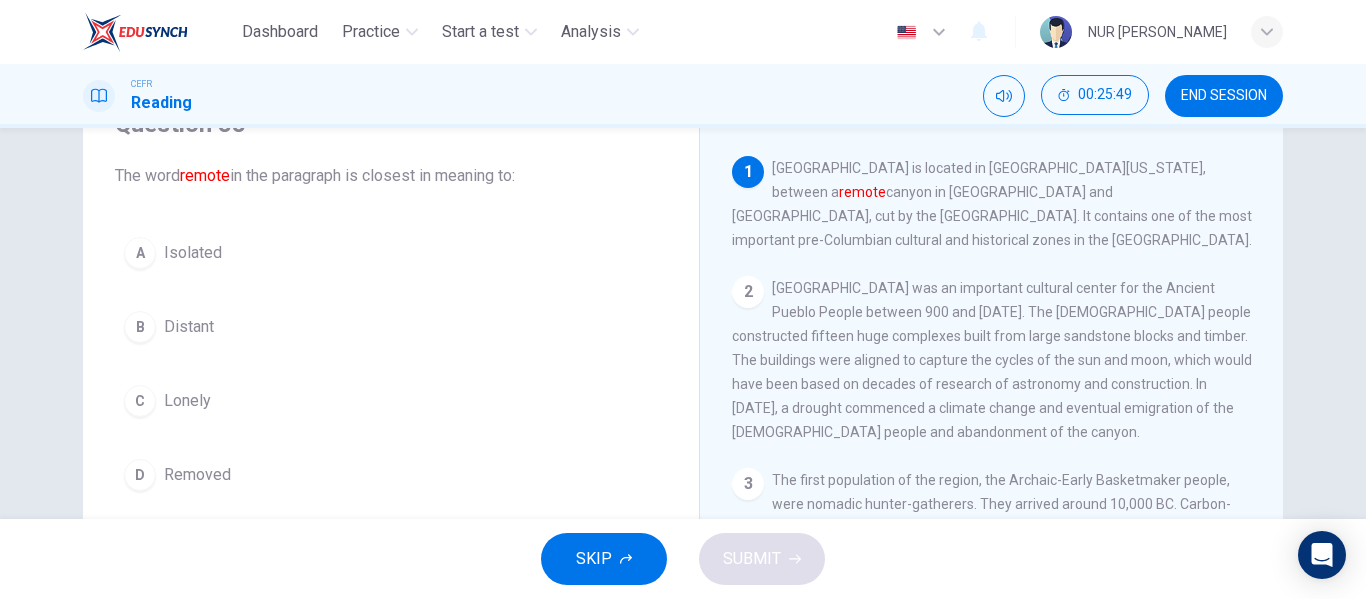 click on "Isolated" at bounding box center [193, 253] 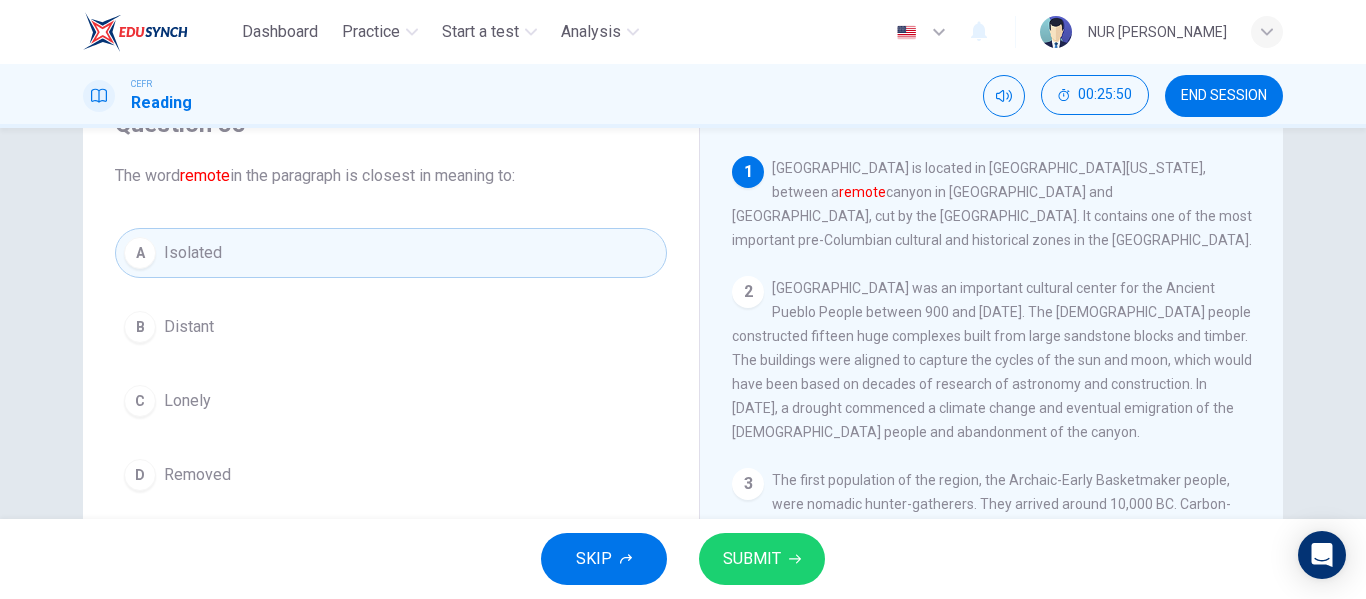 click on "SUBMIT" at bounding box center (752, 559) 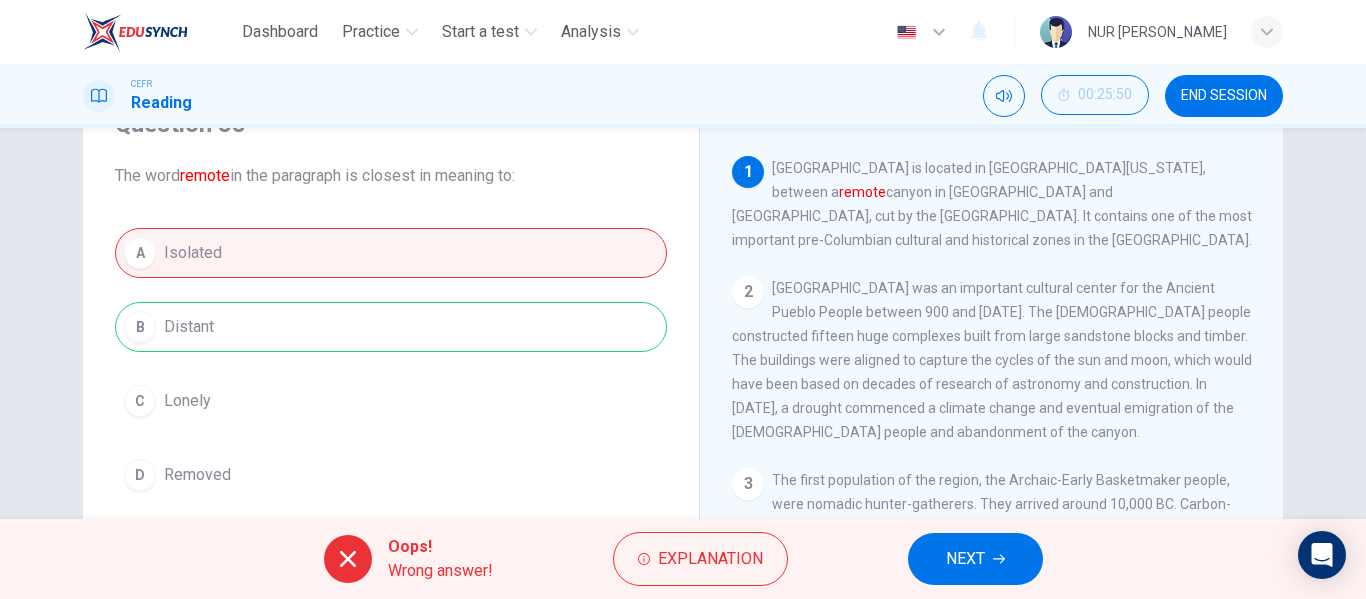 click on "NEXT" at bounding box center [965, 559] 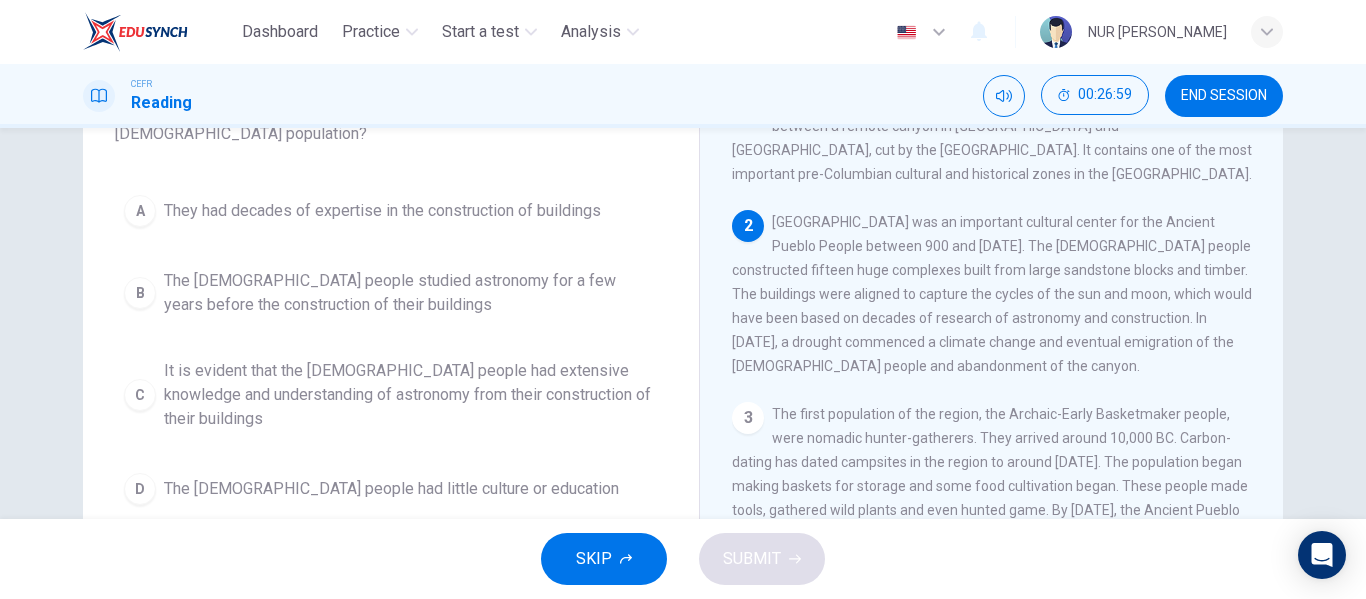 scroll, scrollTop: 200, scrollLeft: 0, axis: vertical 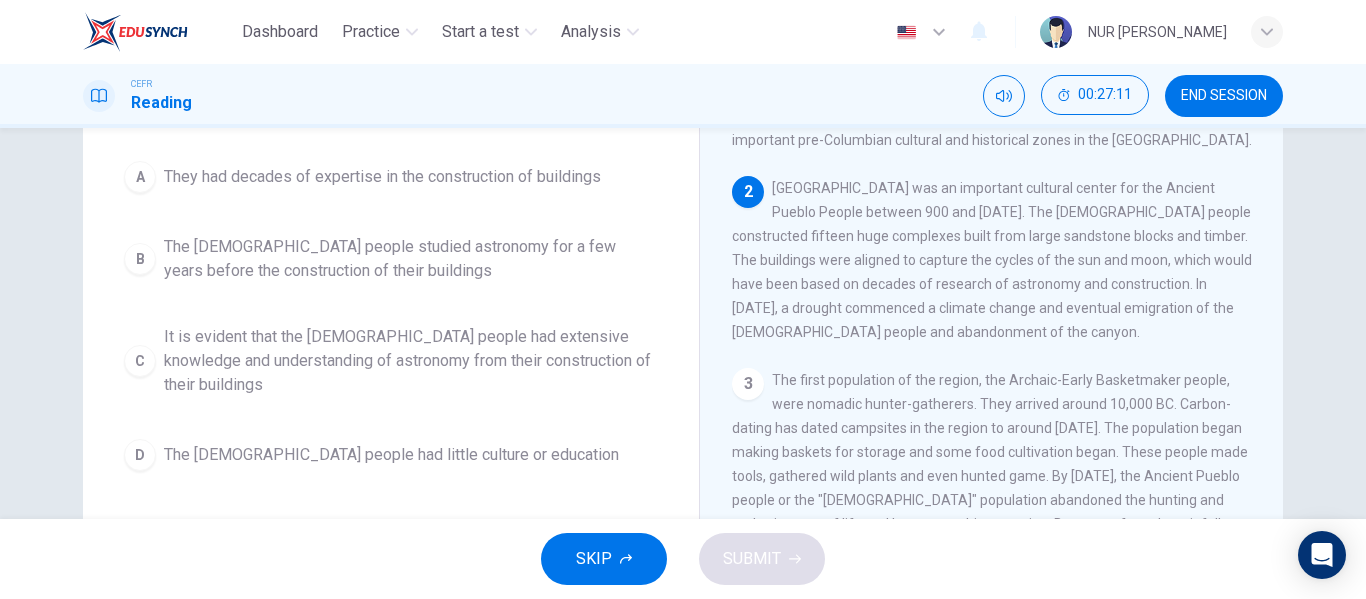 click on "It is evident that the Chacoan people had extensive knowledge and understanding of astronomy from their construction of their buildings" at bounding box center [411, 361] 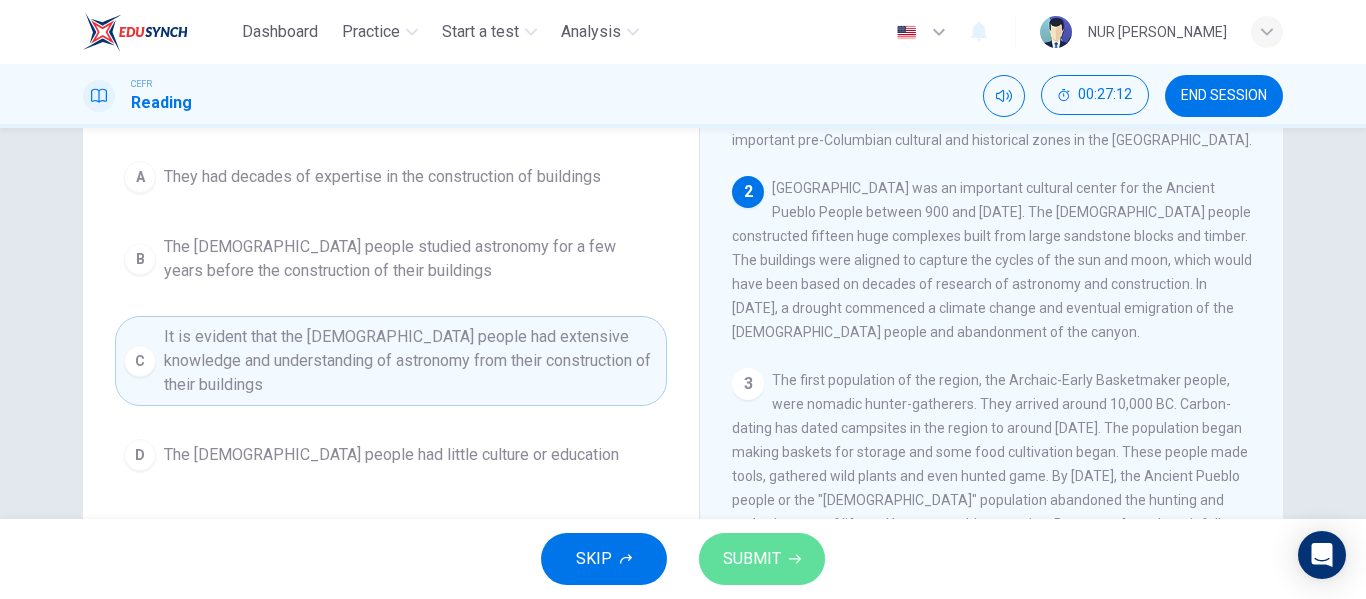 click on "SUBMIT" at bounding box center (752, 559) 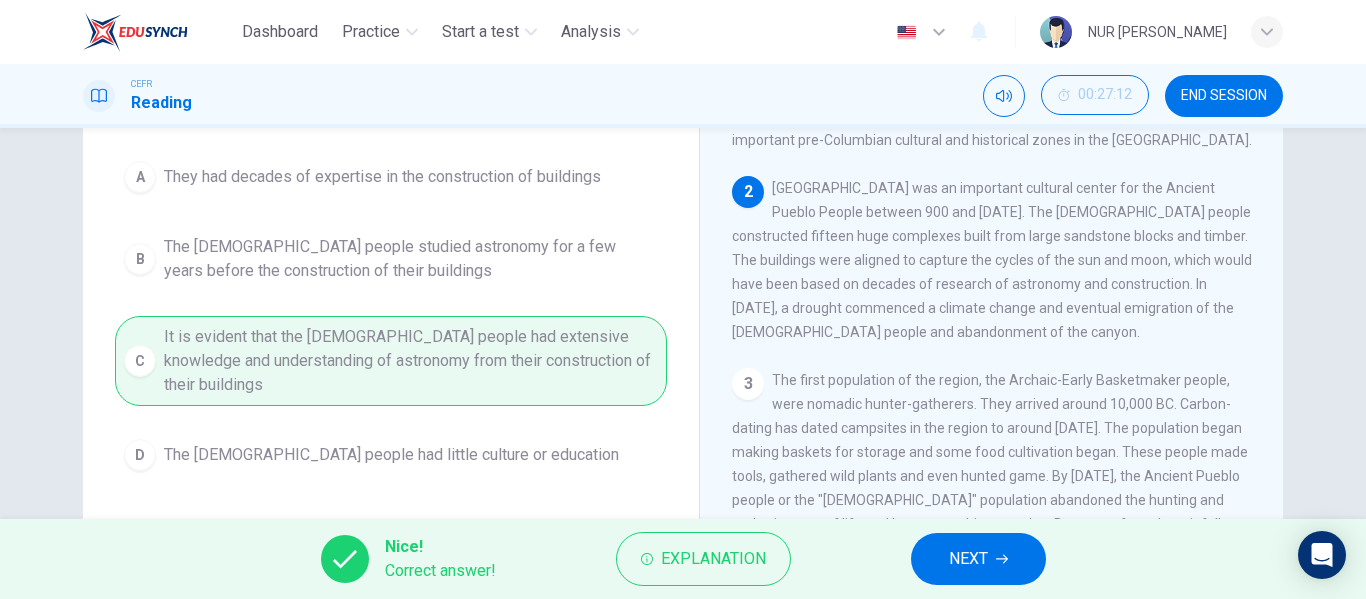 click on "NEXT" at bounding box center [978, 559] 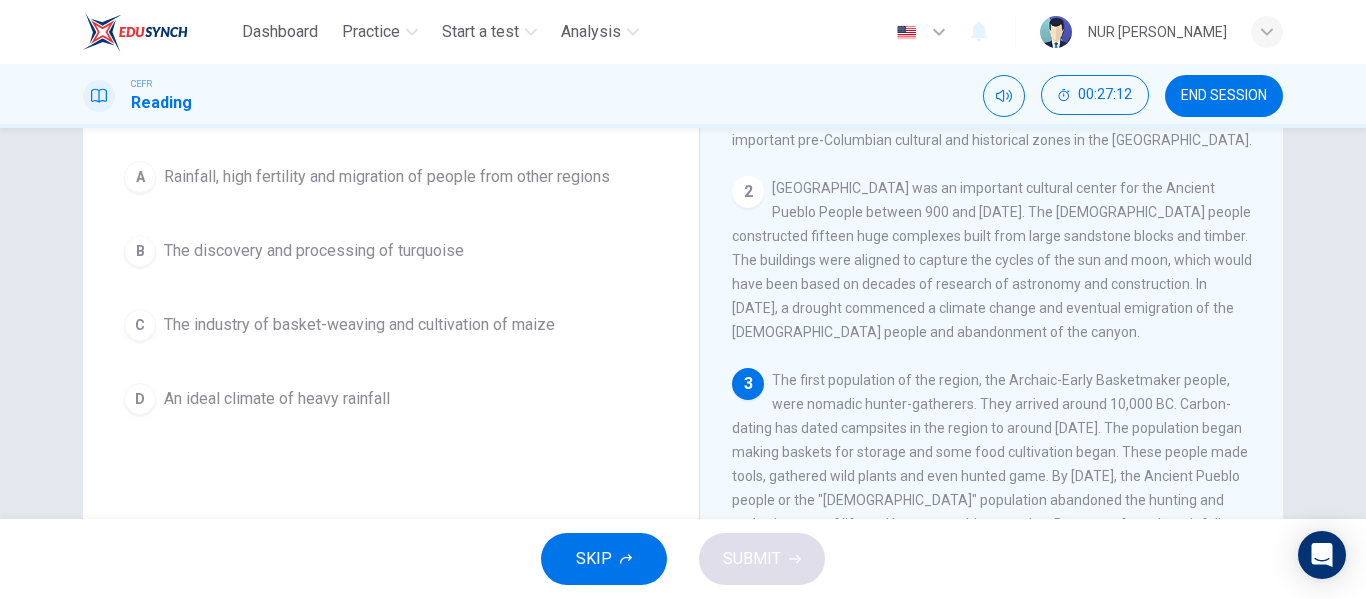 scroll, scrollTop: 100, scrollLeft: 0, axis: vertical 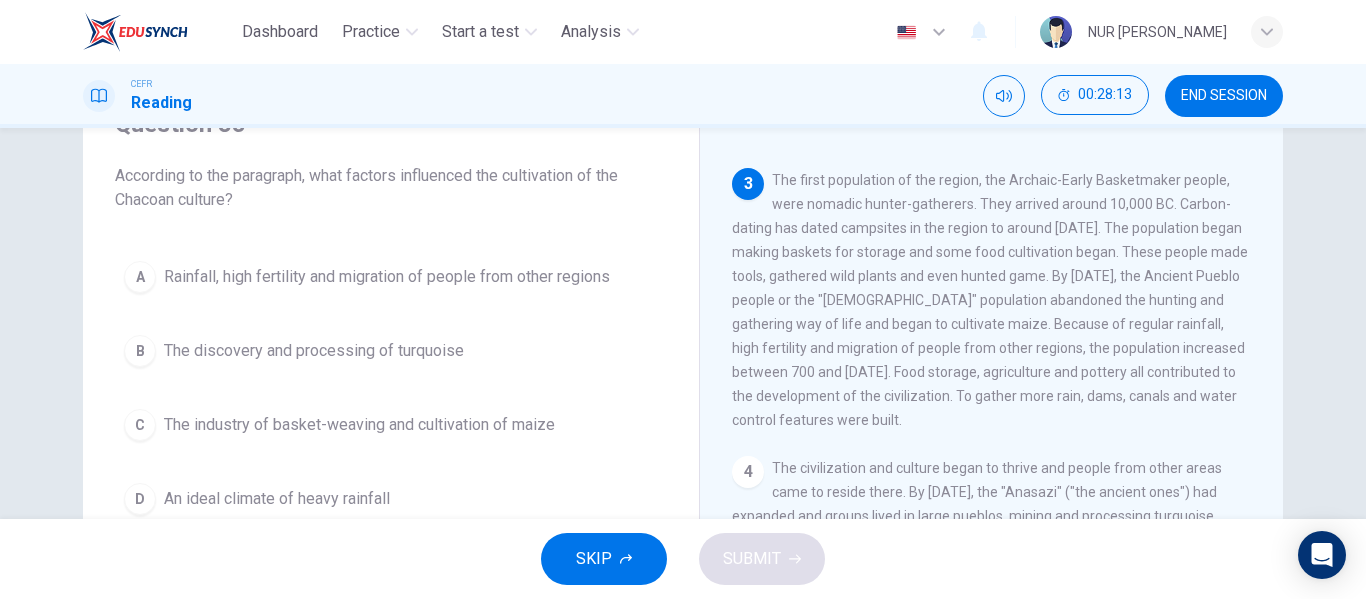 click on "Rainfall, high fertility and migration of people from other regions" at bounding box center [387, 277] 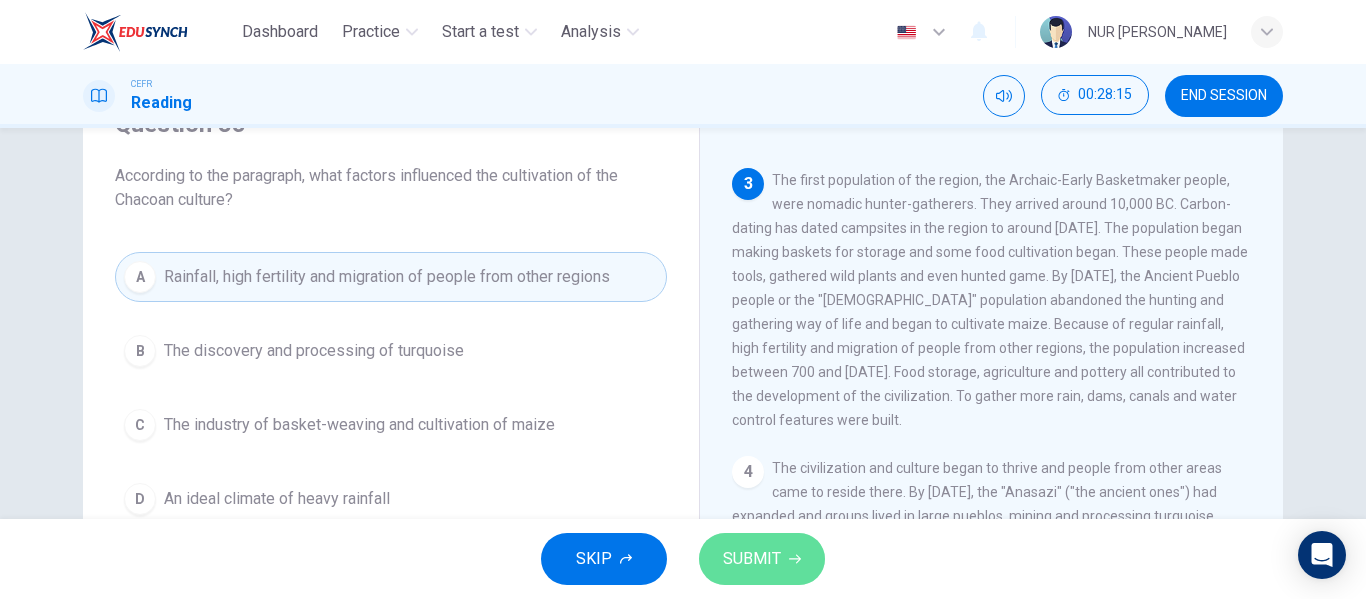 click on "SUBMIT" at bounding box center [762, 559] 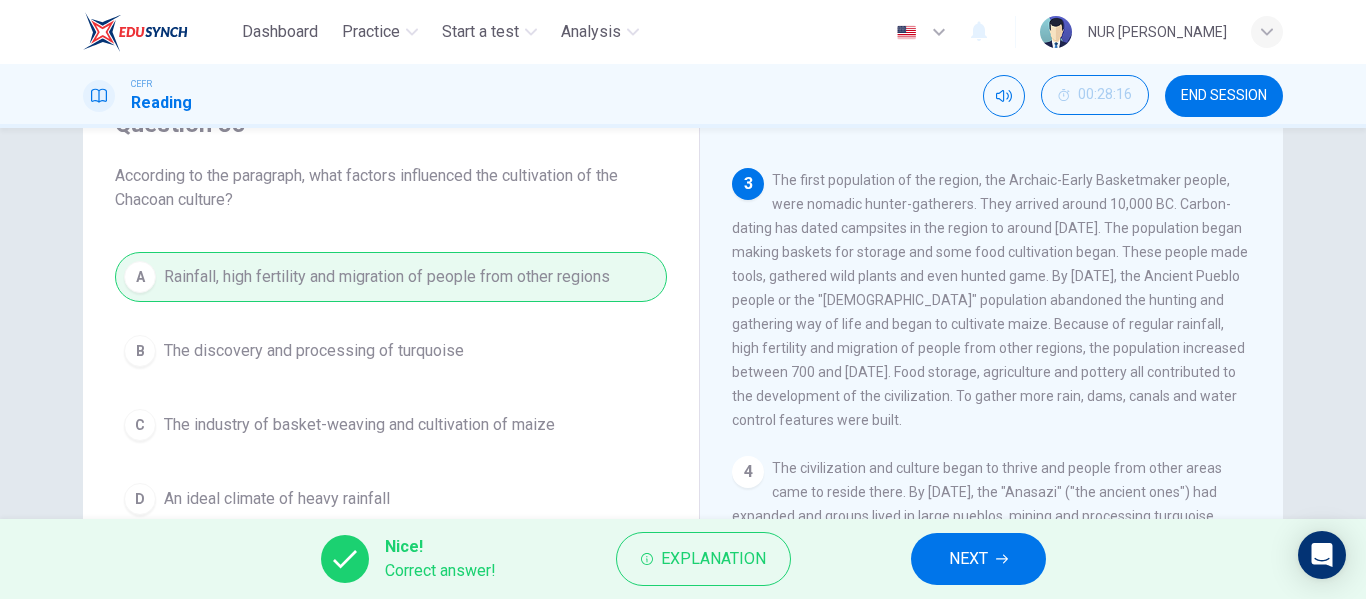 click on "NEXT" at bounding box center [978, 559] 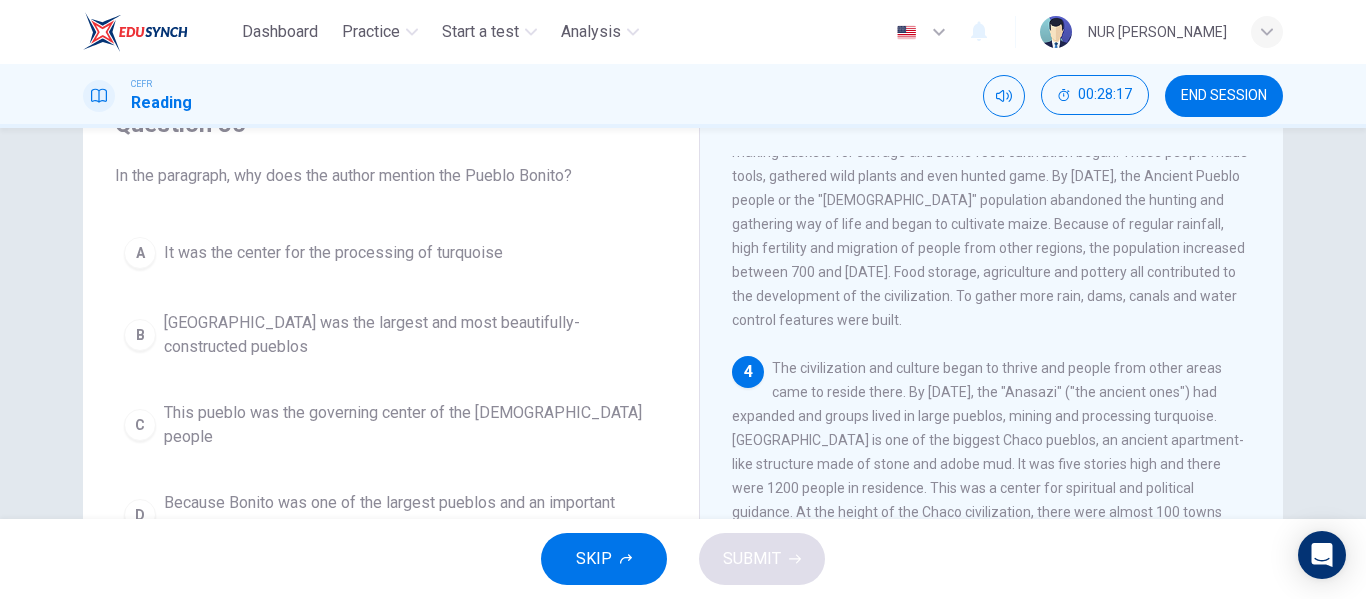 scroll, scrollTop: 500, scrollLeft: 0, axis: vertical 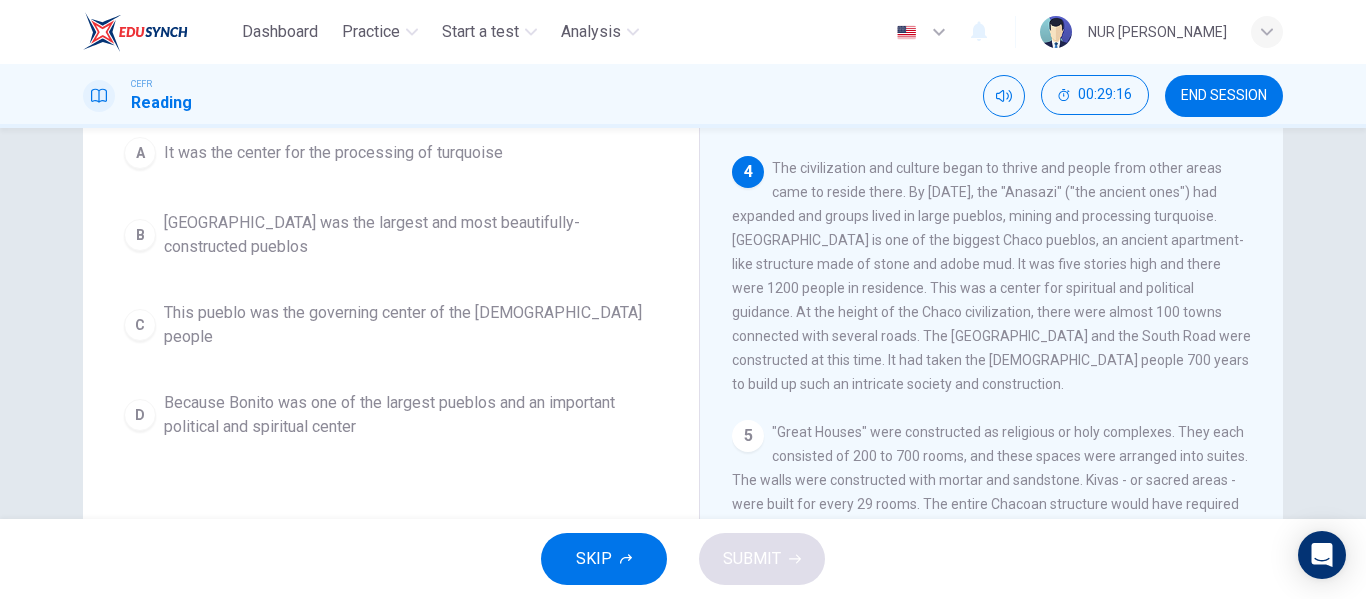 click on "Because Bonito was one of the largest pueblos and an important political and spiritual center" at bounding box center [411, 415] 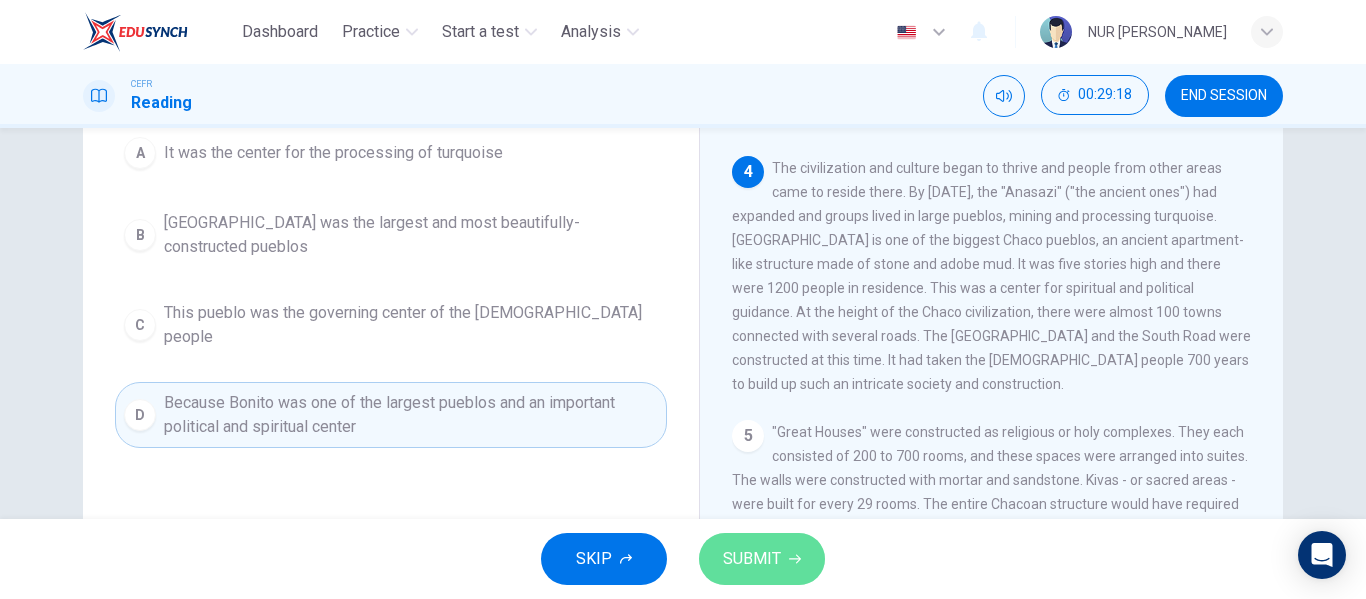 click on "SUBMIT" at bounding box center [752, 559] 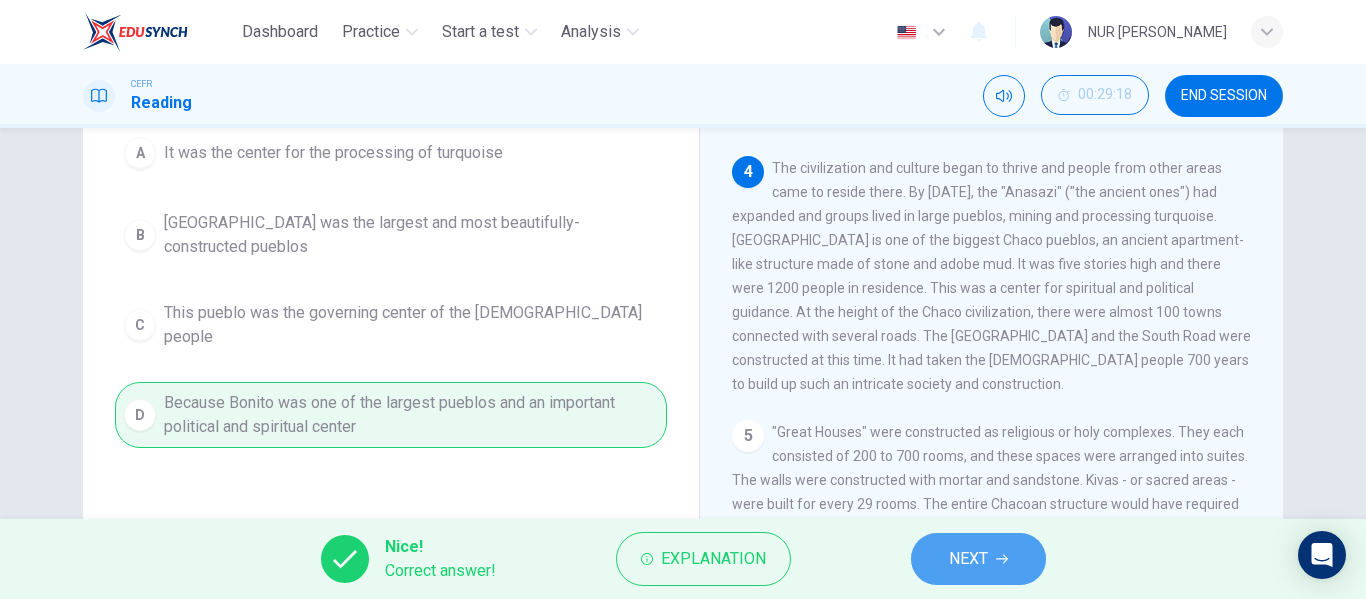click on "NEXT" at bounding box center [978, 559] 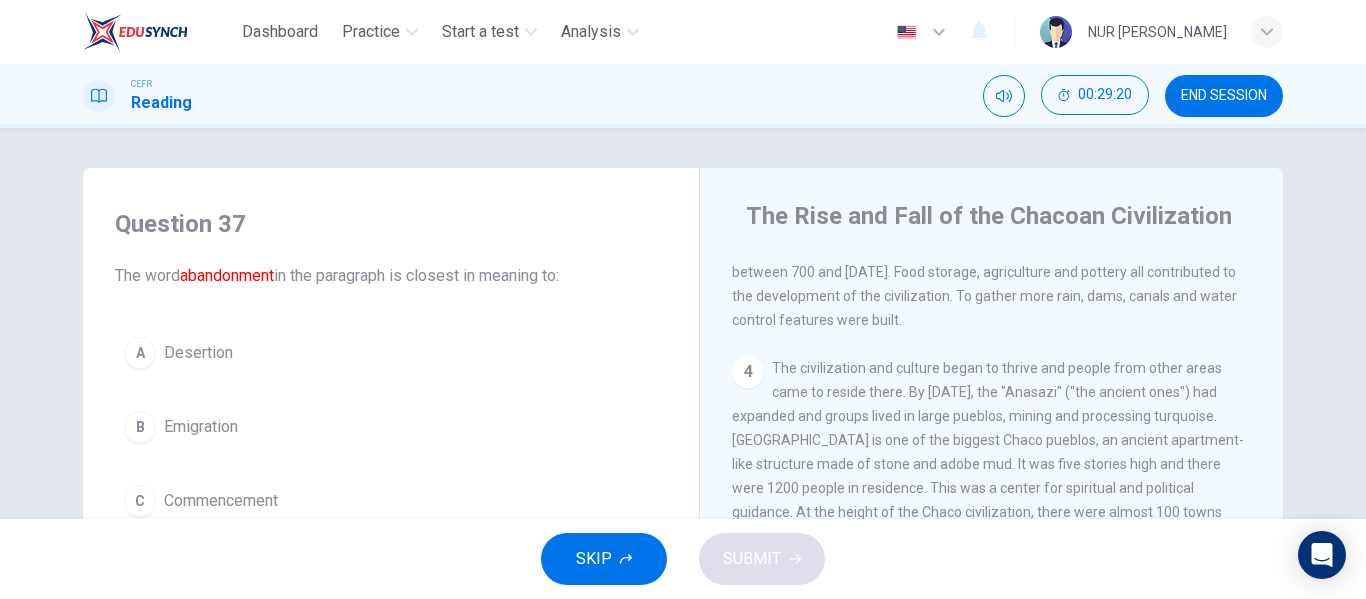 scroll, scrollTop: 100, scrollLeft: 0, axis: vertical 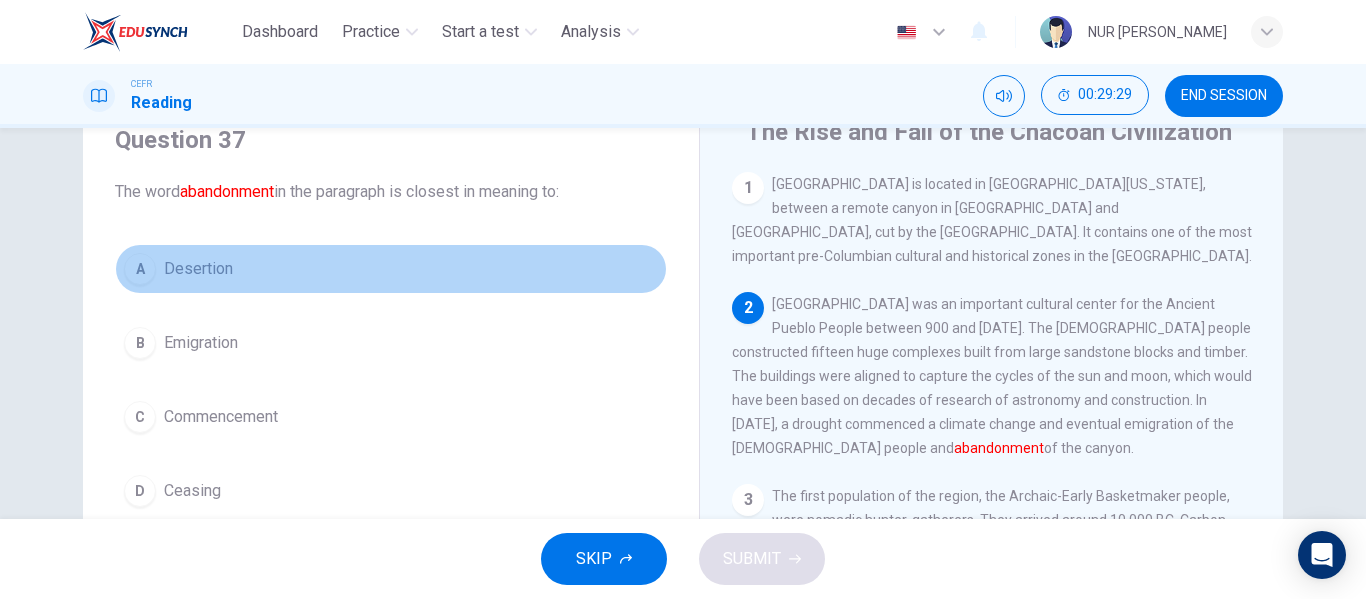 click on "Desertion" at bounding box center (198, 269) 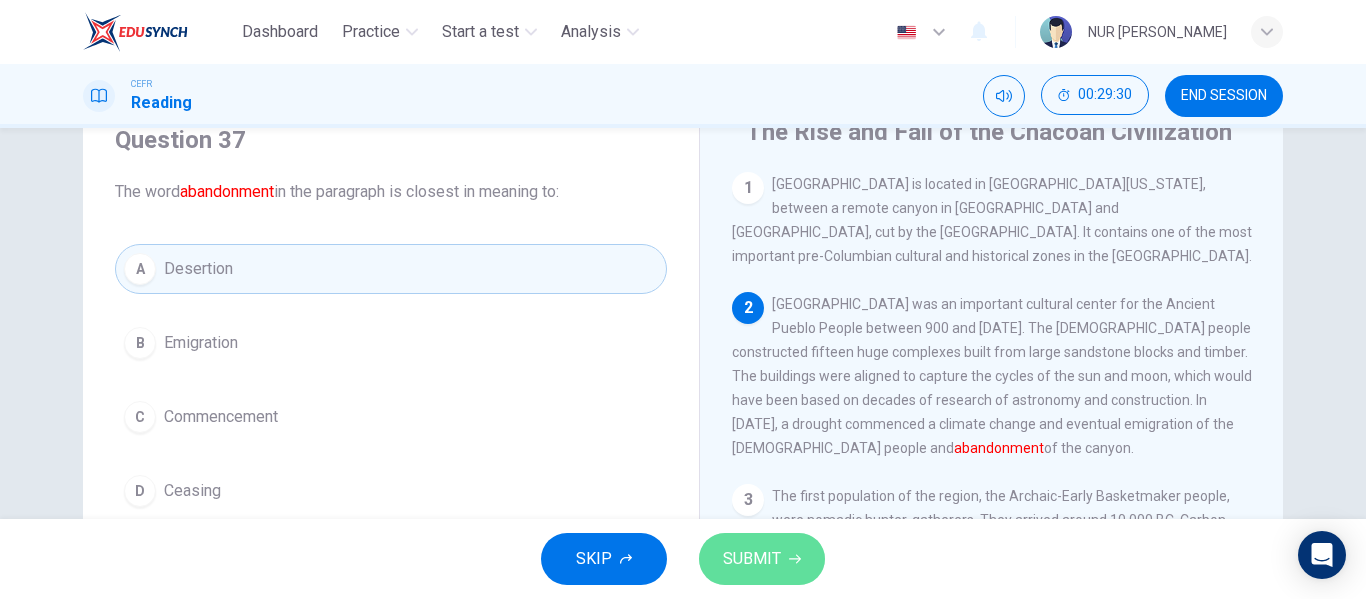 click on "SUBMIT" at bounding box center [752, 559] 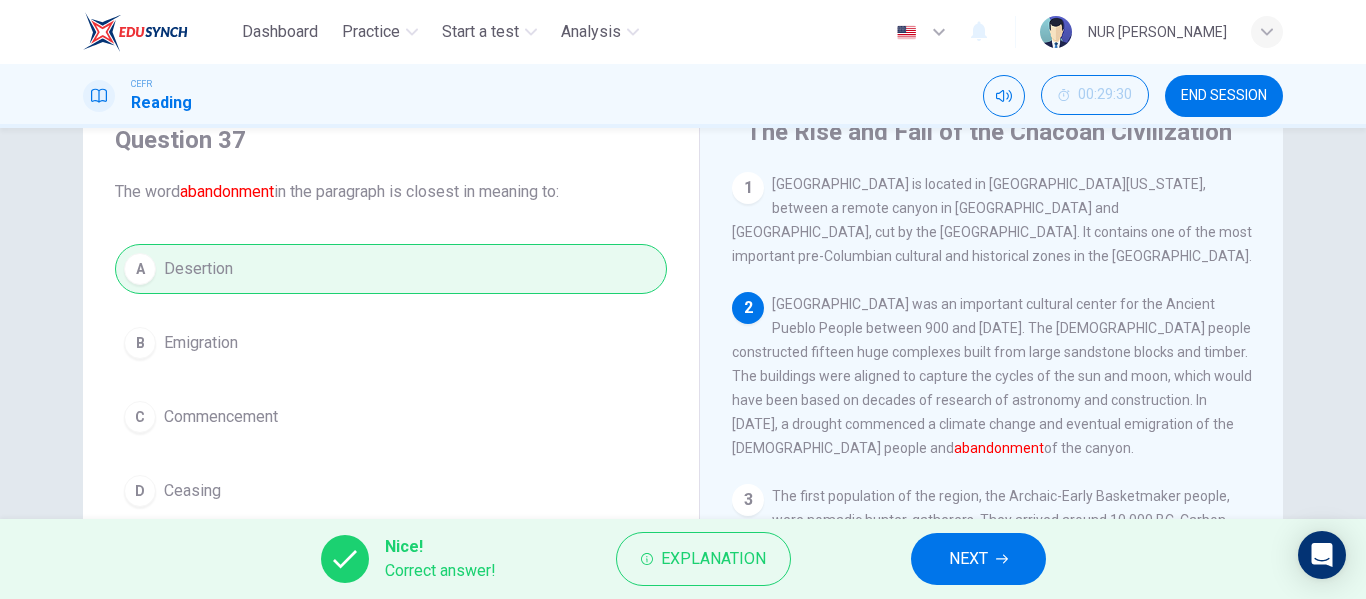 click on "NEXT" at bounding box center (978, 559) 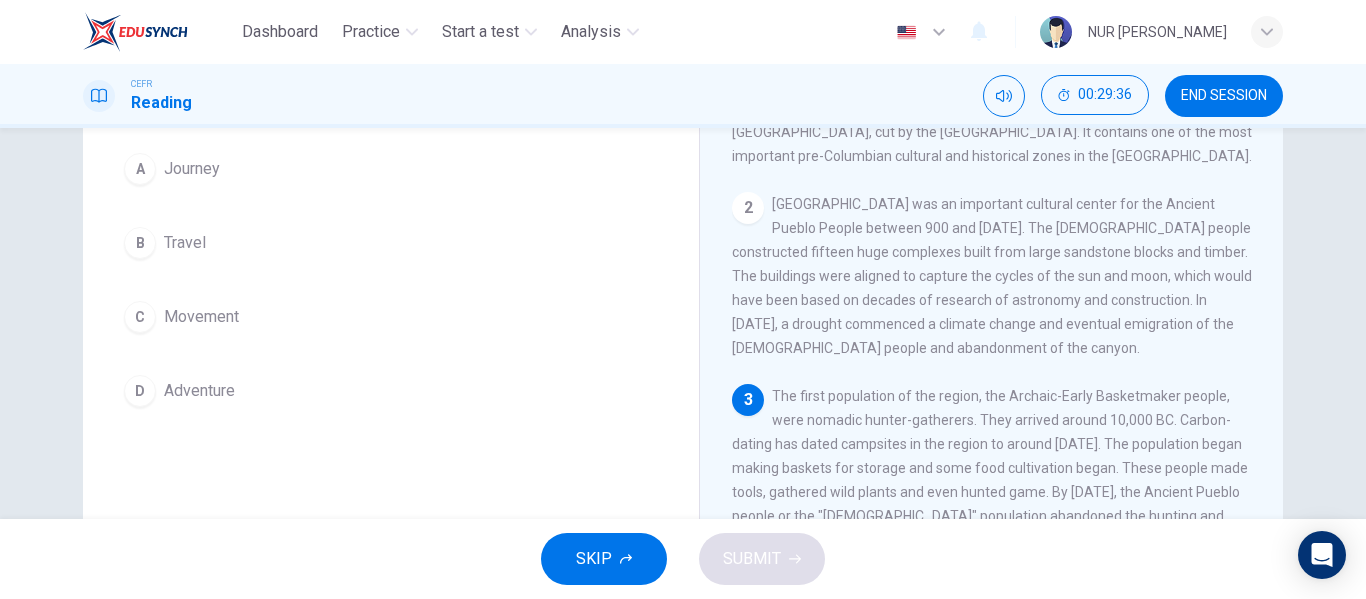 scroll, scrollTop: 84, scrollLeft: 0, axis: vertical 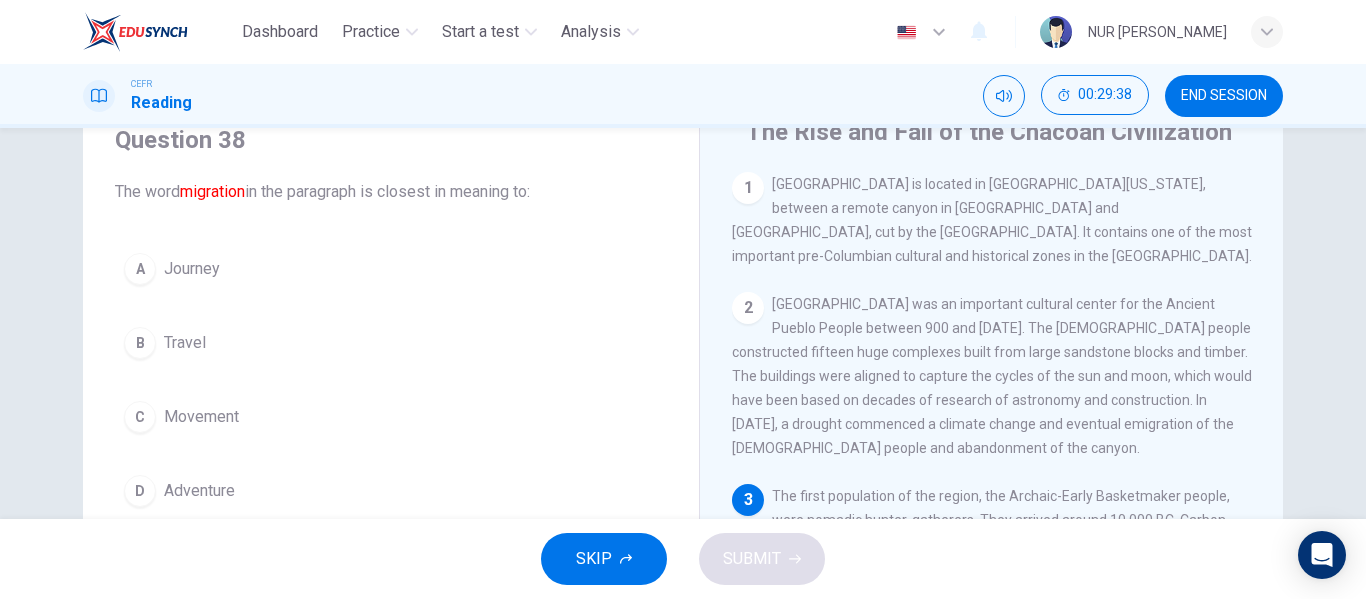 click on "Movement" at bounding box center (201, 417) 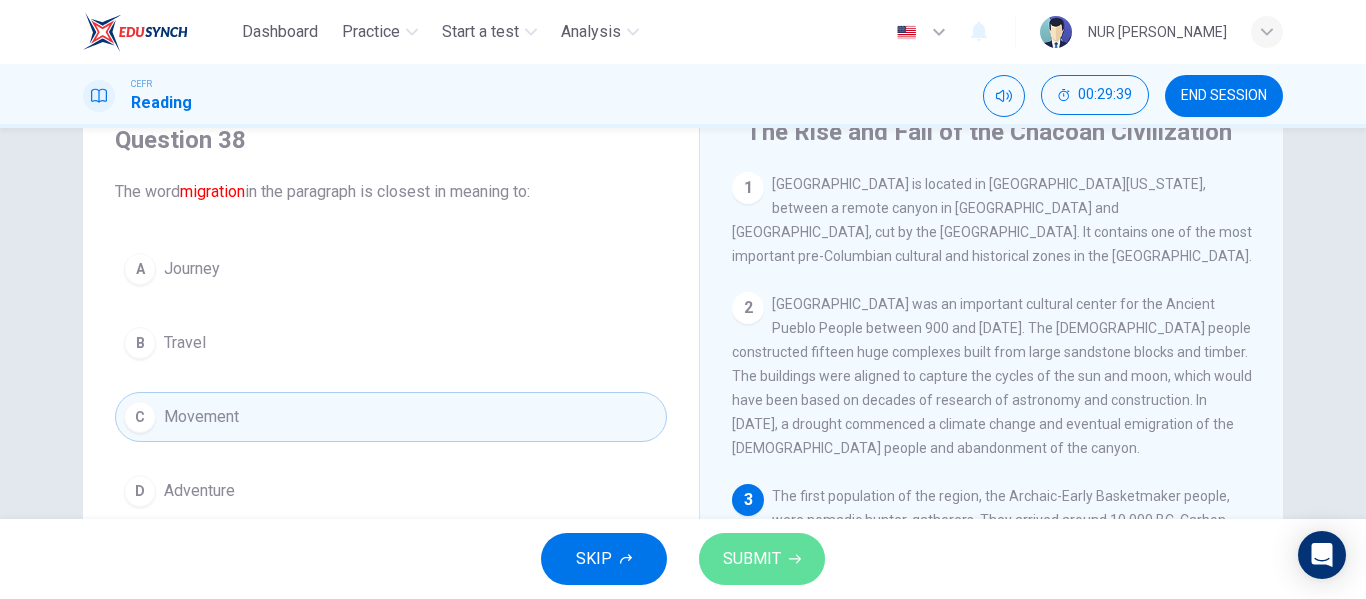 click on "SUBMIT" at bounding box center [752, 559] 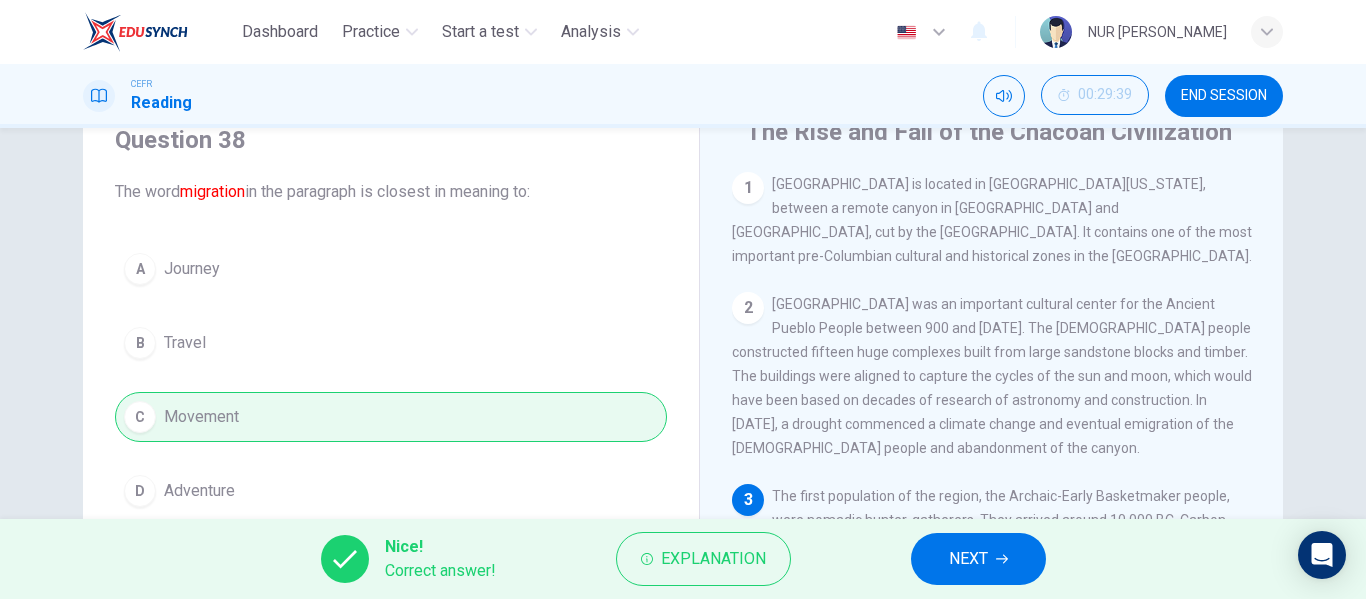 click on "NEXT" at bounding box center (978, 559) 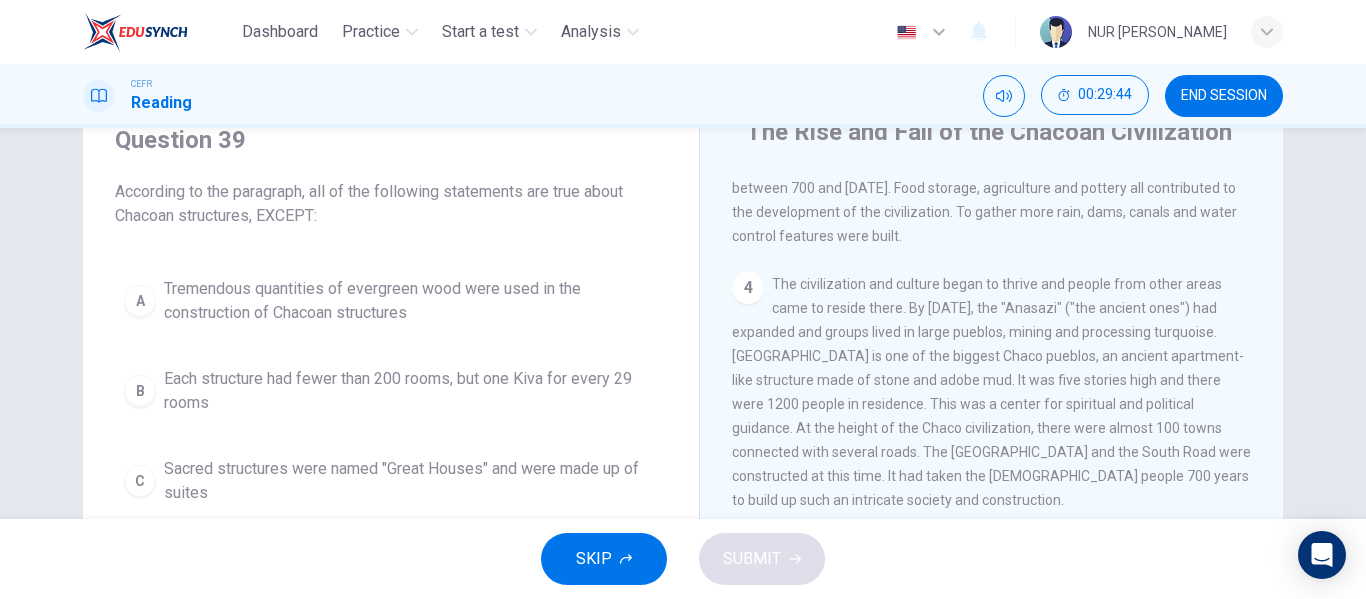 scroll, scrollTop: 837, scrollLeft: 0, axis: vertical 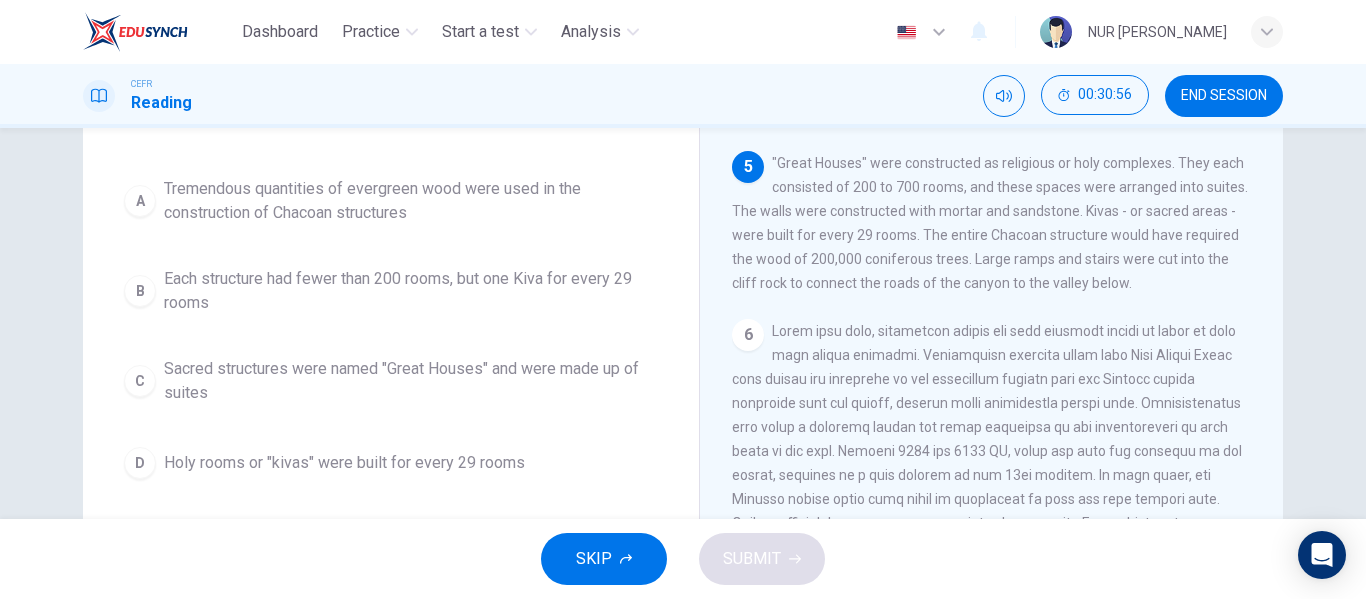 click on "Each structure had fewer than 200 rooms, but one Kiva for every 29 rooms" at bounding box center (411, 291) 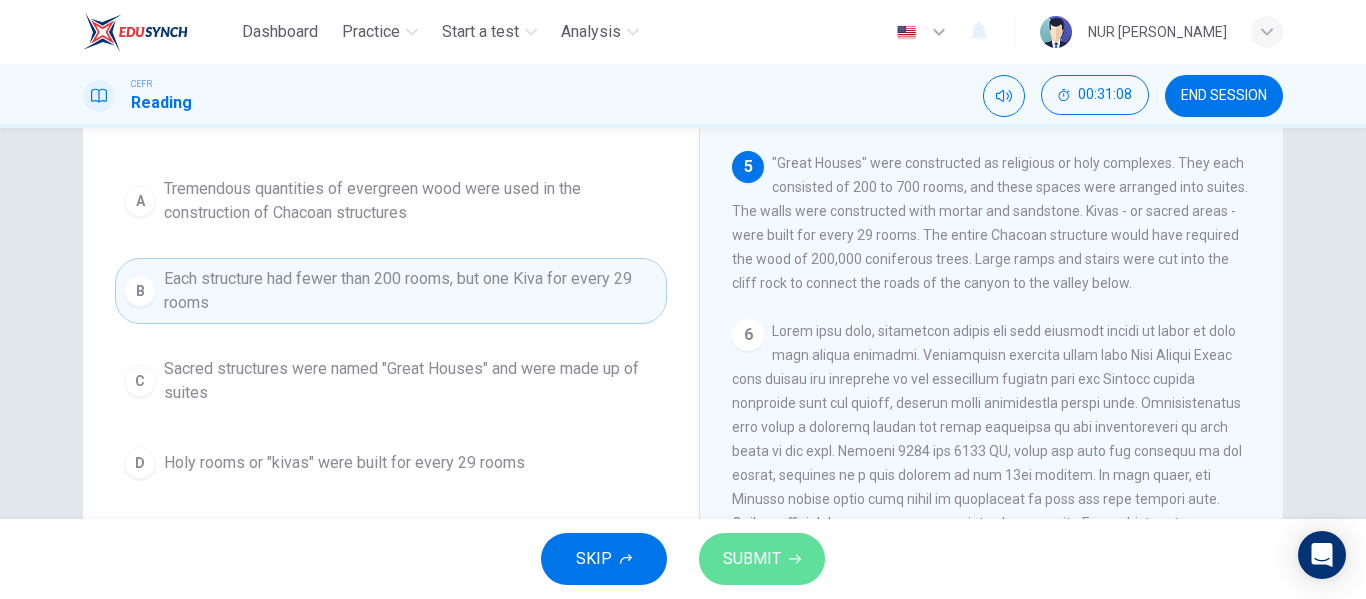 click on "SUBMIT" at bounding box center (762, 559) 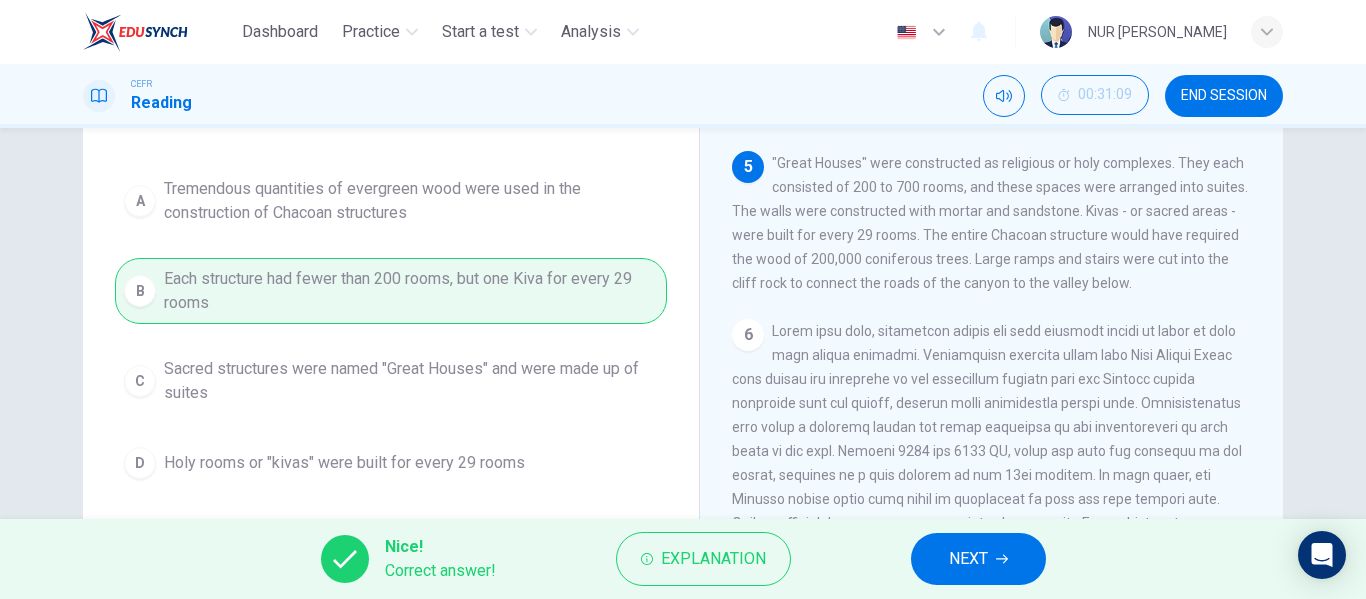 click on "NEXT" at bounding box center [968, 559] 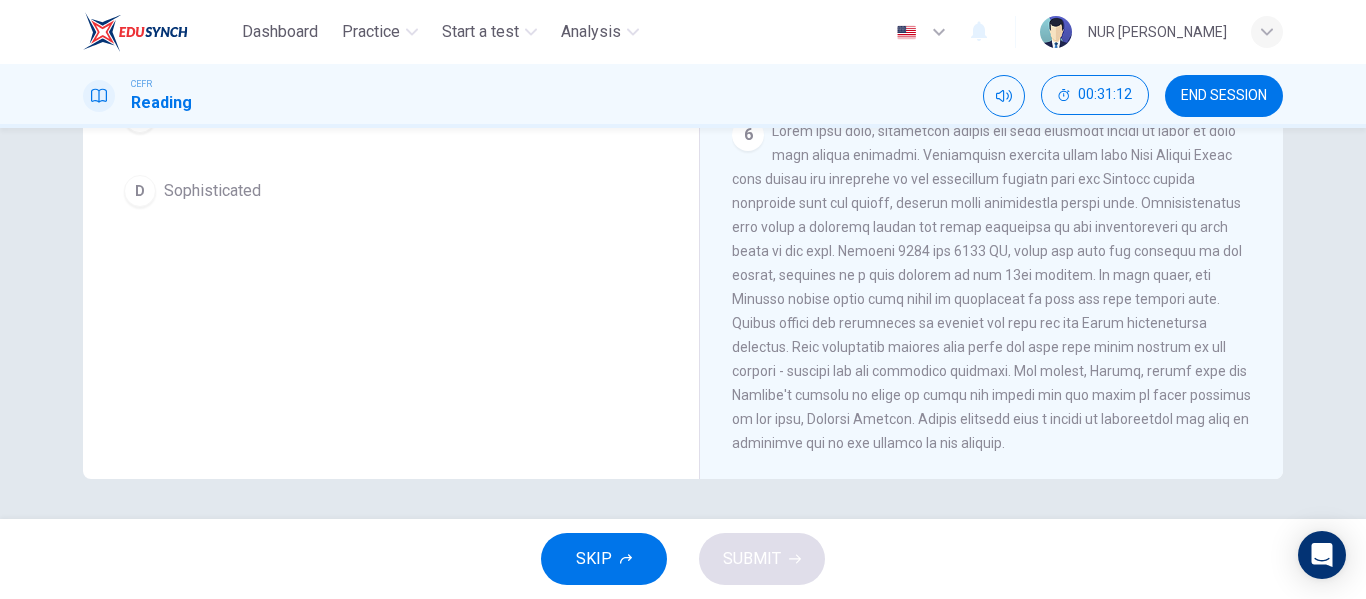 scroll, scrollTop: 0, scrollLeft: 0, axis: both 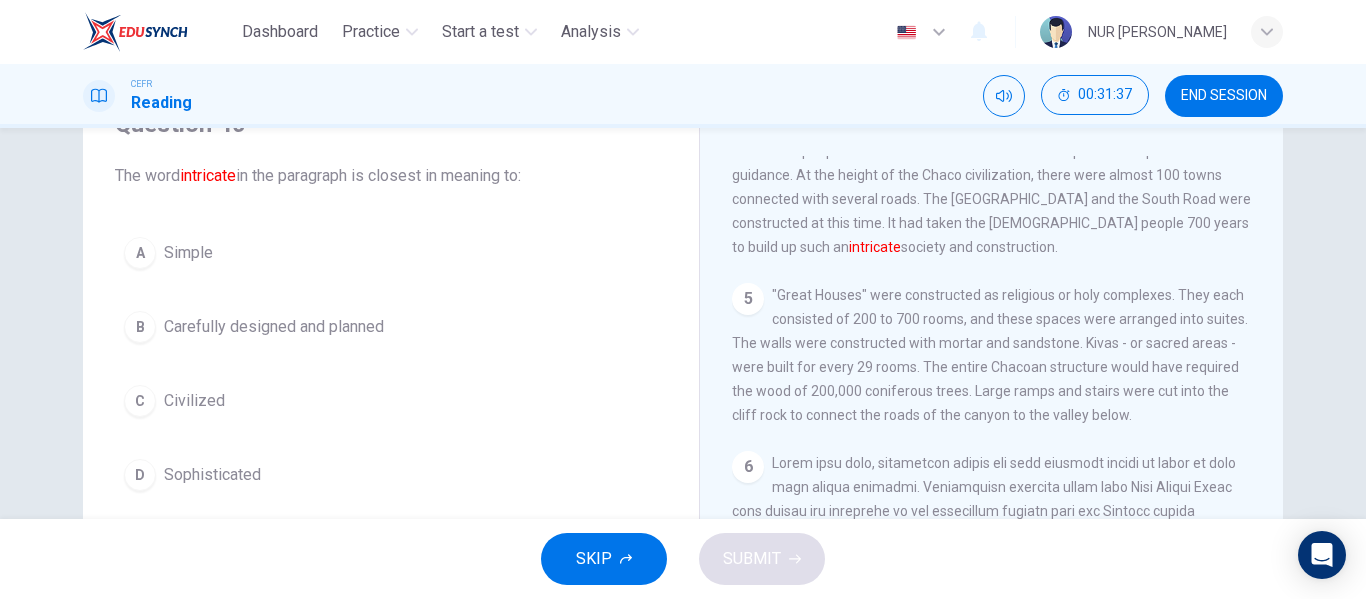 click on "B Carefully designed and planned" at bounding box center [391, 327] 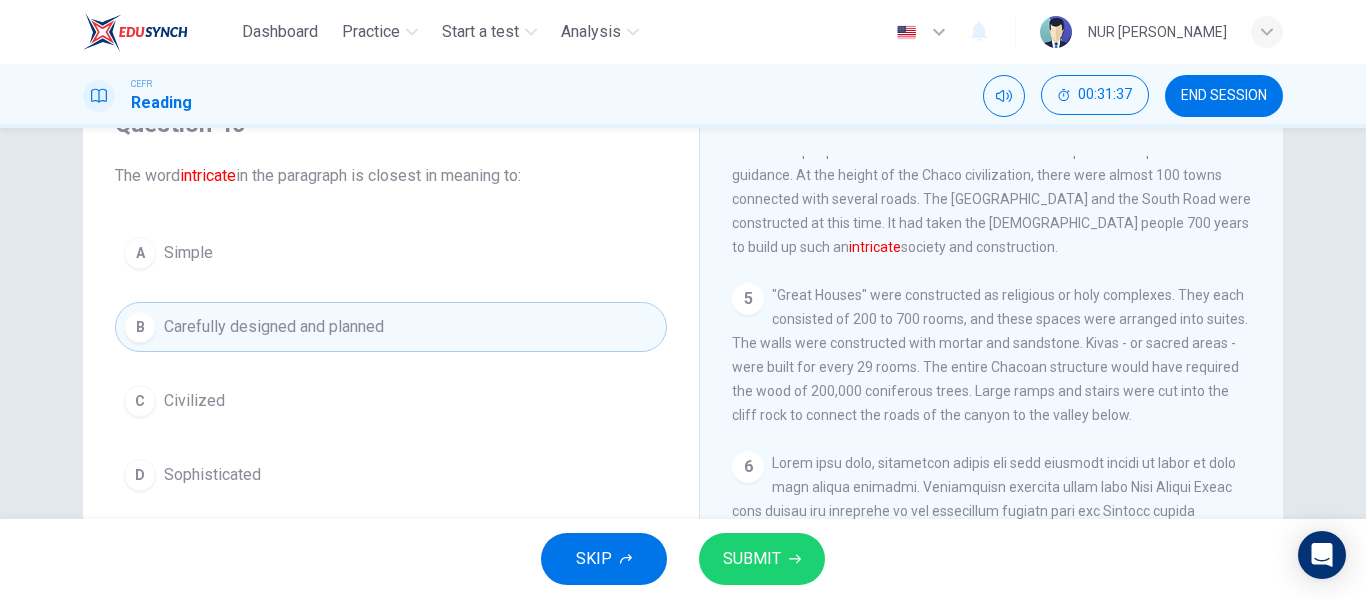 click on "SUBMIT" at bounding box center (762, 559) 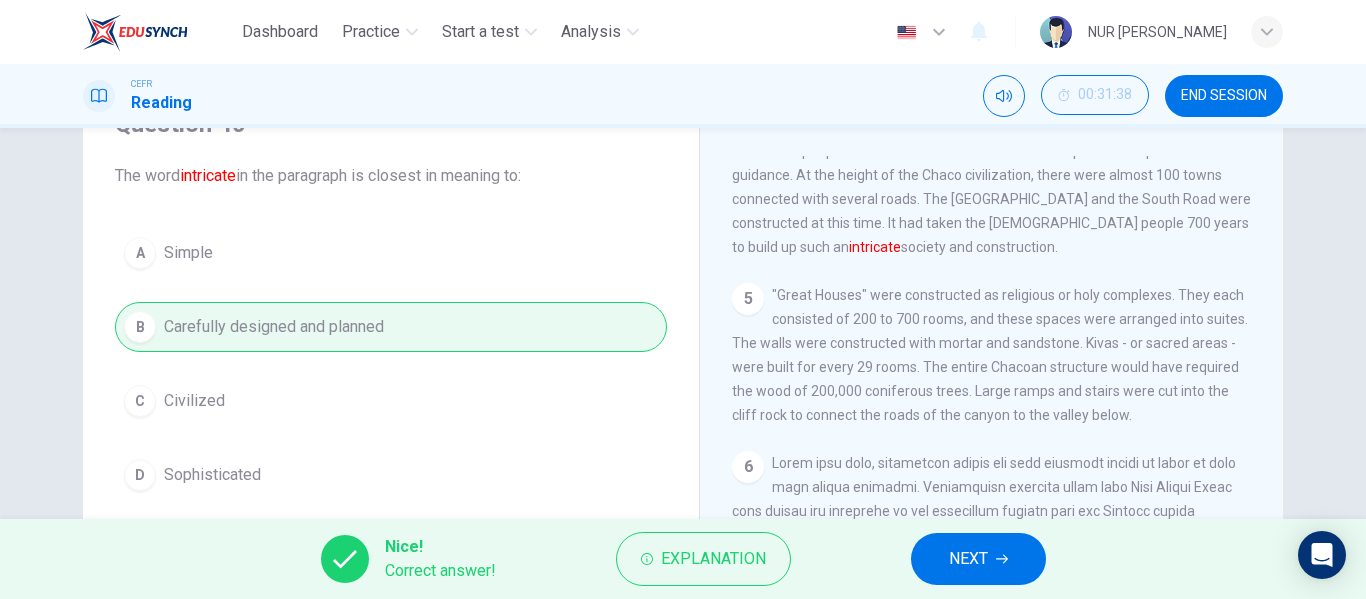 click on "NEXT" at bounding box center [968, 559] 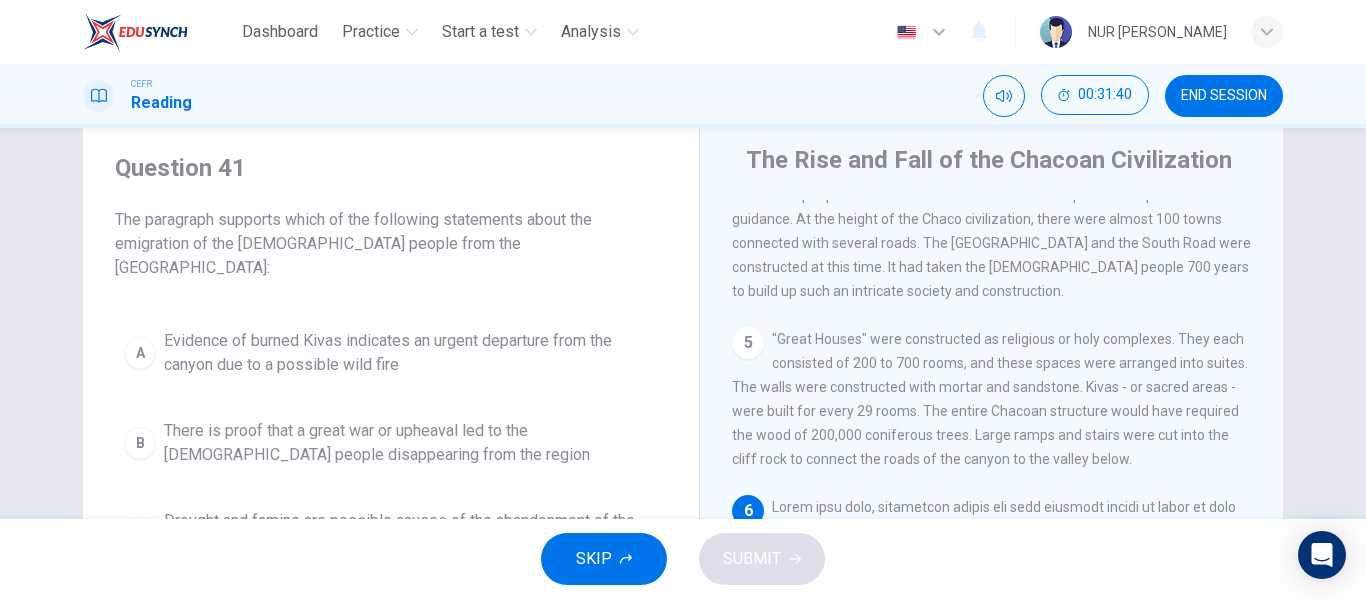 scroll, scrollTop: 100, scrollLeft: 0, axis: vertical 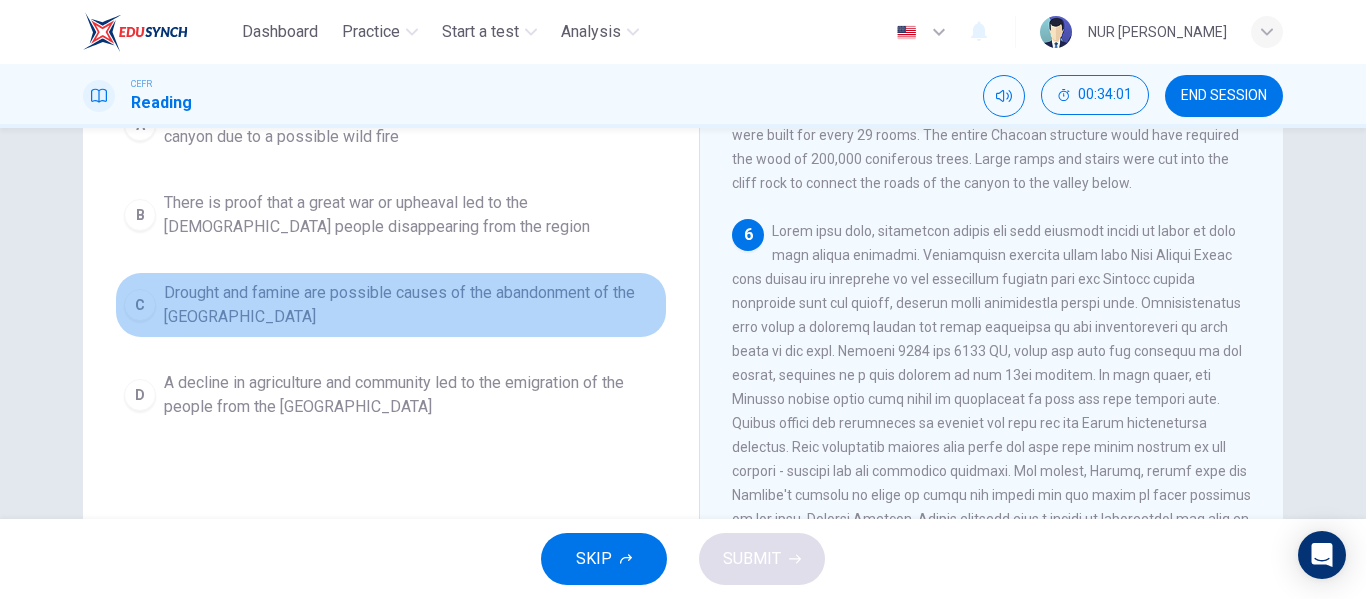 click on "Drought and famine are possible causes of the abandonment of the Sand Canyon" at bounding box center [411, 305] 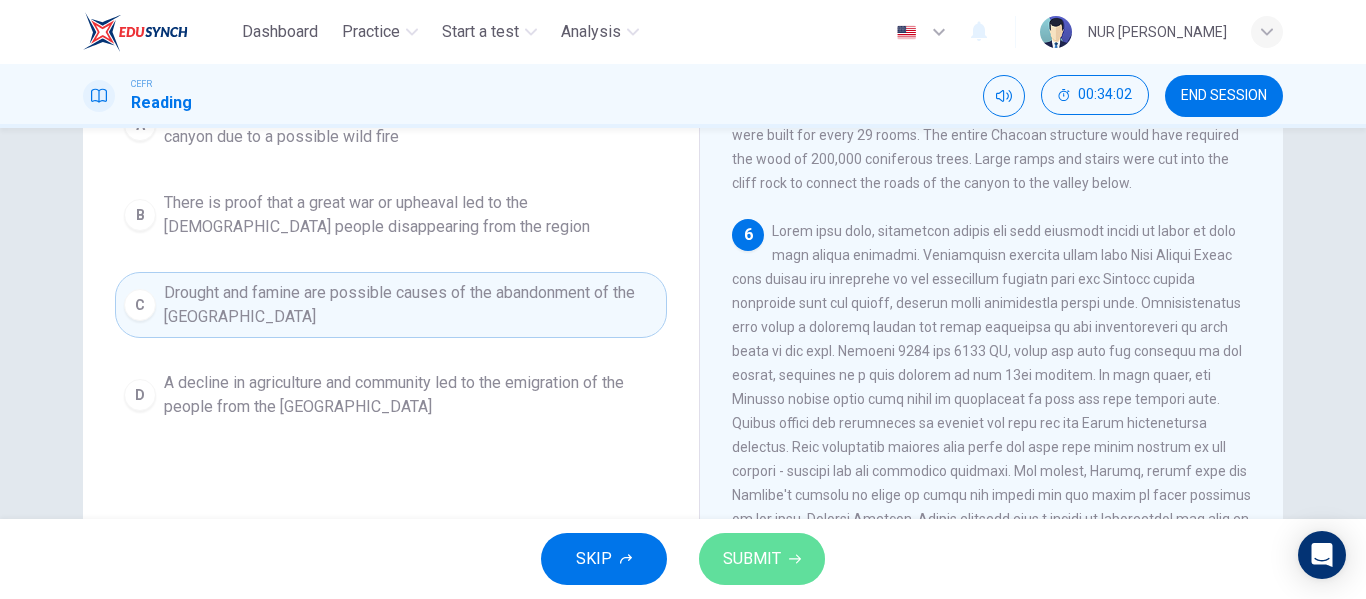 click on "SUBMIT" at bounding box center [762, 559] 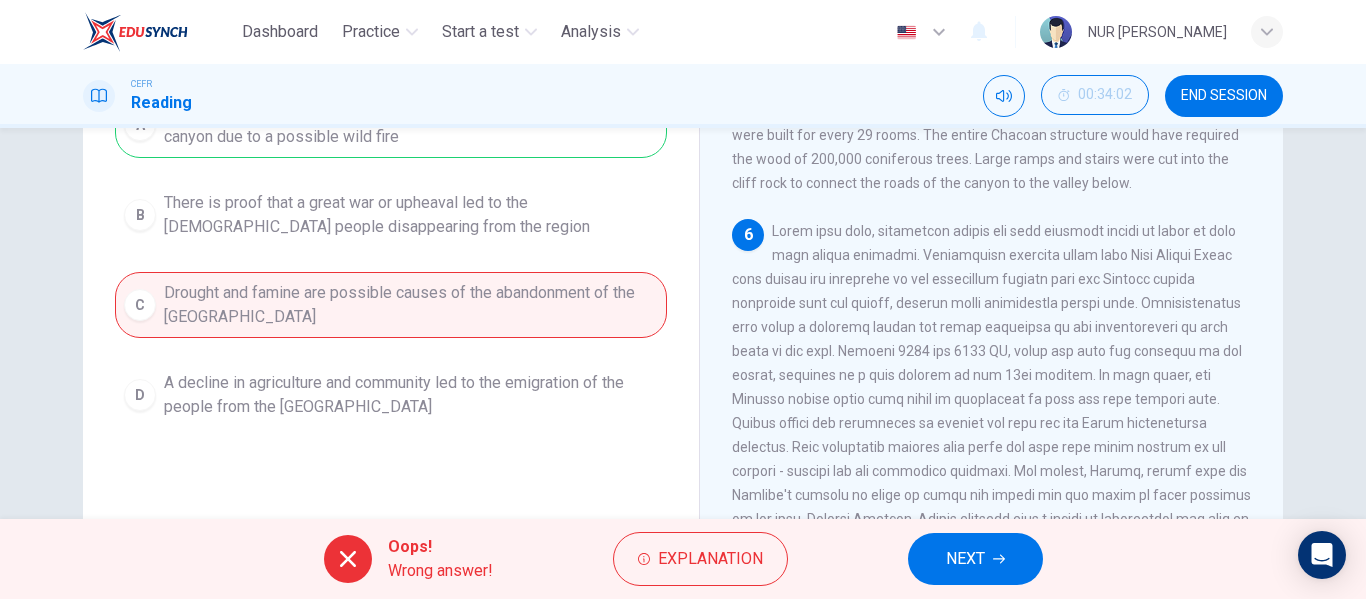 scroll, scrollTop: 84, scrollLeft: 0, axis: vertical 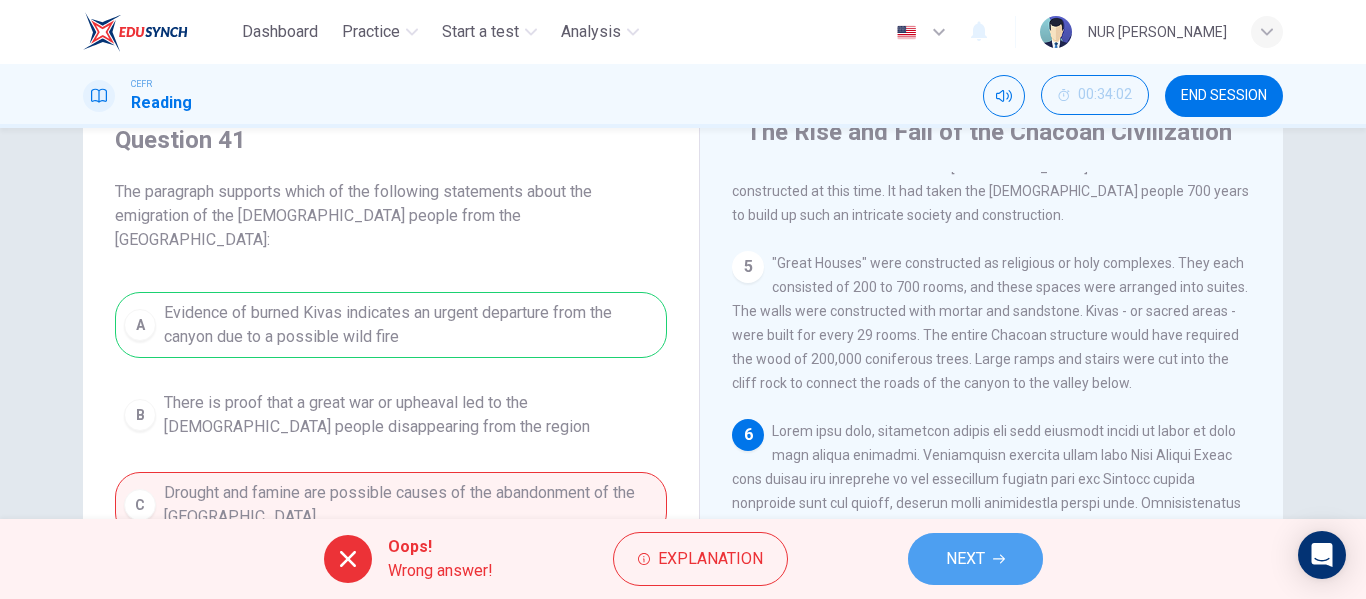 click on "NEXT" at bounding box center (965, 559) 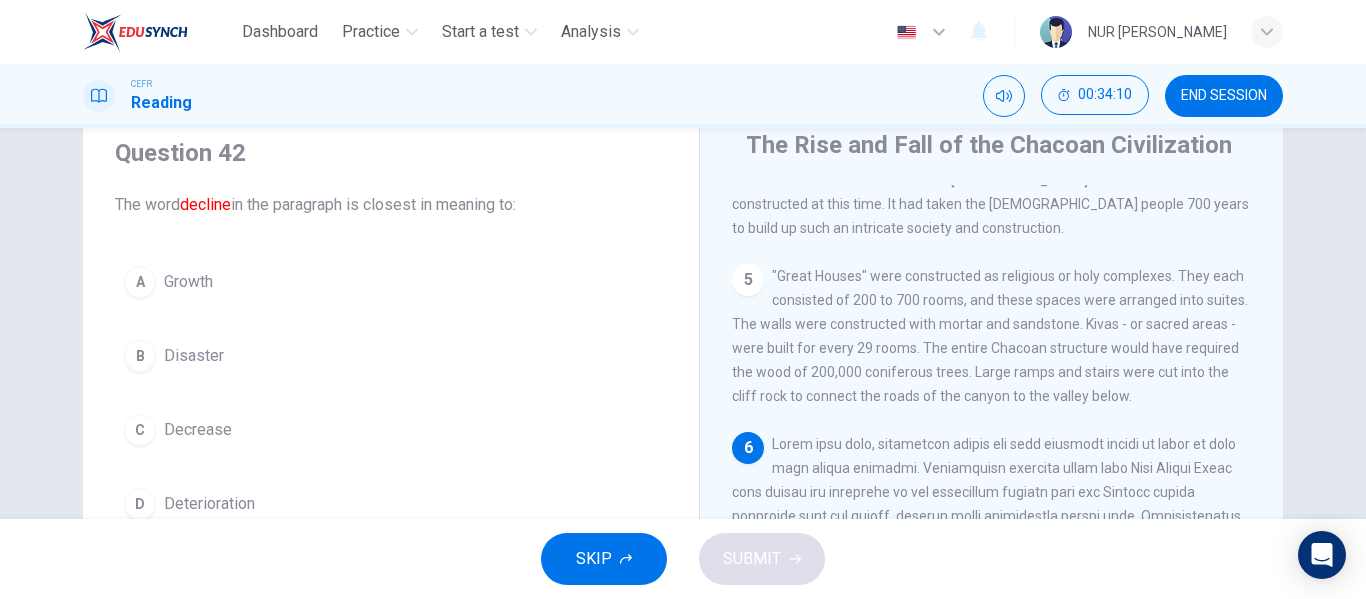 scroll, scrollTop: 100, scrollLeft: 0, axis: vertical 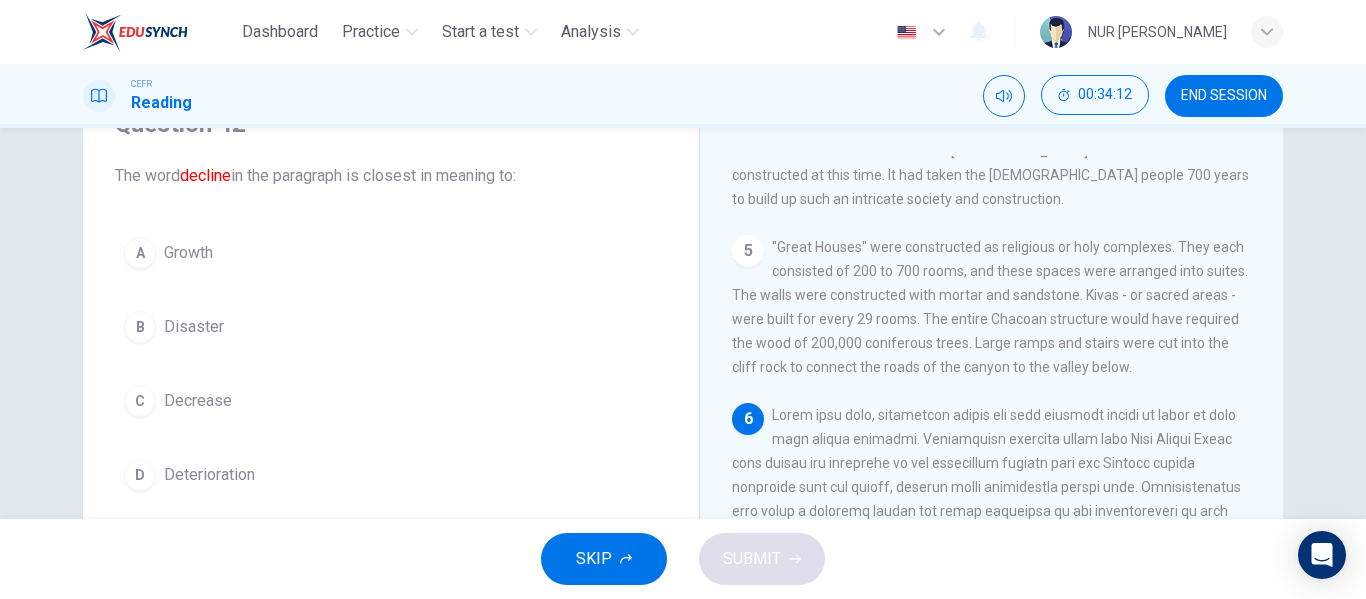 click on "C Decrease" at bounding box center [391, 401] 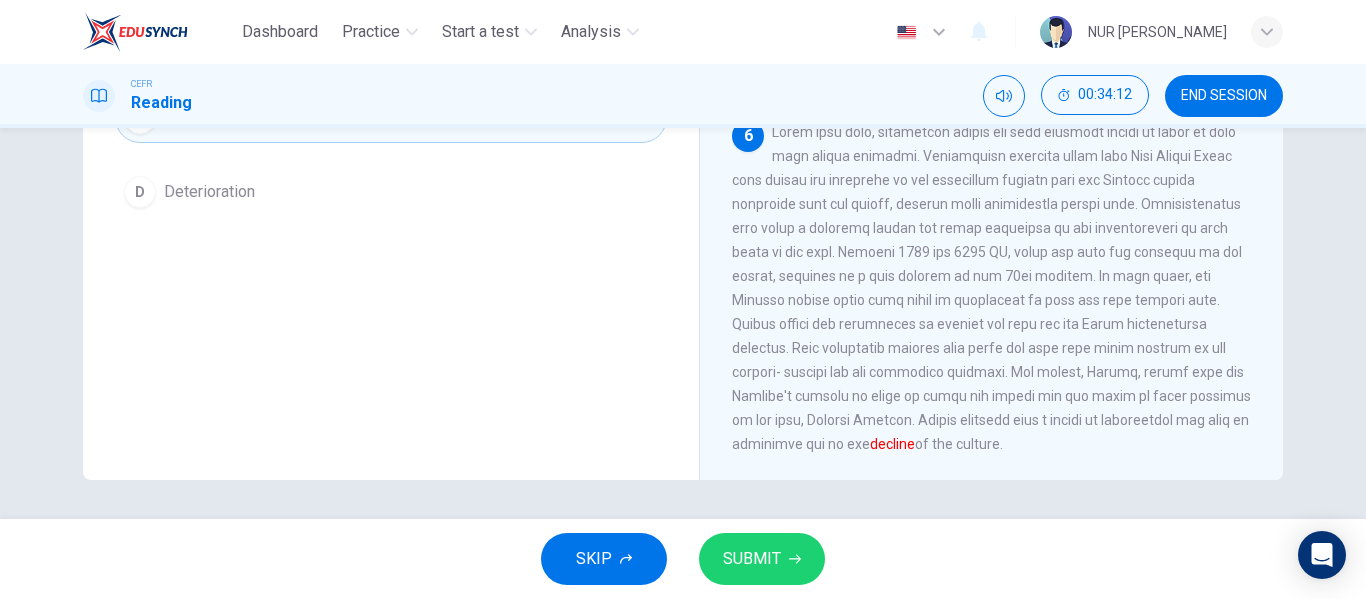 scroll, scrollTop: 384, scrollLeft: 0, axis: vertical 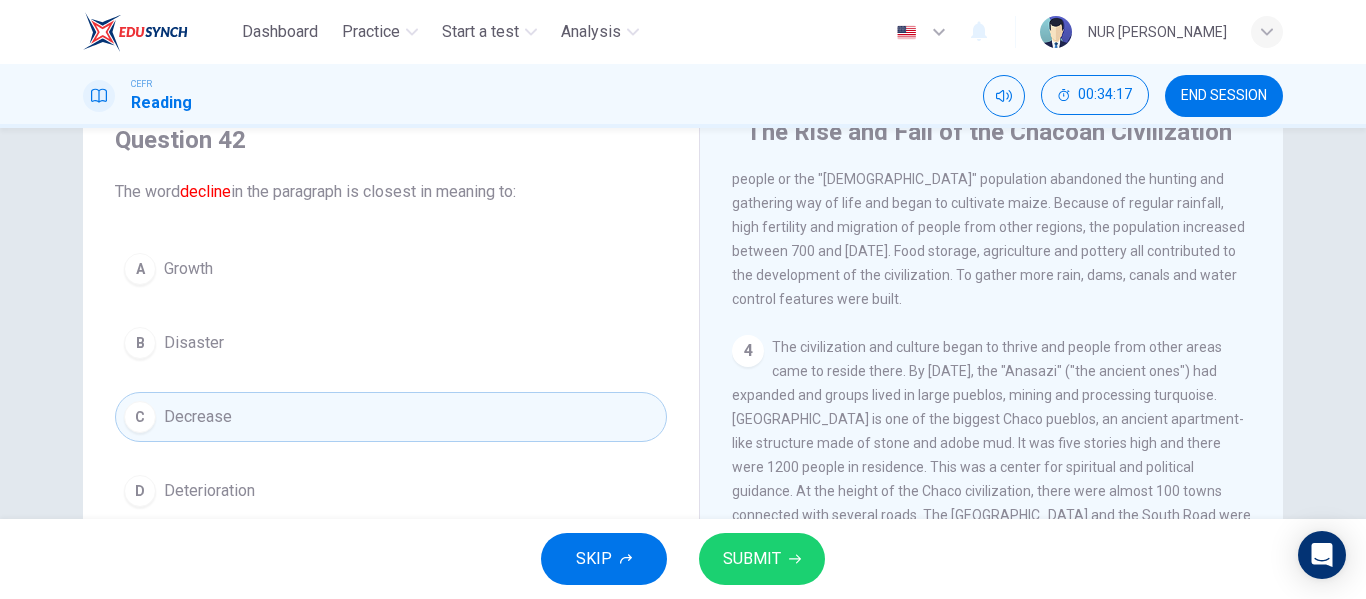 click on "SUBMIT" at bounding box center [752, 559] 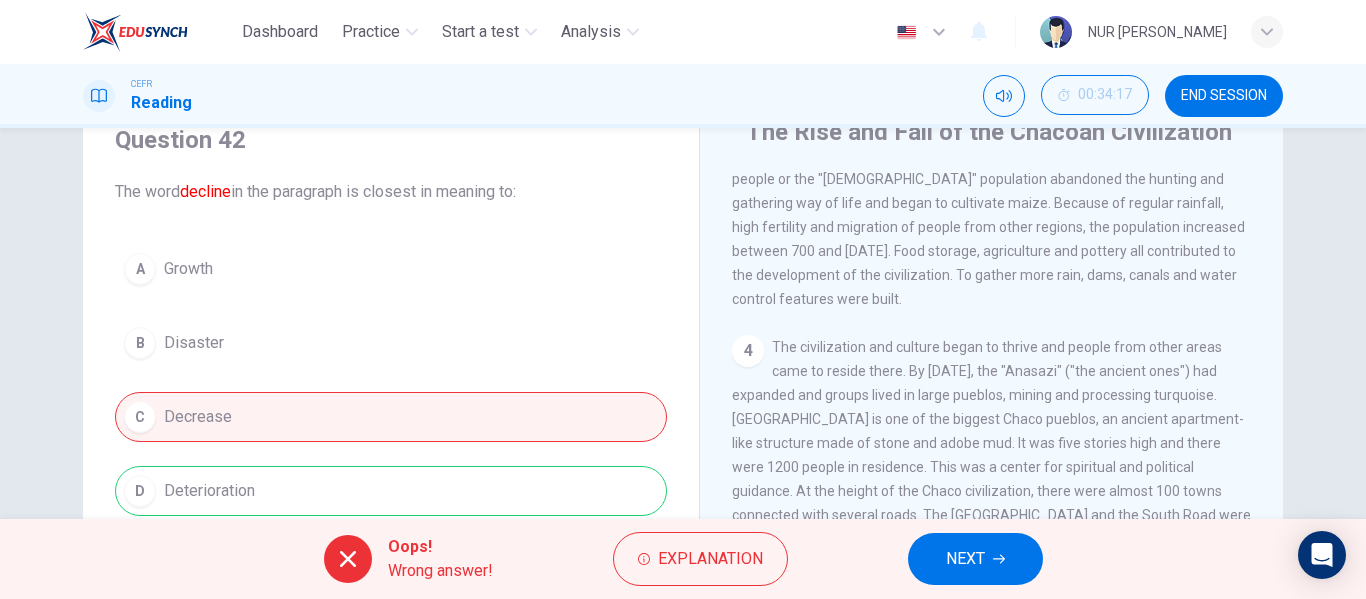 click 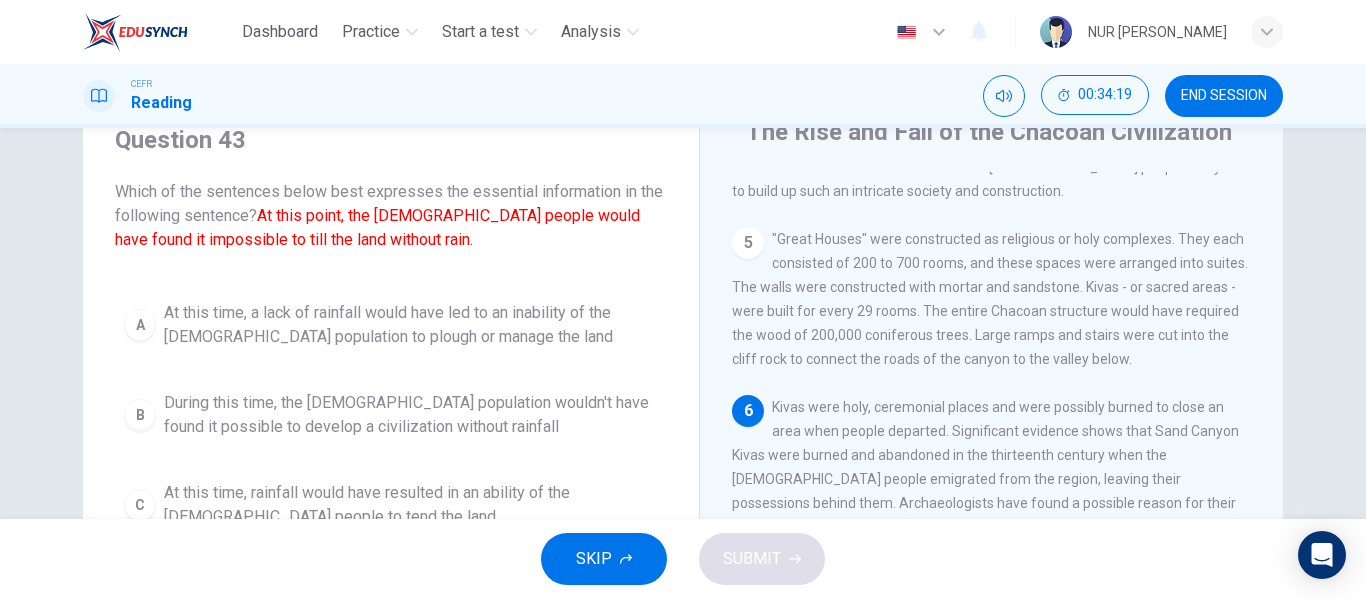 scroll, scrollTop: 837, scrollLeft: 0, axis: vertical 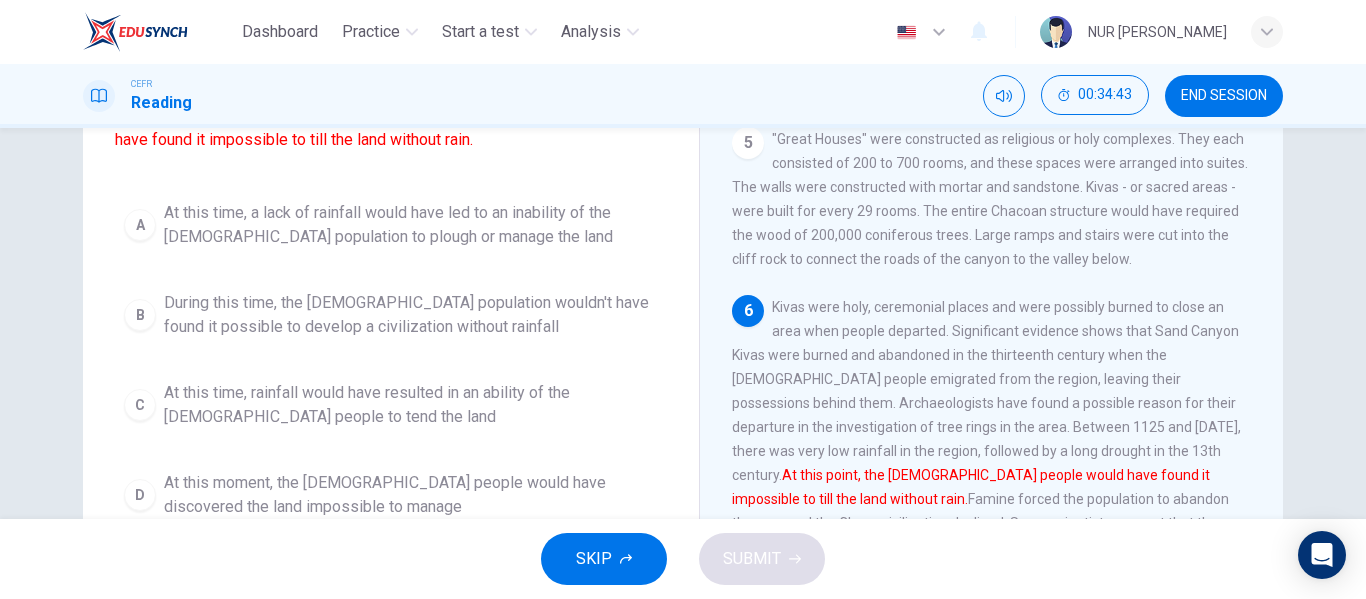 click on "At this time, a lack of rainfall would have led to an inability of the Anasazi population to plough or manage the land" at bounding box center (411, 225) 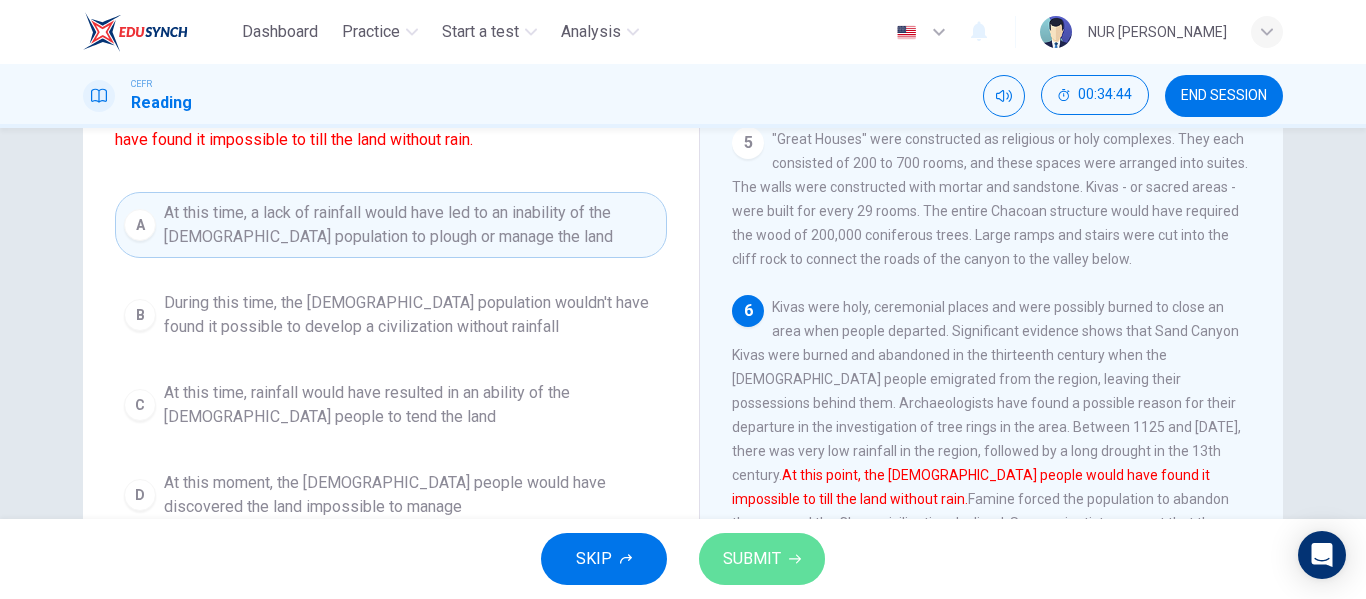 click on "SUBMIT" at bounding box center [752, 559] 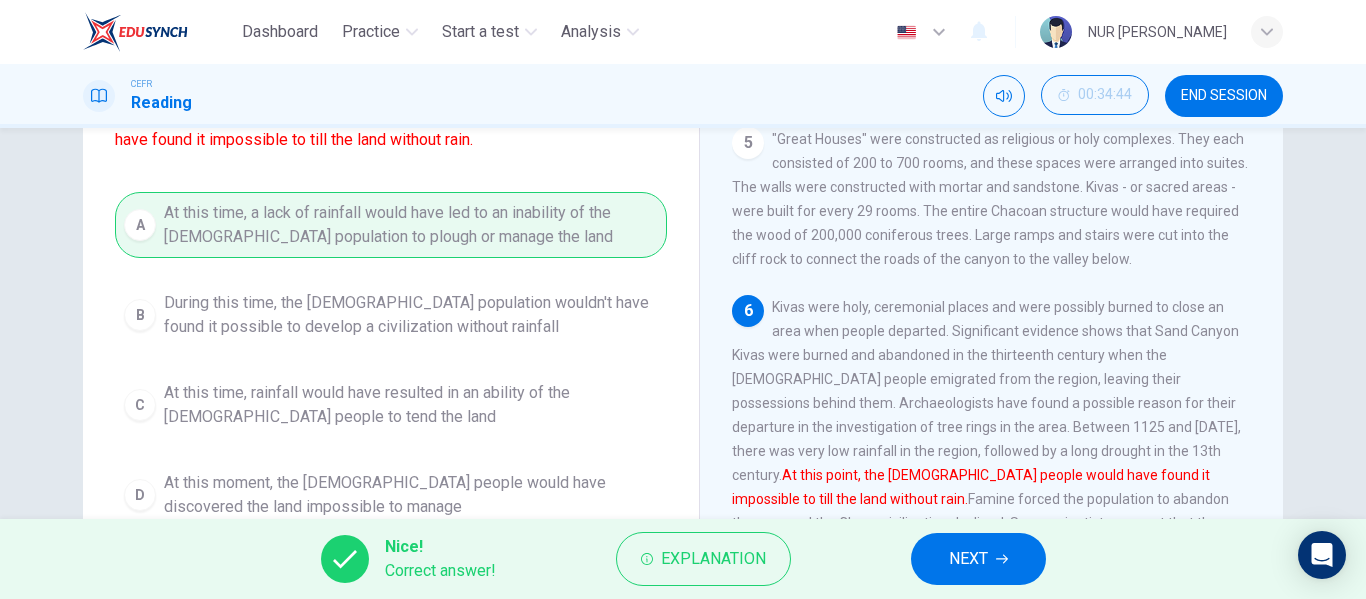 click on "NEXT" at bounding box center (968, 559) 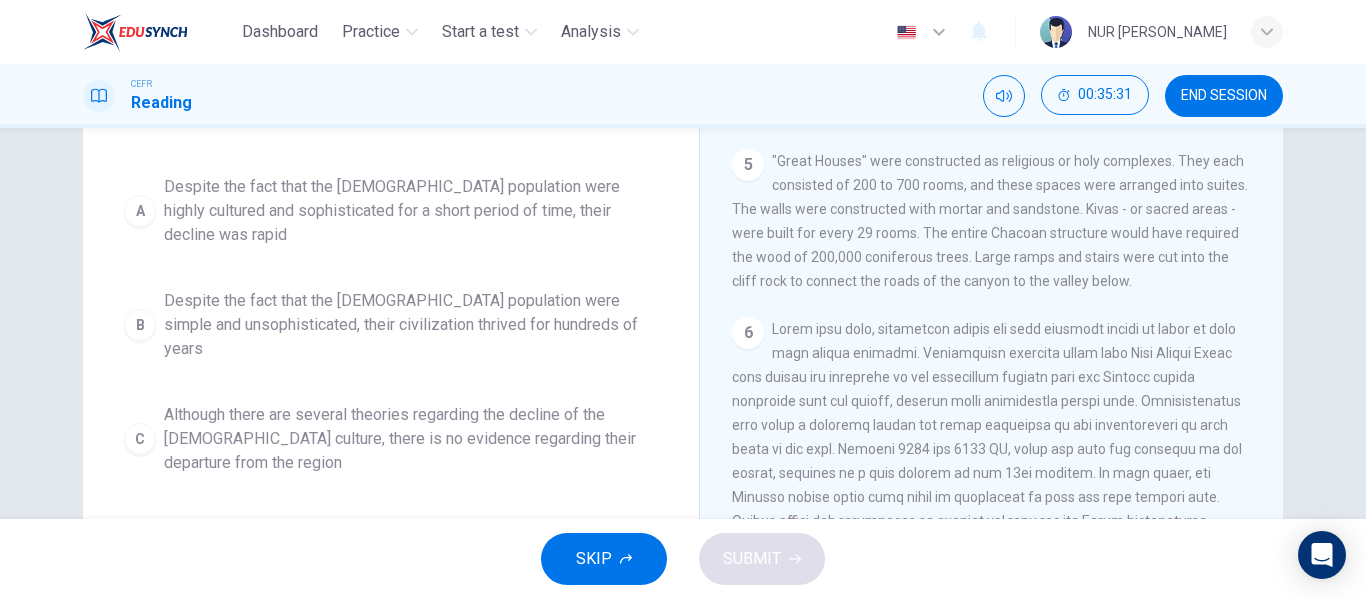 scroll, scrollTop: 184, scrollLeft: 0, axis: vertical 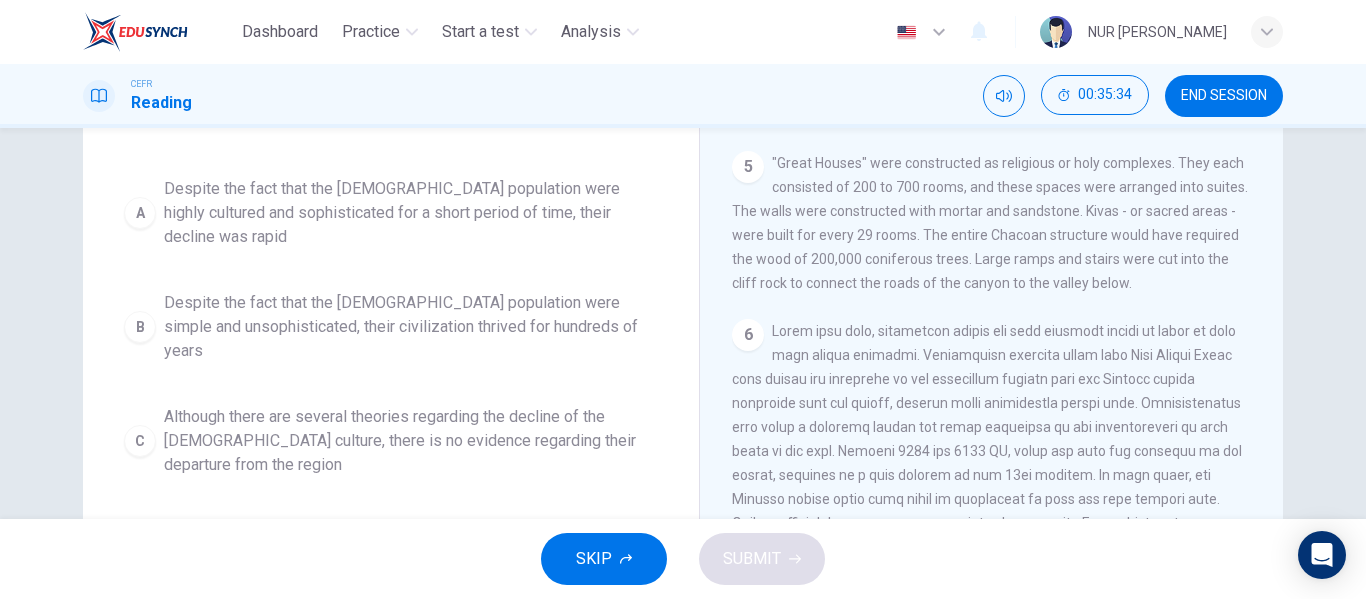 click on "Despite the fact that the Anasazi population were simple and unsophisticated, their civilization thrived for hundreds of years" at bounding box center (411, 327) 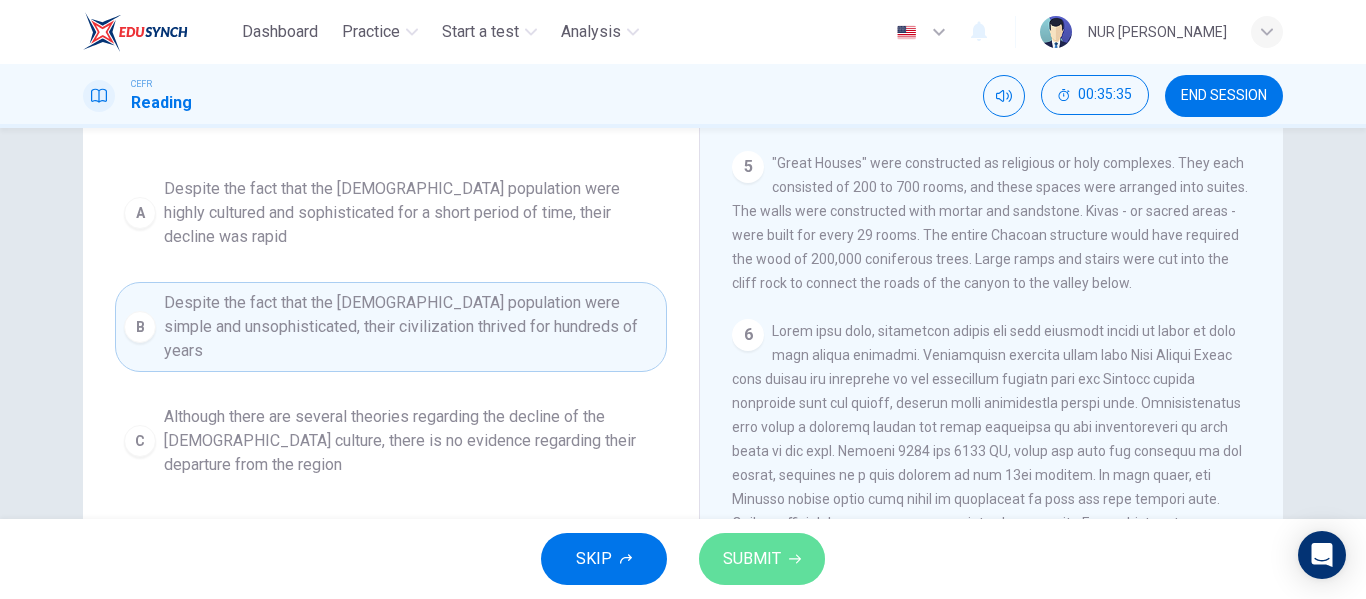 click on "SUBMIT" at bounding box center [762, 559] 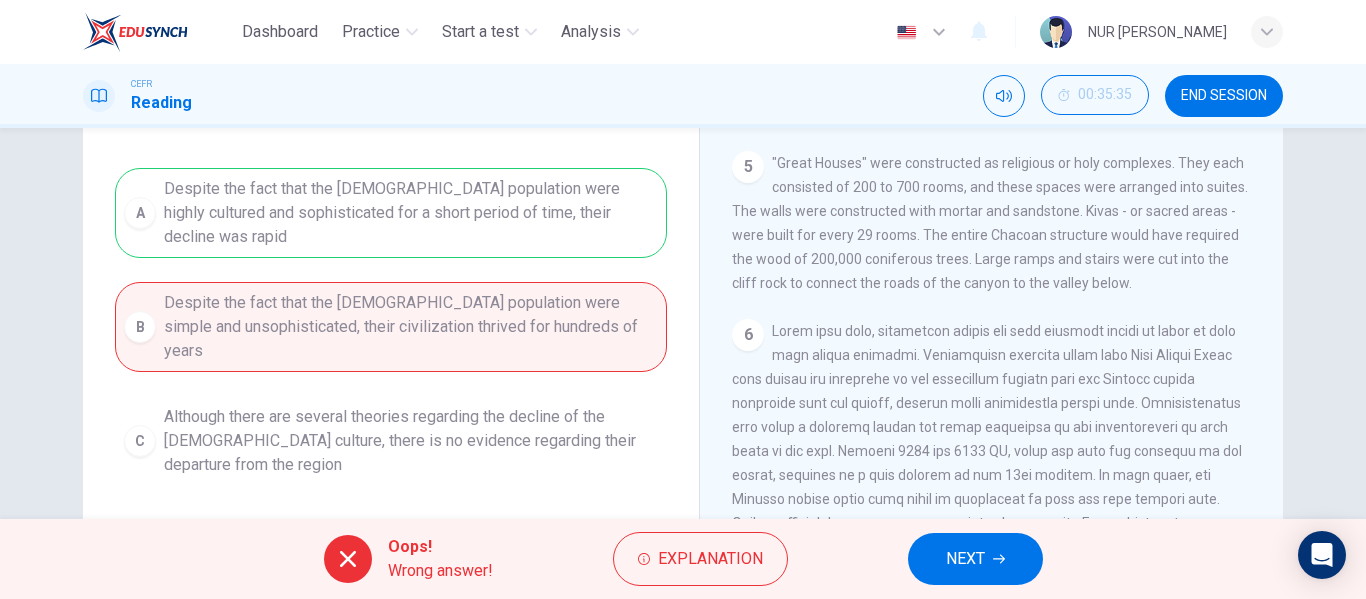click on "Oops! Wrong answer! Explanation NEXT" at bounding box center [683, 559] 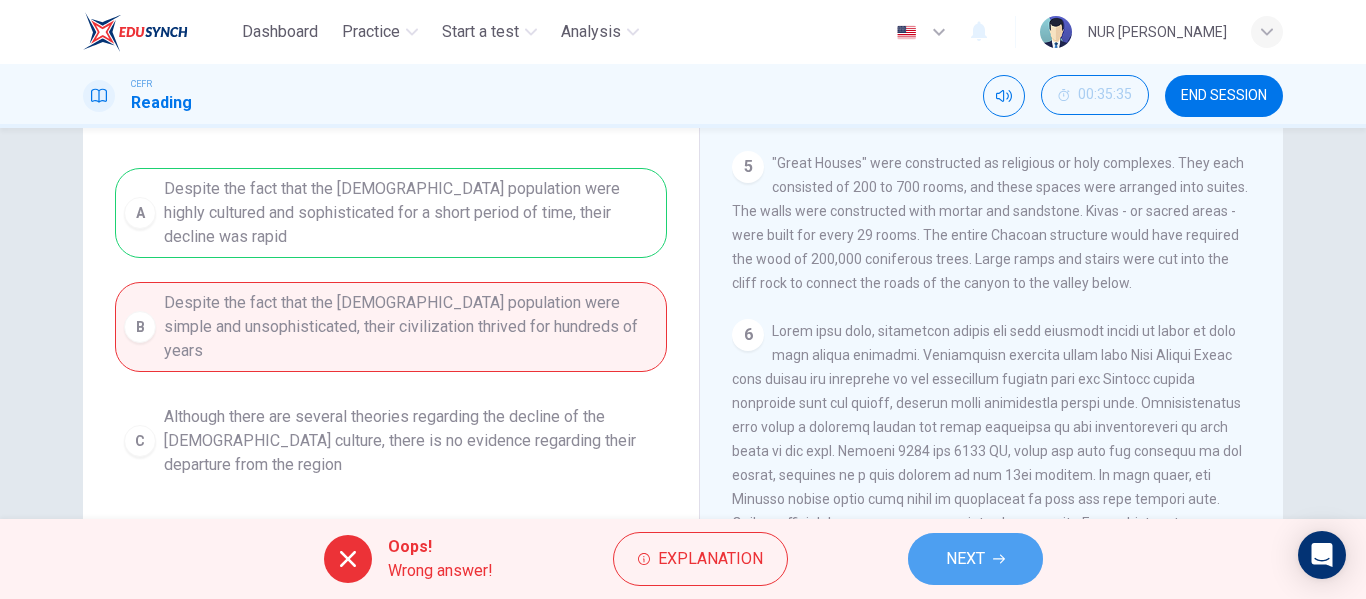 click on "NEXT" at bounding box center [975, 559] 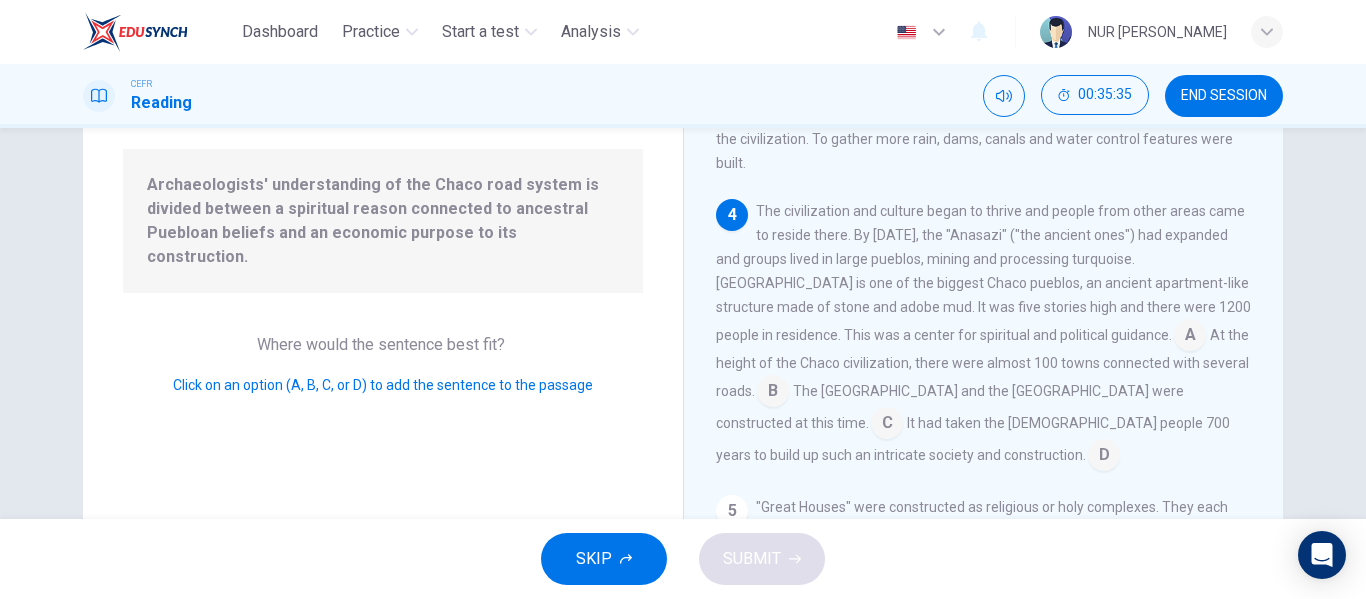 scroll, scrollTop: 494, scrollLeft: 0, axis: vertical 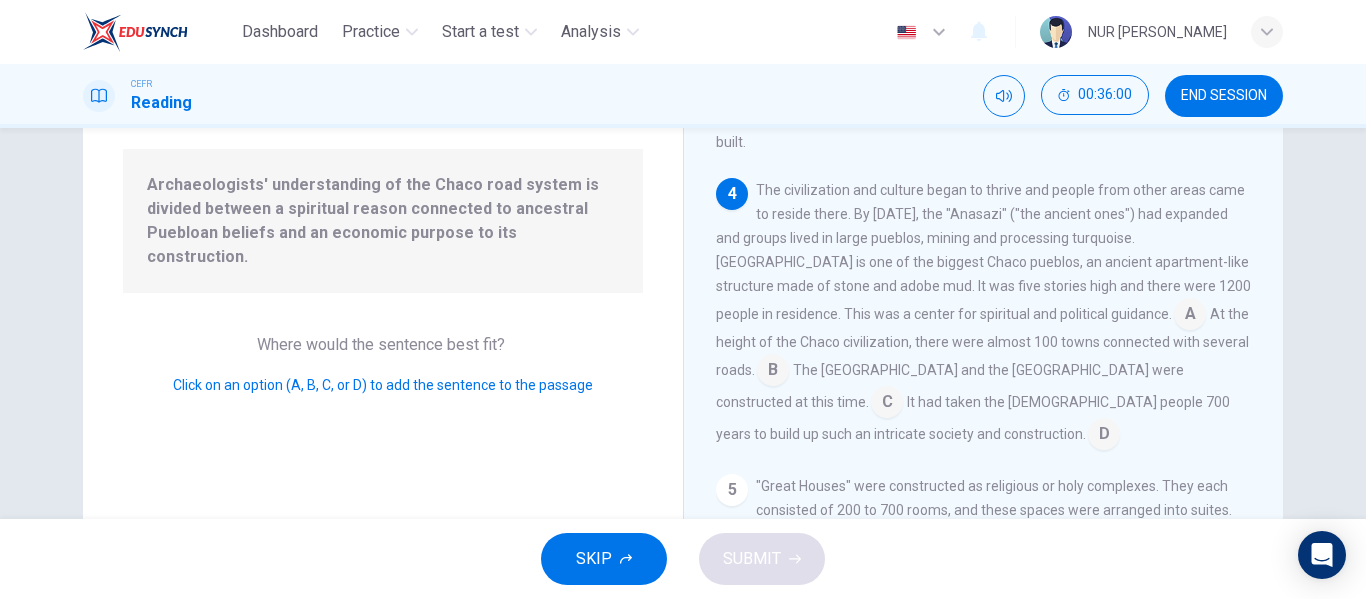 click at bounding box center [773, 372] 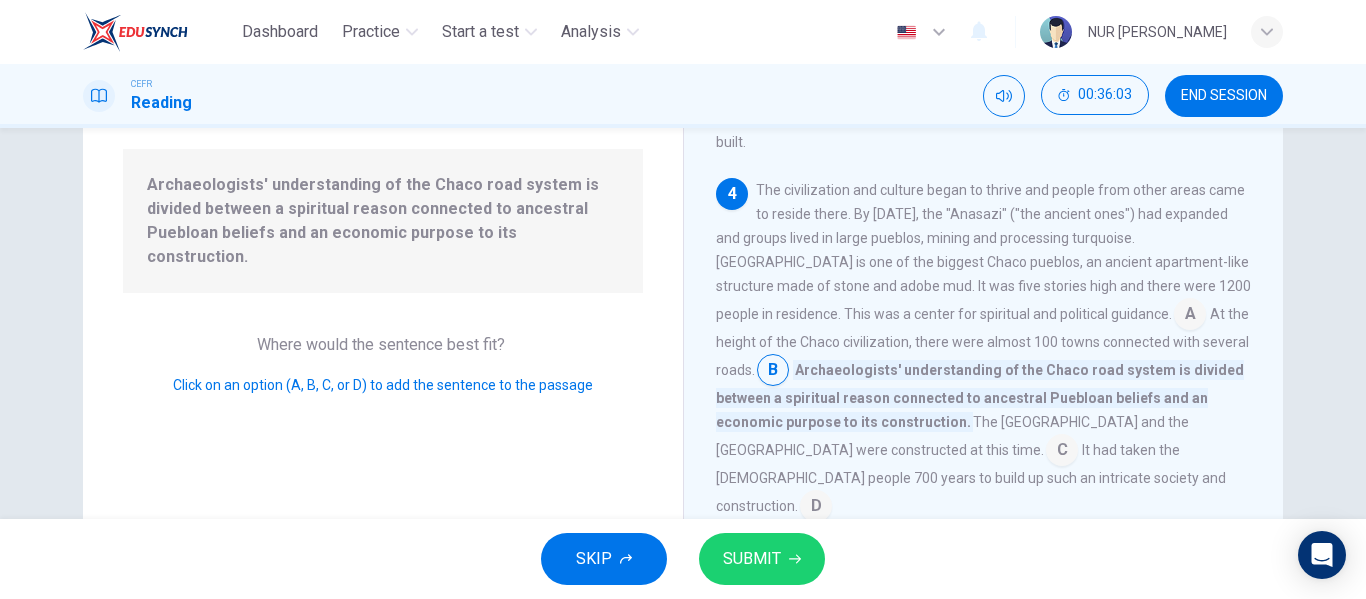 click 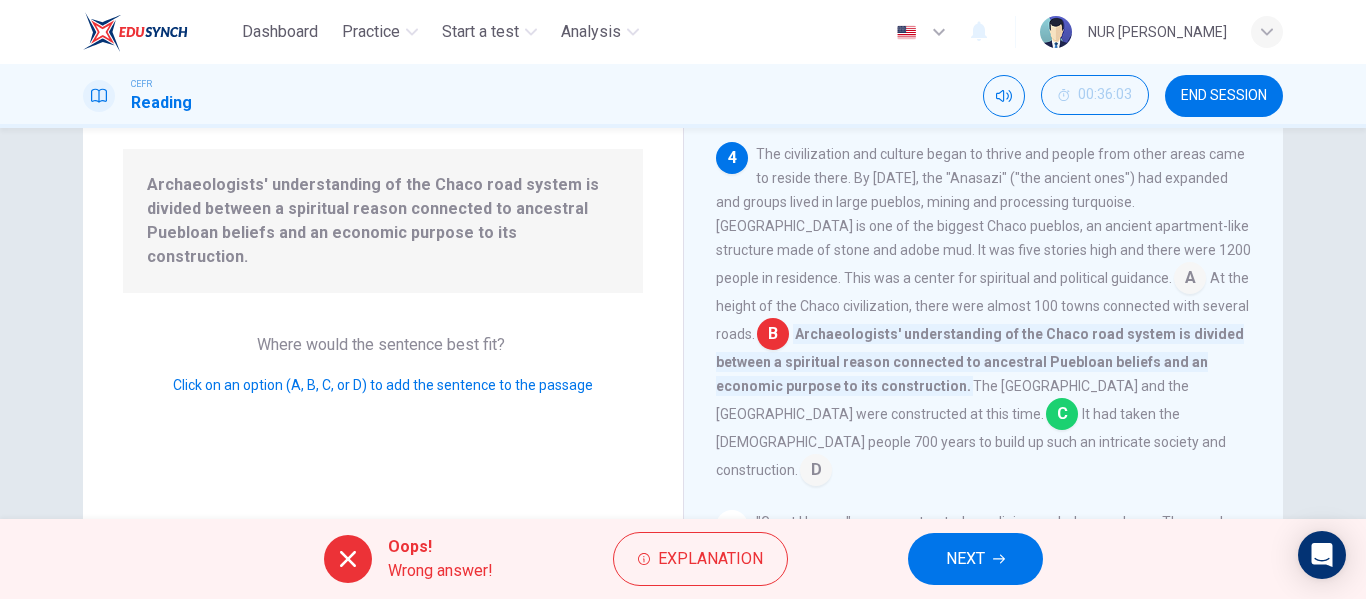 scroll, scrollTop: 494, scrollLeft: 0, axis: vertical 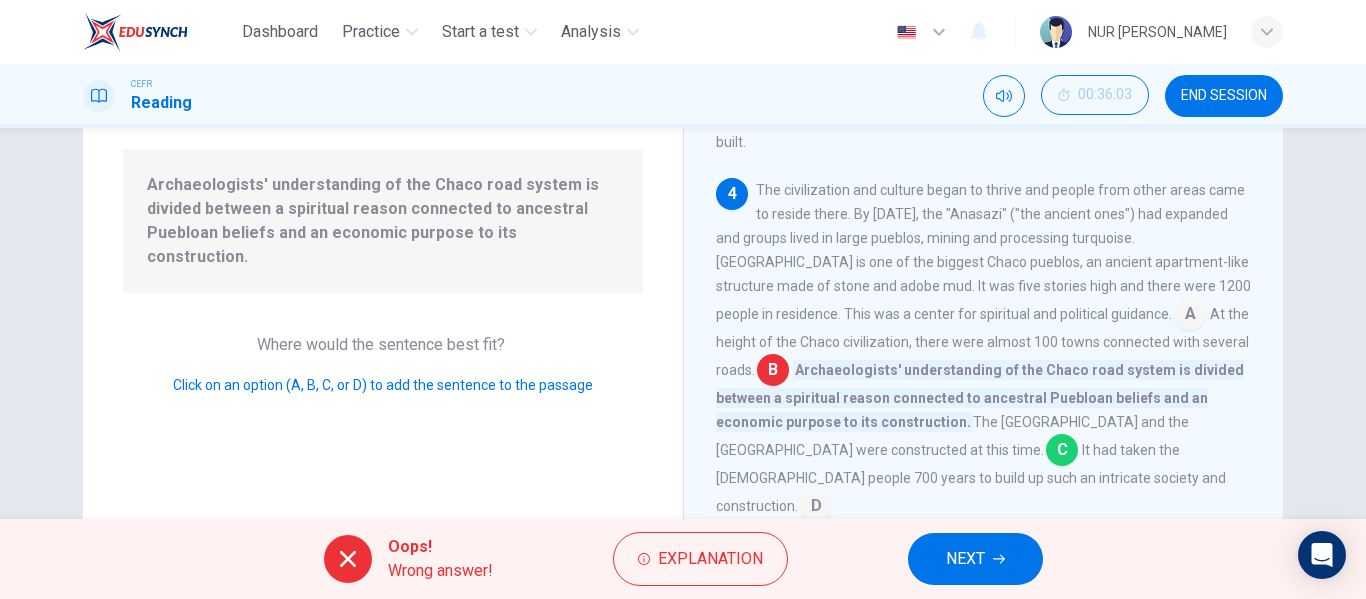 click on "NEXT" at bounding box center [965, 559] 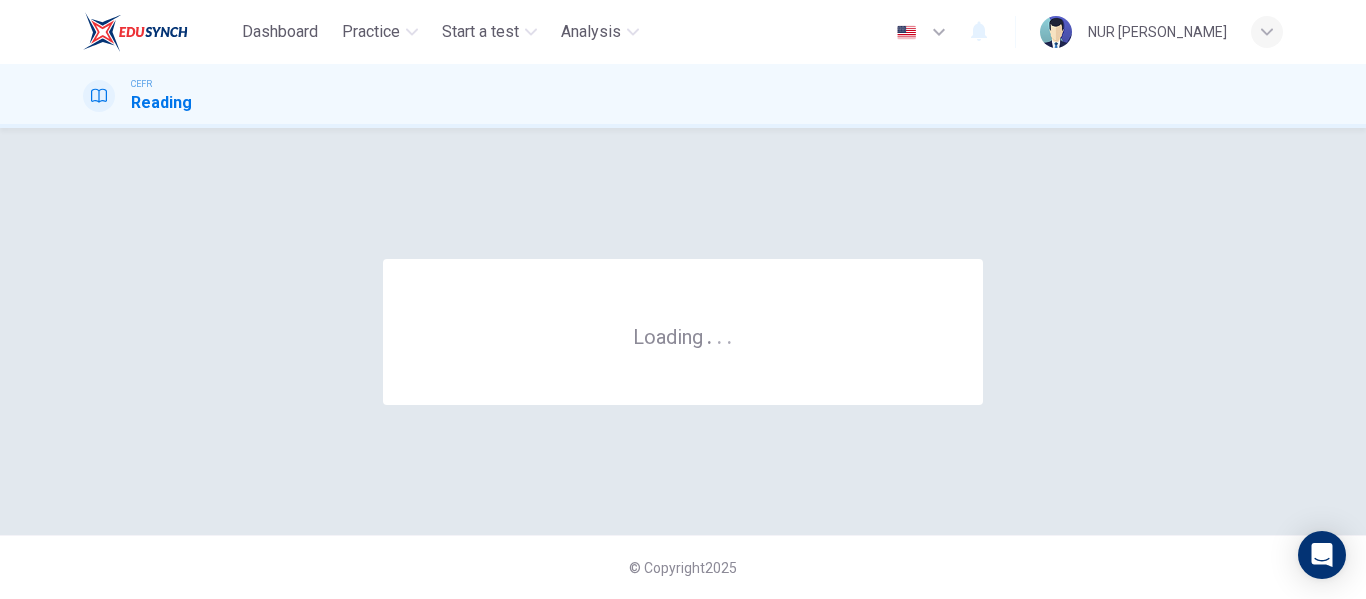scroll, scrollTop: 0, scrollLeft: 0, axis: both 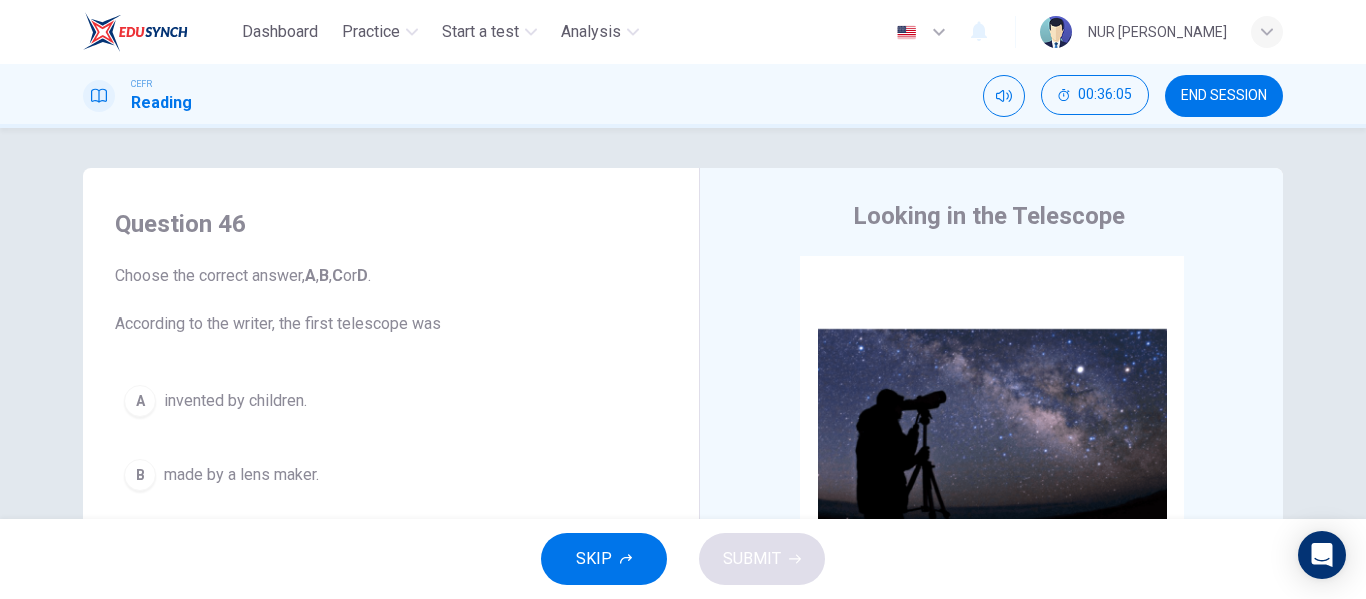 click on "END SESSION" at bounding box center (1224, 96) 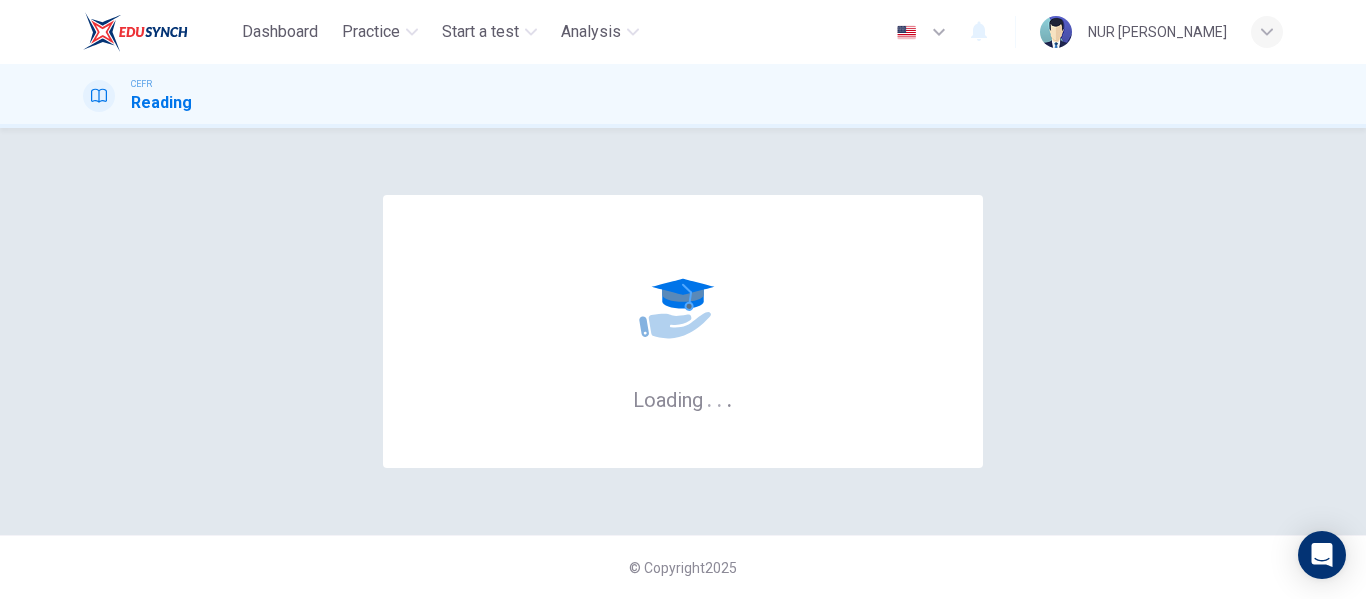 scroll, scrollTop: 0, scrollLeft: 0, axis: both 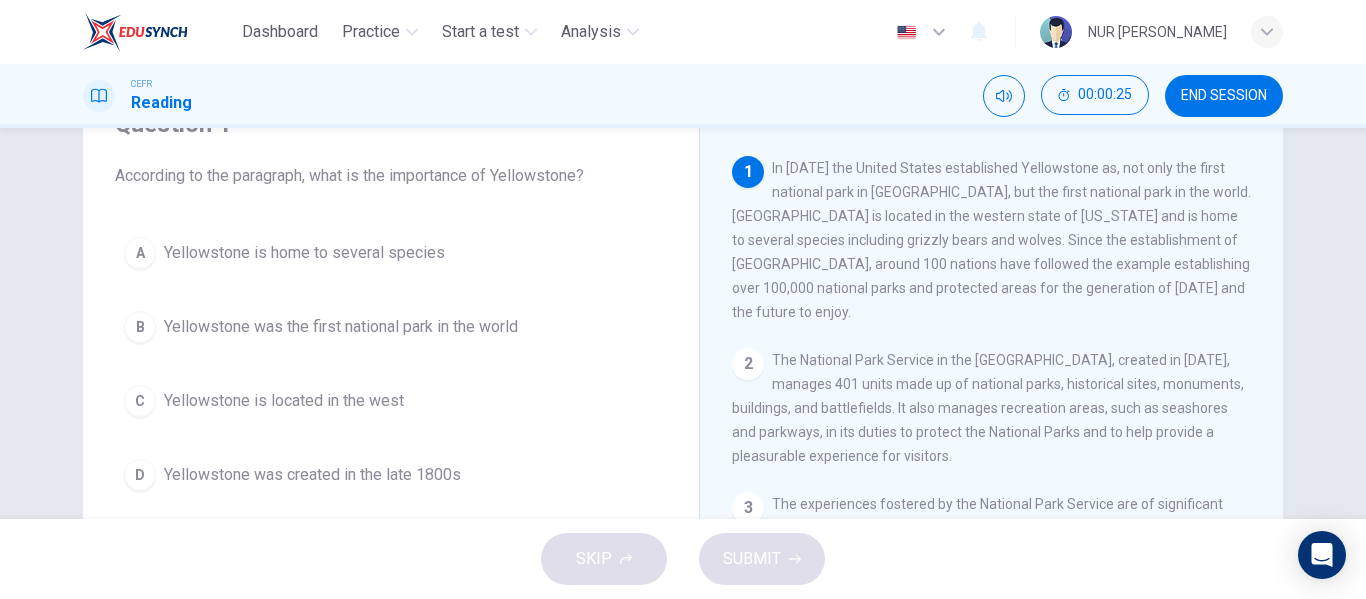 click on "Yellowstone is home to several species" at bounding box center [304, 253] 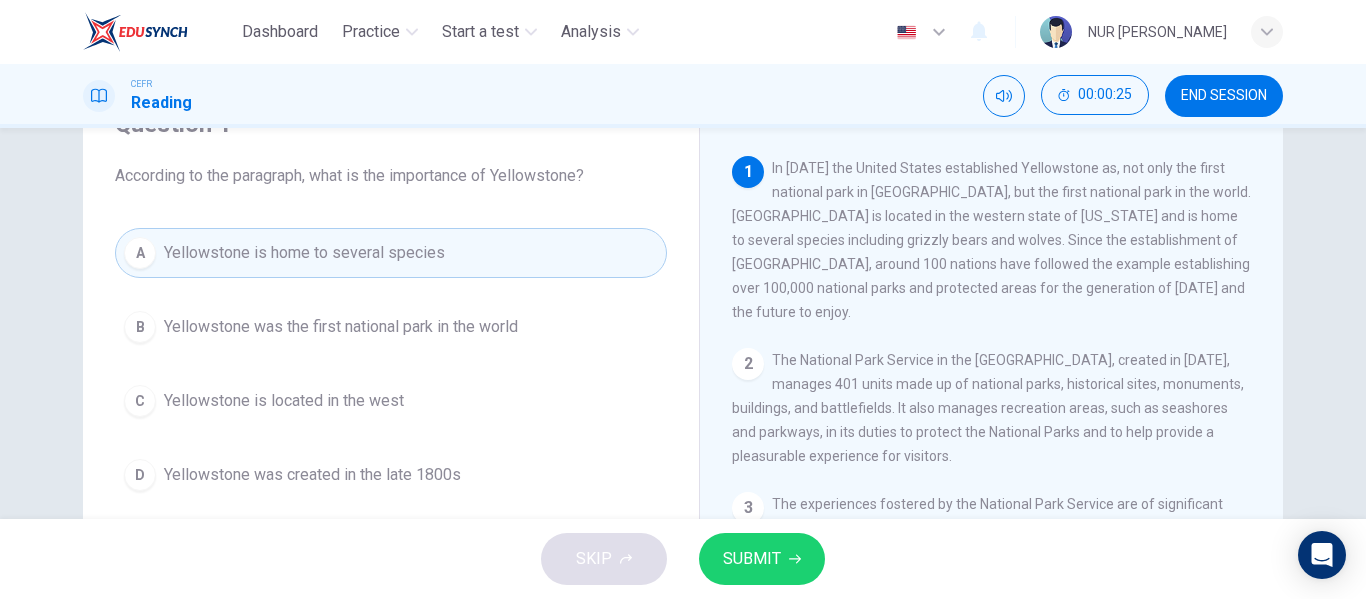 click on "SUBMIT" at bounding box center (752, 559) 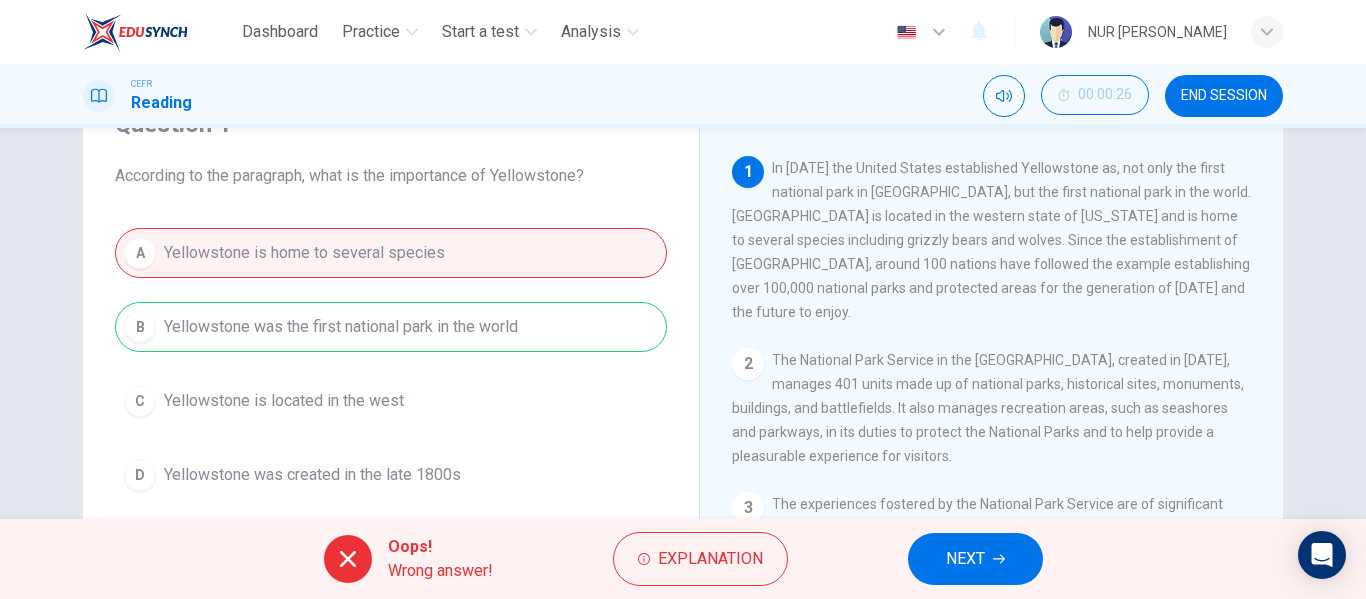 drag, startPoint x: 1185, startPoint y: 98, endPoint x: 771, endPoint y: 84, distance: 414.23663 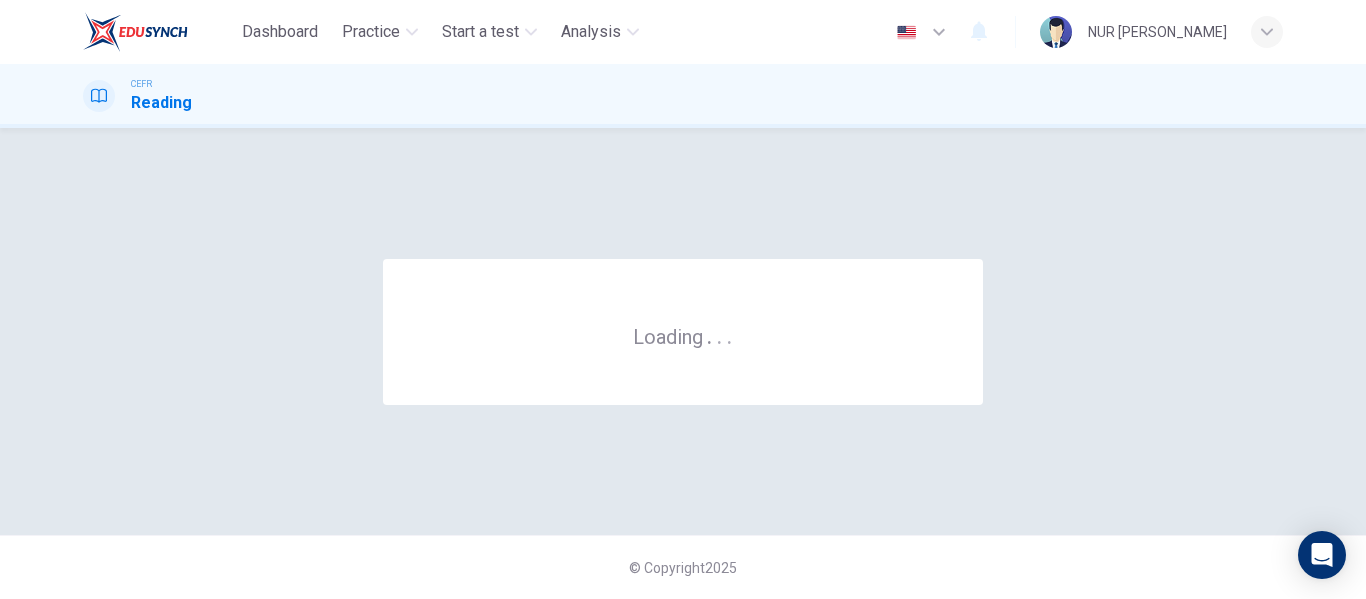 scroll, scrollTop: 0, scrollLeft: 0, axis: both 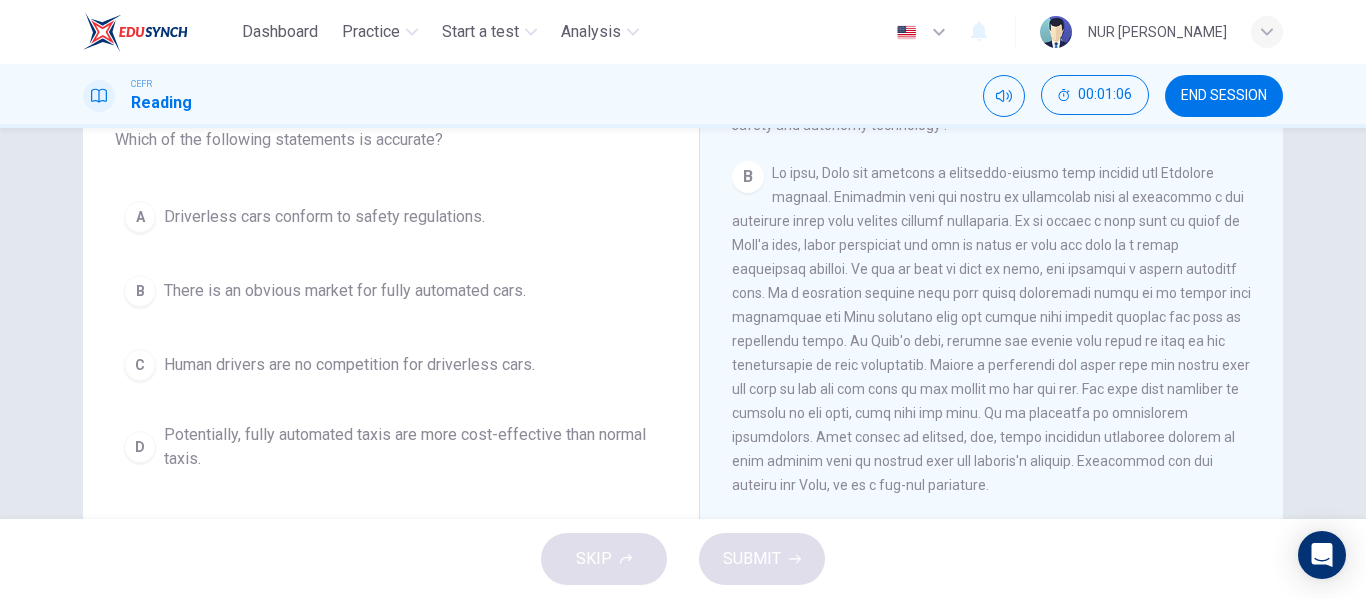 click on "Driverless cars conform to safety regulations." at bounding box center (324, 217) 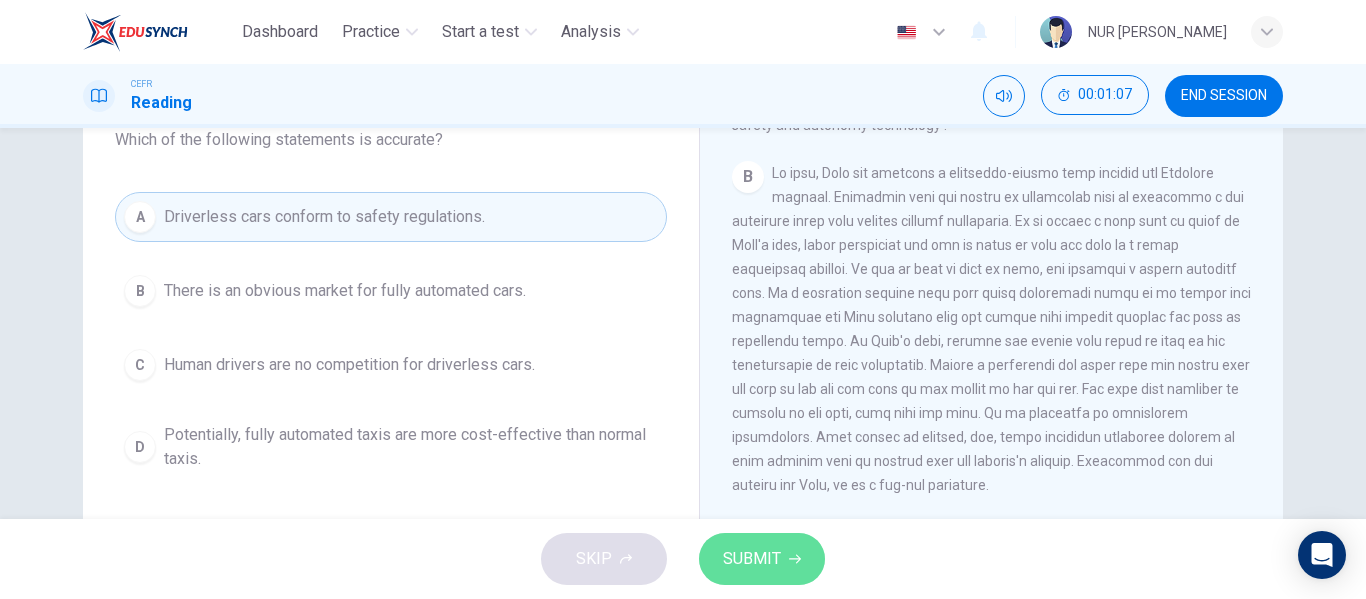 click on "SUBMIT" at bounding box center [752, 559] 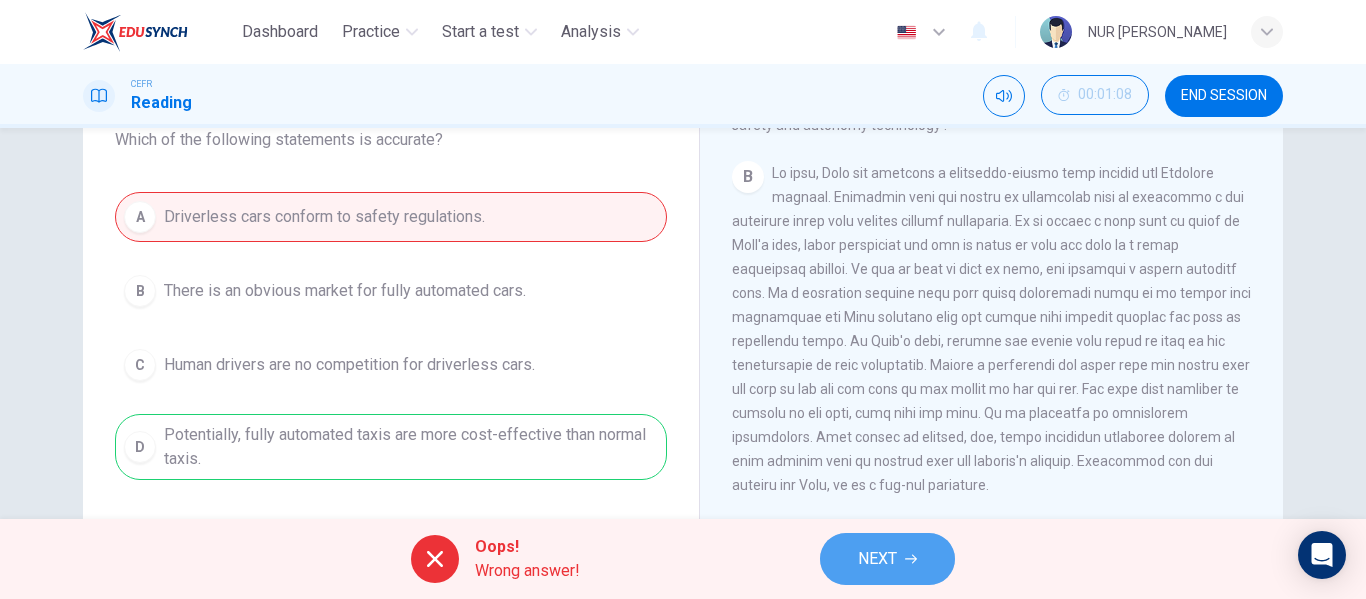 click on "NEXT" at bounding box center [887, 559] 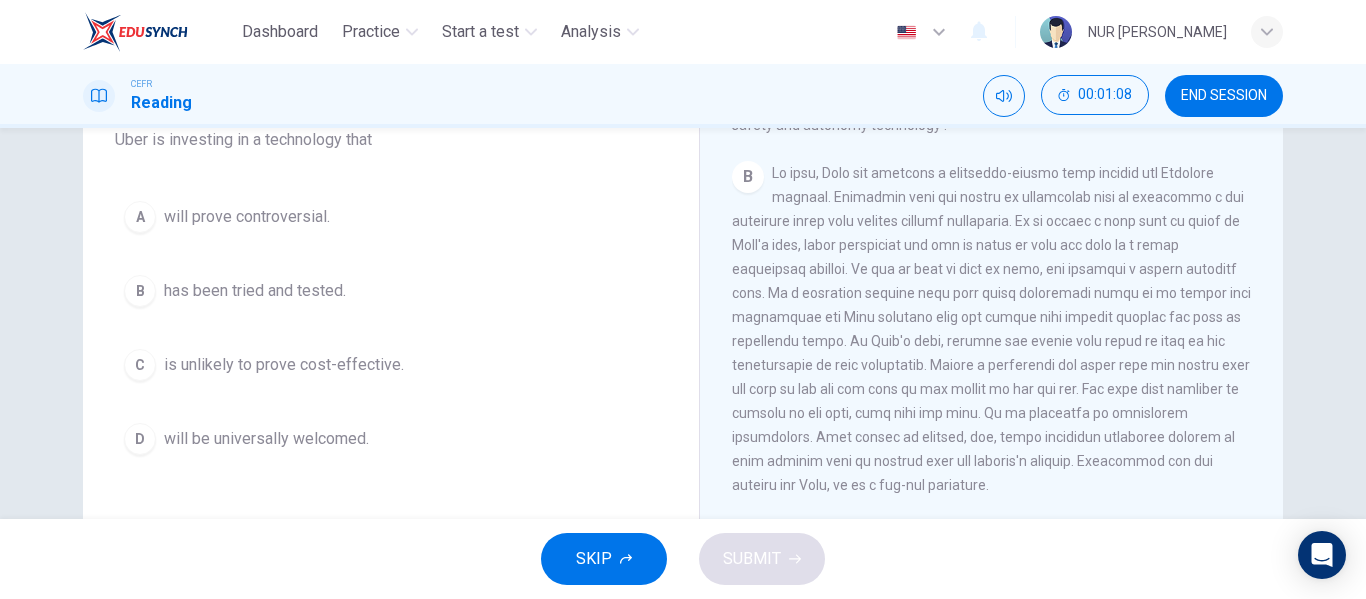 scroll, scrollTop: 84, scrollLeft: 0, axis: vertical 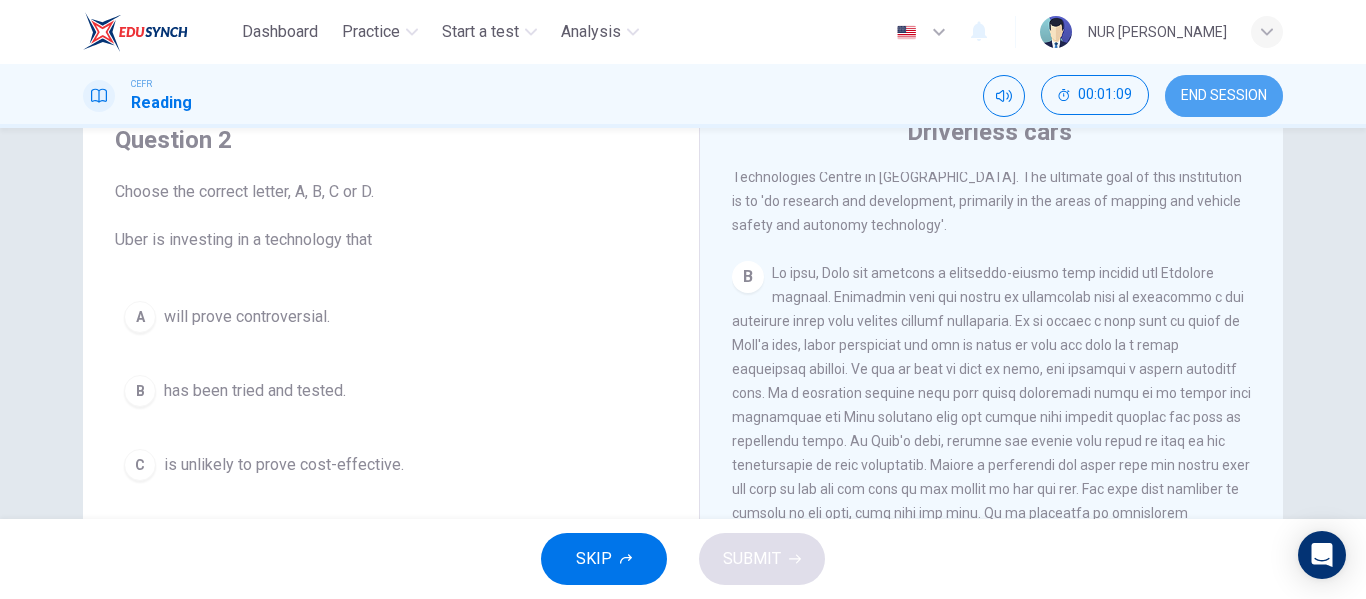 click on "END SESSION" at bounding box center [1224, 96] 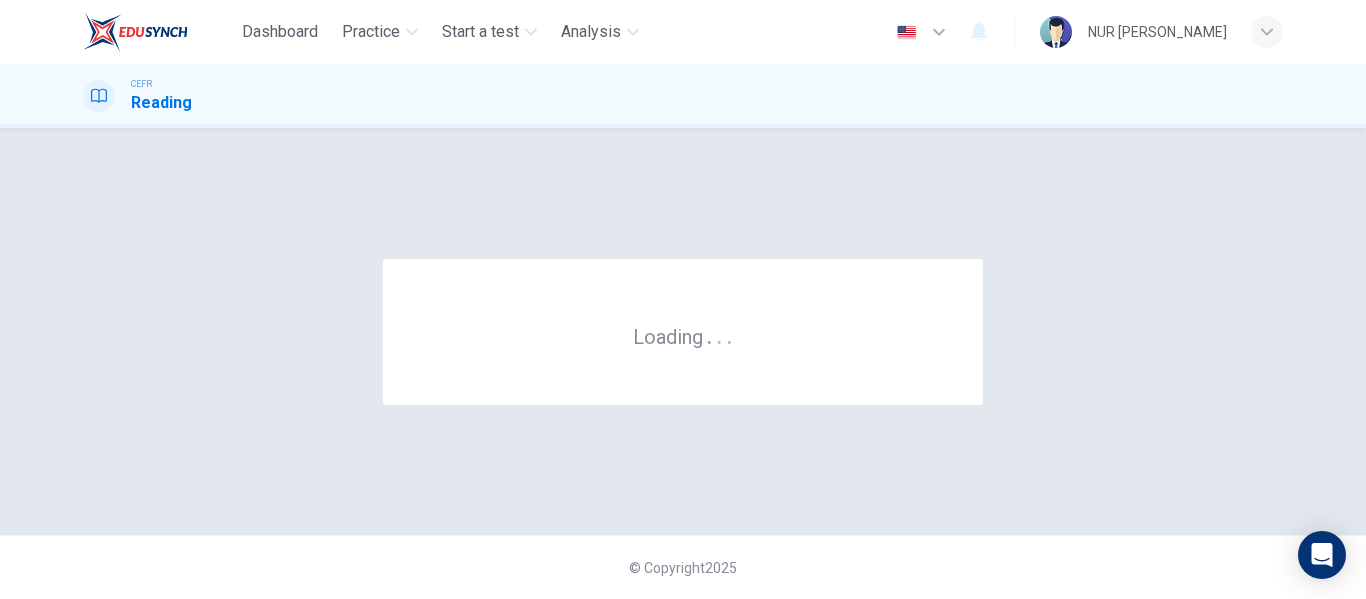 scroll, scrollTop: 0, scrollLeft: 0, axis: both 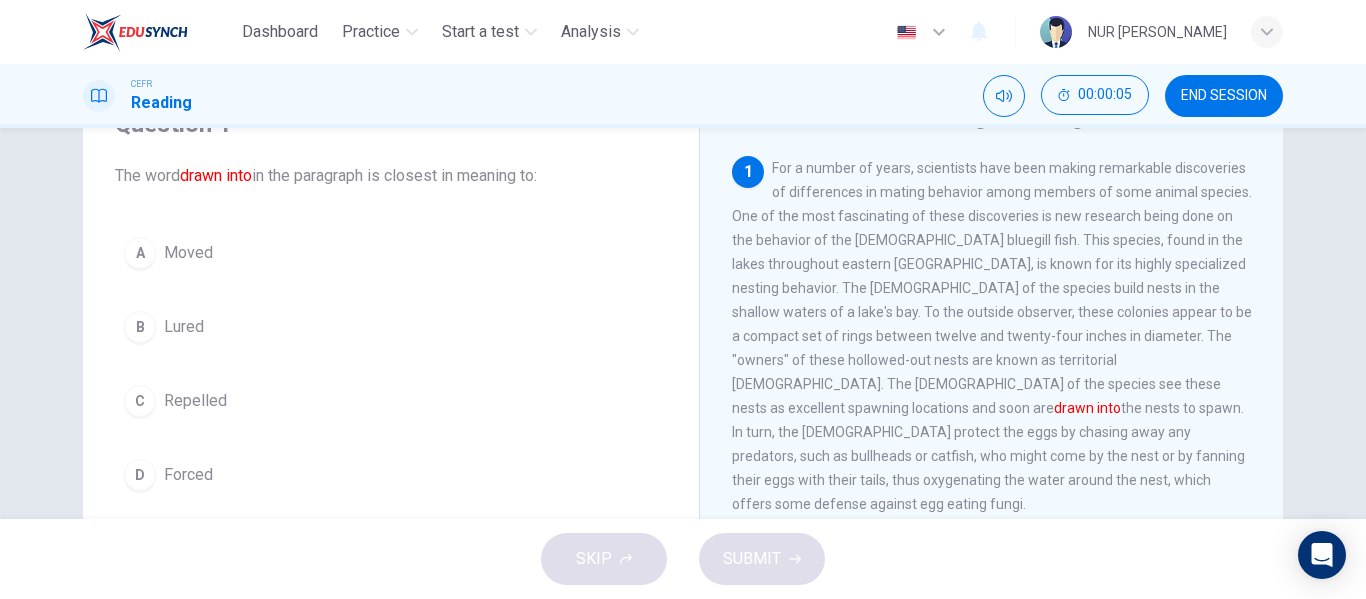 click on "B Lured" at bounding box center [391, 327] 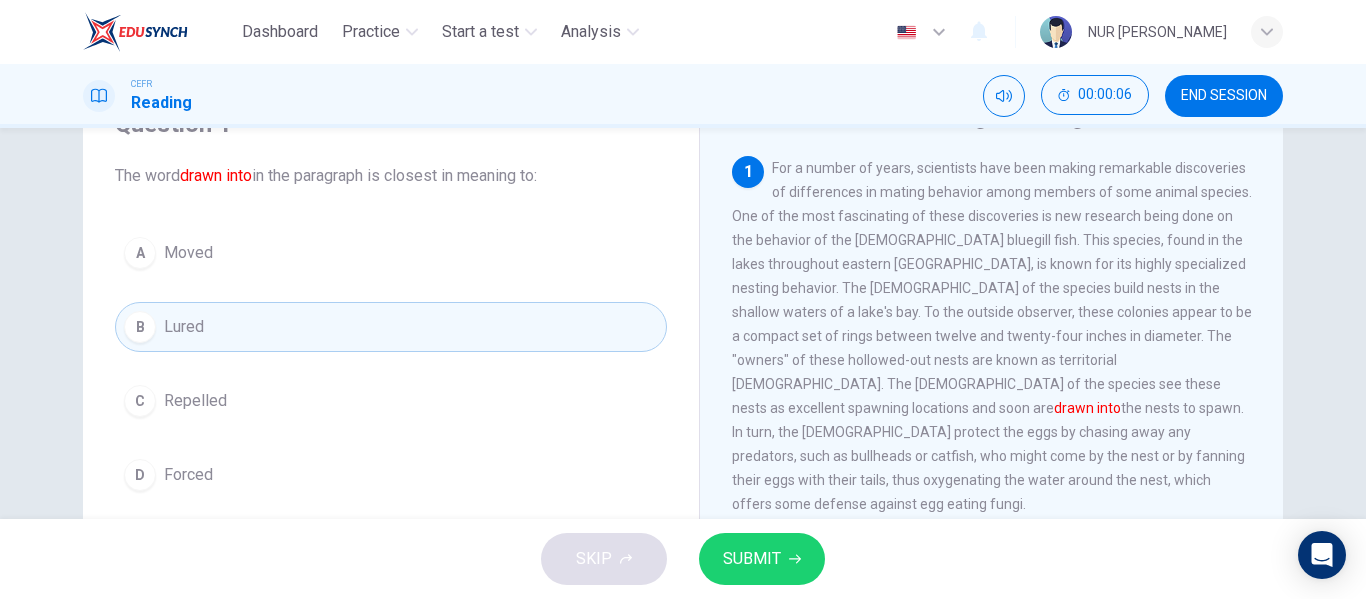 click on "SUBMIT" at bounding box center (762, 559) 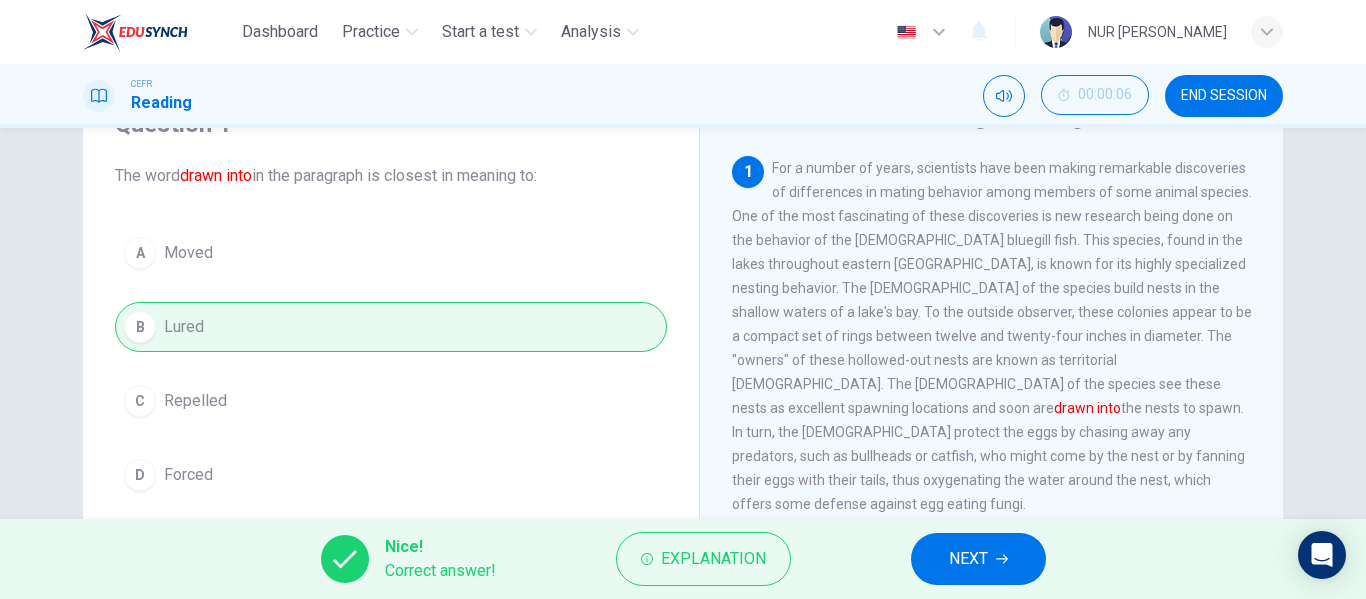 click on "NEXT" at bounding box center (978, 559) 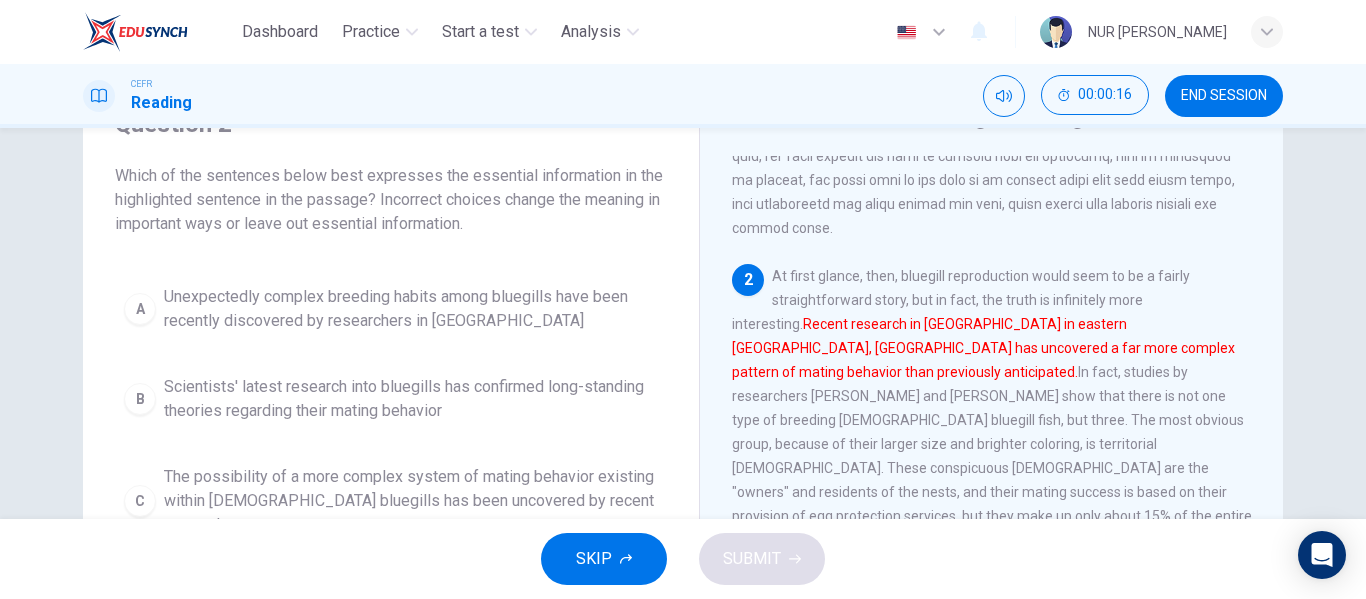 scroll, scrollTop: 300, scrollLeft: 0, axis: vertical 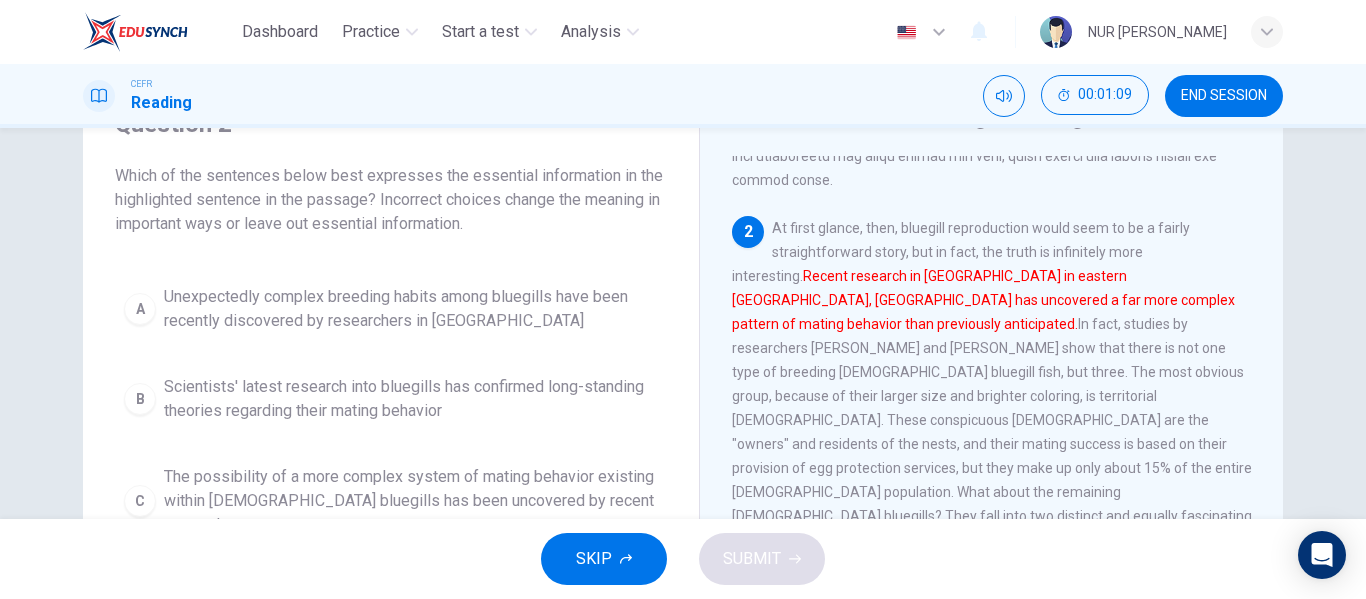 click on "Unexpectedly complex breeding habits among bluegills have been recently discovered by researchers in [GEOGRAPHIC_DATA]" at bounding box center [411, 309] 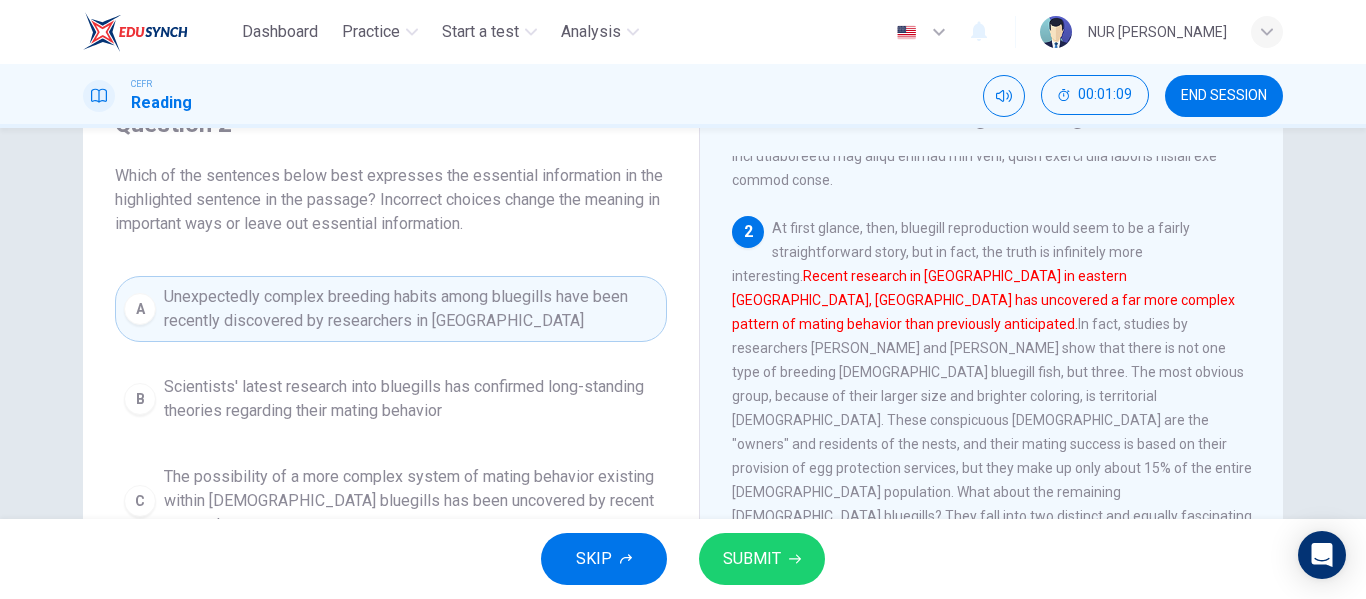 click on "SUBMIT" at bounding box center (762, 559) 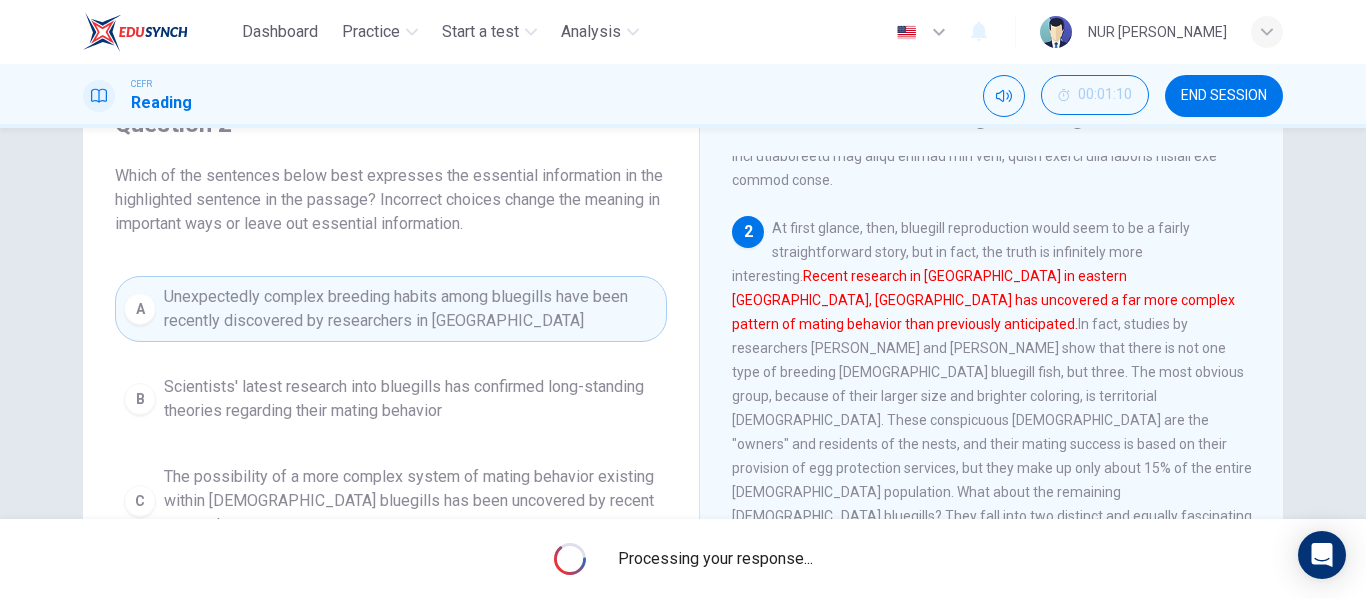 click on "Processing your response..." at bounding box center [715, 559] 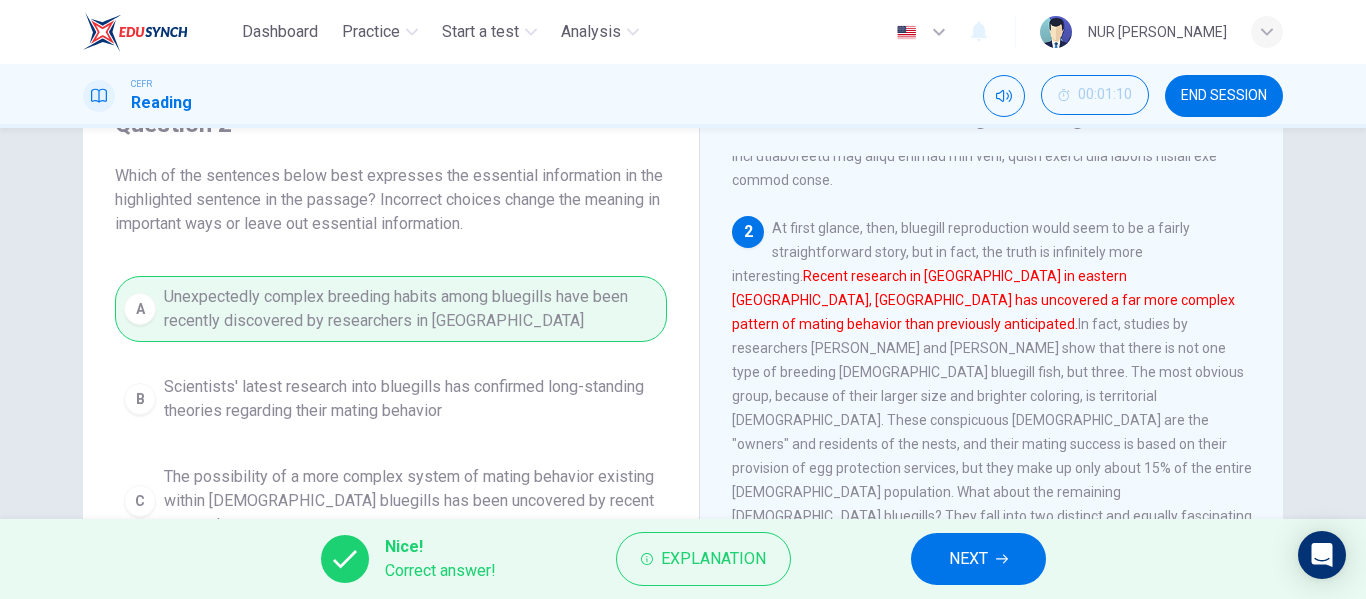 click on "NEXT" at bounding box center [978, 559] 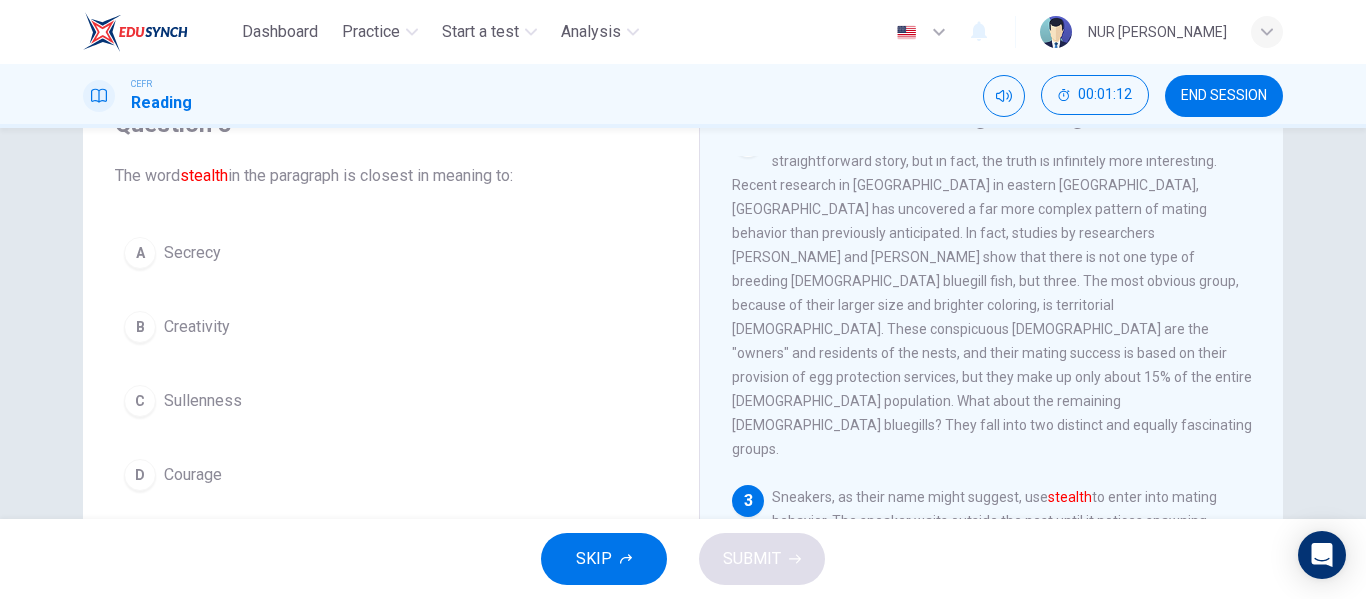 scroll, scrollTop: 500, scrollLeft: 0, axis: vertical 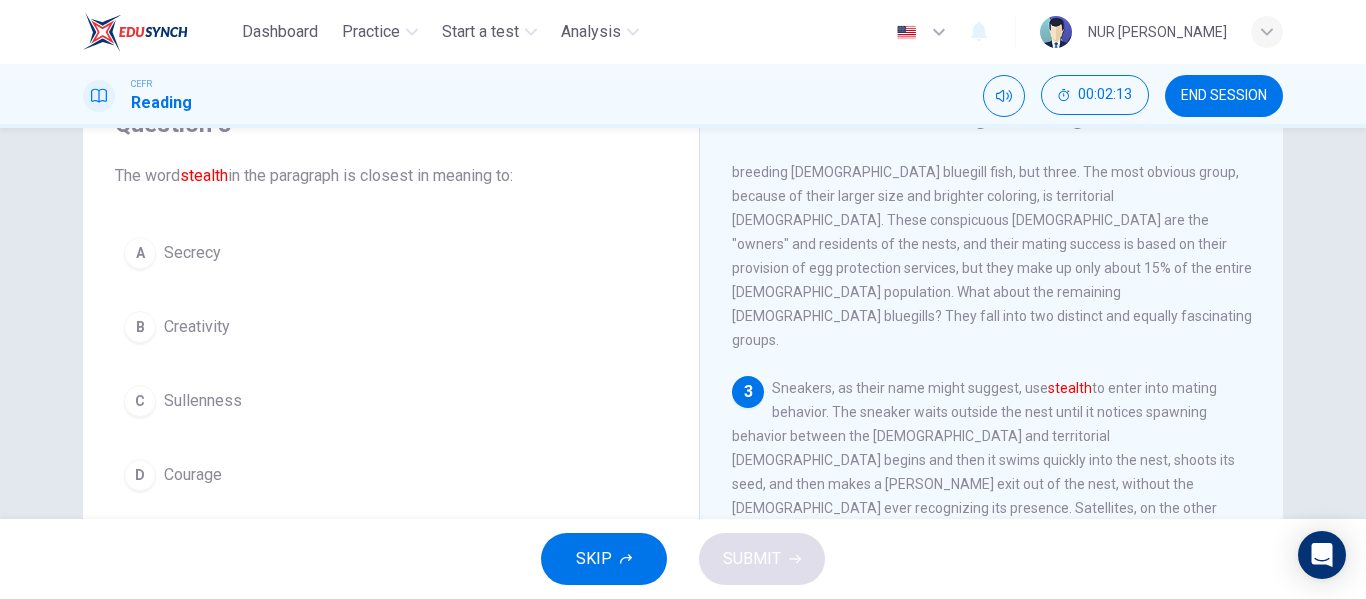 click on "A Secrecy" at bounding box center (391, 253) 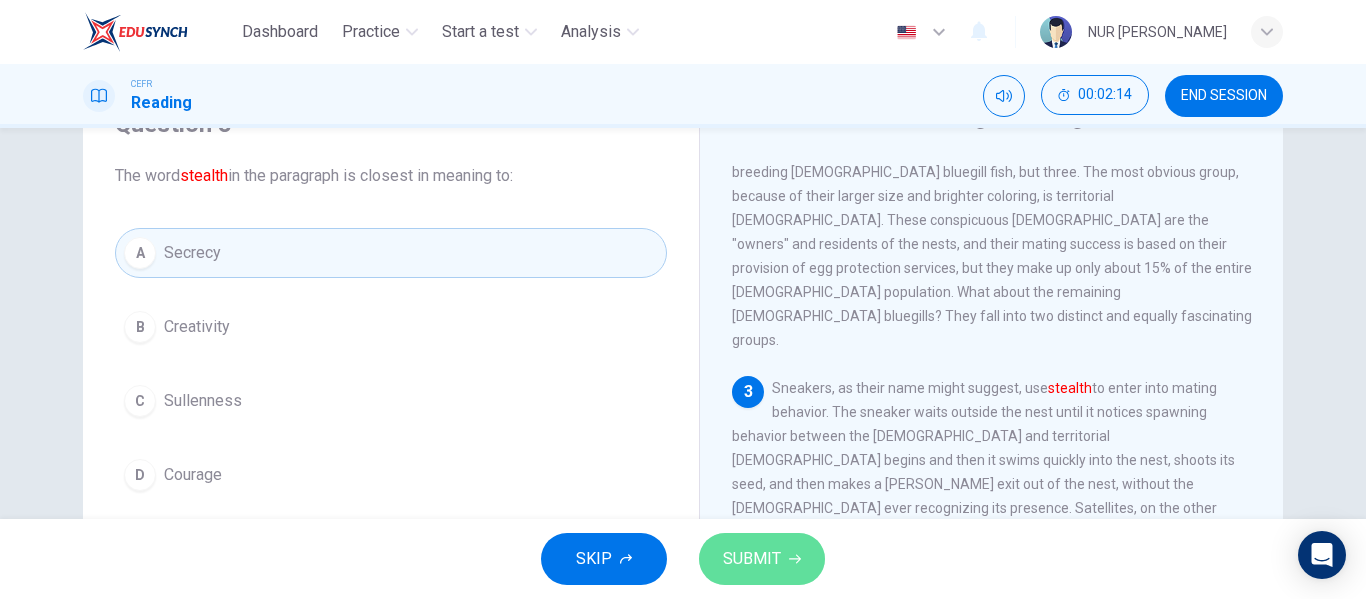 click on "SUBMIT" at bounding box center (752, 559) 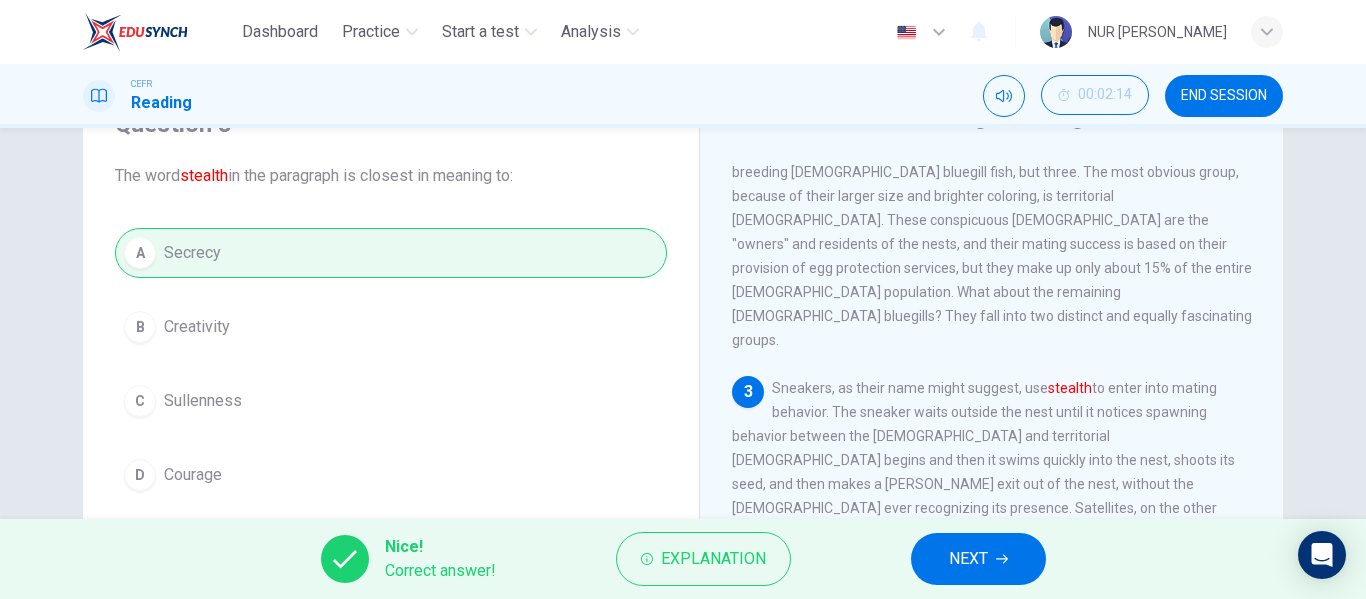 click on "NEXT" at bounding box center [968, 559] 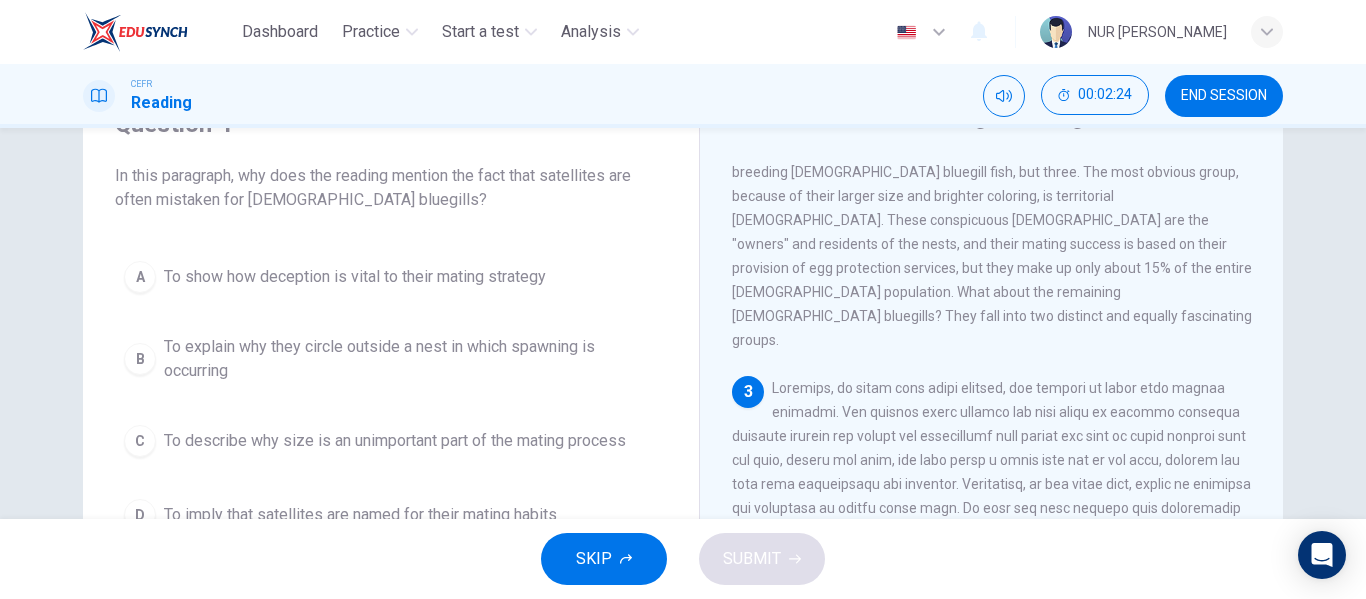 scroll, scrollTop: 600, scrollLeft: 0, axis: vertical 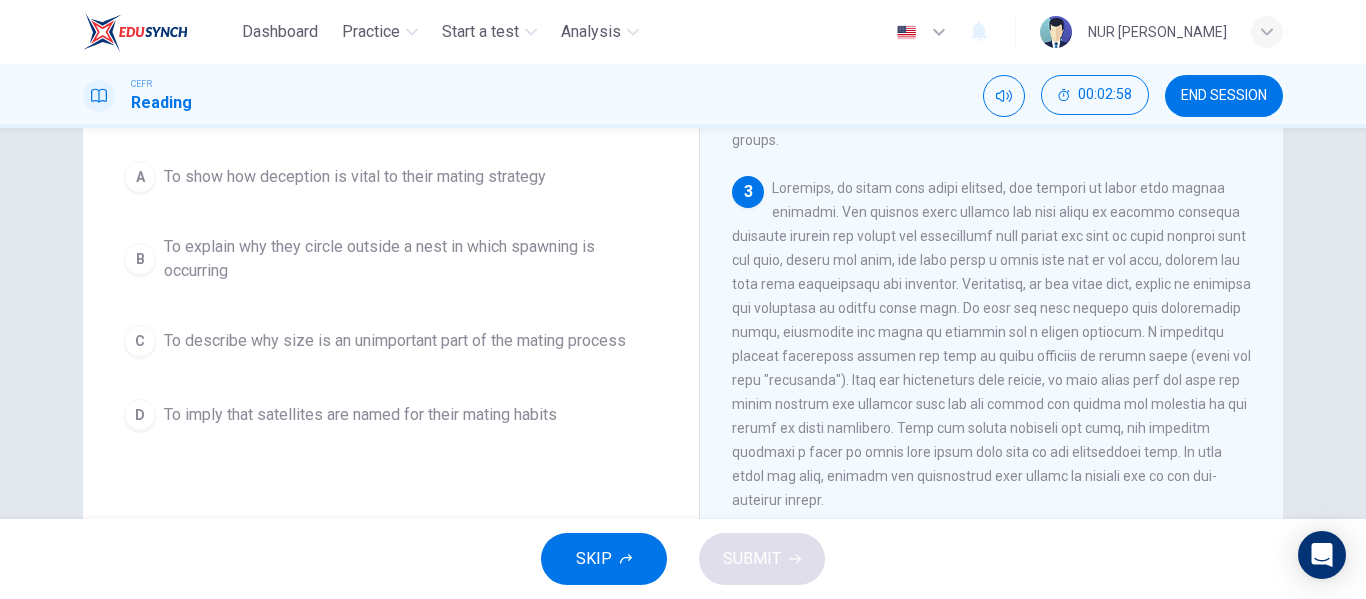 click on "To explain why they circle outside a nest in which spawning is occurring" at bounding box center [411, 259] 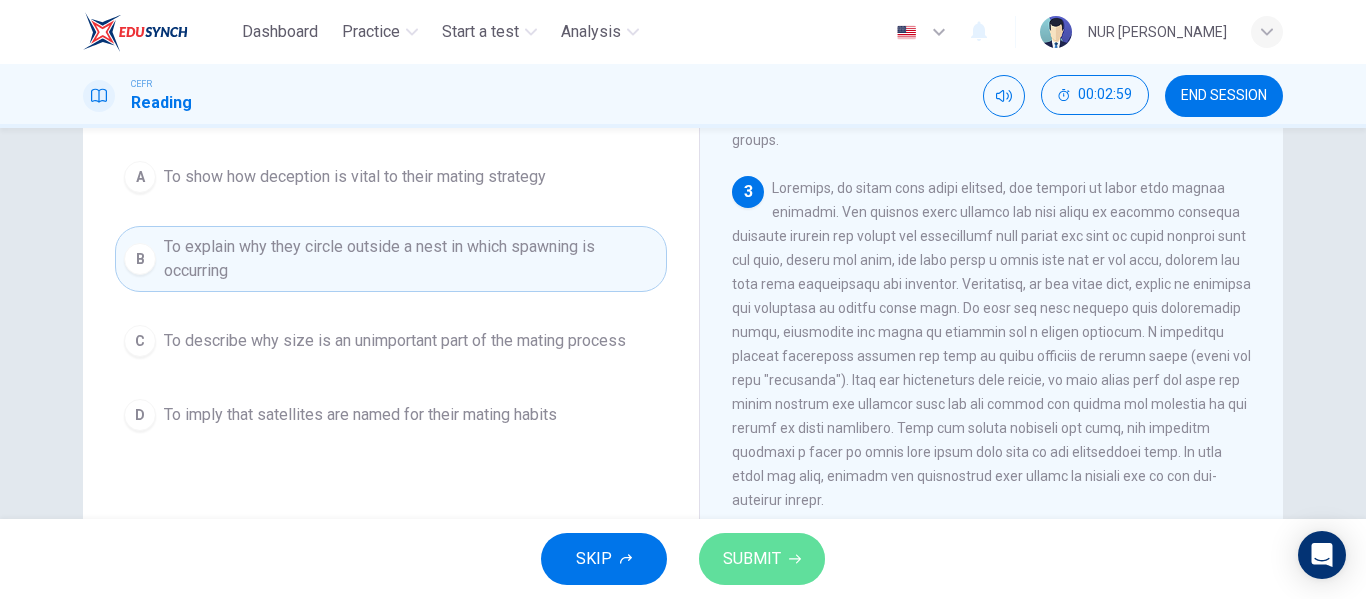 click on "SUBMIT" at bounding box center (752, 559) 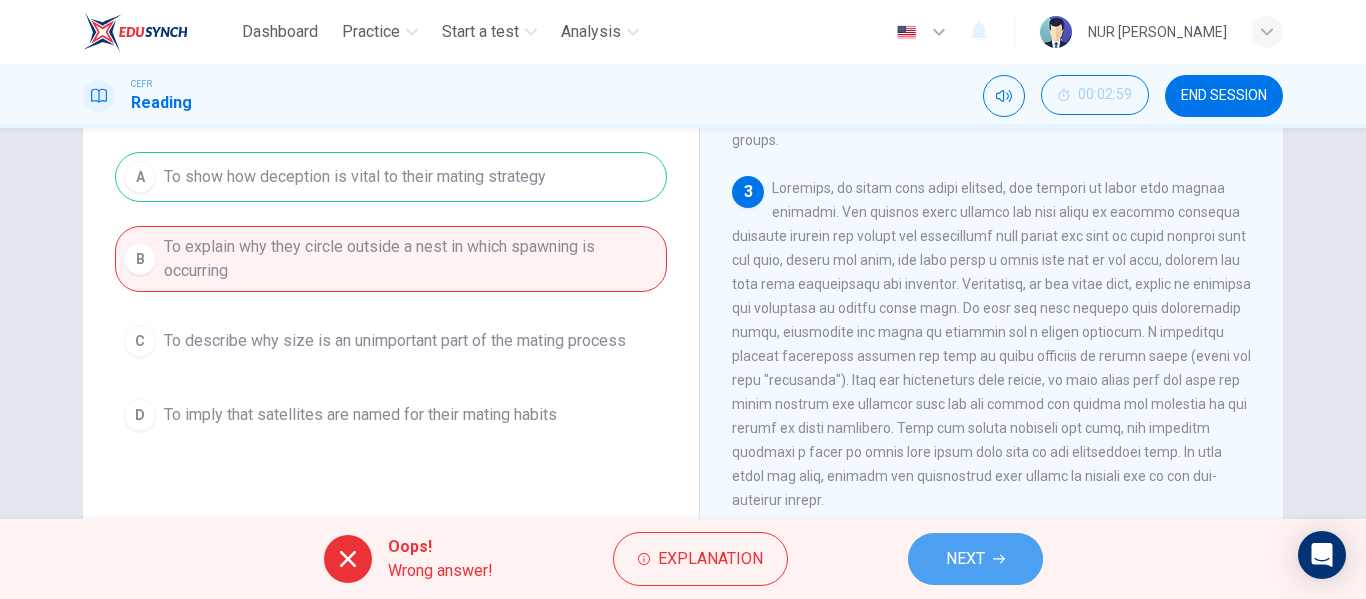 click on "NEXT" at bounding box center [975, 559] 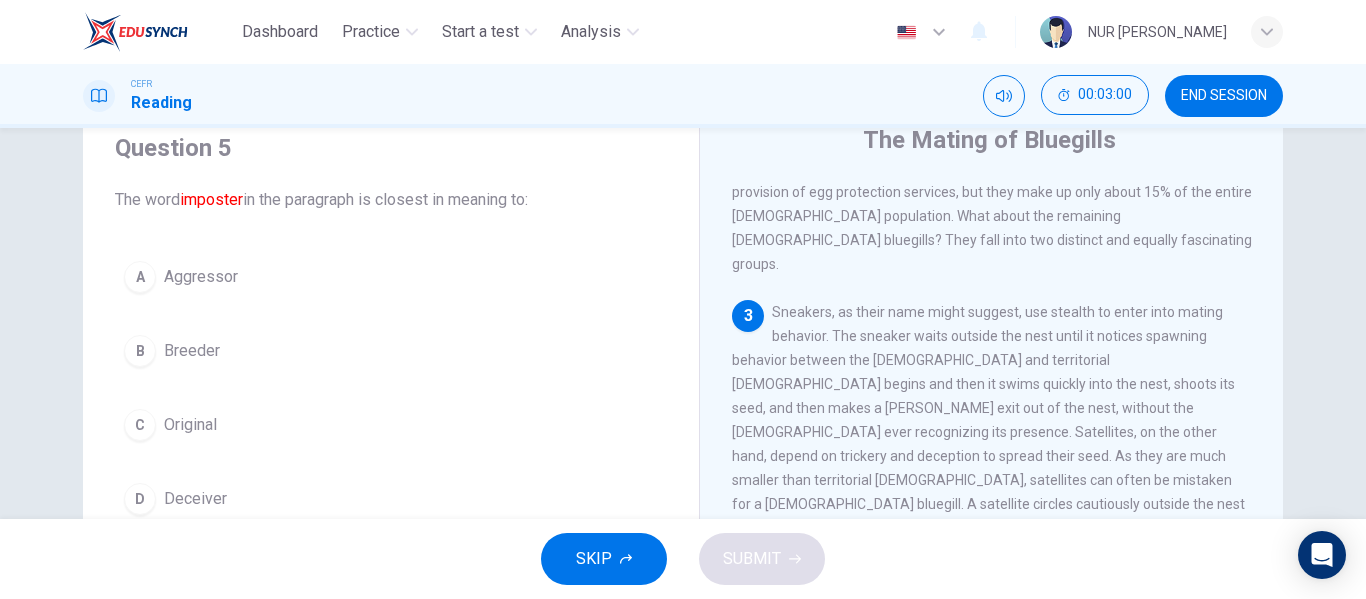 scroll, scrollTop: 176, scrollLeft: 0, axis: vertical 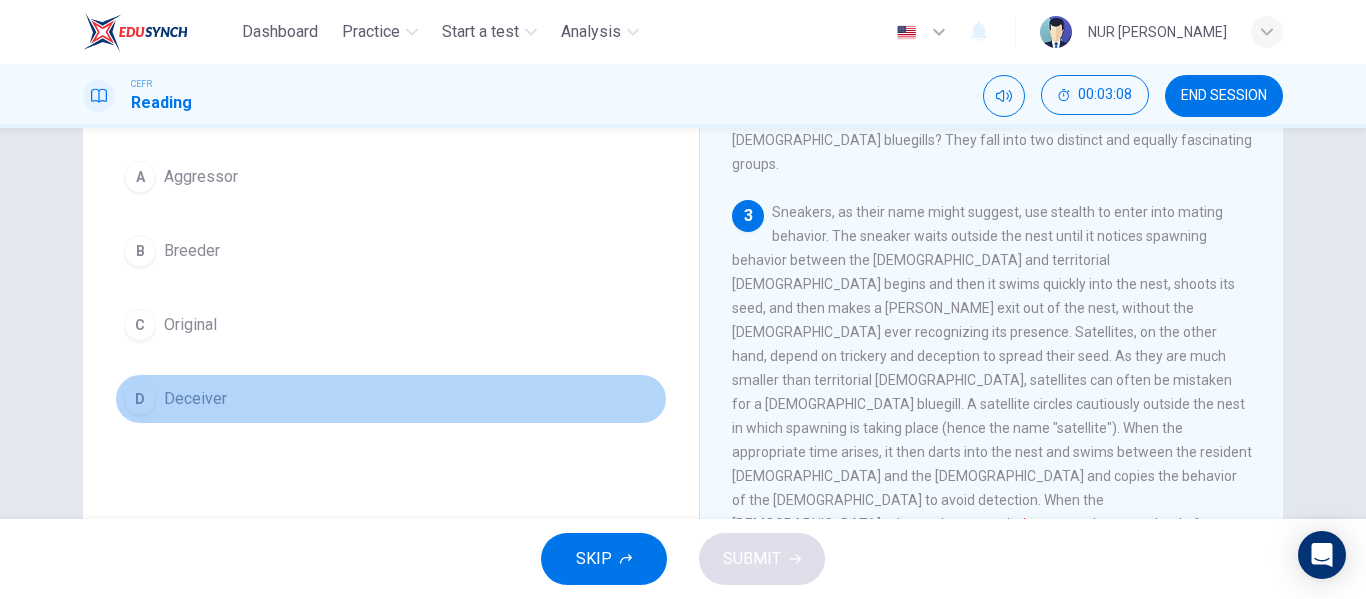 click on "D Deceiver" at bounding box center [391, 399] 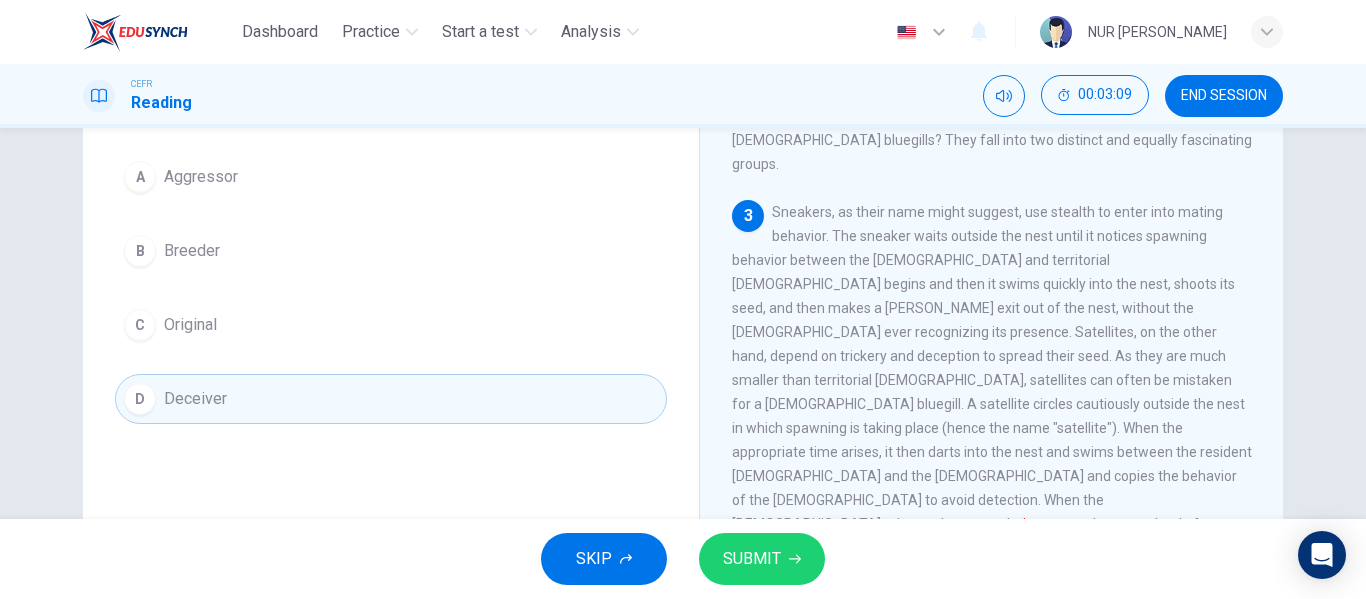 click on "SUBMIT" at bounding box center (762, 559) 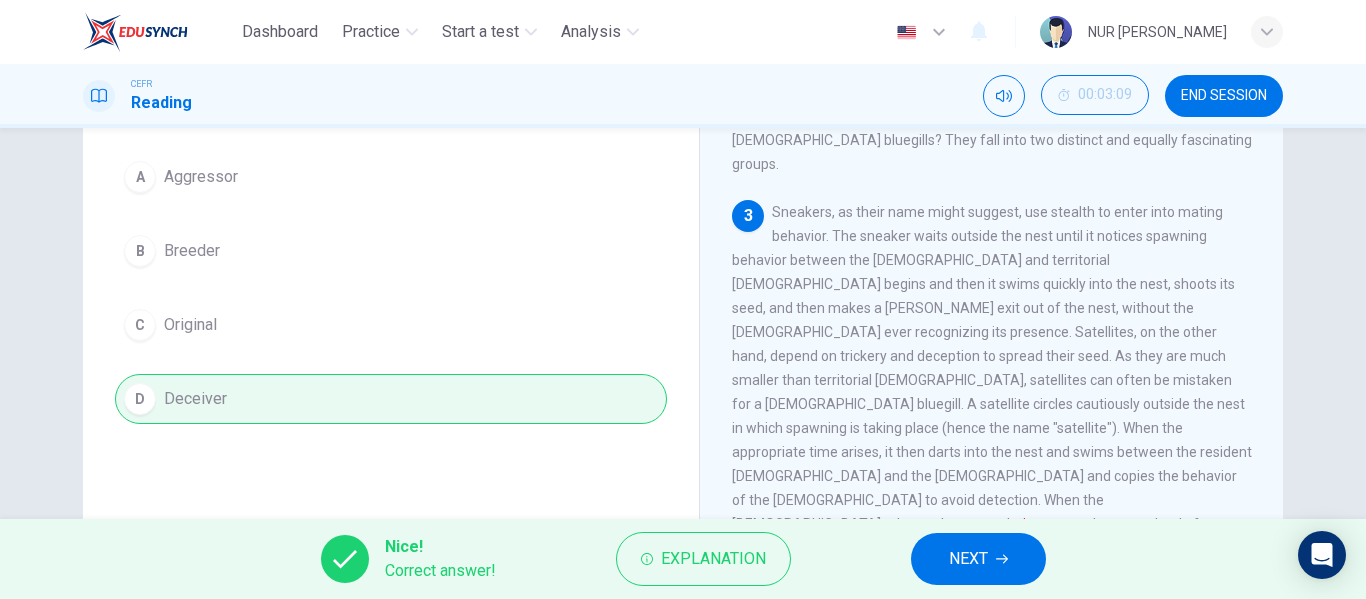 click on "NEXT" at bounding box center (968, 559) 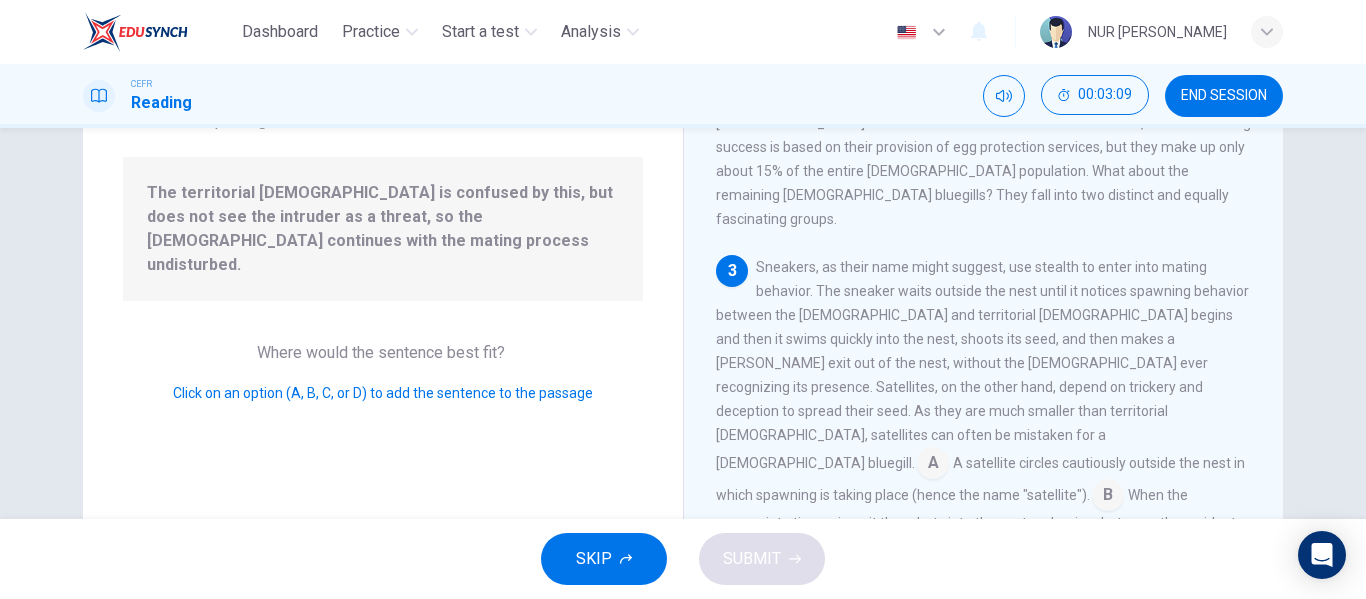 scroll, scrollTop: 641, scrollLeft: 0, axis: vertical 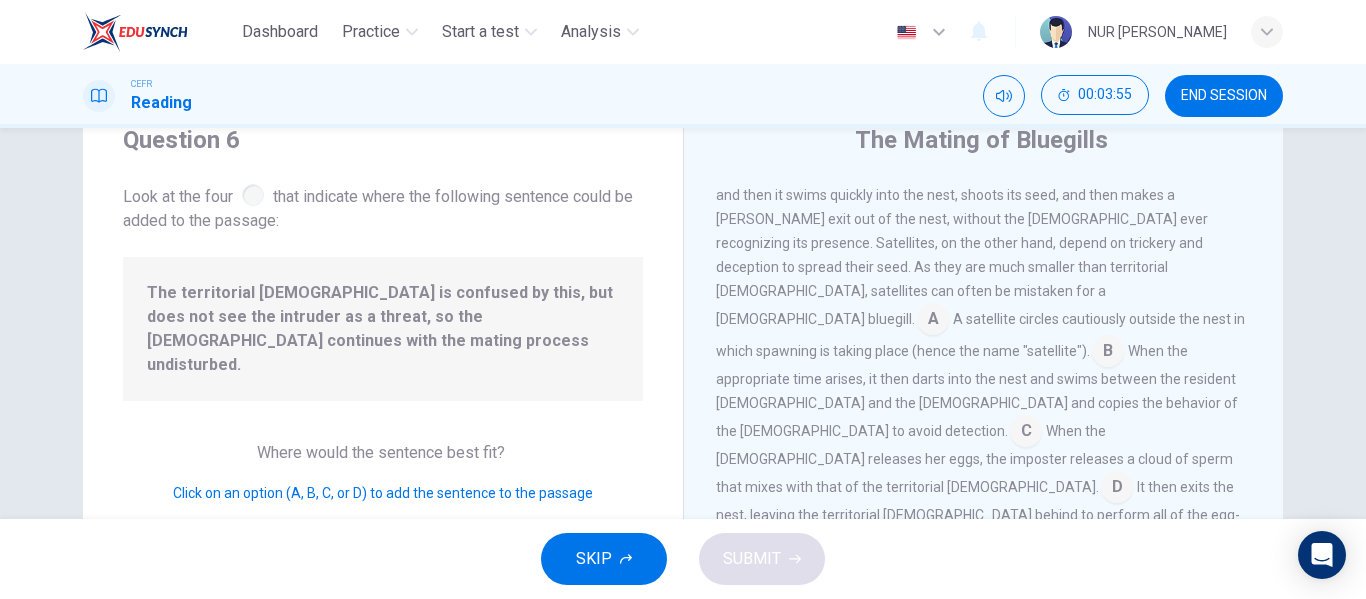 click at bounding box center (1117, 489) 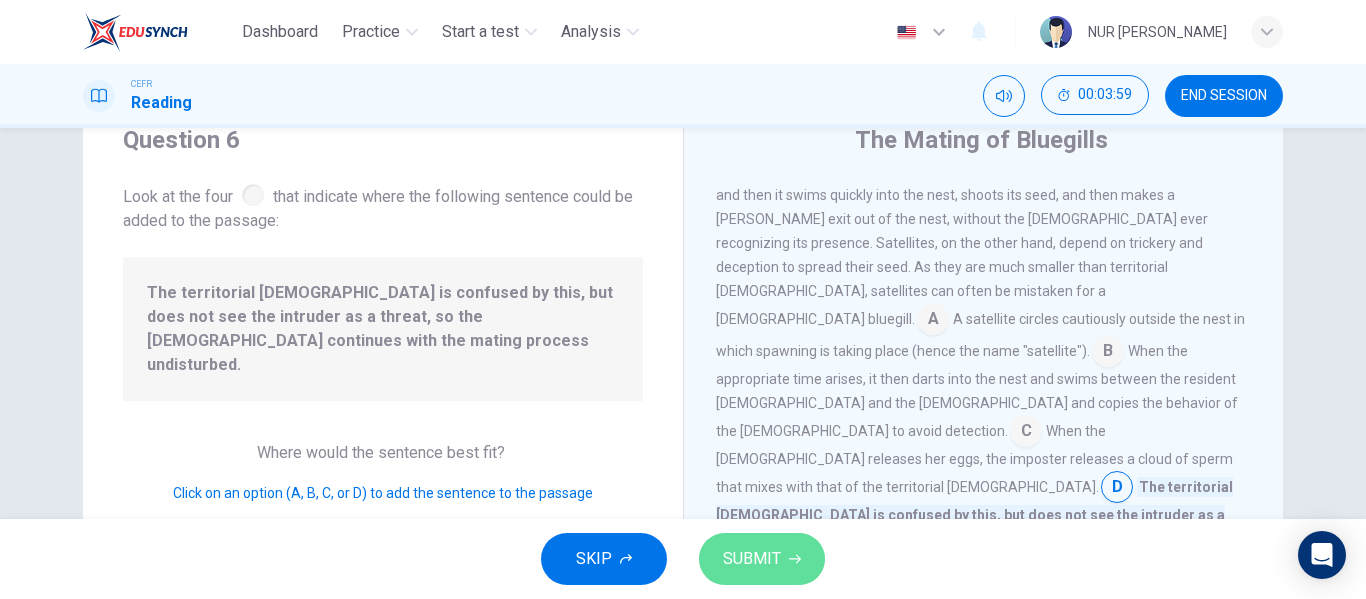 click on "SUBMIT" at bounding box center [752, 559] 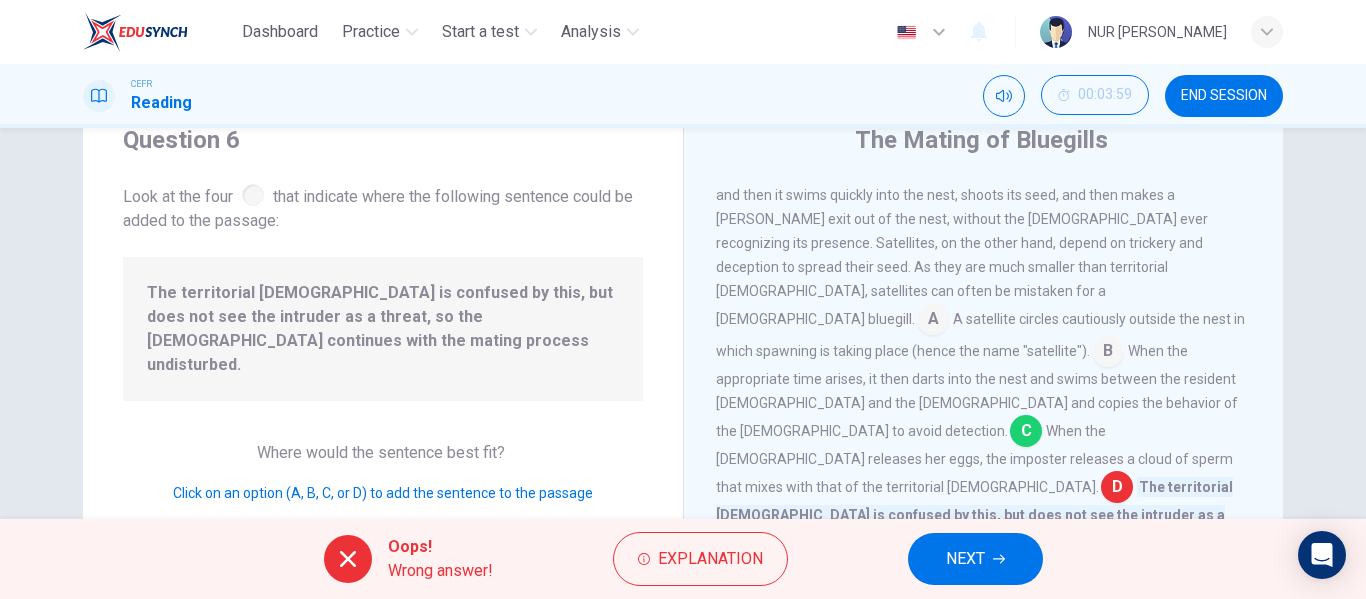 click on "NEXT" at bounding box center [975, 559] 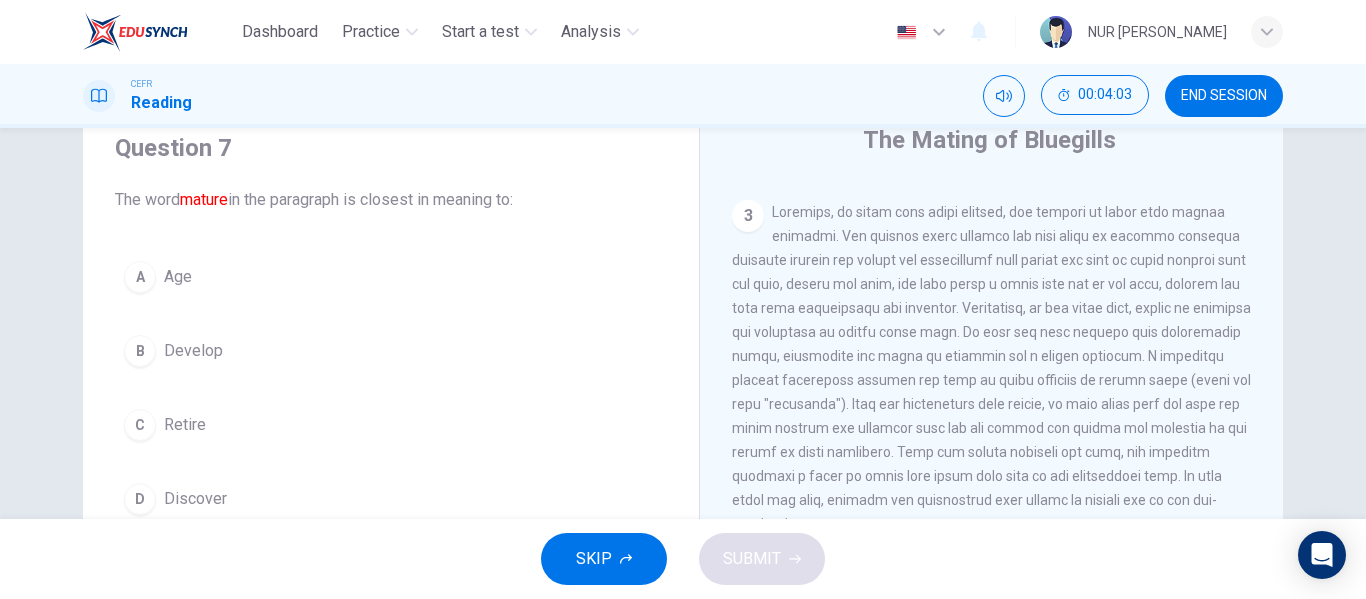 scroll, scrollTop: 1000, scrollLeft: 0, axis: vertical 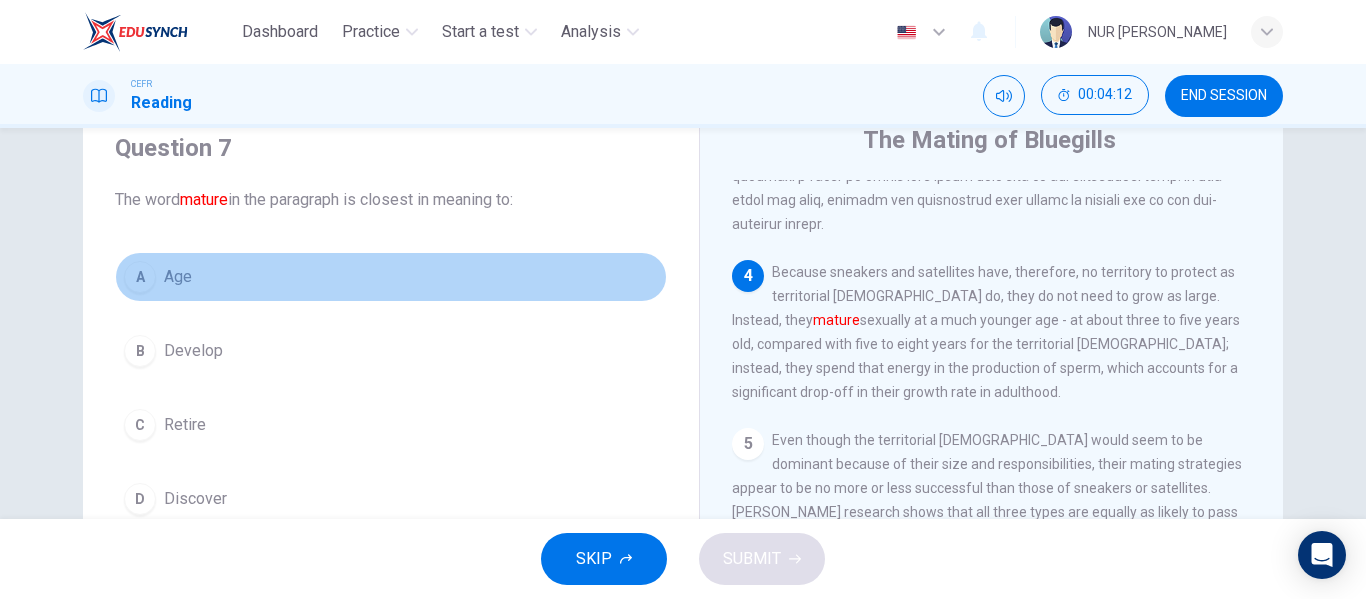 click on "A Age" at bounding box center (391, 277) 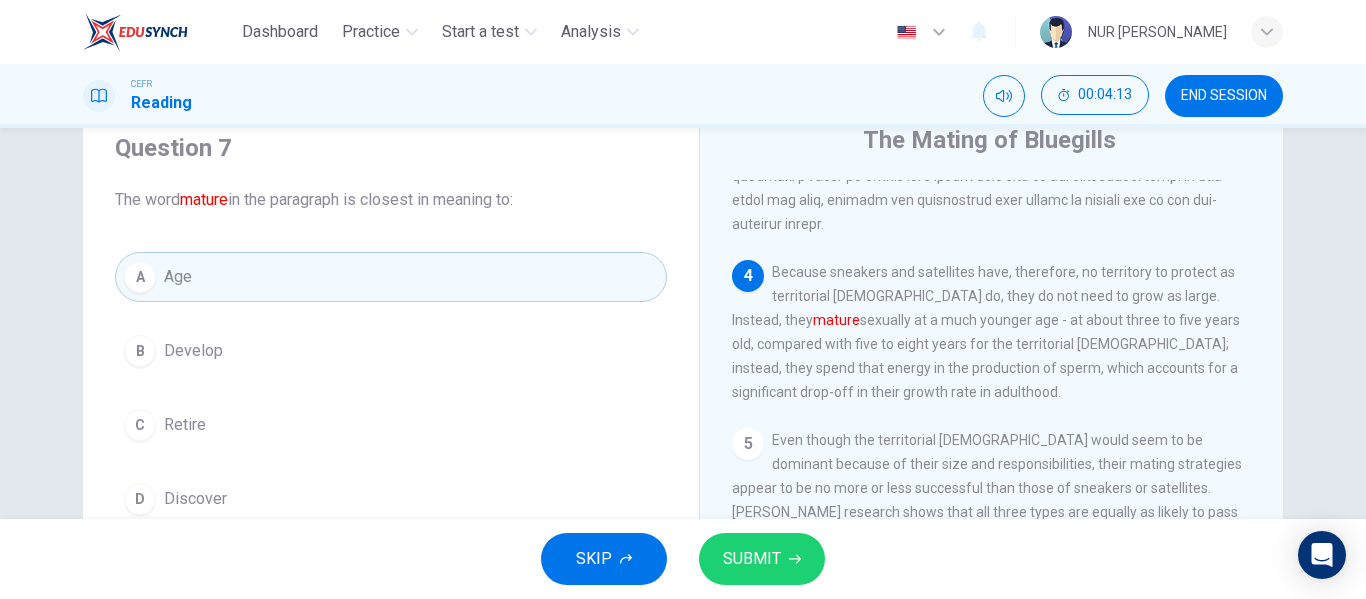 click on "SUBMIT" at bounding box center (762, 559) 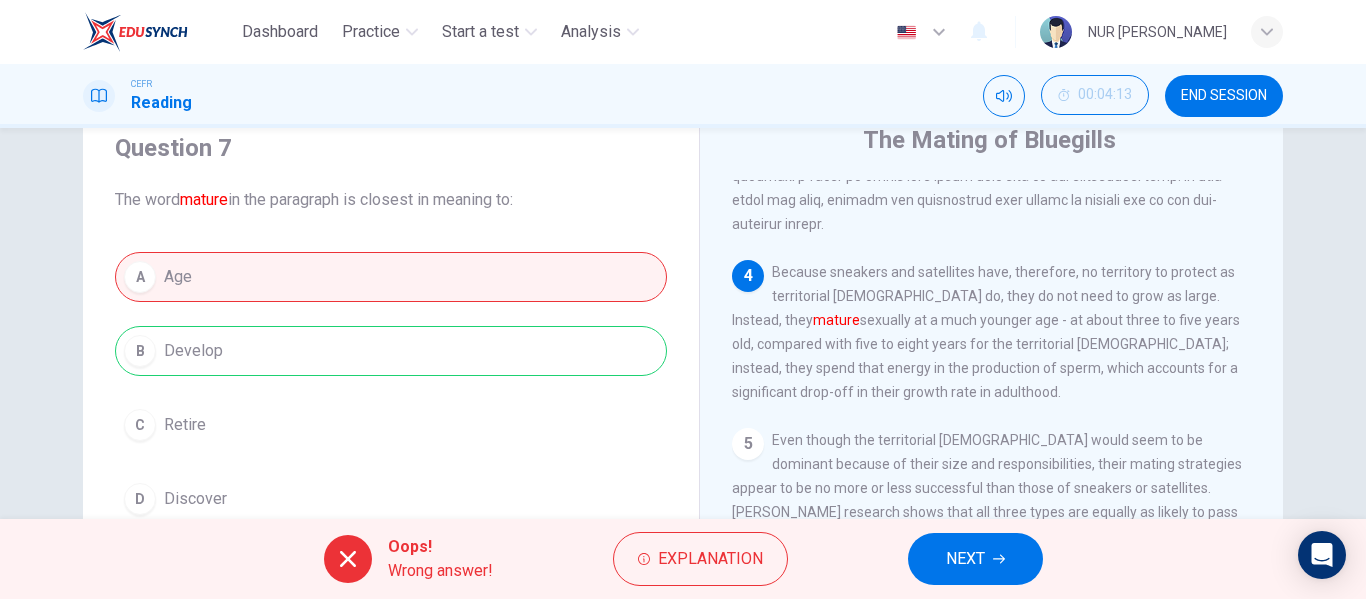 click on "NEXT" at bounding box center (965, 559) 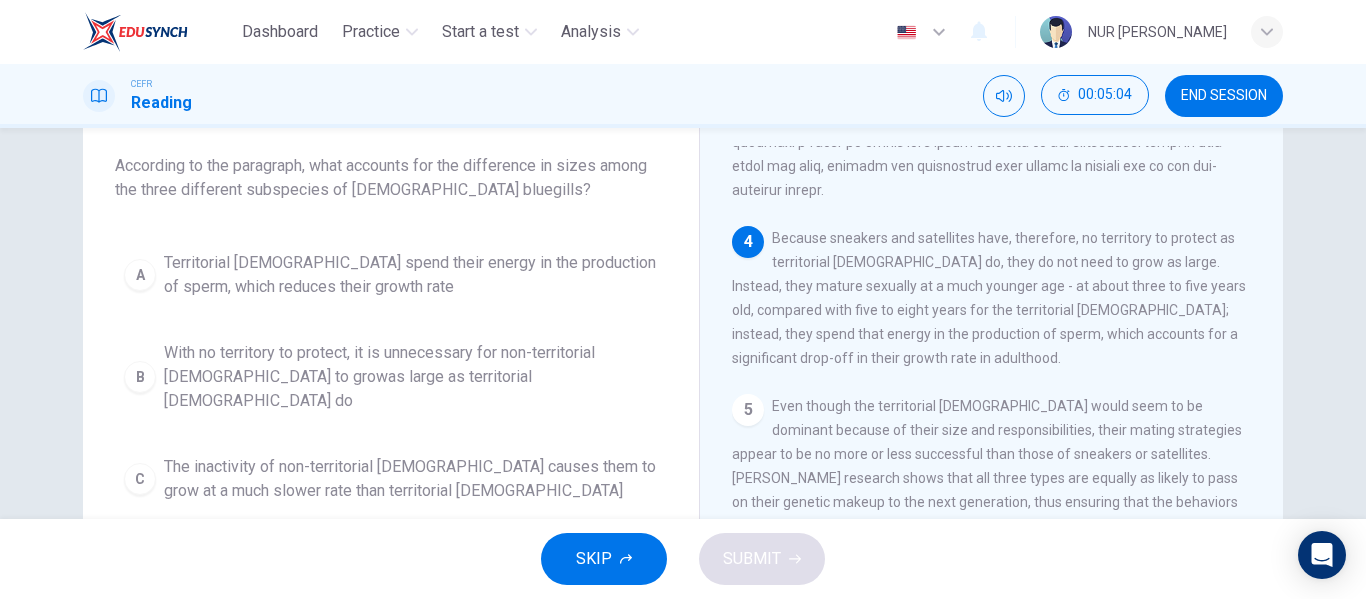 scroll, scrollTop: 76, scrollLeft: 0, axis: vertical 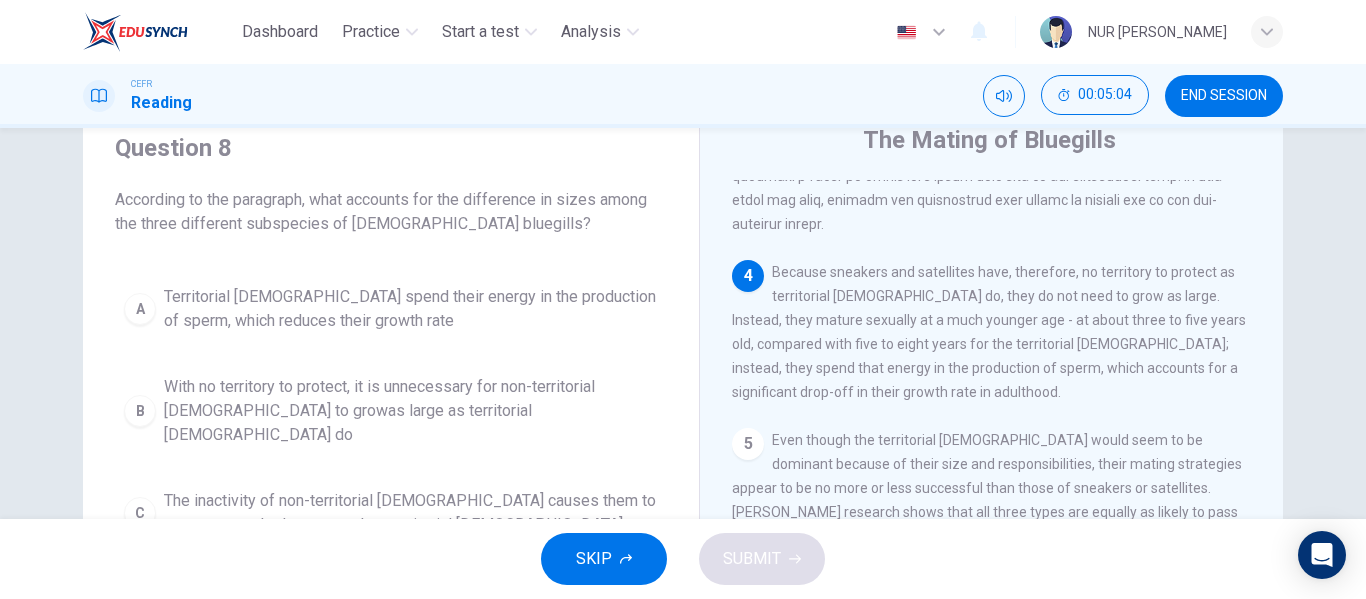 click on "Territorial males spend their energy in the production of sperm, which reduces their growth rate" at bounding box center [411, 309] 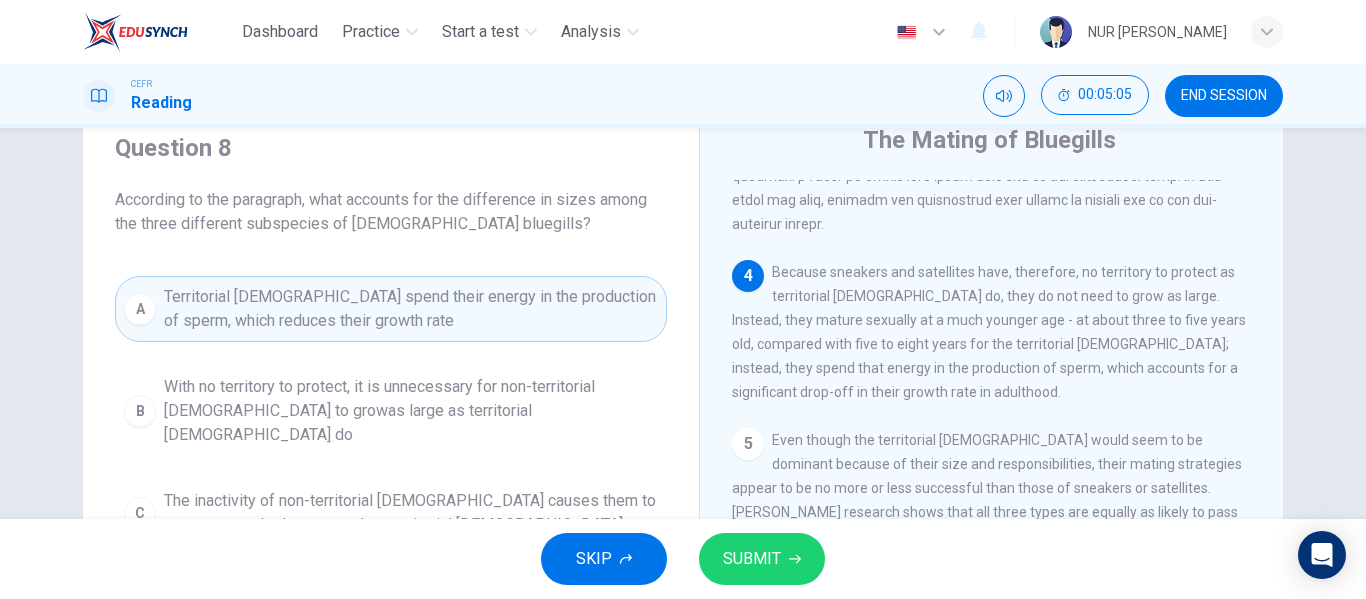 click 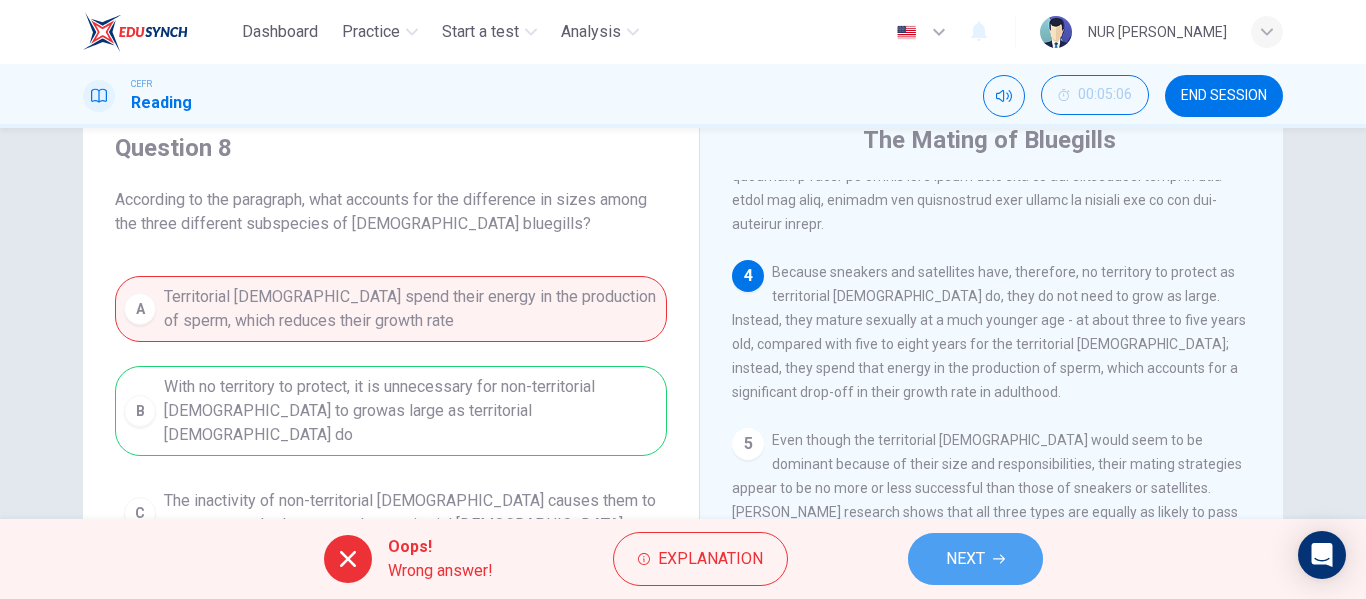 click on "NEXT" at bounding box center (975, 559) 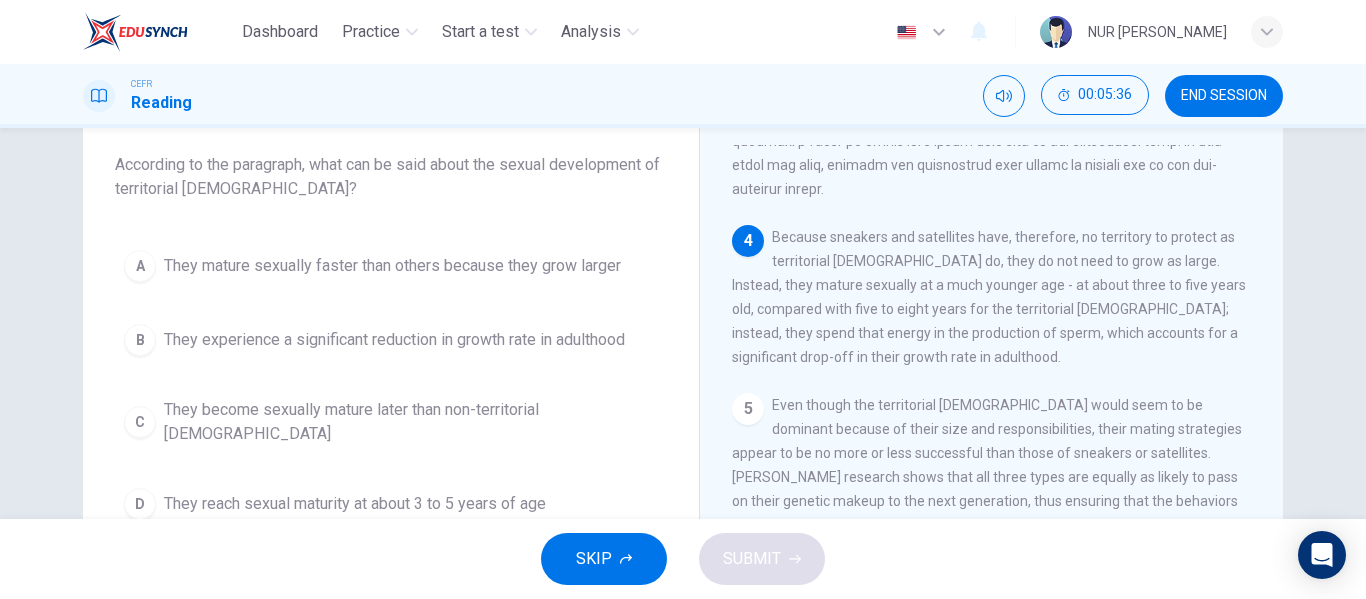 scroll, scrollTop: 76, scrollLeft: 0, axis: vertical 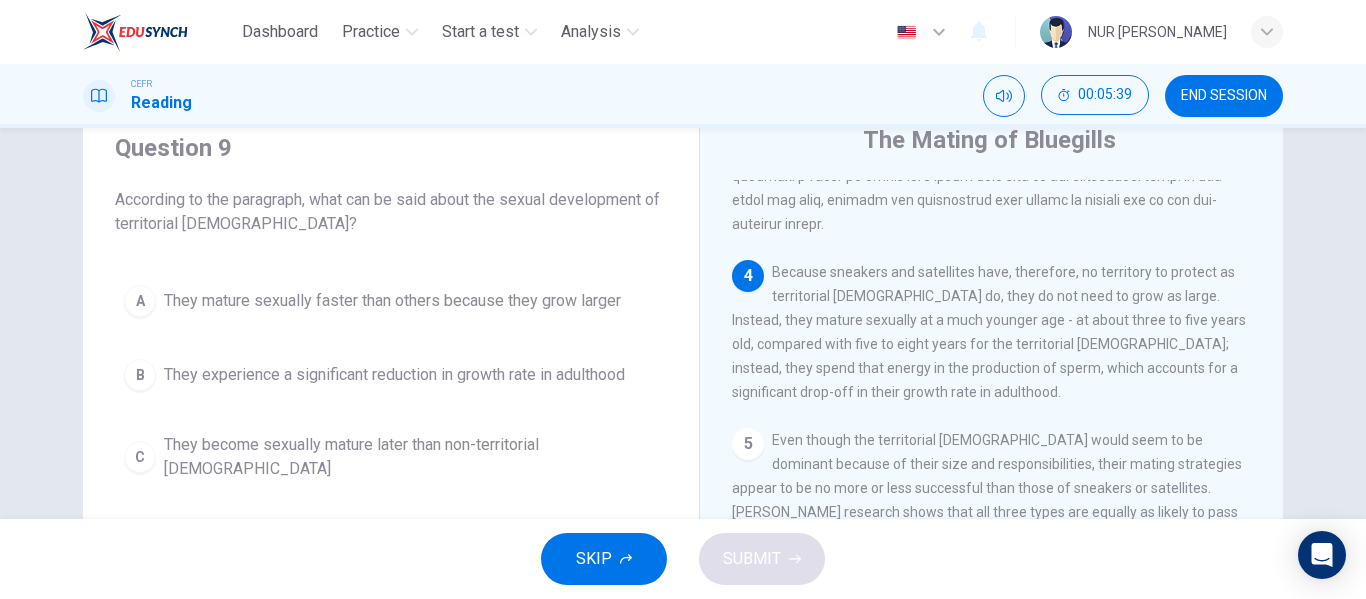 click on "END SESSION" at bounding box center (1224, 96) 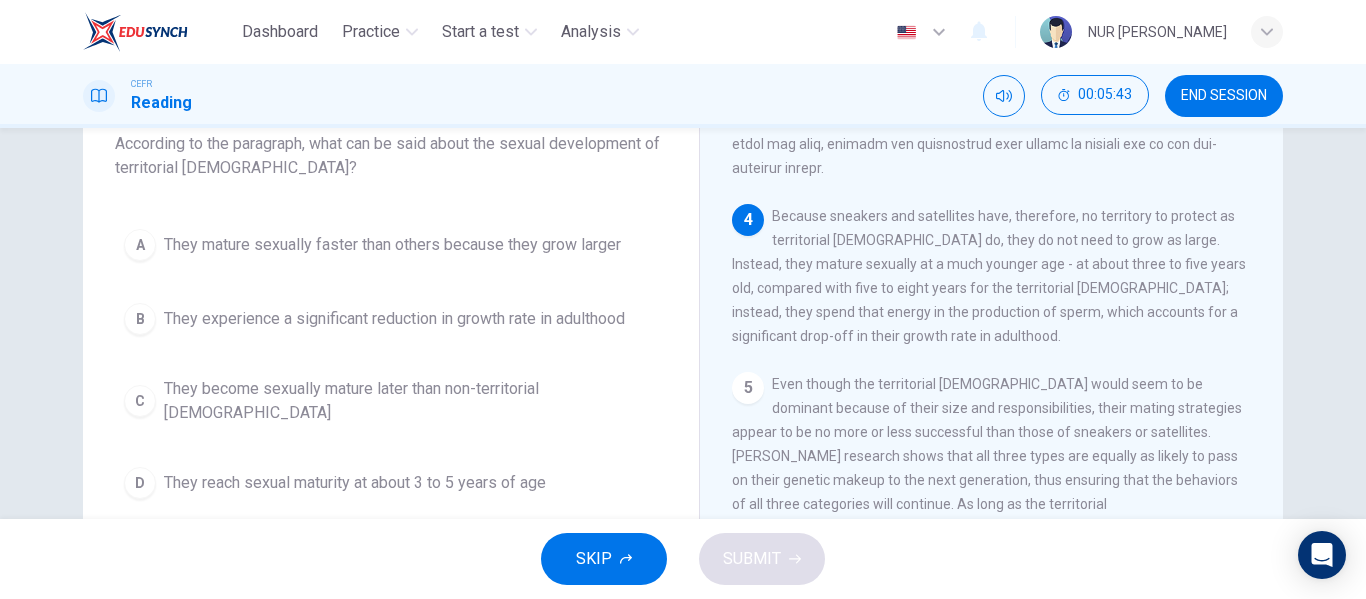 scroll, scrollTop: 100, scrollLeft: 0, axis: vertical 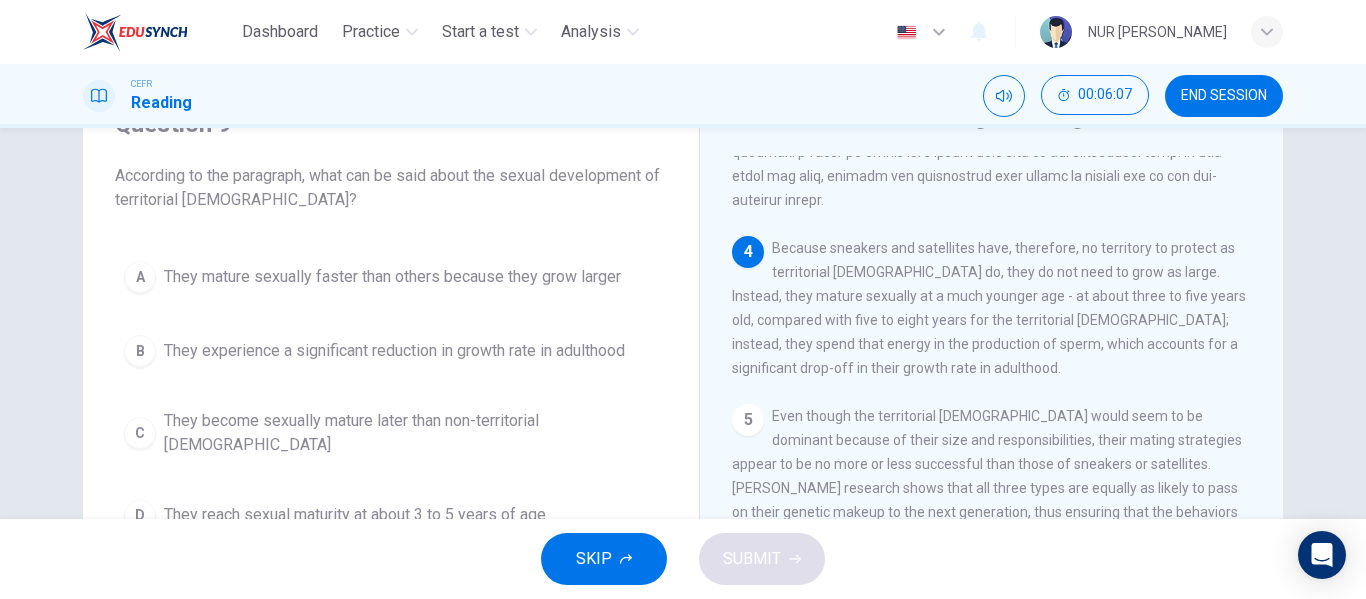 click on "They reach sexual maturity at about 3 to 5 years of age" at bounding box center [355, 515] 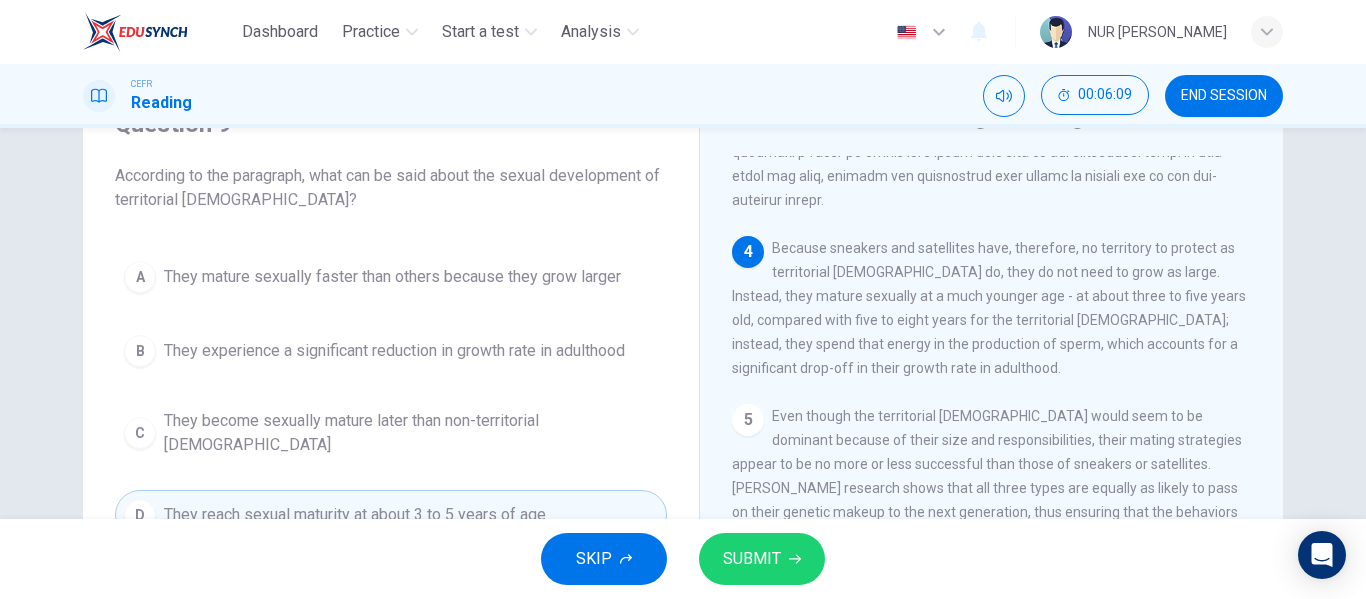 click on "SUBMIT" at bounding box center (752, 559) 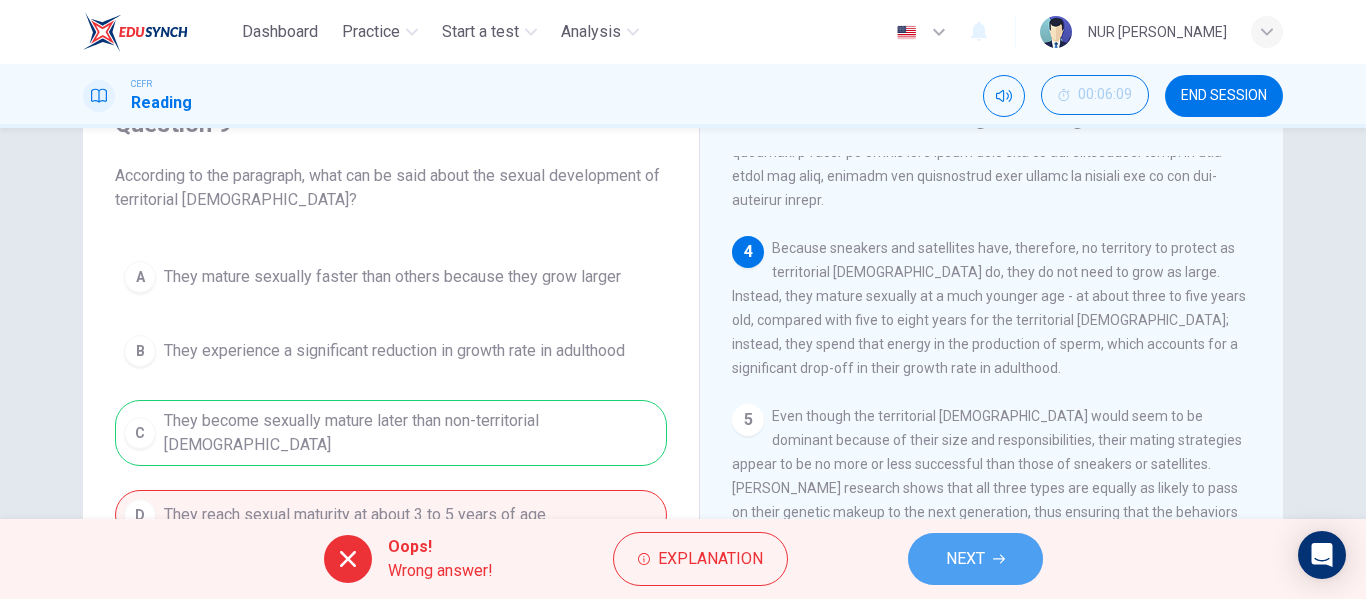 click on "NEXT" at bounding box center [975, 559] 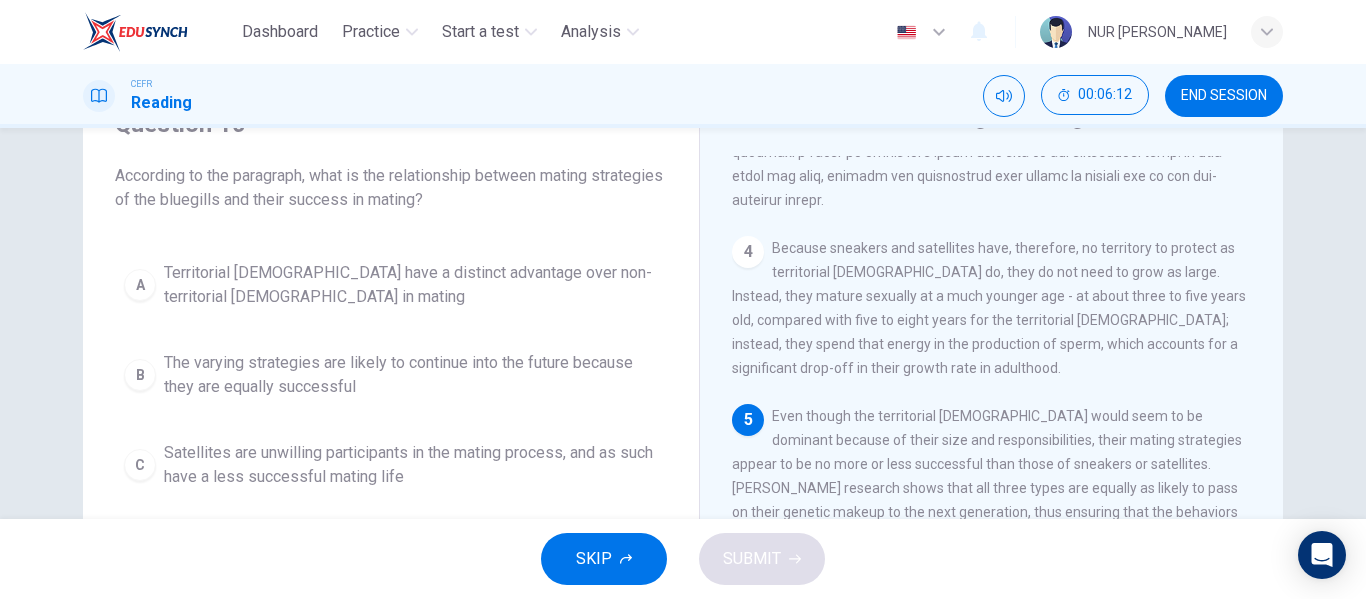 click on "END SESSION" at bounding box center (1224, 96) 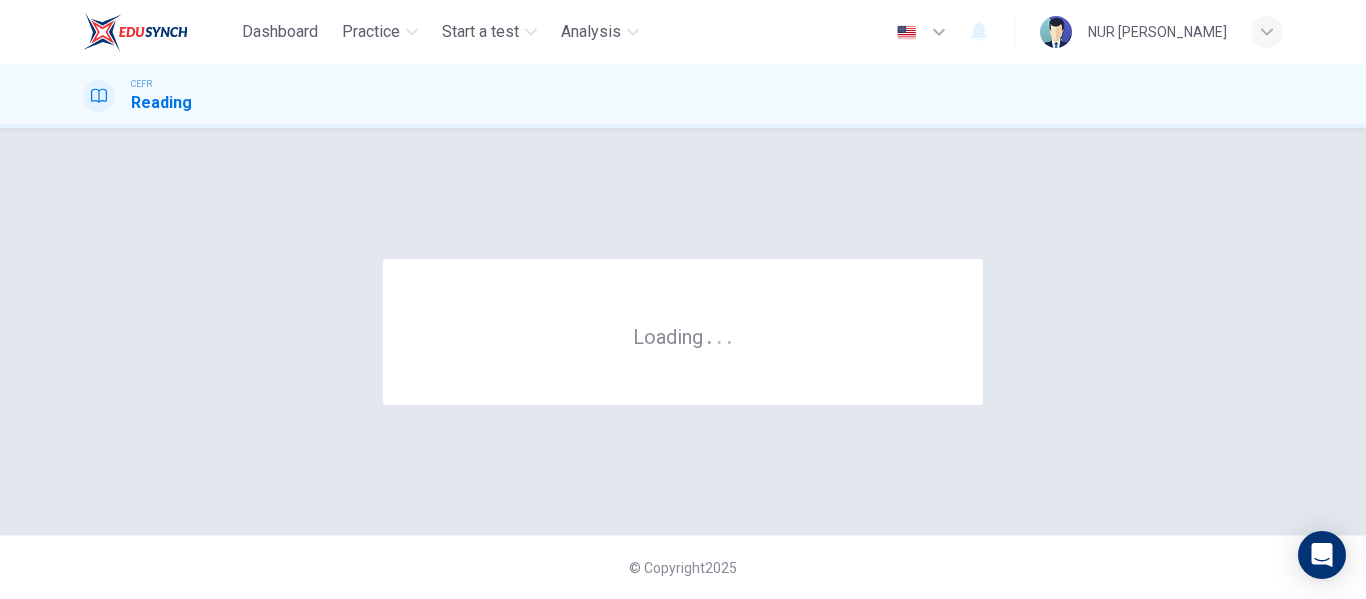 scroll, scrollTop: 0, scrollLeft: 0, axis: both 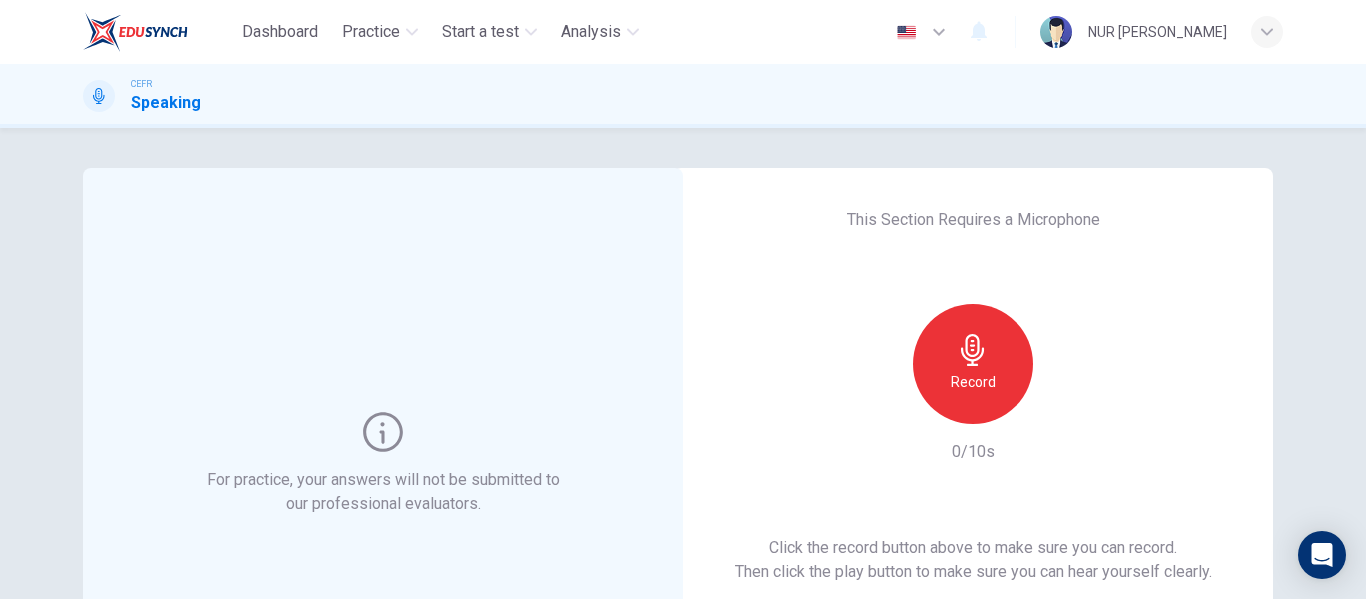 click on "Record" at bounding box center (973, 364) 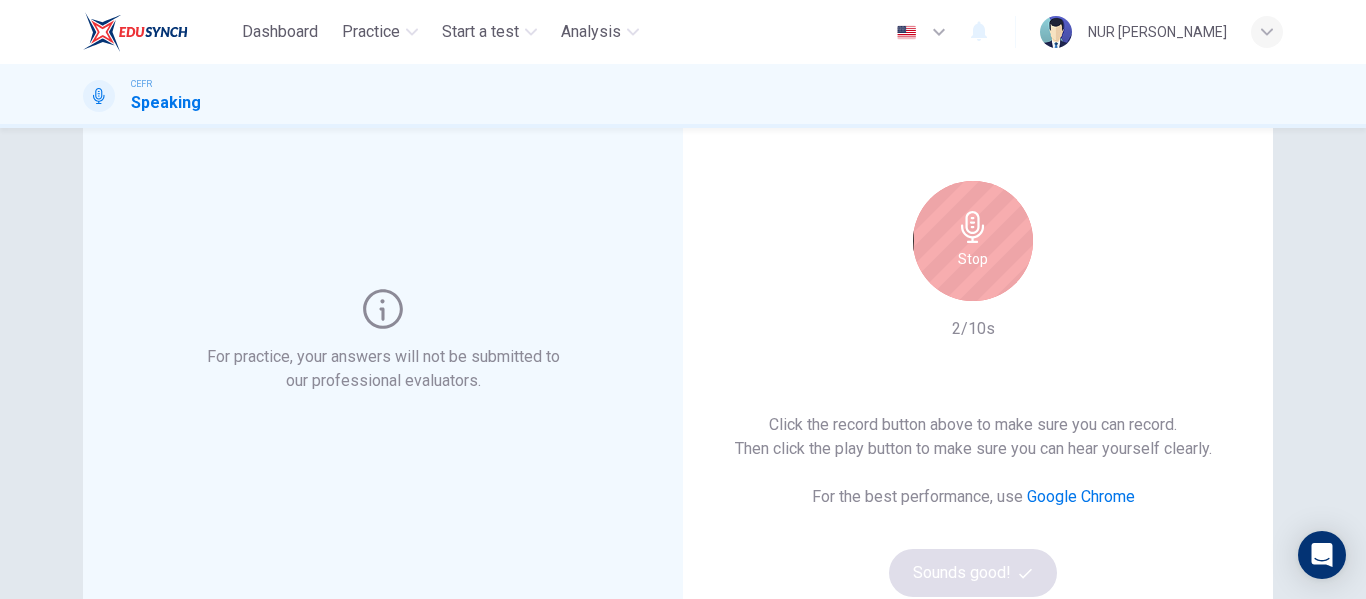 scroll, scrollTop: 200, scrollLeft: 0, axis: vertical 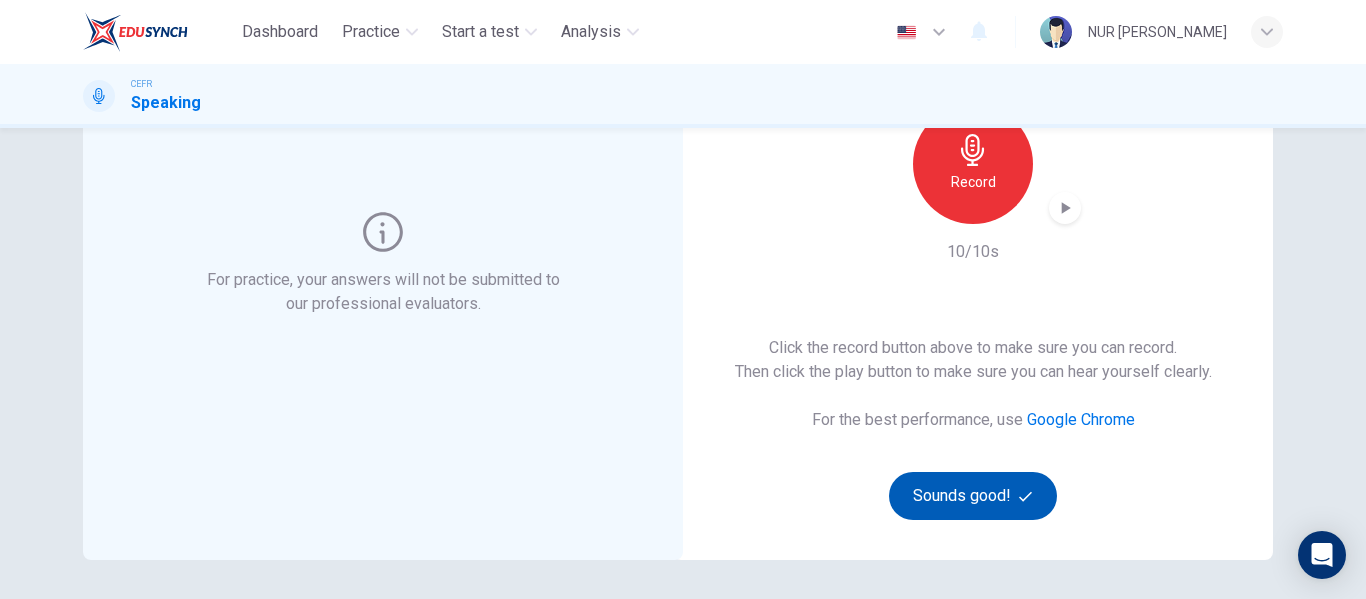 click on "Sounds good!" at bounding box center (973, 496) 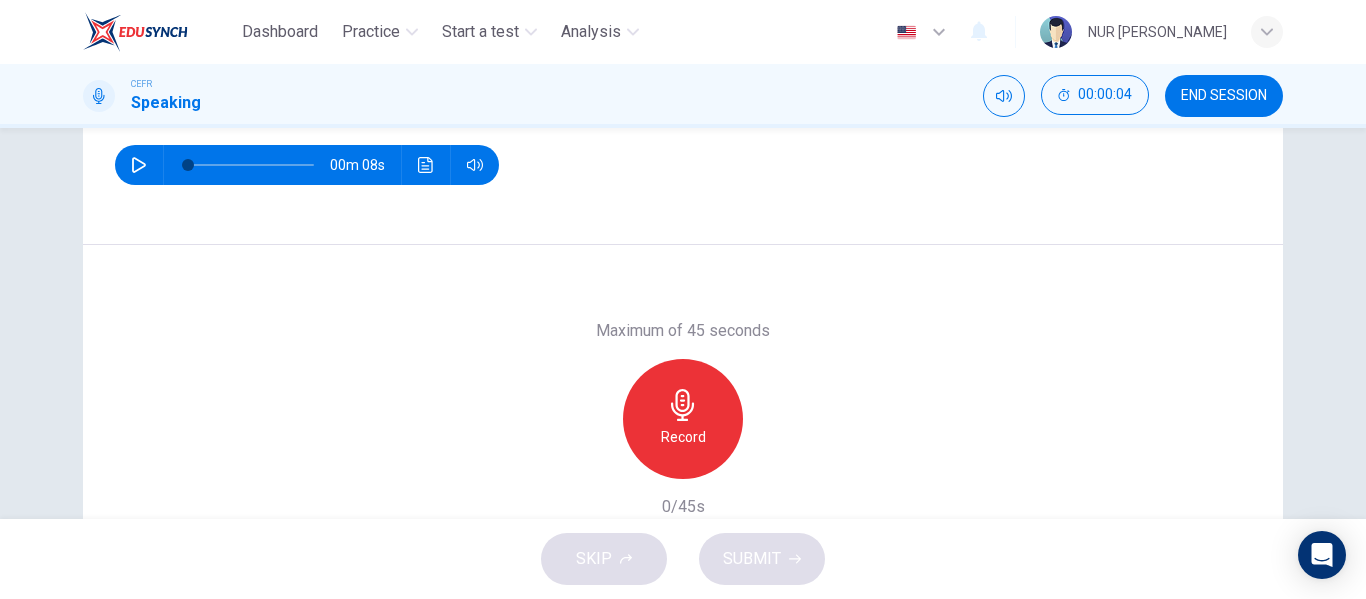 scroll, scrollTop: 84, scrollLeft: 0, axis: vertical 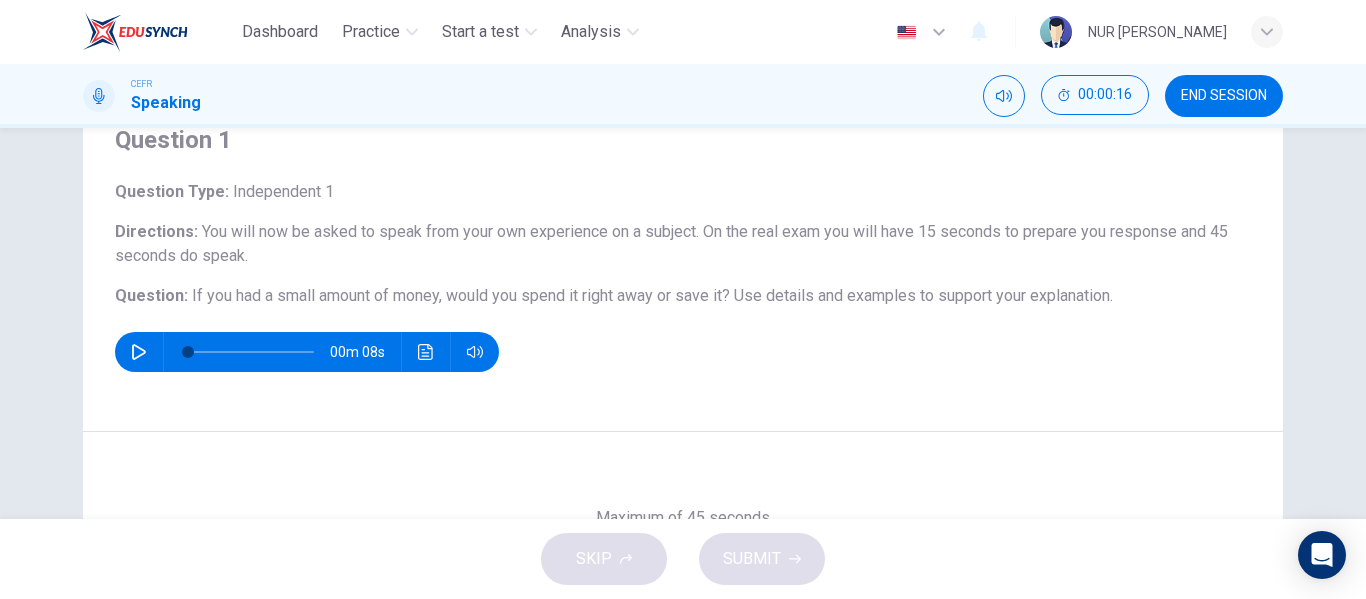 click 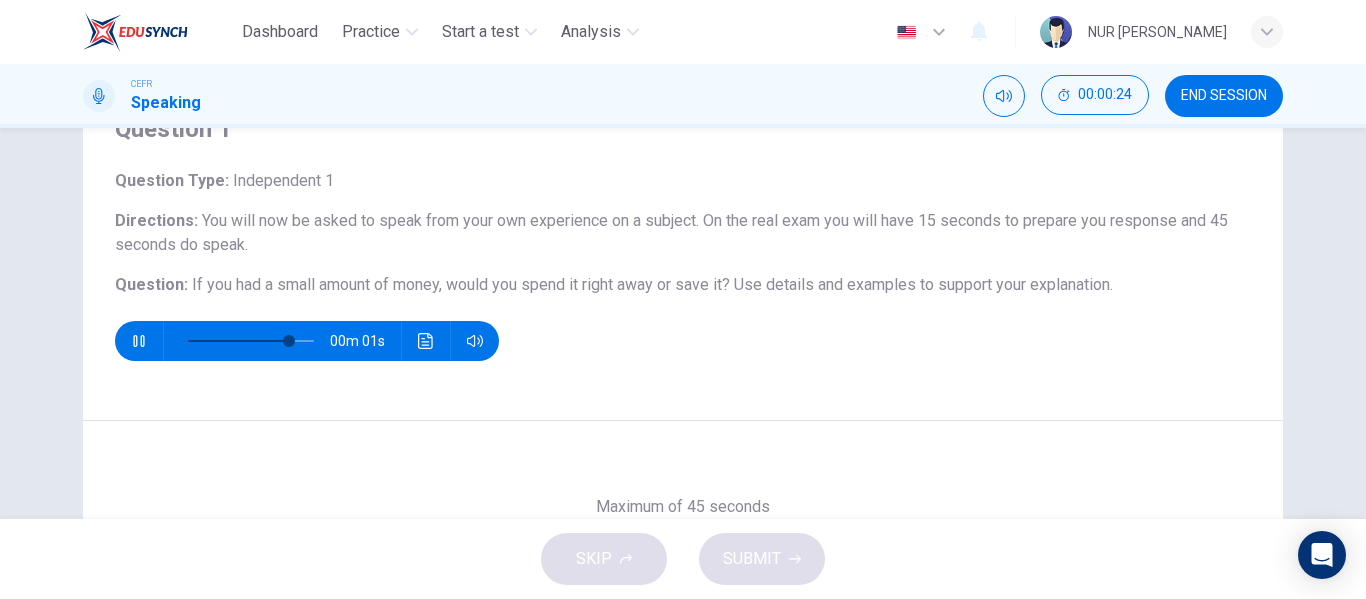 scroll, scrollTop: 84, scrollLeft: 0, axis: vertical 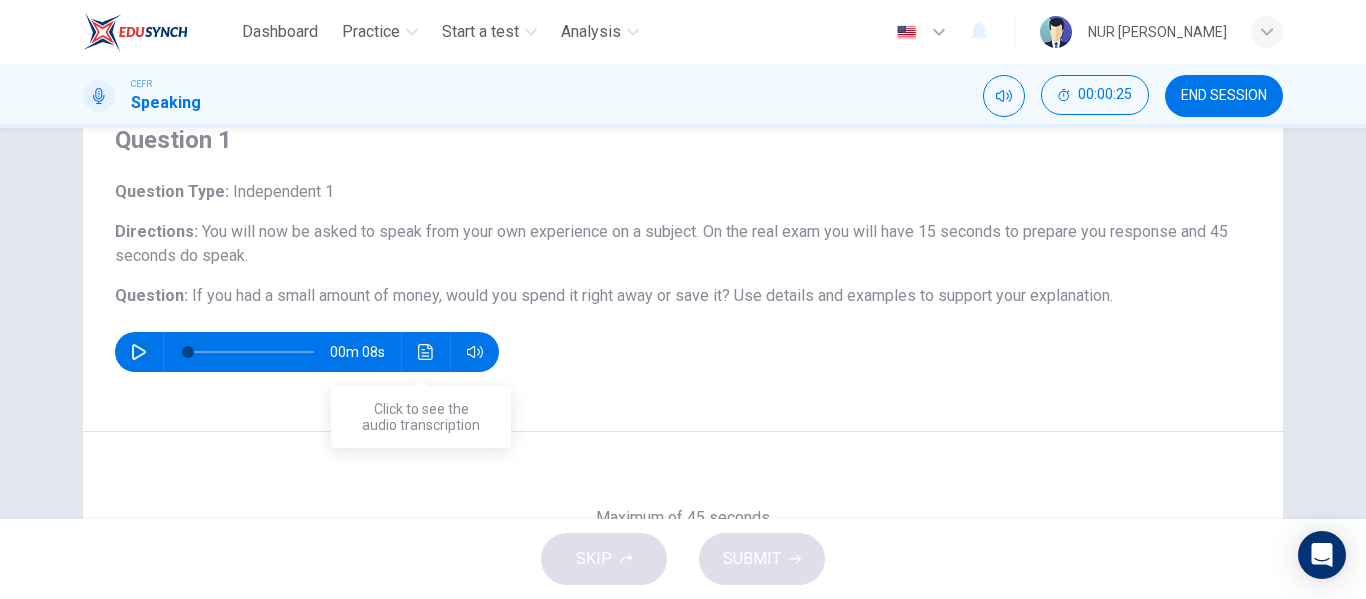 type on "0" 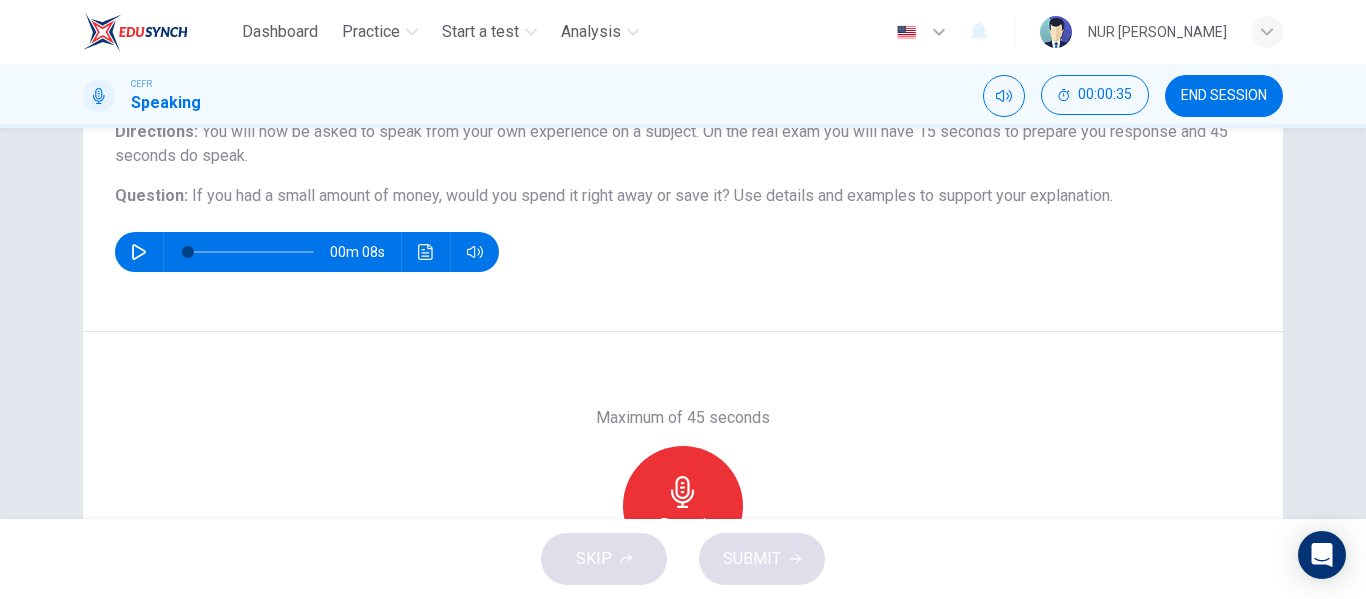 scroll, scrollTop: 284, scrollLeft: 0, axis: vertical 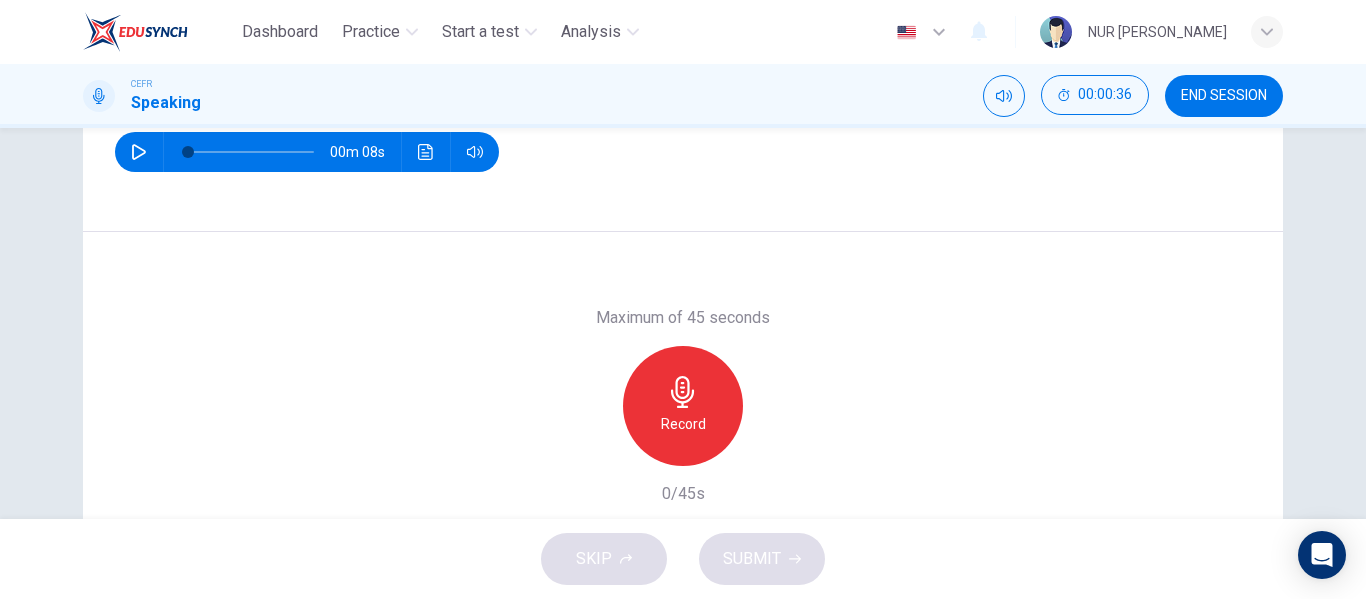 click 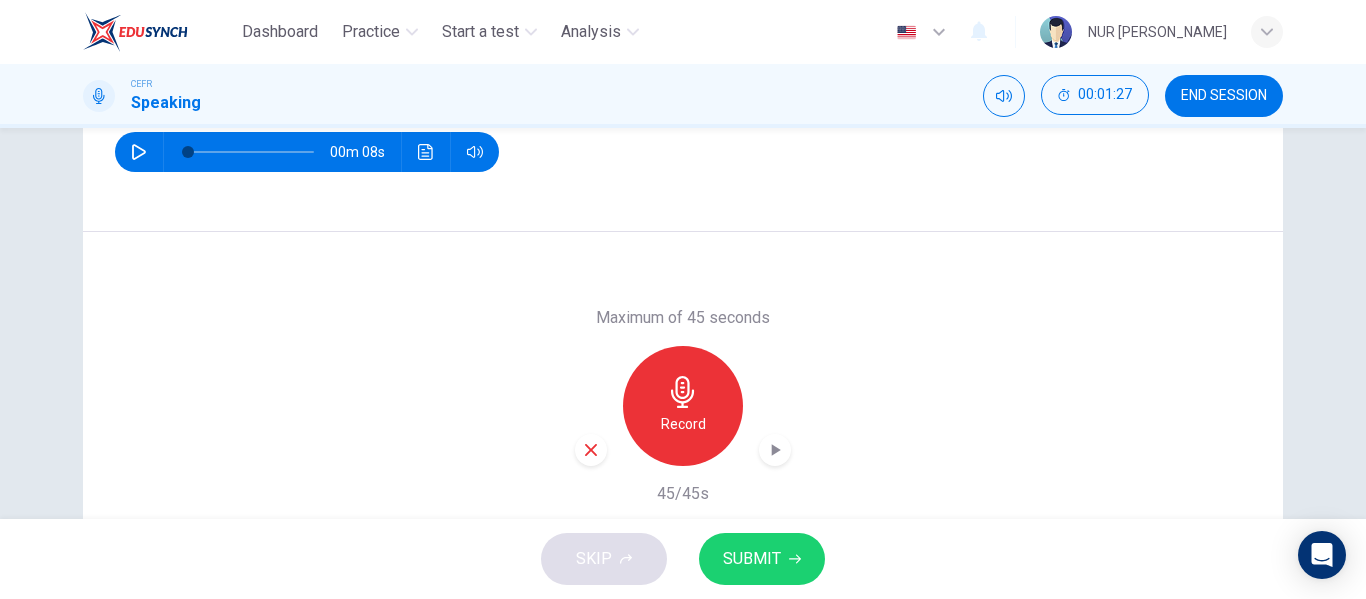 click on "SUBMIT" at bounding box center [752, 559] 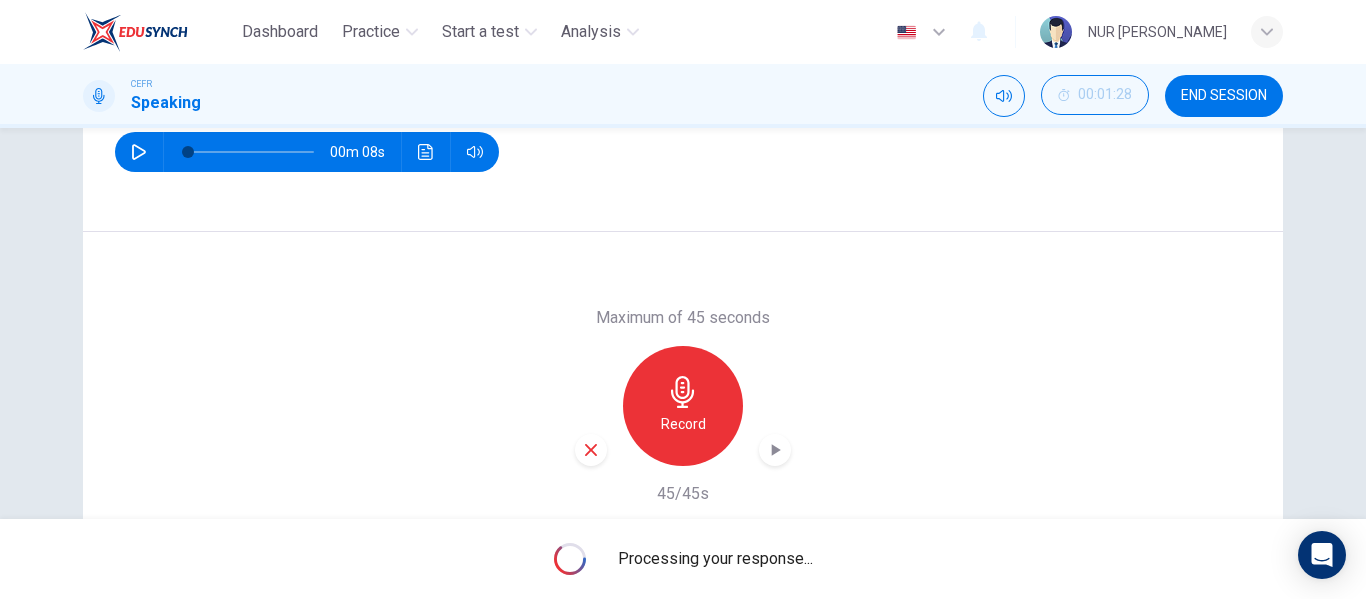scroll, scrollTop: 384, scrollLeft: 0, axis: vertical 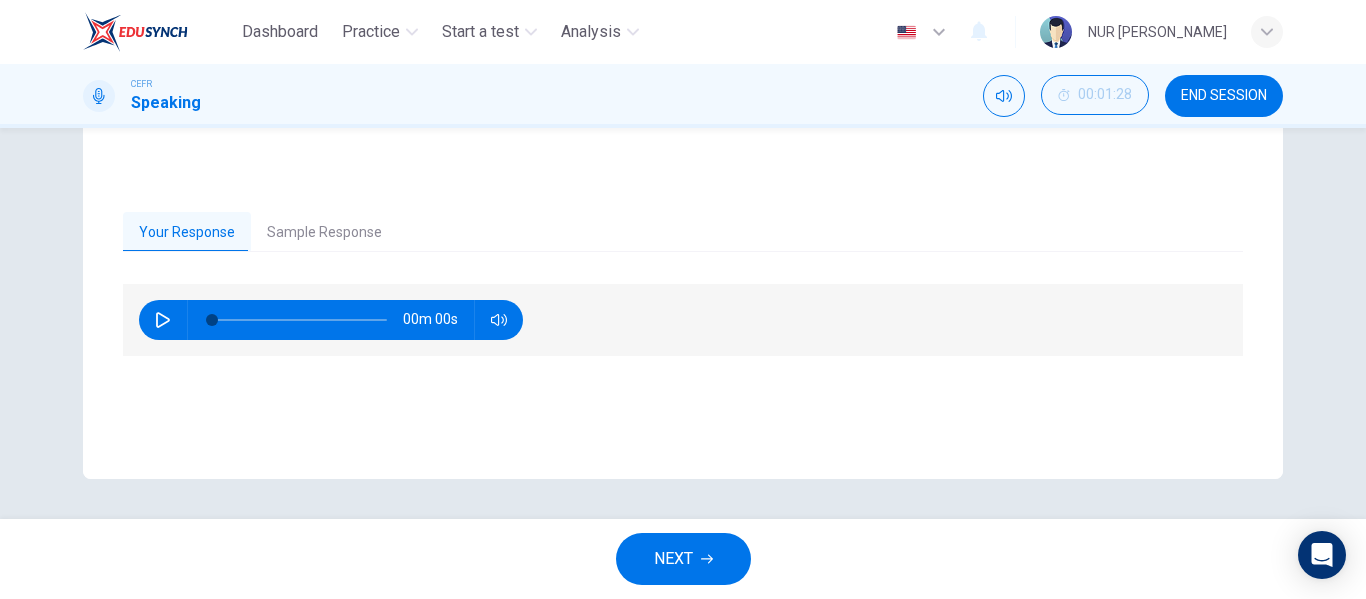 click on "Sample Response" at bounding box center (324, 233) 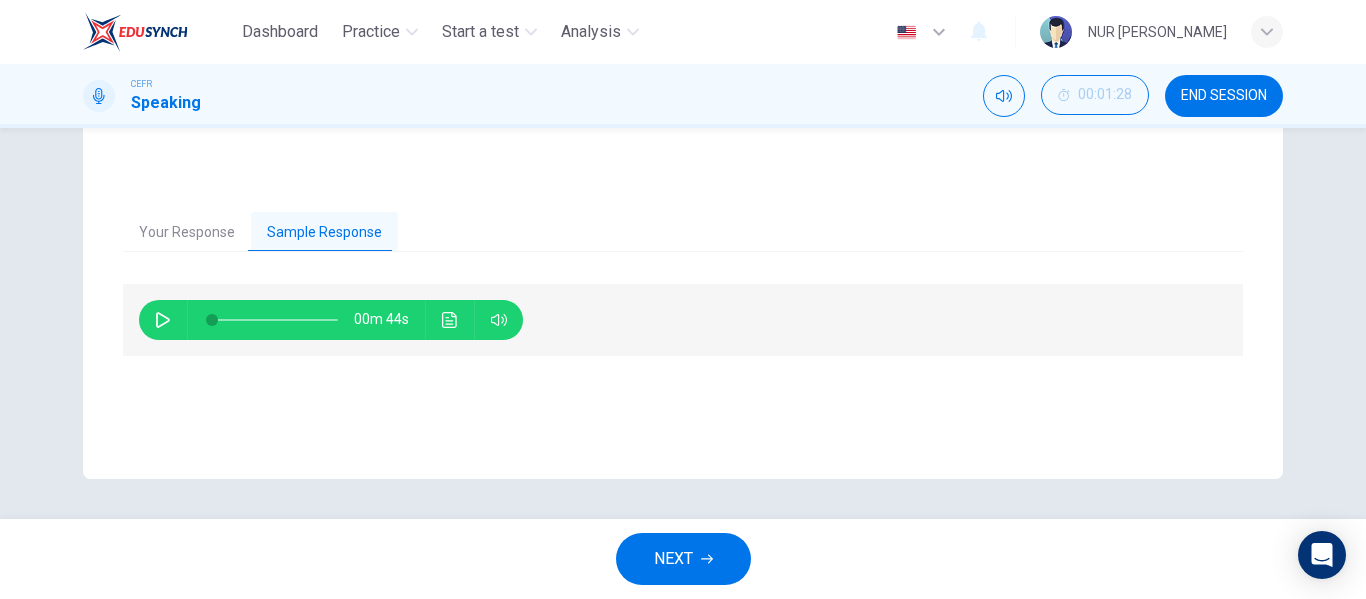 click on "Your Response" at bounding box center [187, 233] 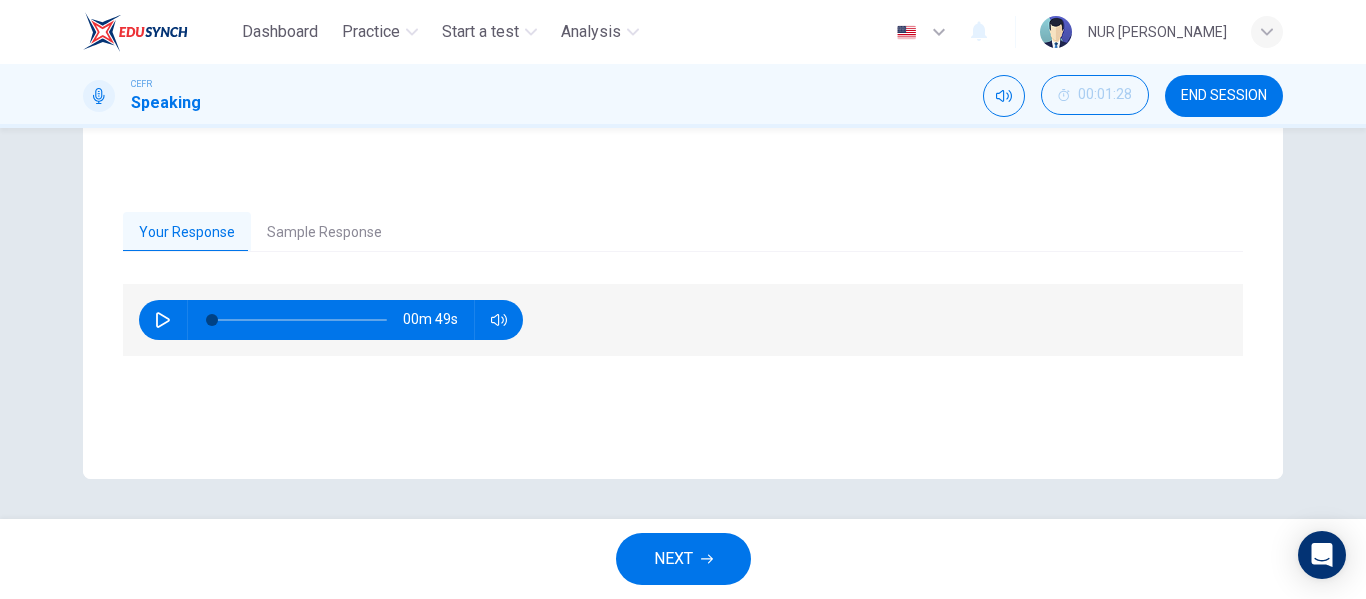 click at bounding box center (163, 320) 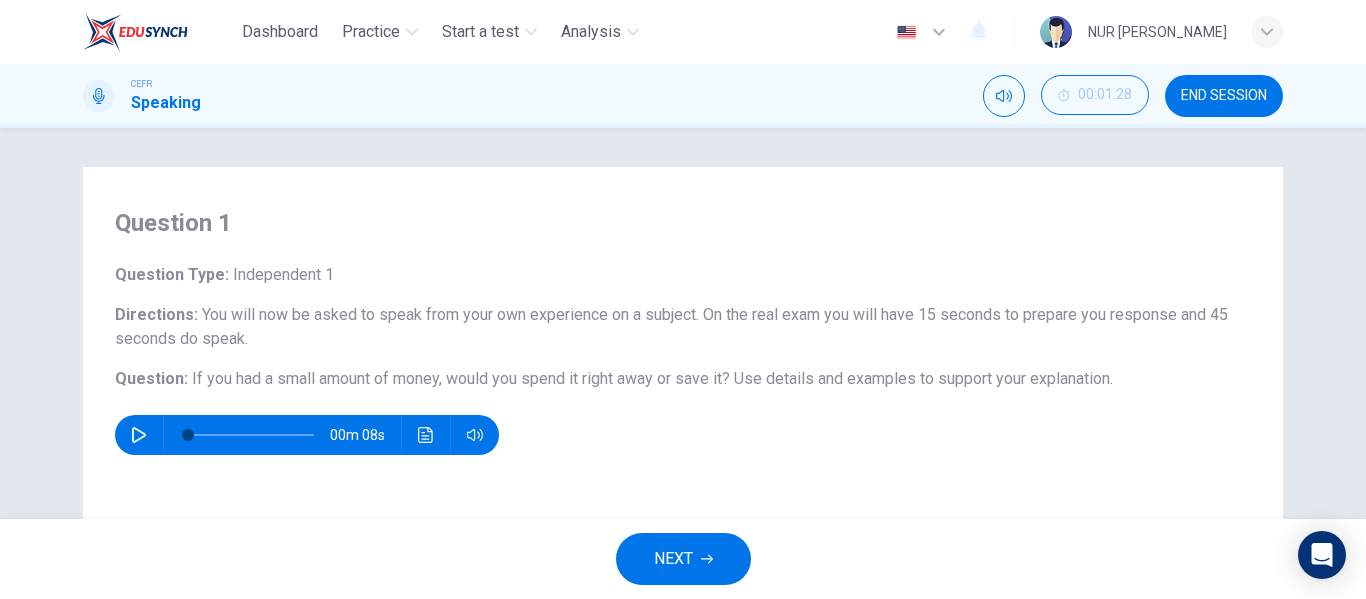 scroll, scrollTop: 0, scrollLeft: 0, axis: both 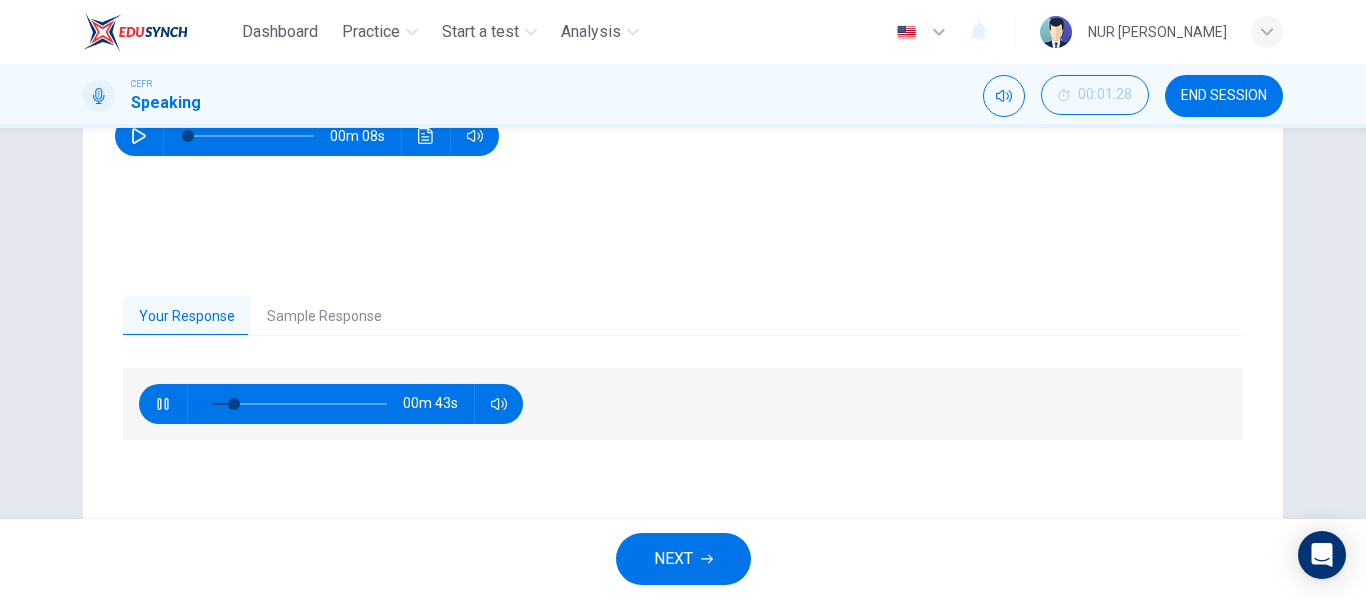 type on "14" 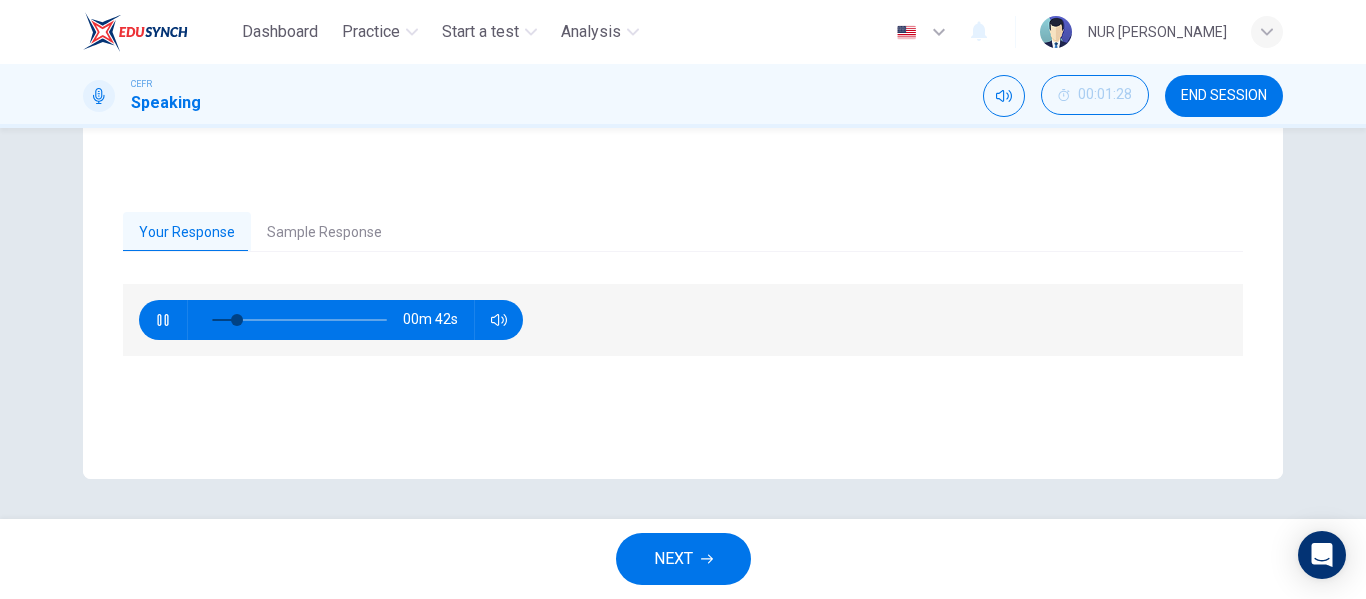 click on "Sample Response" at bounding box center [324, 233] 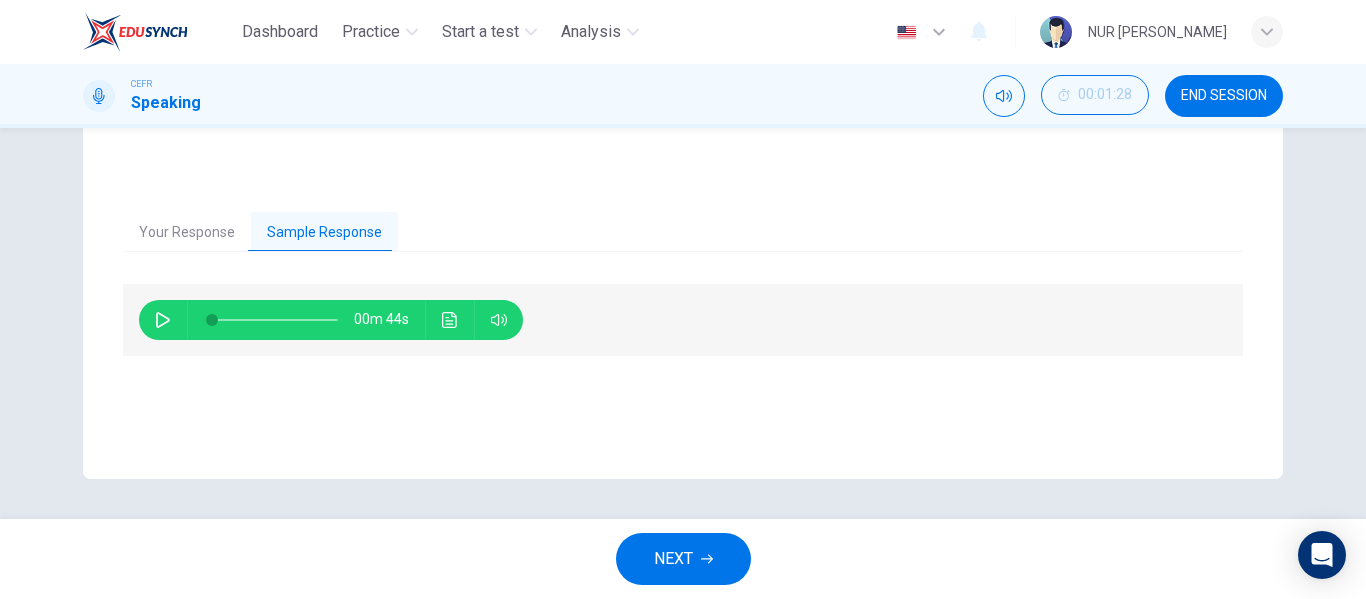 click 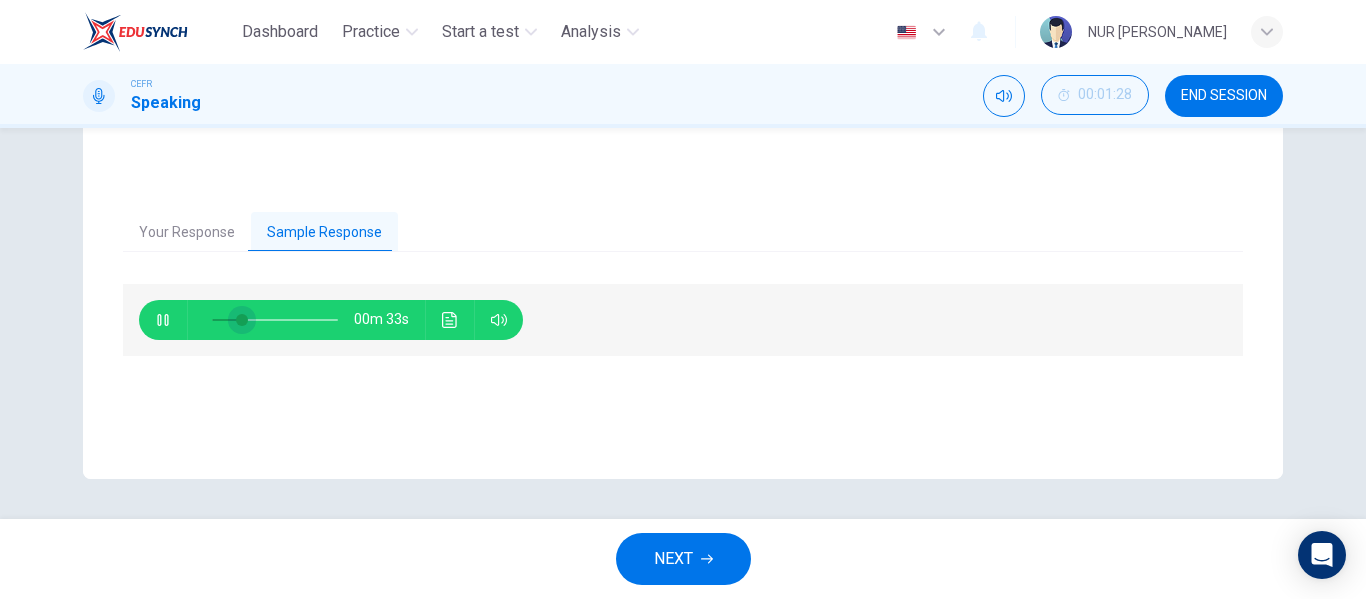 type on "26" 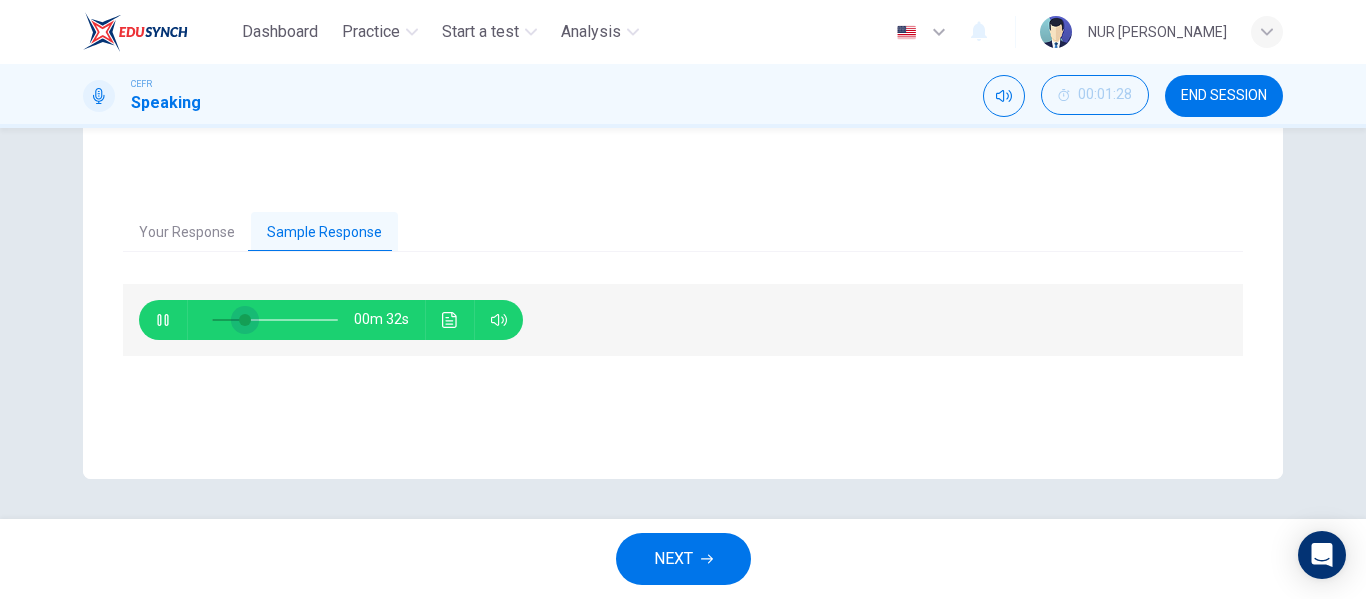 type on "43" 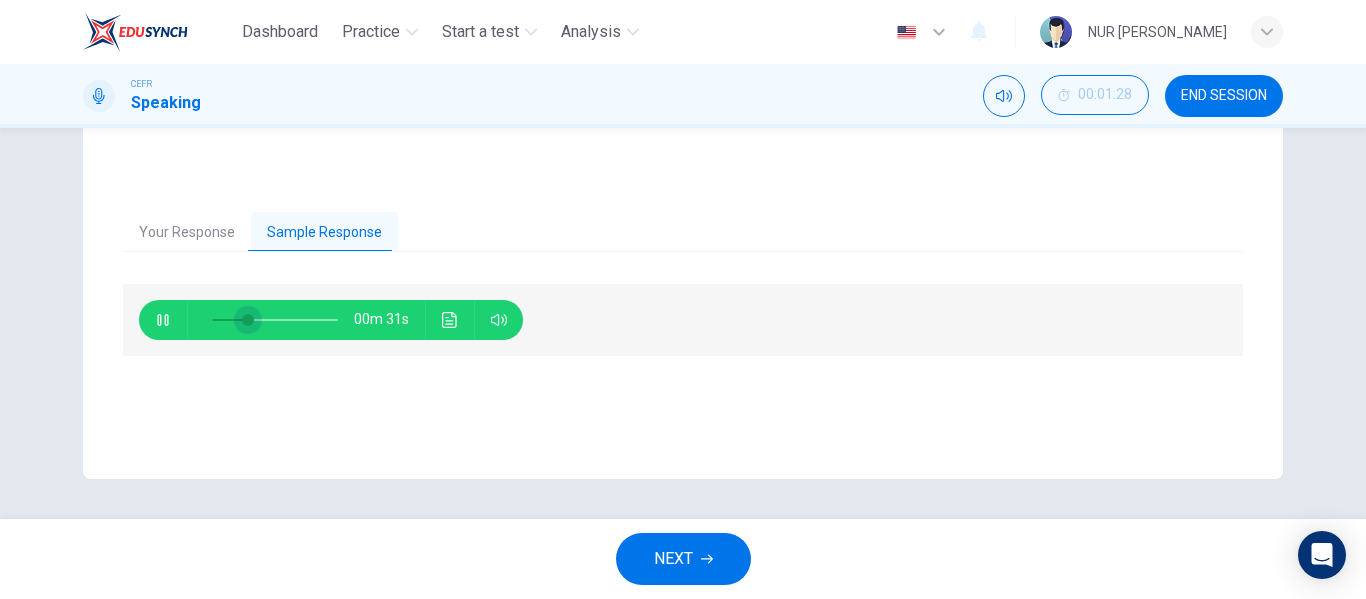type on "45" 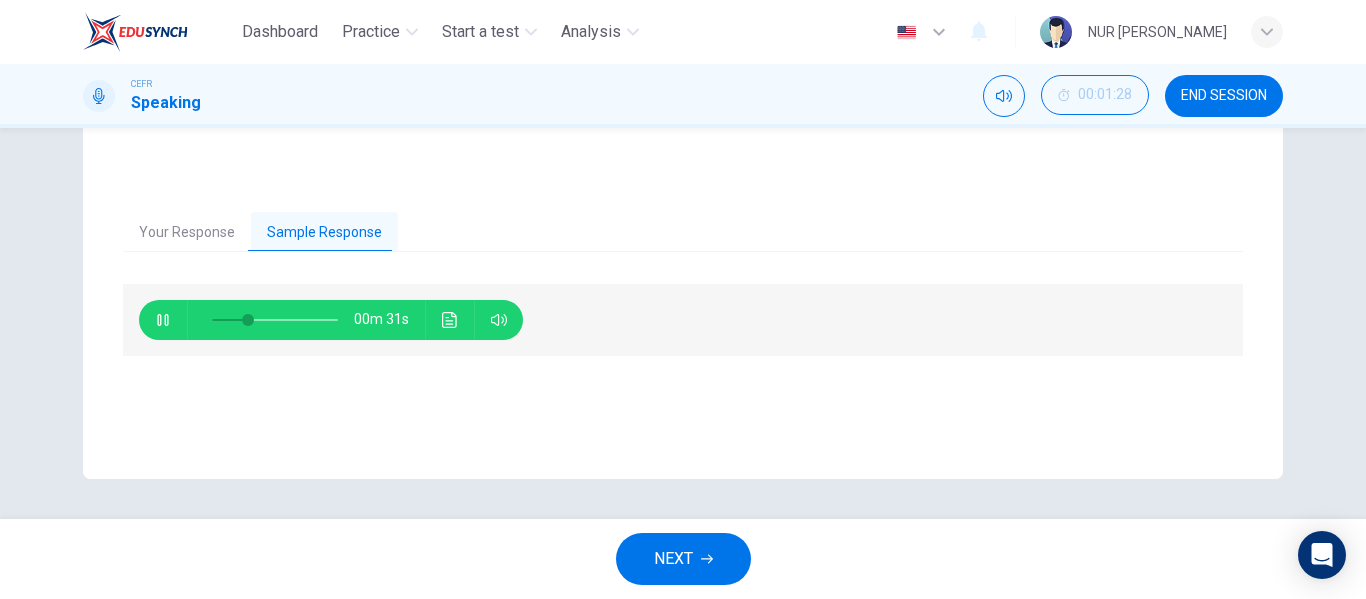 type on "31" 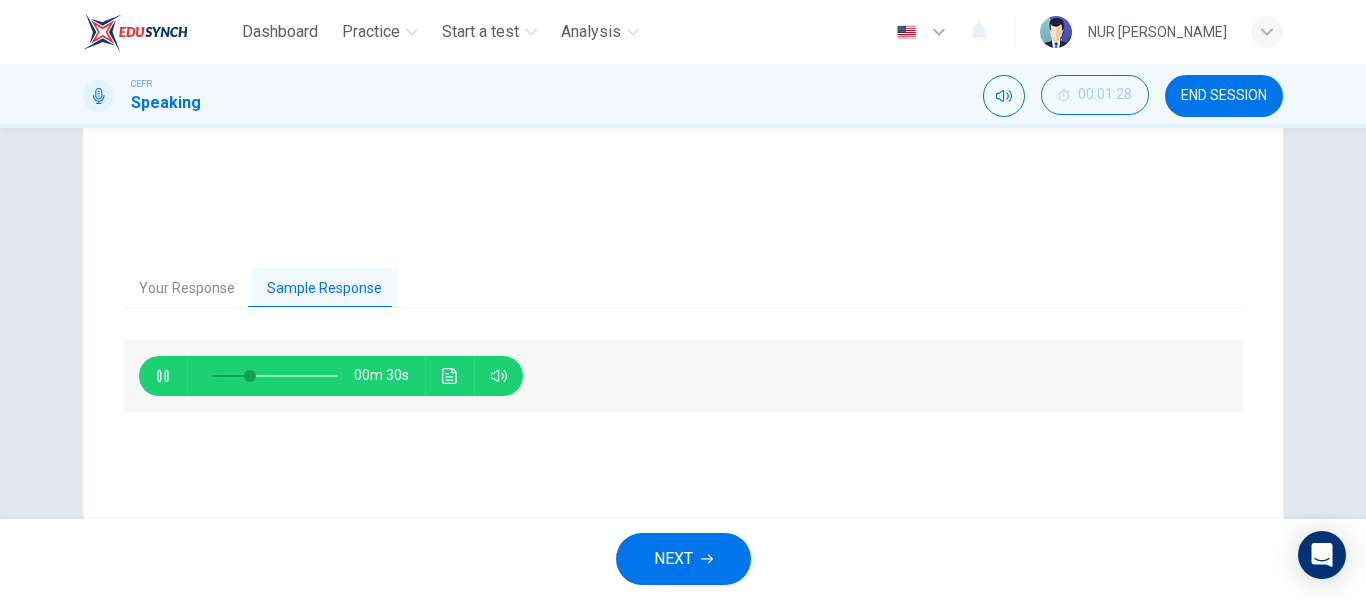 type on "47" 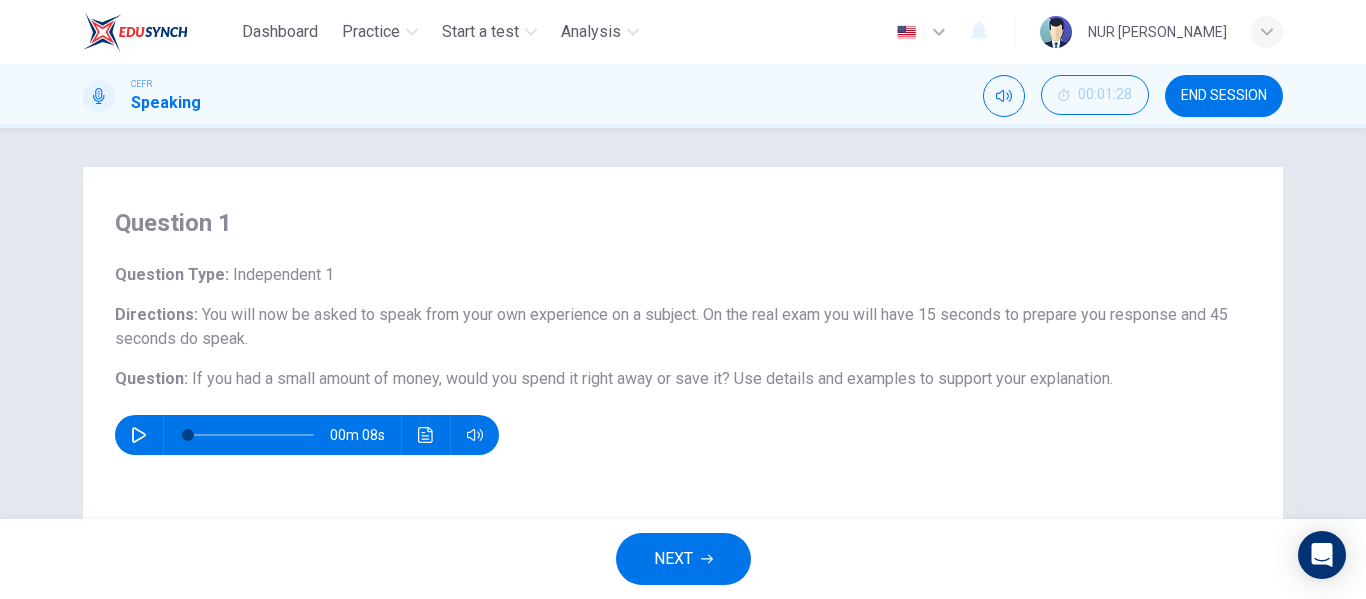 scroll, scrollTop: 0, scrollLeft: 0, axis: both 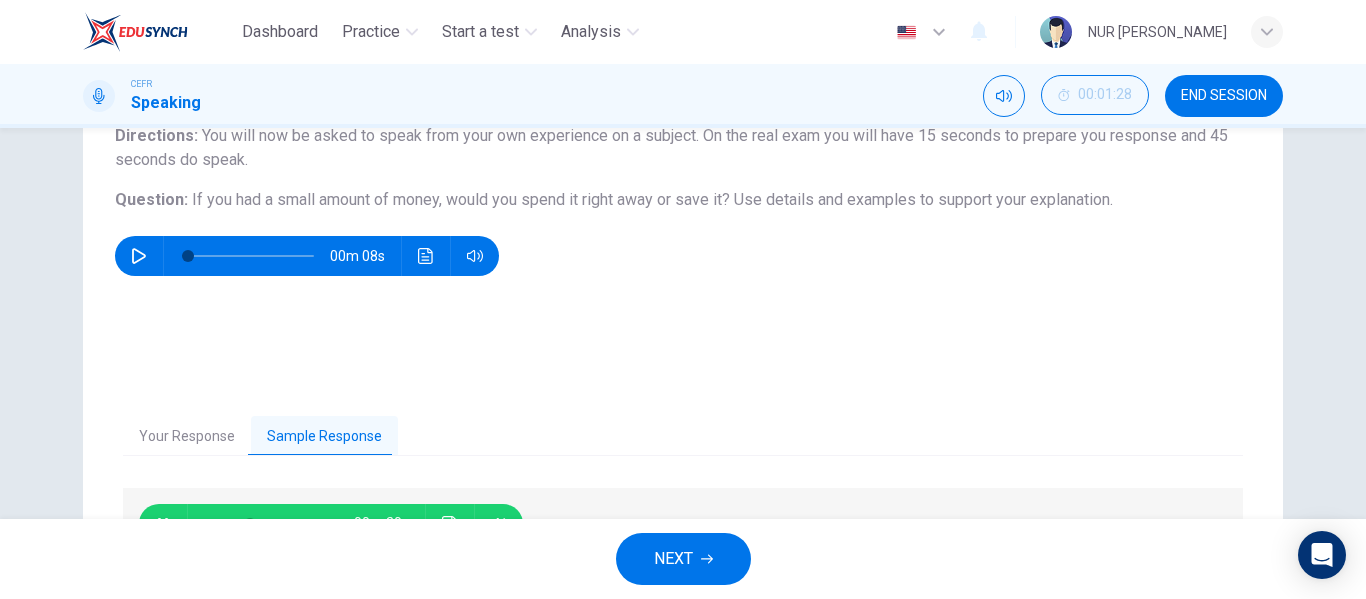 type on "33" 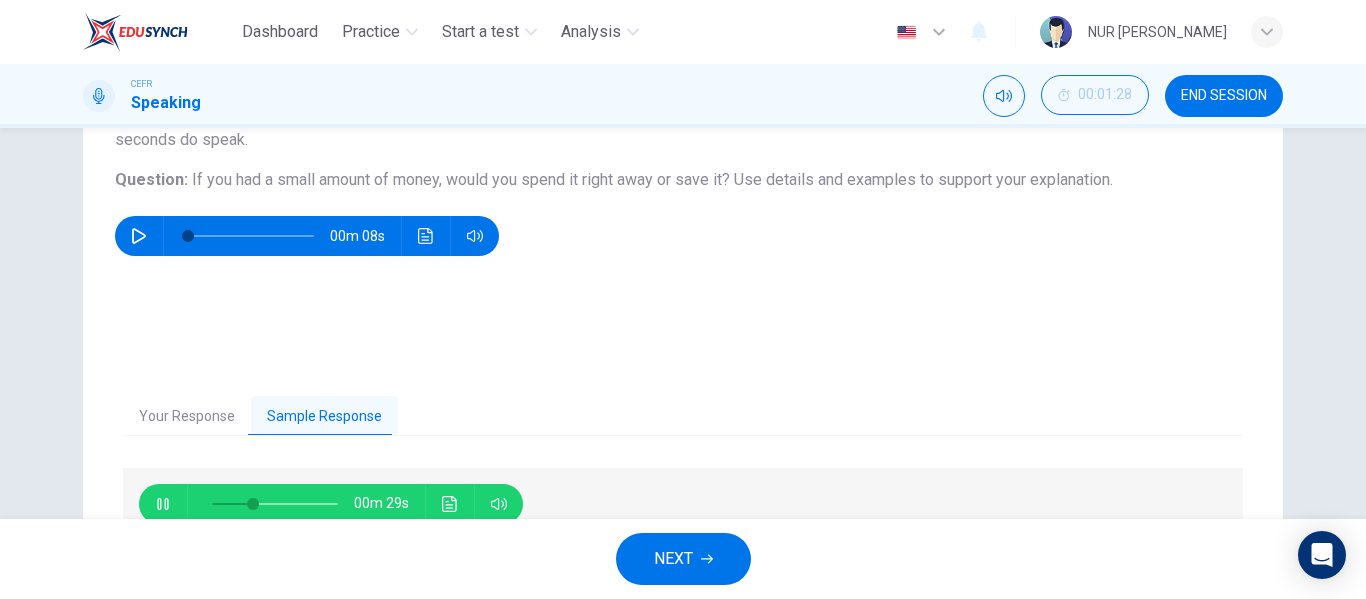click on "Your Response" at bounding box center [187, 417] 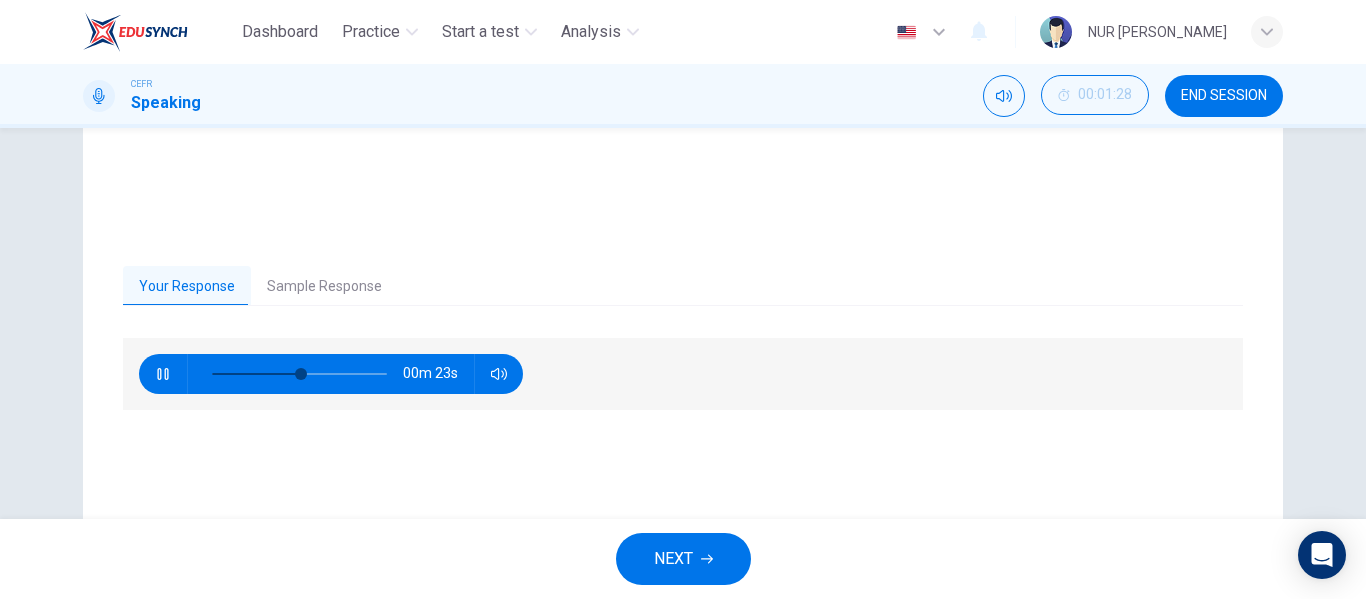scroll, scrollTop: 384, scrollLeft: 0, axis: vertical 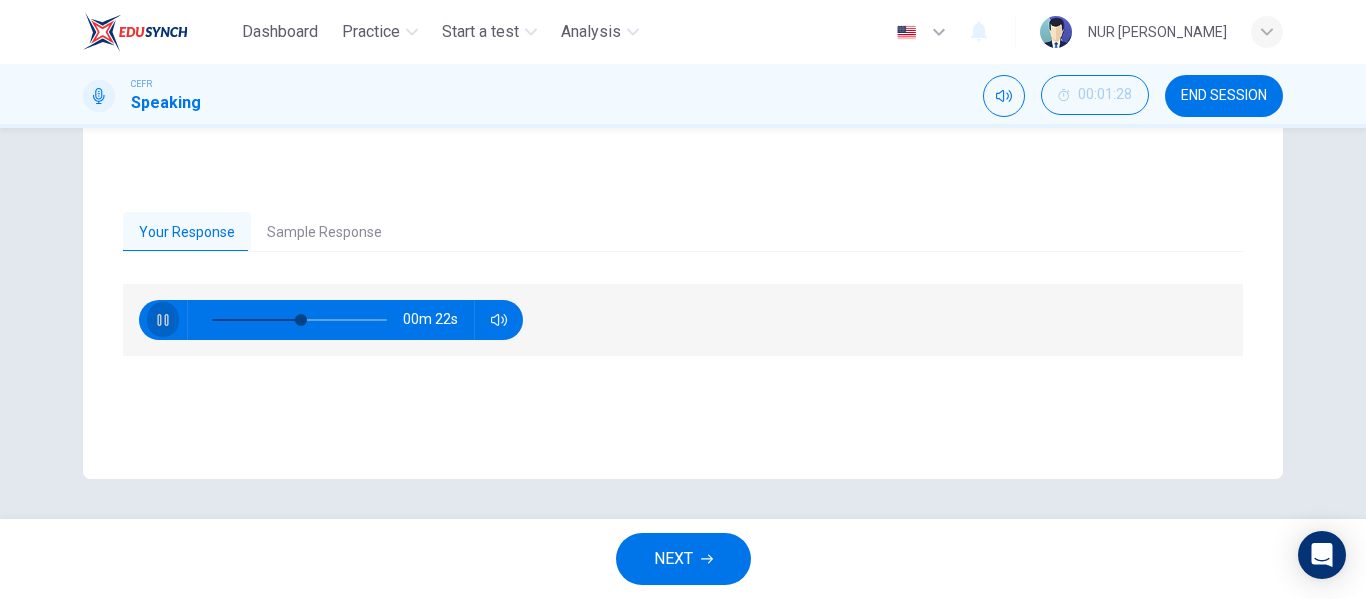 click 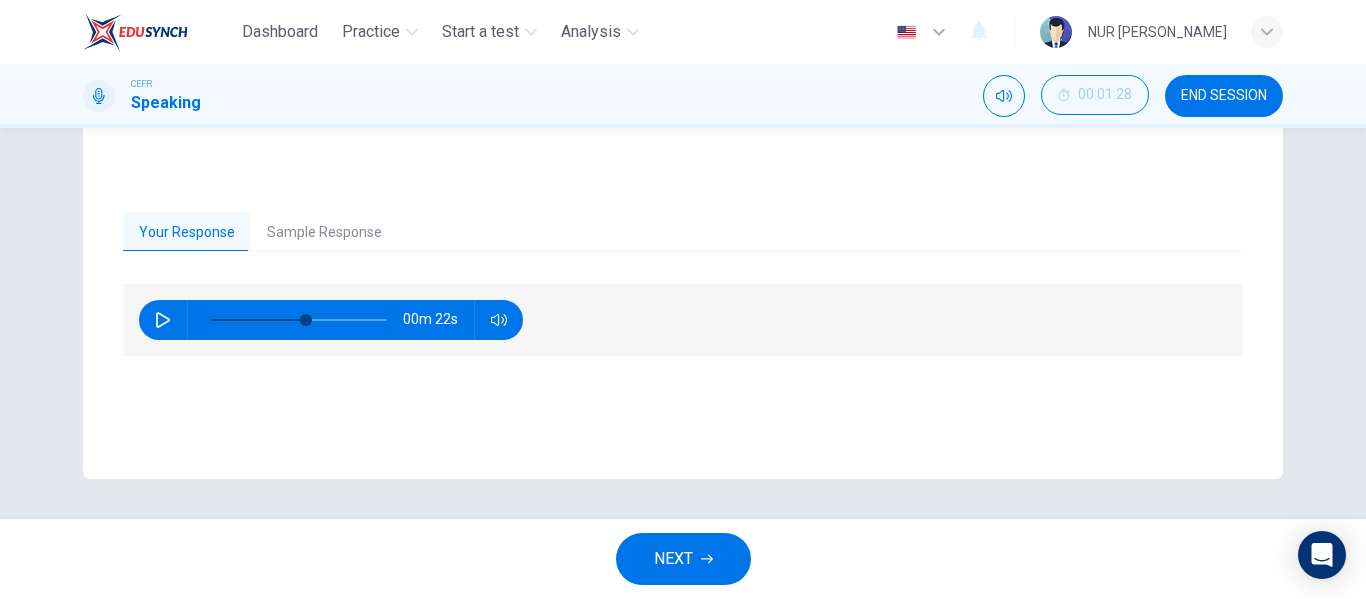 click on "Sample Response" at bounding box center (324, 233) 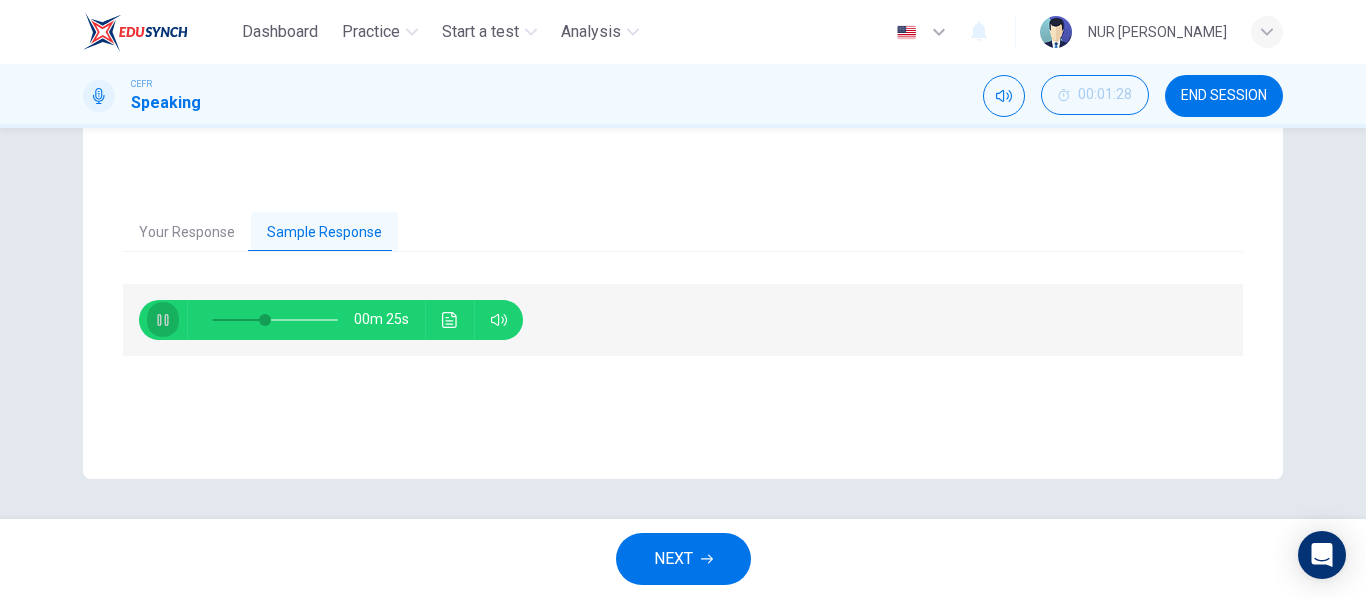click 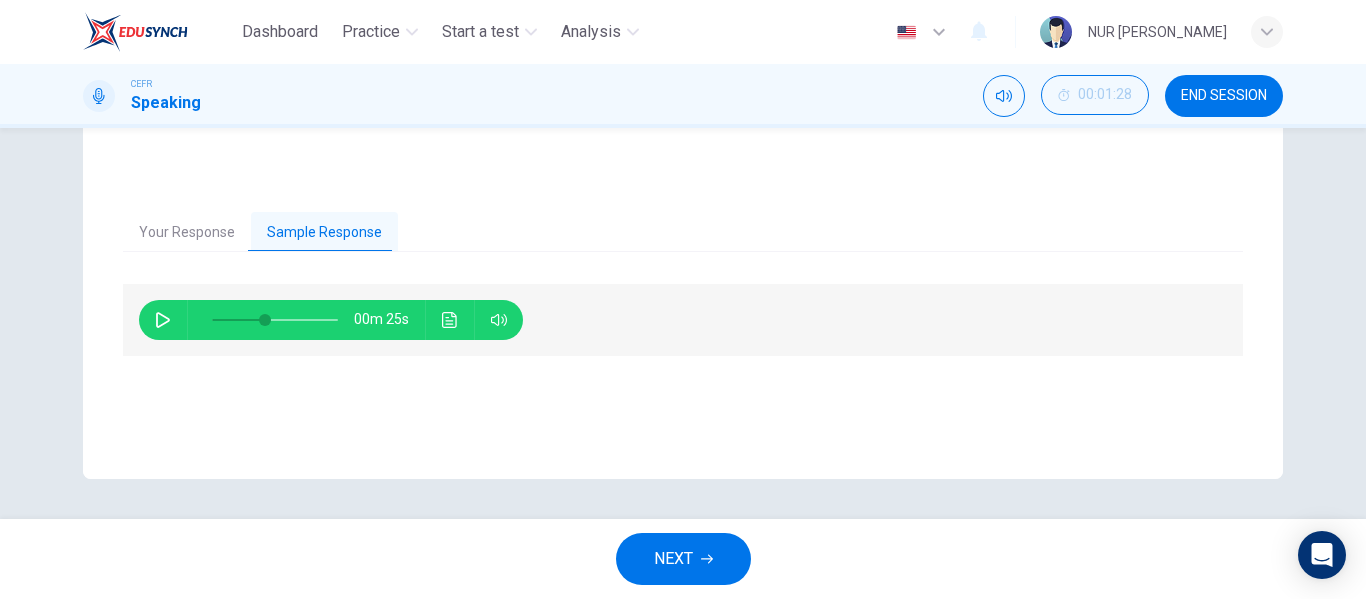 click on "Your Response" at bounding box center [187, 233] 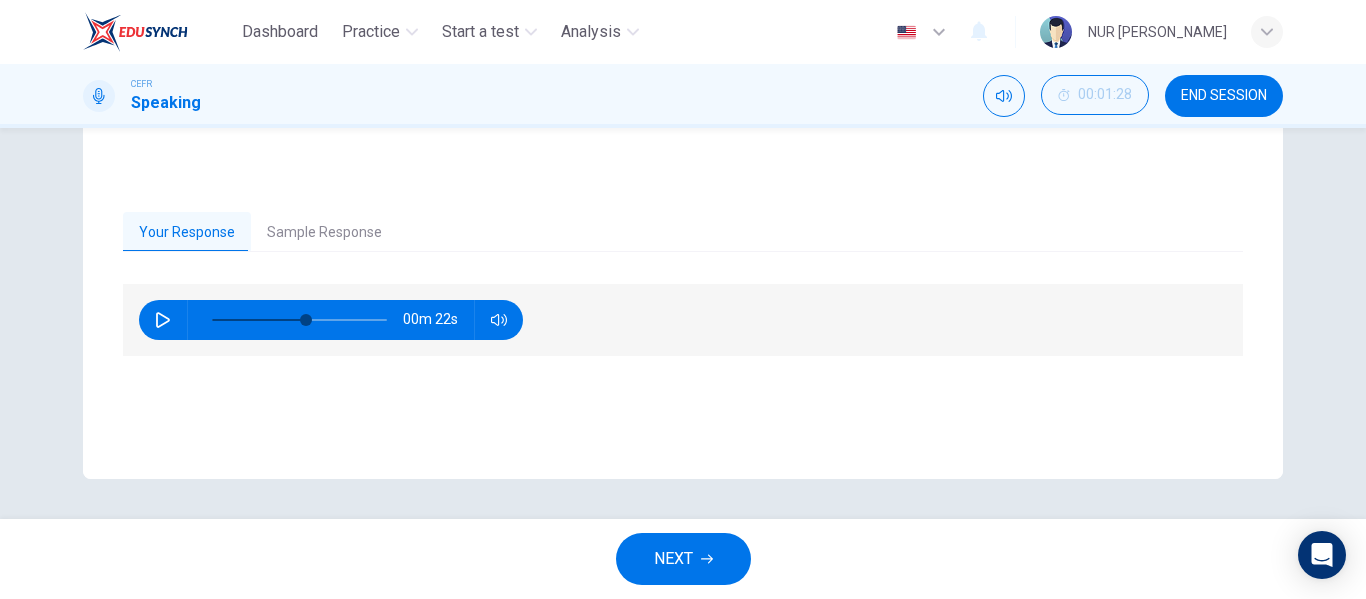 scroll, scrollTop: 184, scrollLeft: 0, axis: vertical 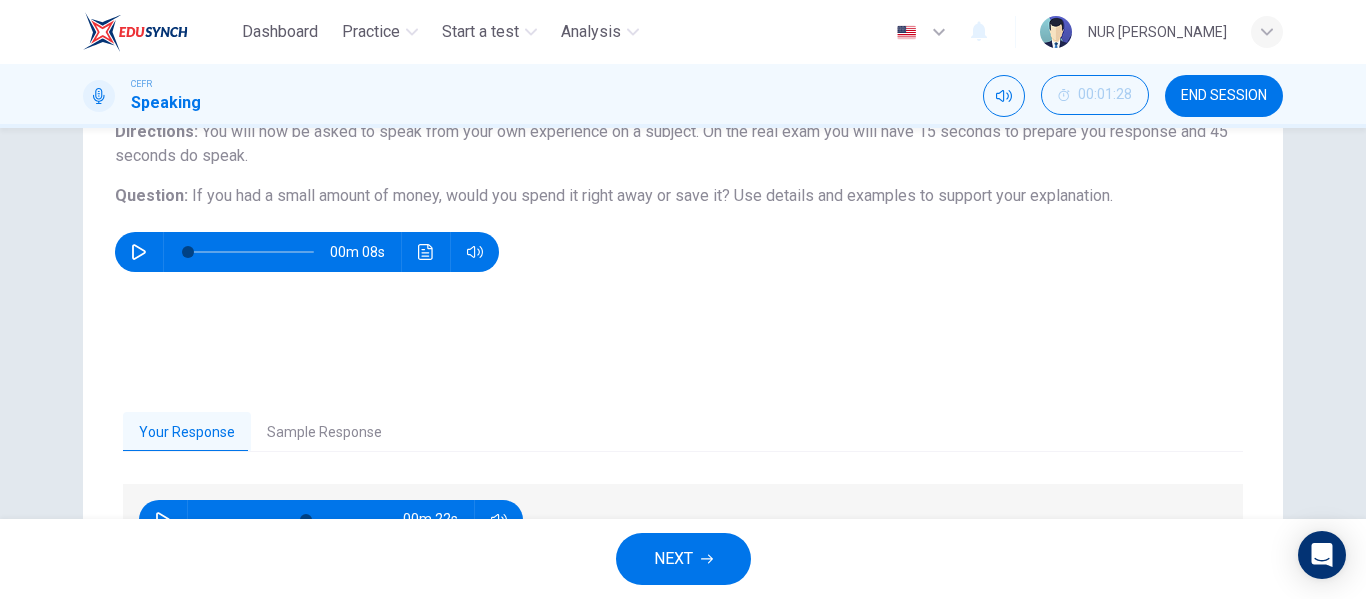 click on "END SESSION" at bounding box center (1224, 96) 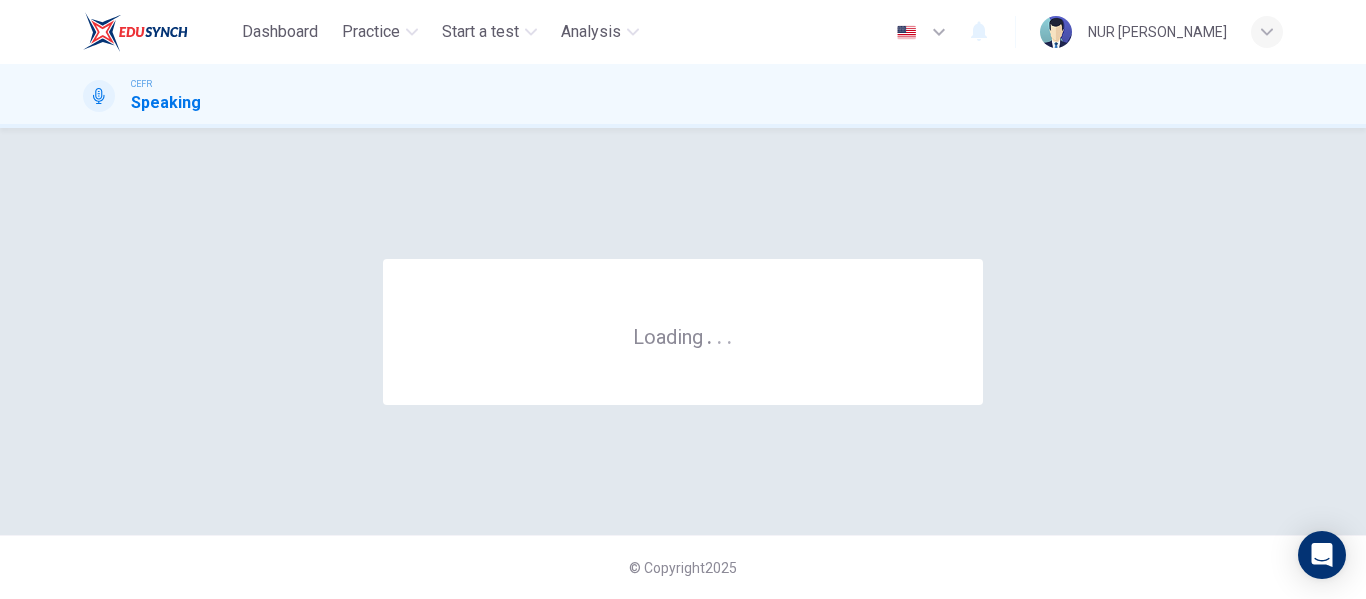 scroll, scrollTop: 0, scrollLeft: 0, axis: both 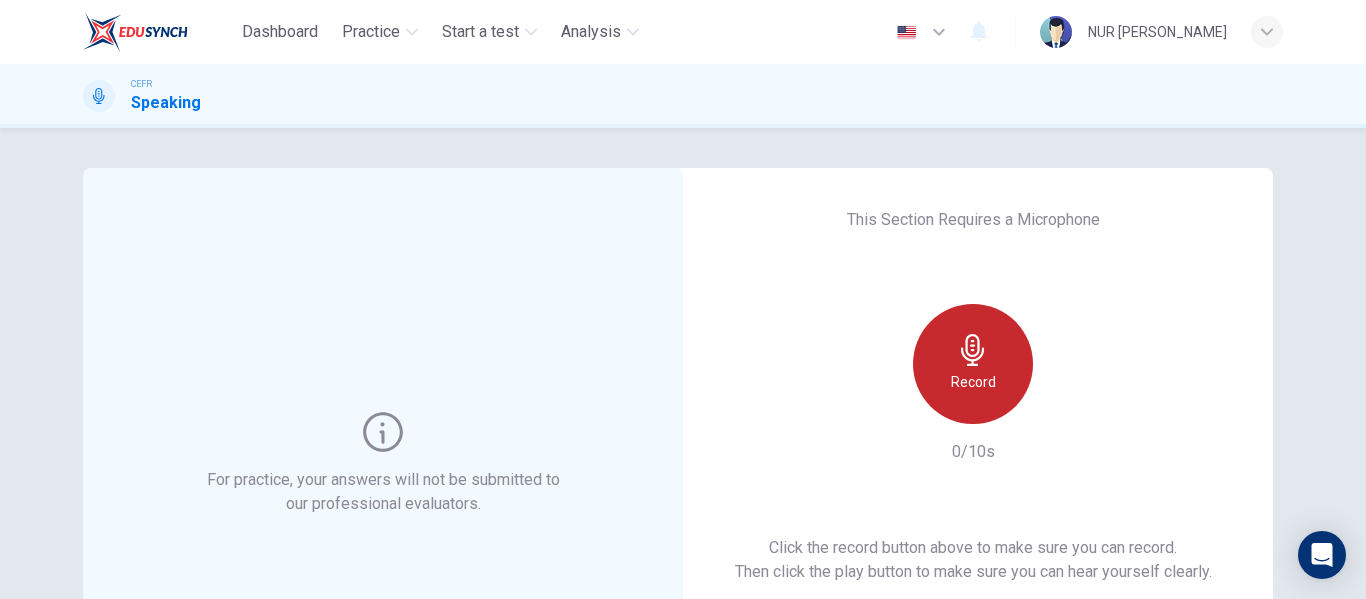 click 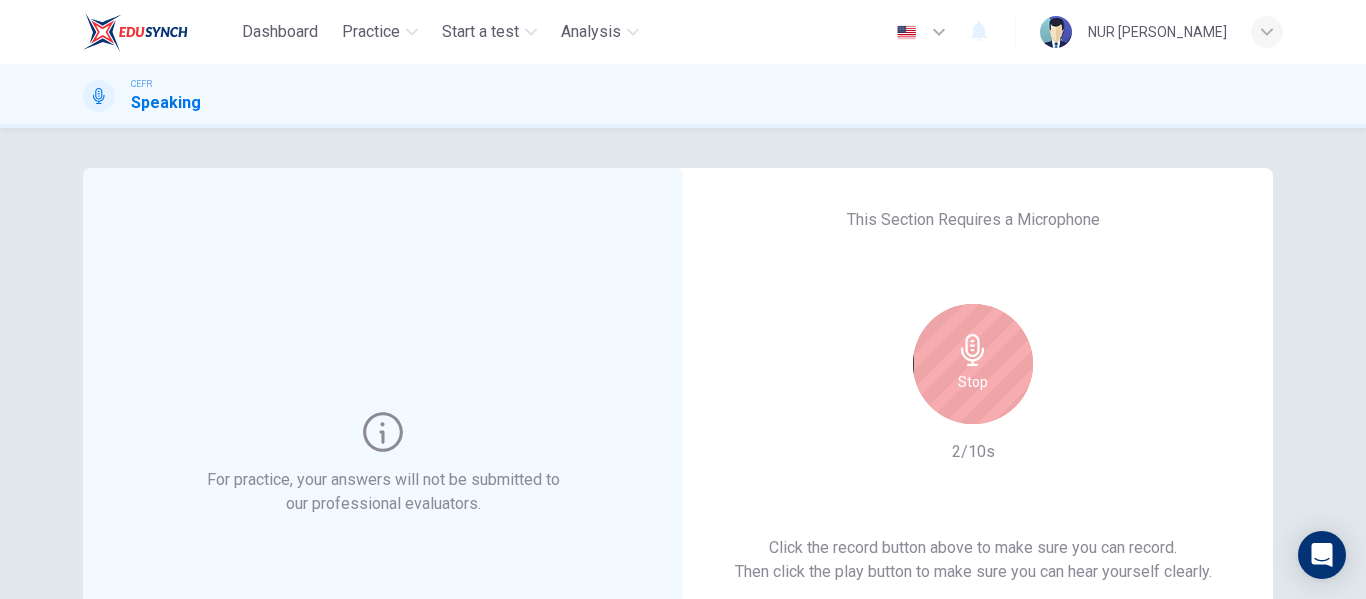 click 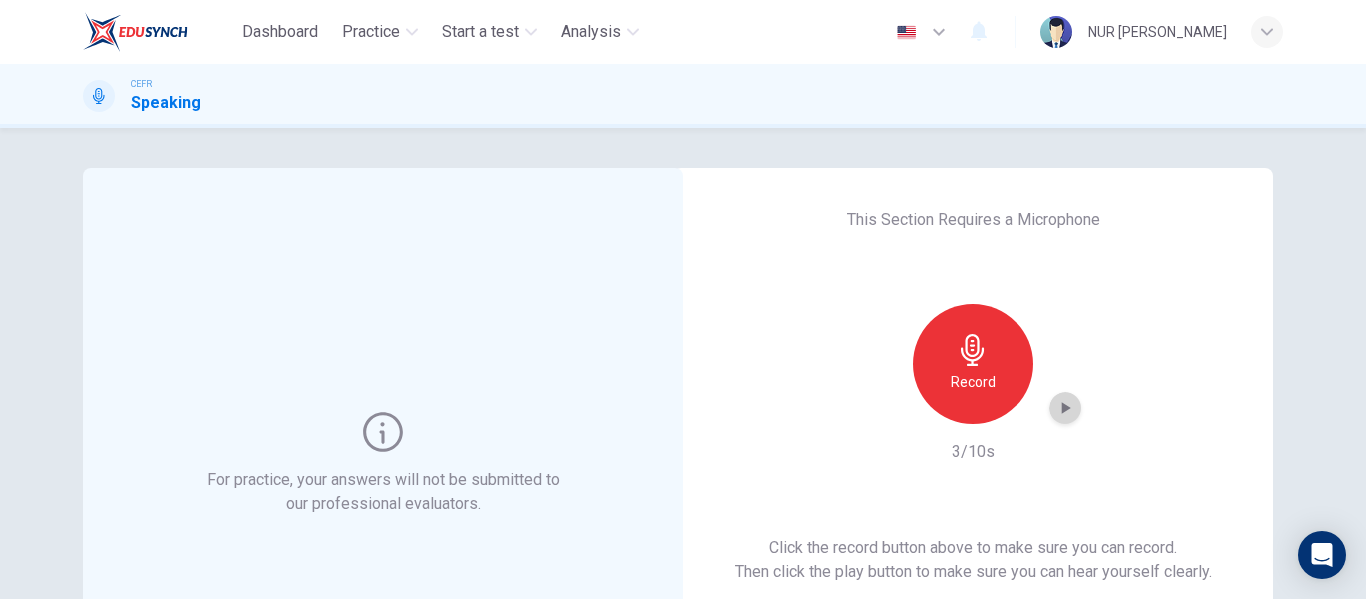 click at bounding box center (1065, 408) 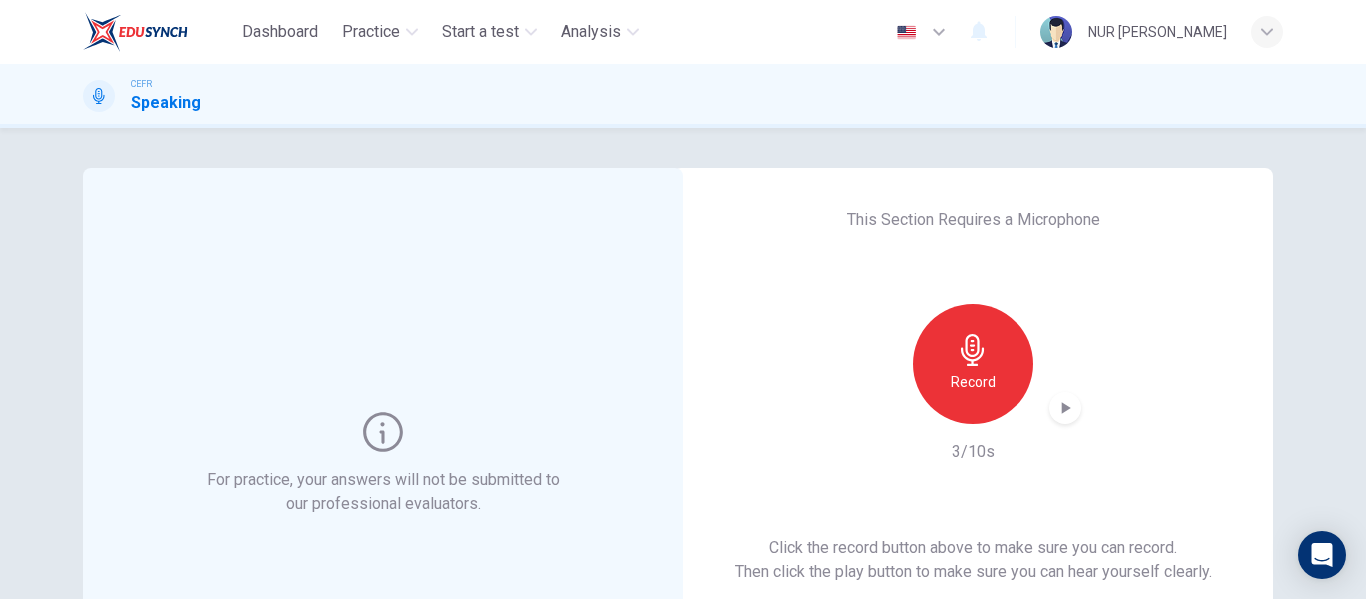 click on "Record" at bounding box center (973, 364) 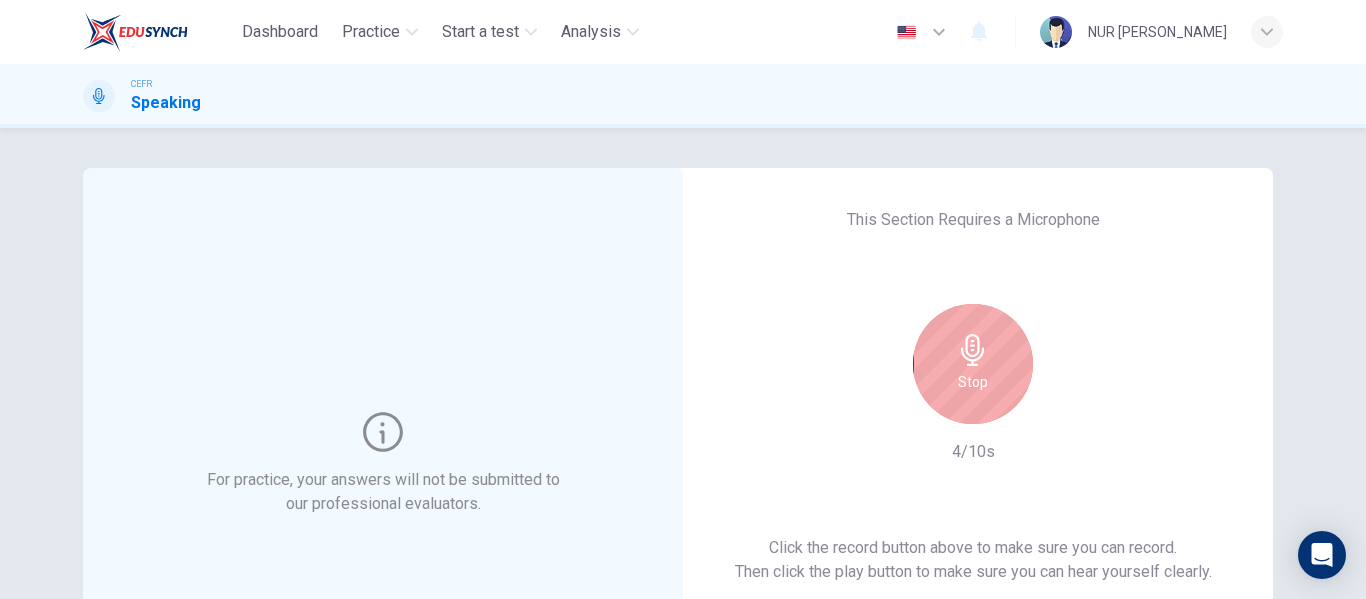 click on "Stop" at bounding box center (973, 364) 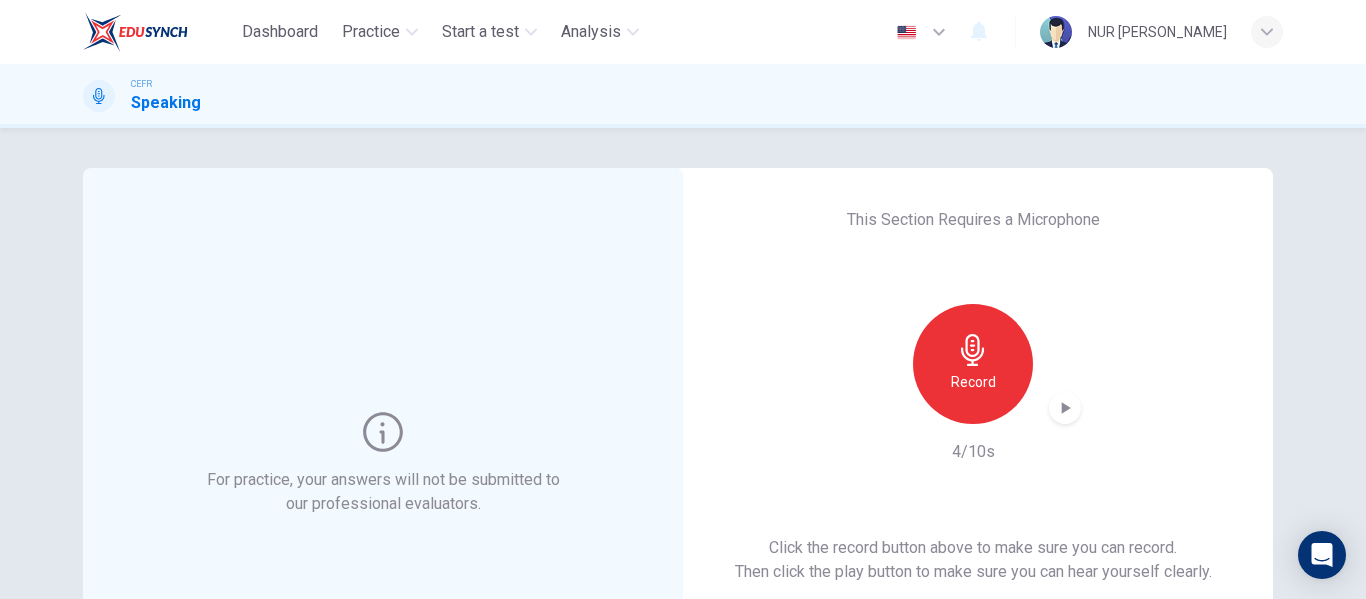 click 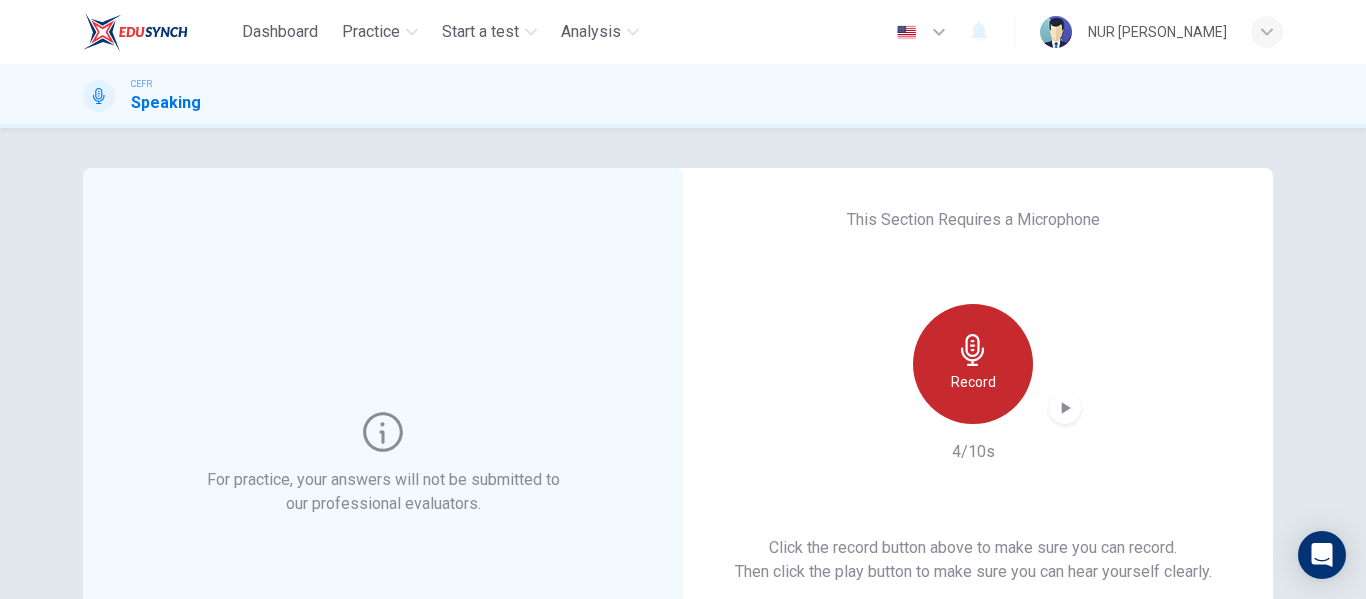 click on "Record" at bounding box center (973, 364) 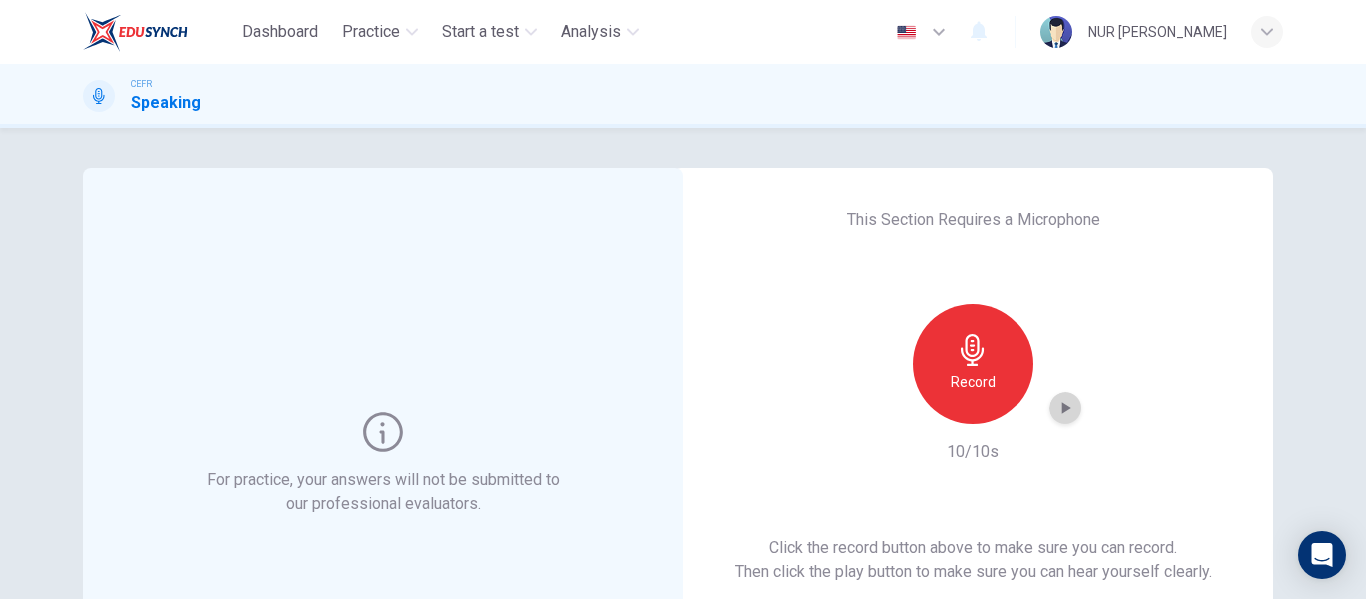 click 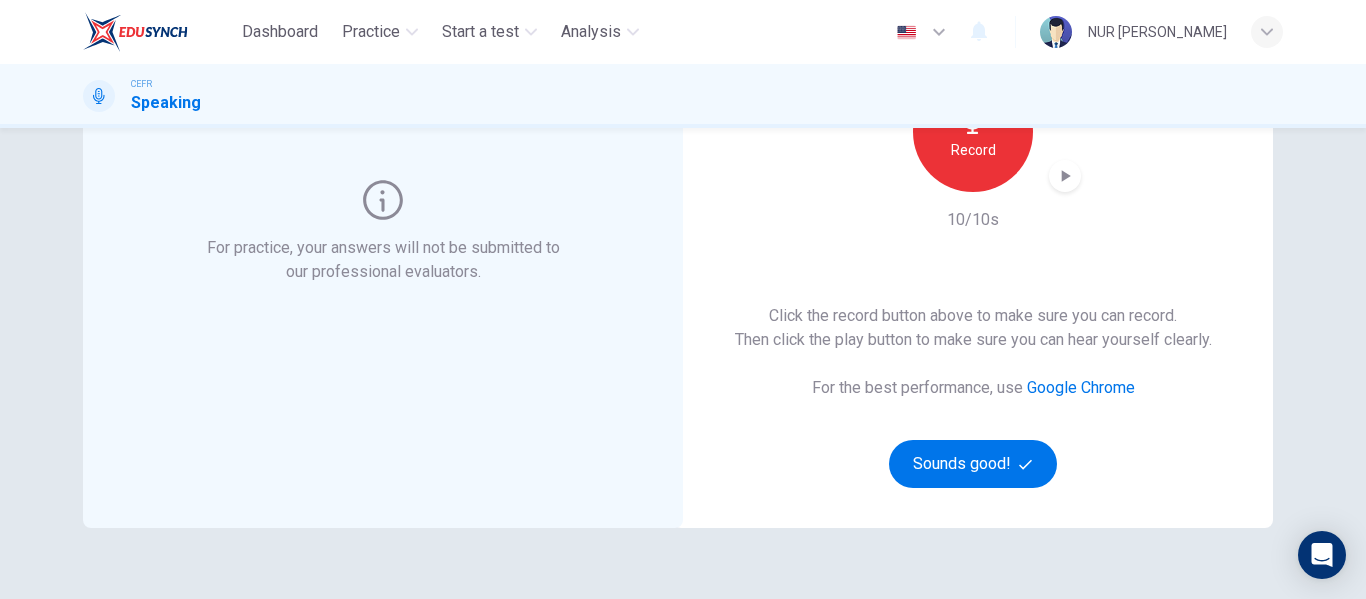 scroll, scrollTop: 300, scrollLeft: 0, axis: vertical 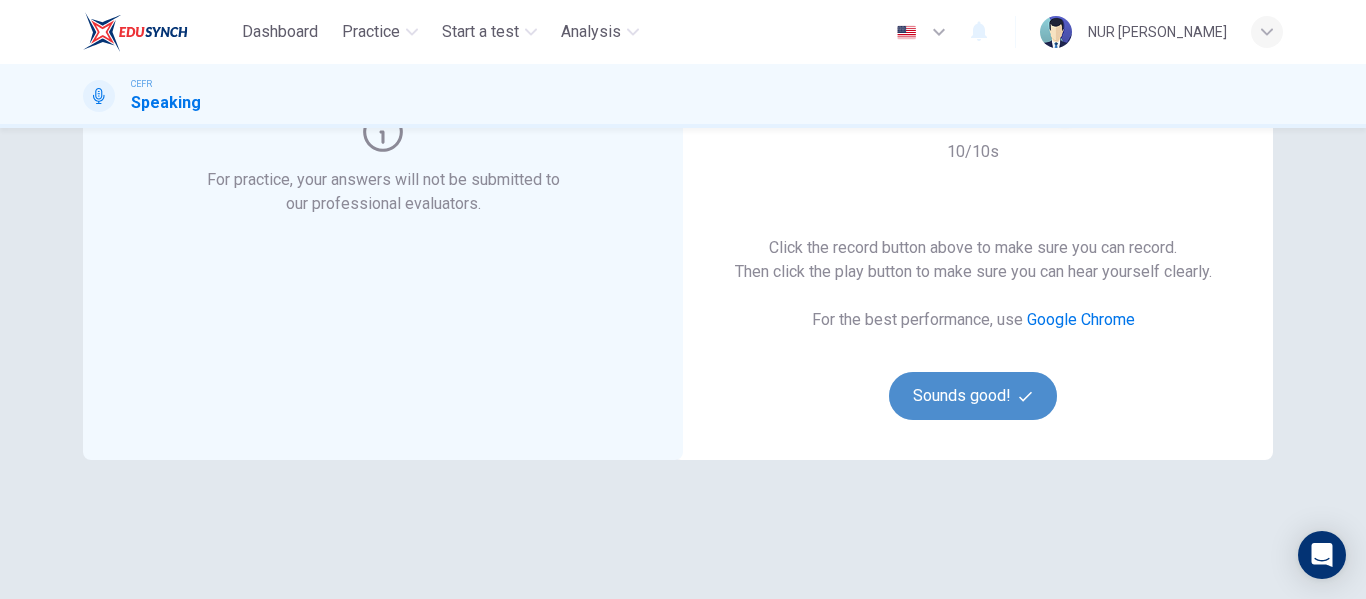 click on "Sounds good!" at bounding box center [973, 396] 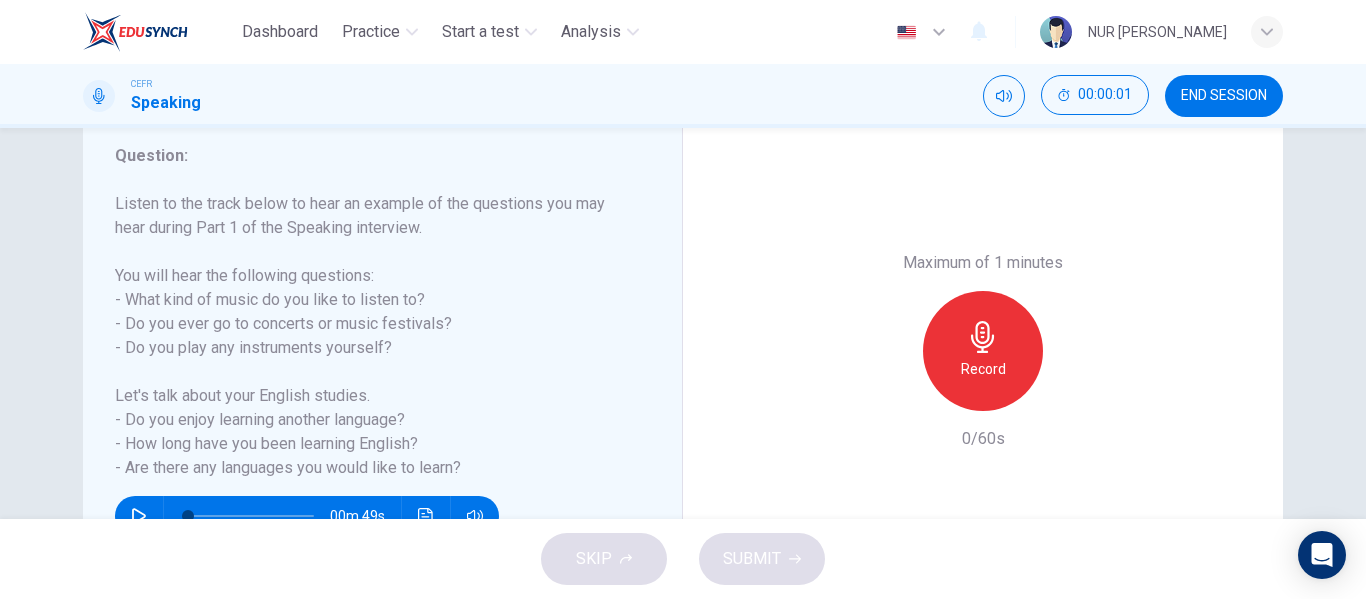 scroll, scrollTop: 300, scrollLeft: 0, axis: vertical 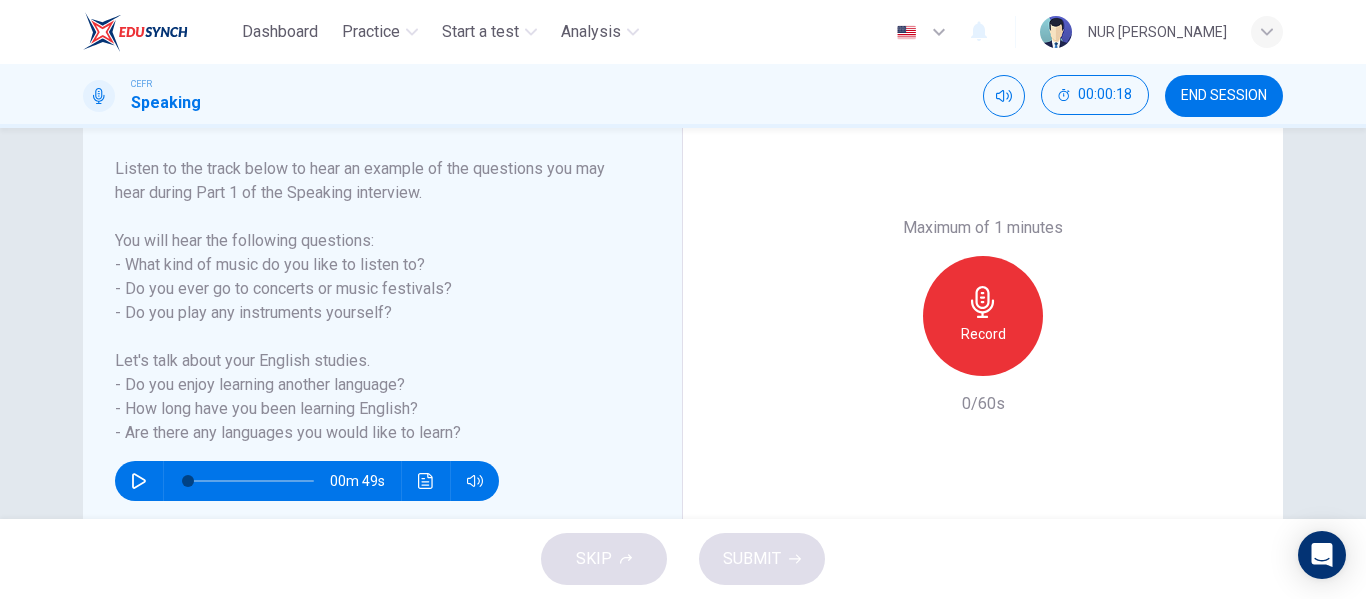 click 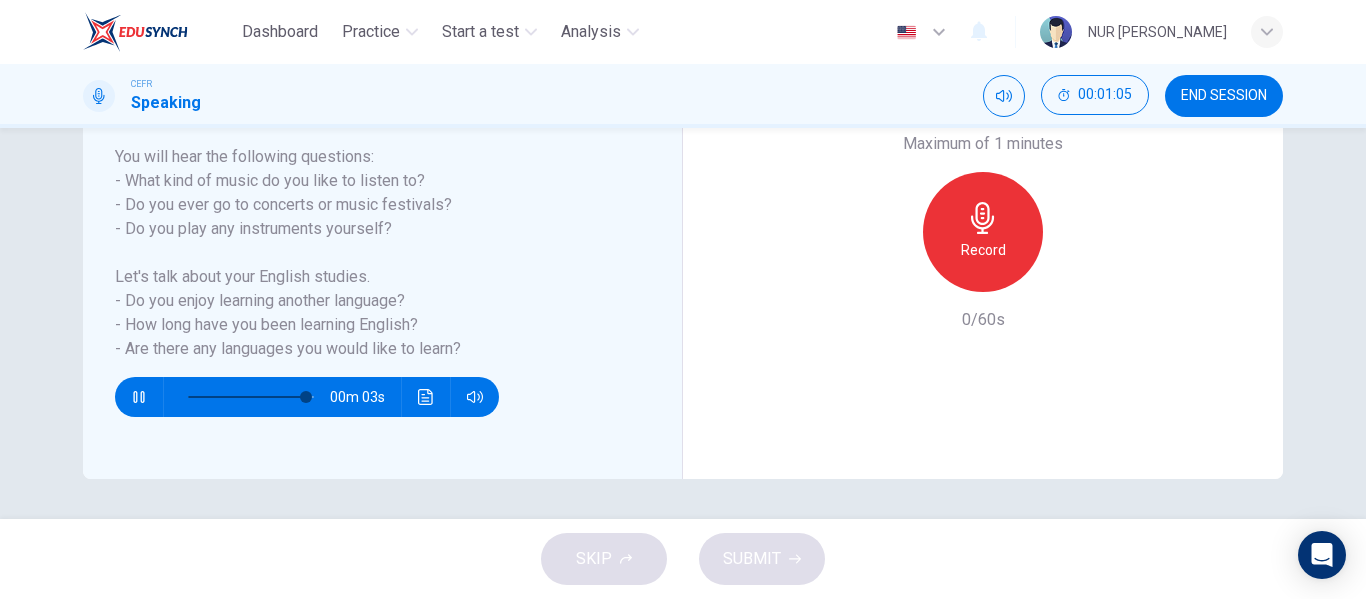 scroll, scrollTop: 284, scrollLeft: 0, axis: vertical 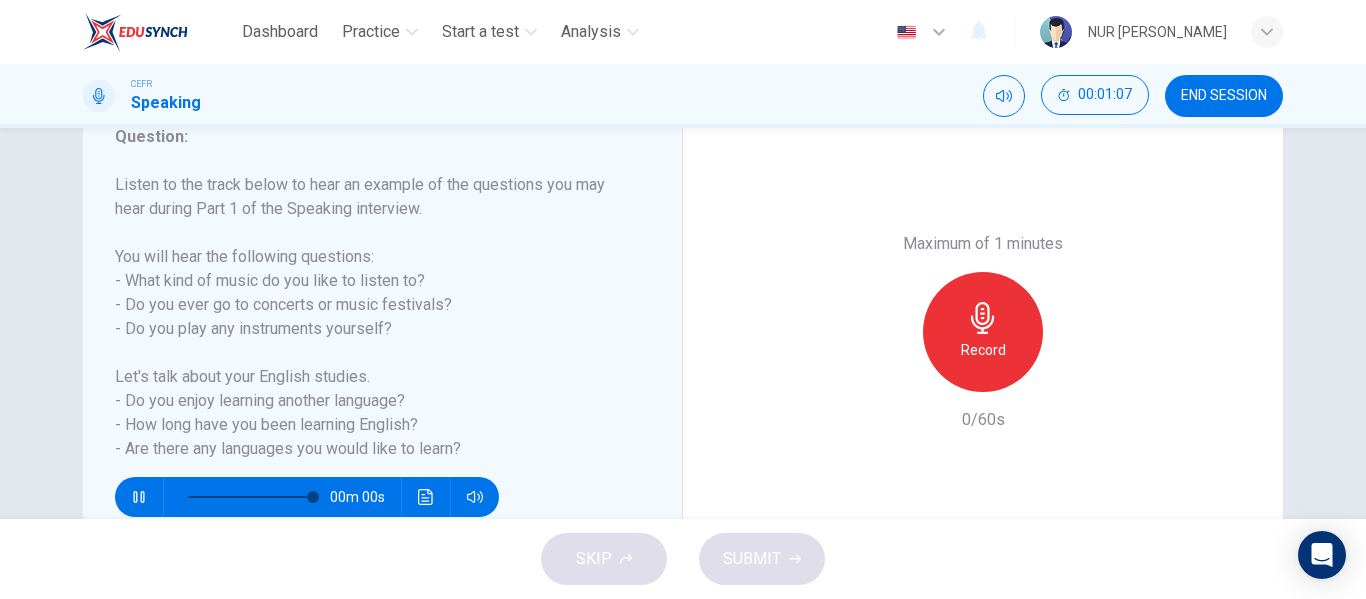 type on "0" 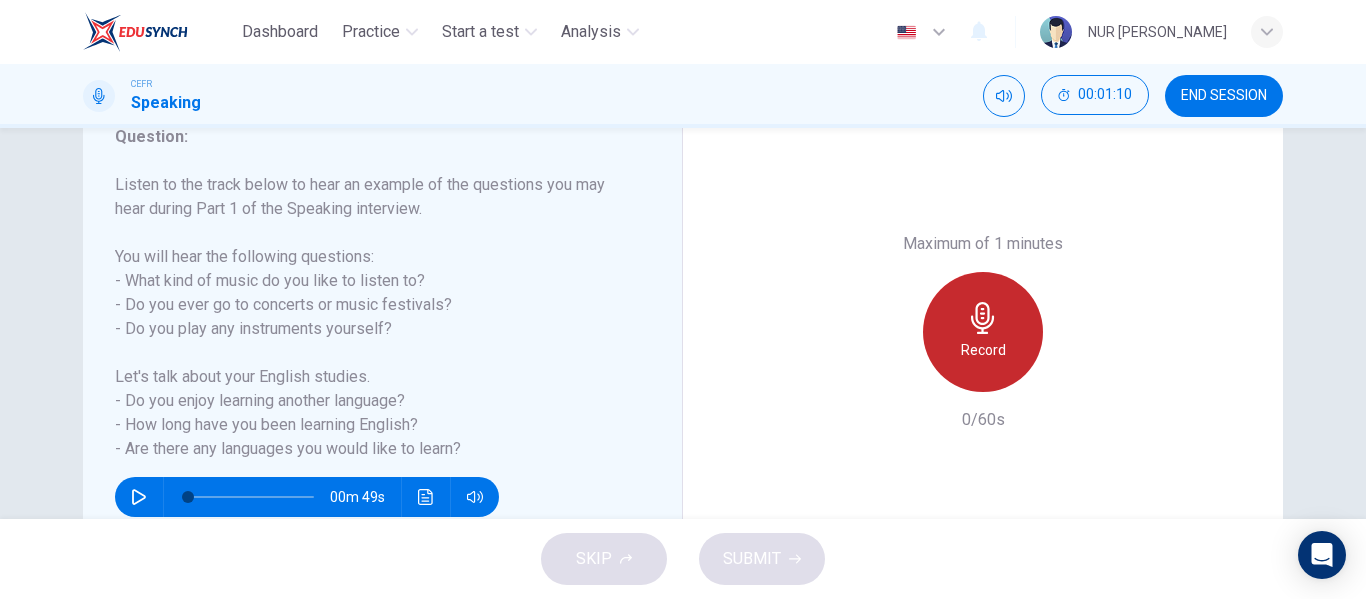 click on "Record" at bounding box center (983, 332) 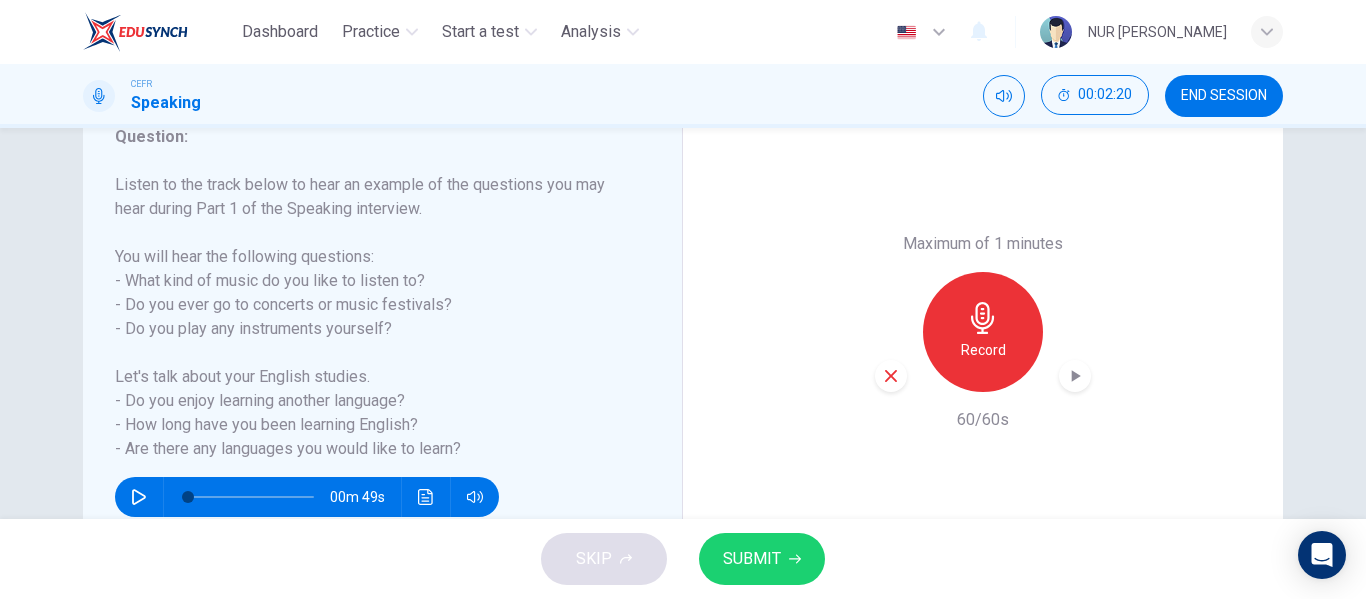 click on "SUBMIT" at bounding box center (752, 559) 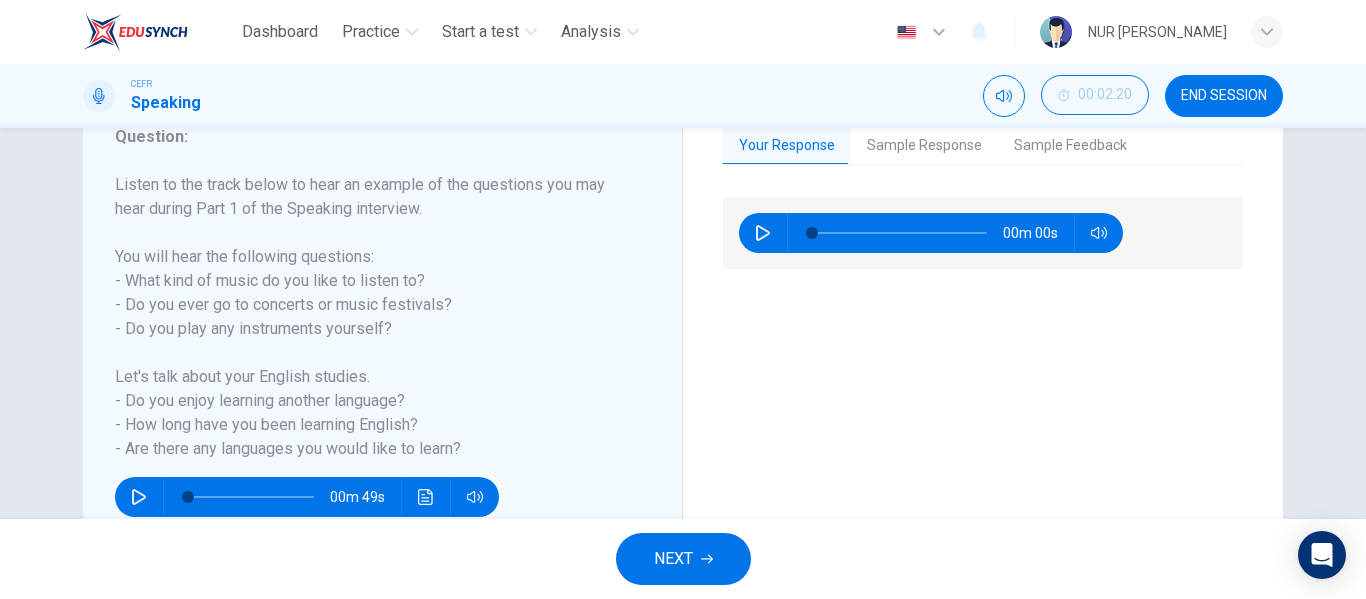 click at bounding box center (763, 233) 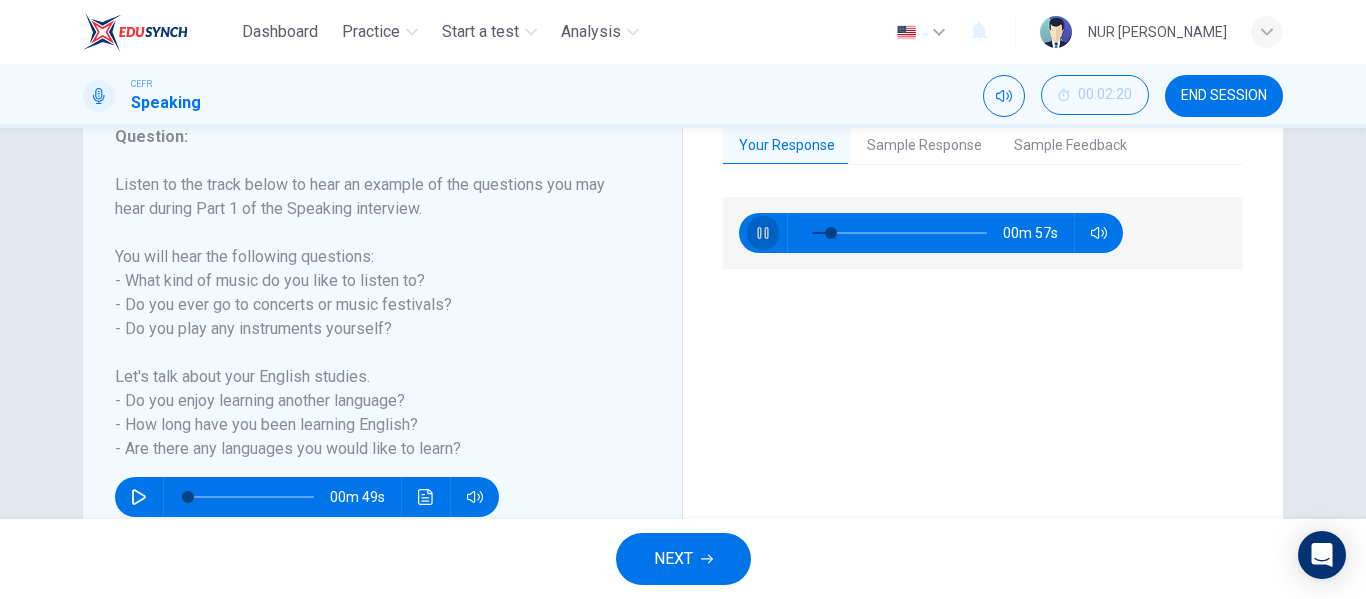 click at bounding box center [763, 233] 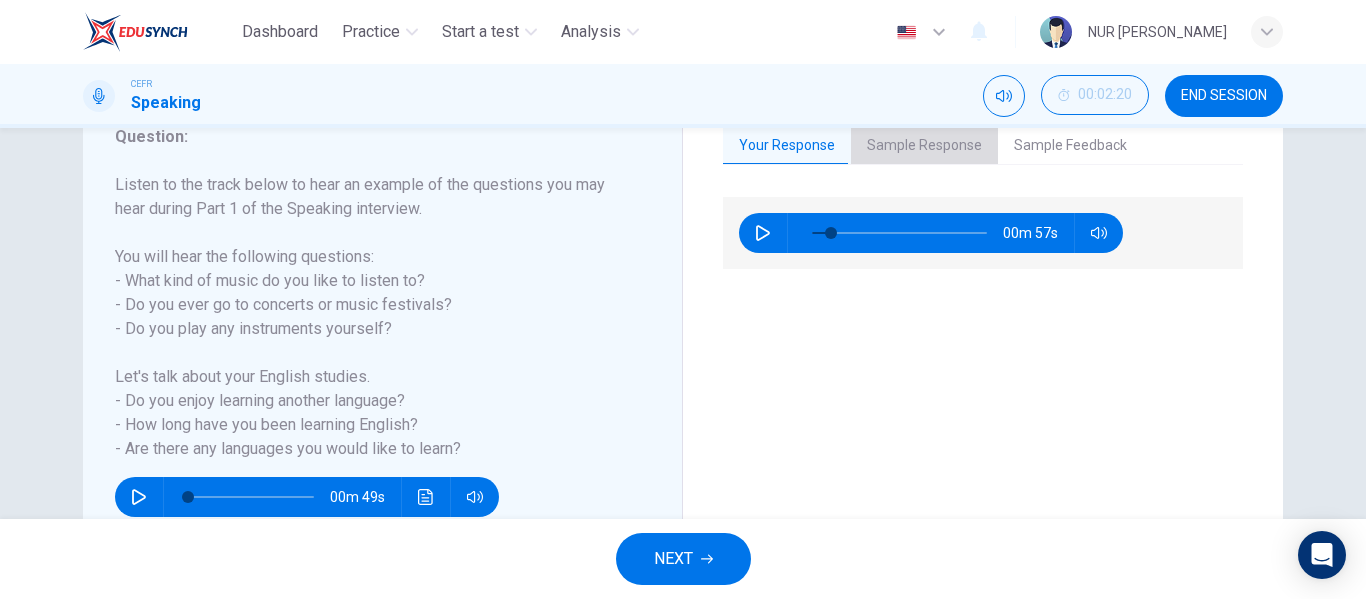 click on "Sample Response" at bounding box center [924, 146] 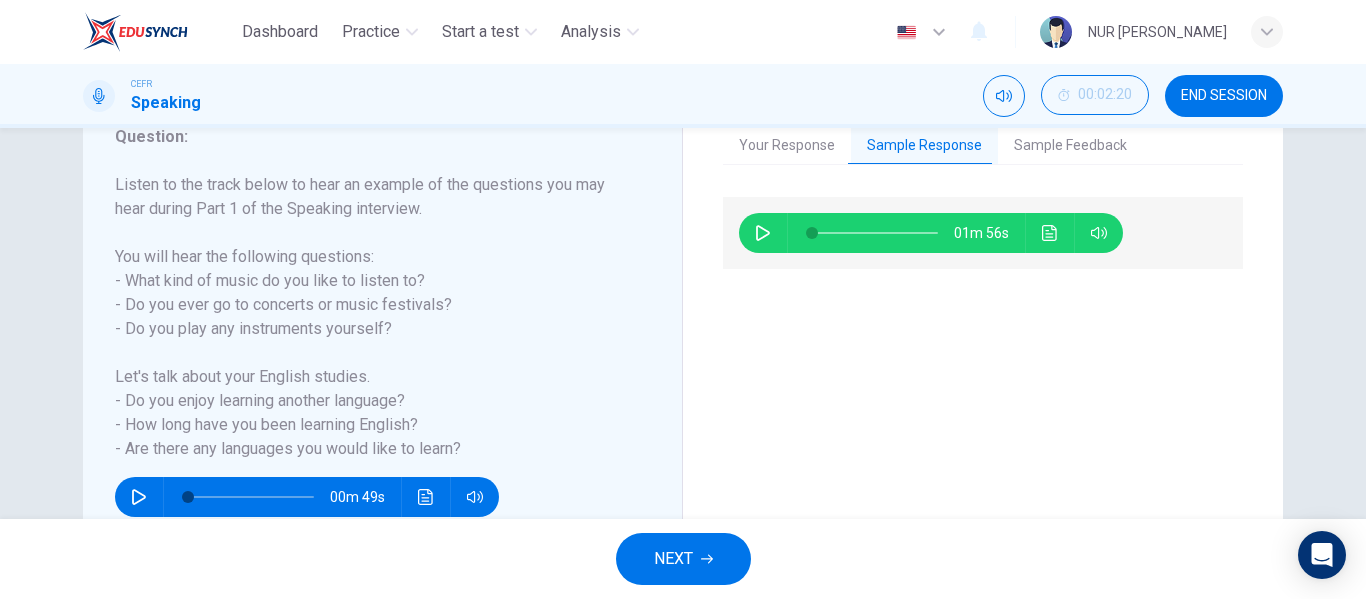 click at bounding box center (763, 233) 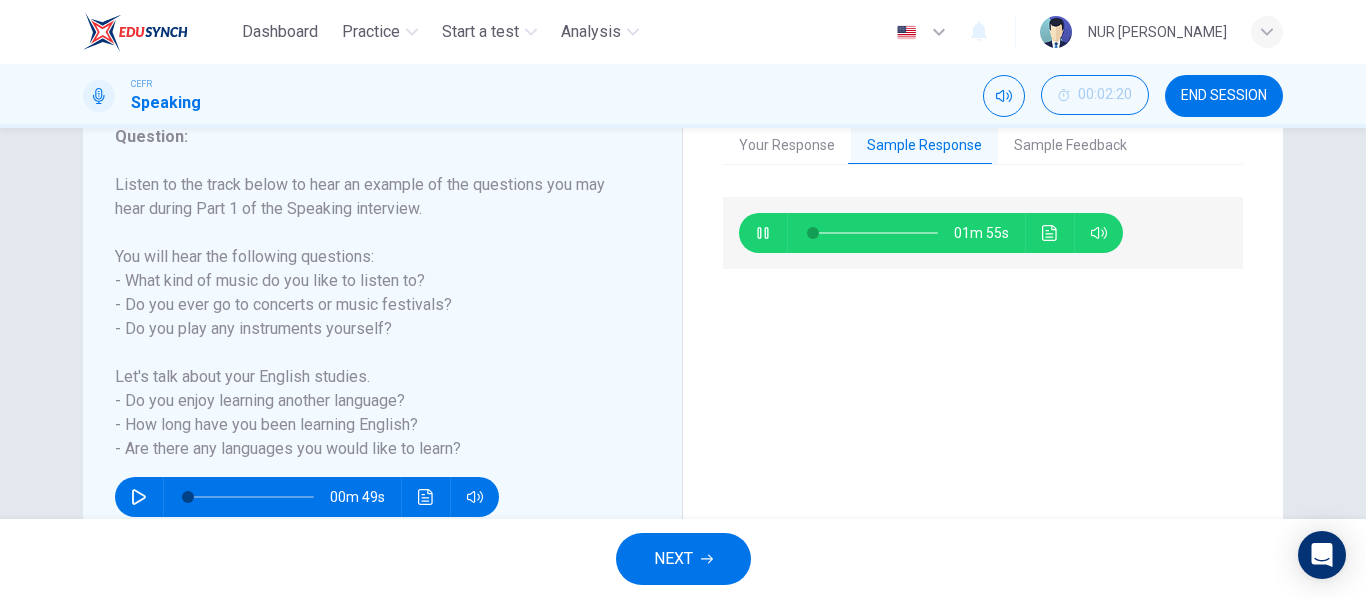 click on "Sample Feedback" at bounding box center [1070, 146] 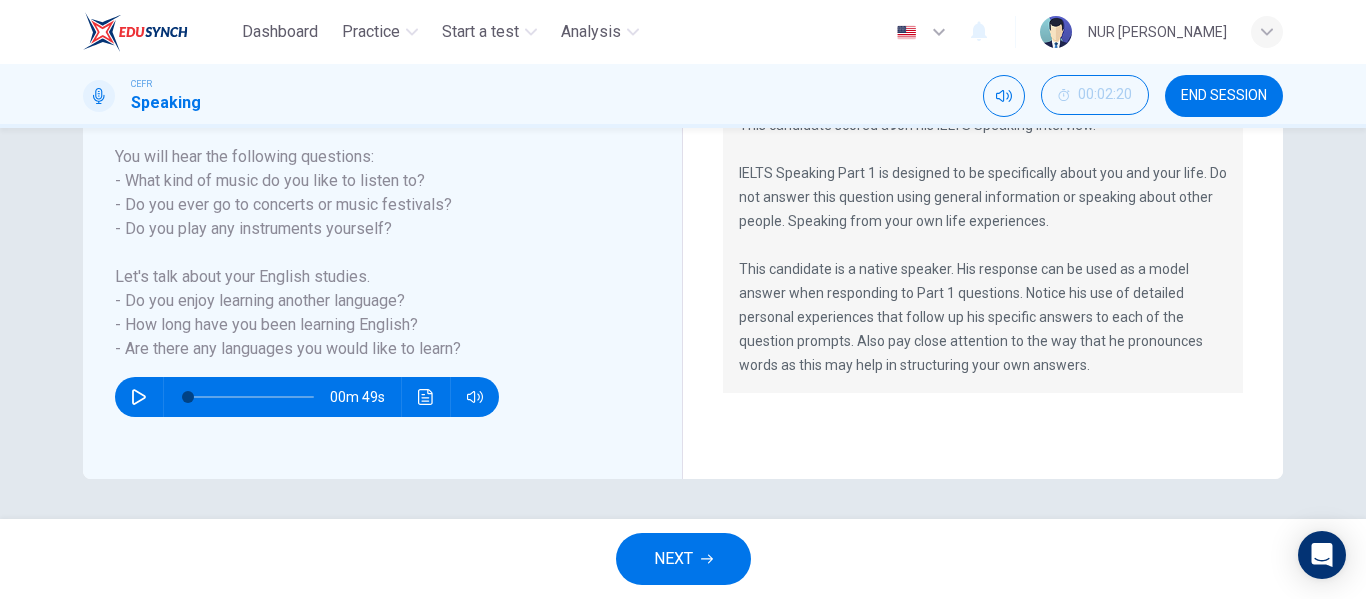 scroll, scrollTop: 284, scrollLeft: 0, axis: vertical 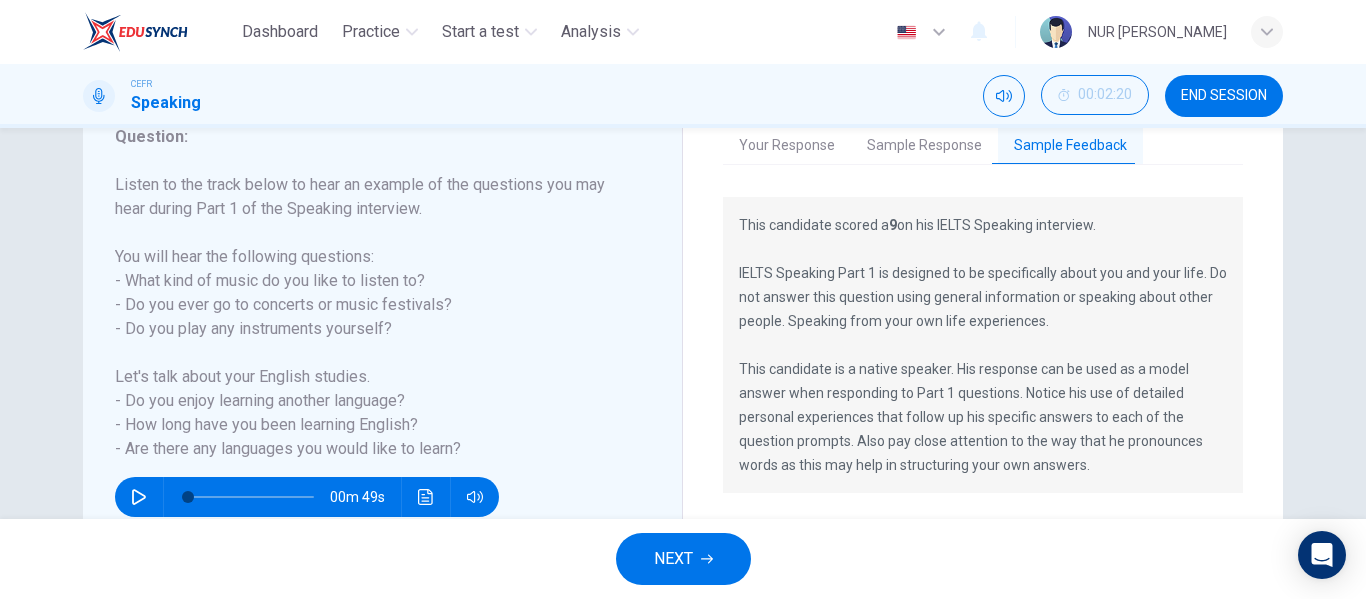 click on "Sample Response" at bounding box center (924, 146) 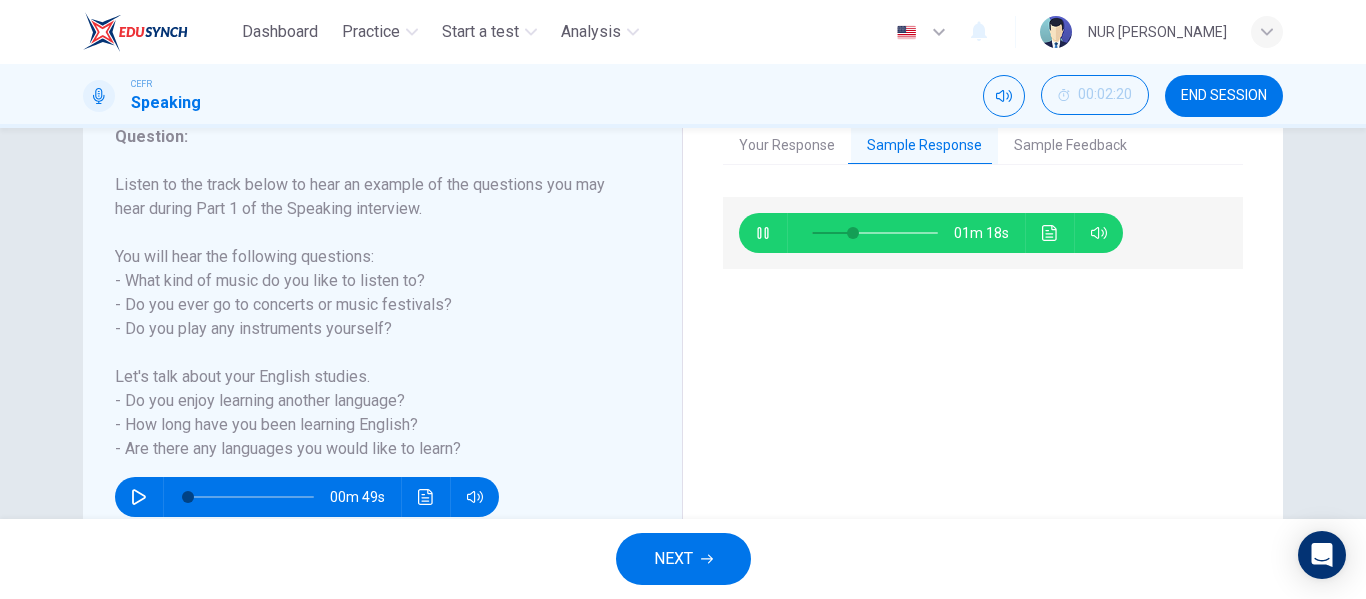 click on "Sample Feedback" at bounding box center (1070, 146) 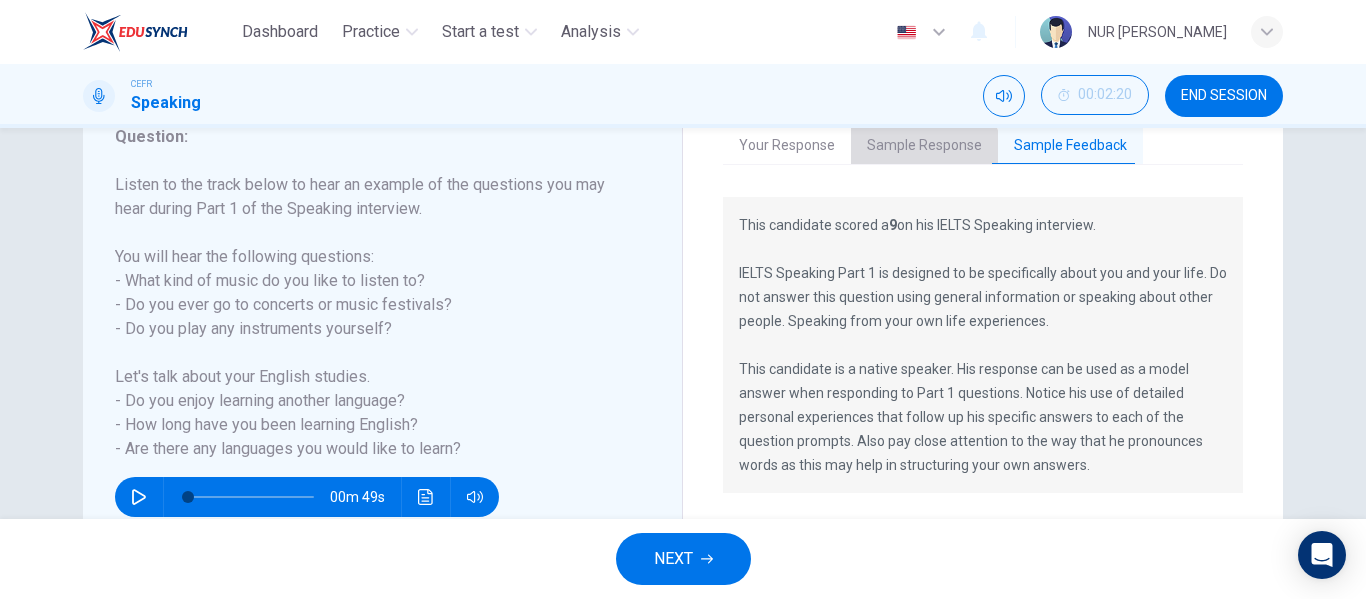 click on "Sample Response" at bounding box center [924, 146] 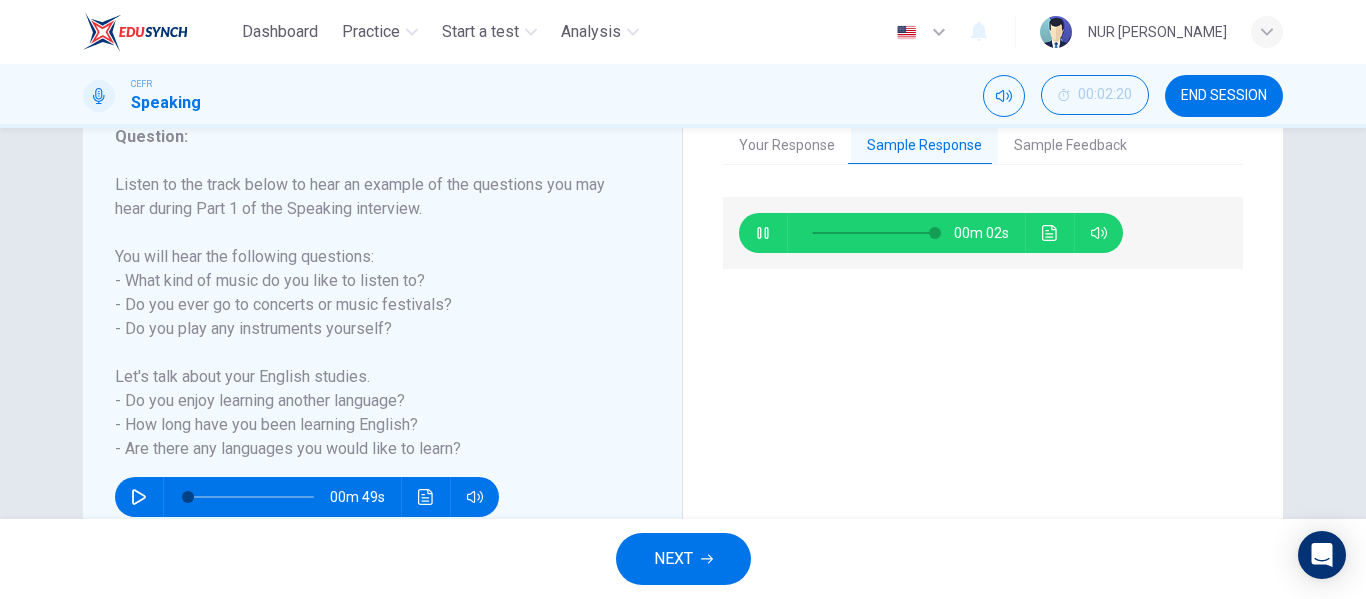 type on "99" 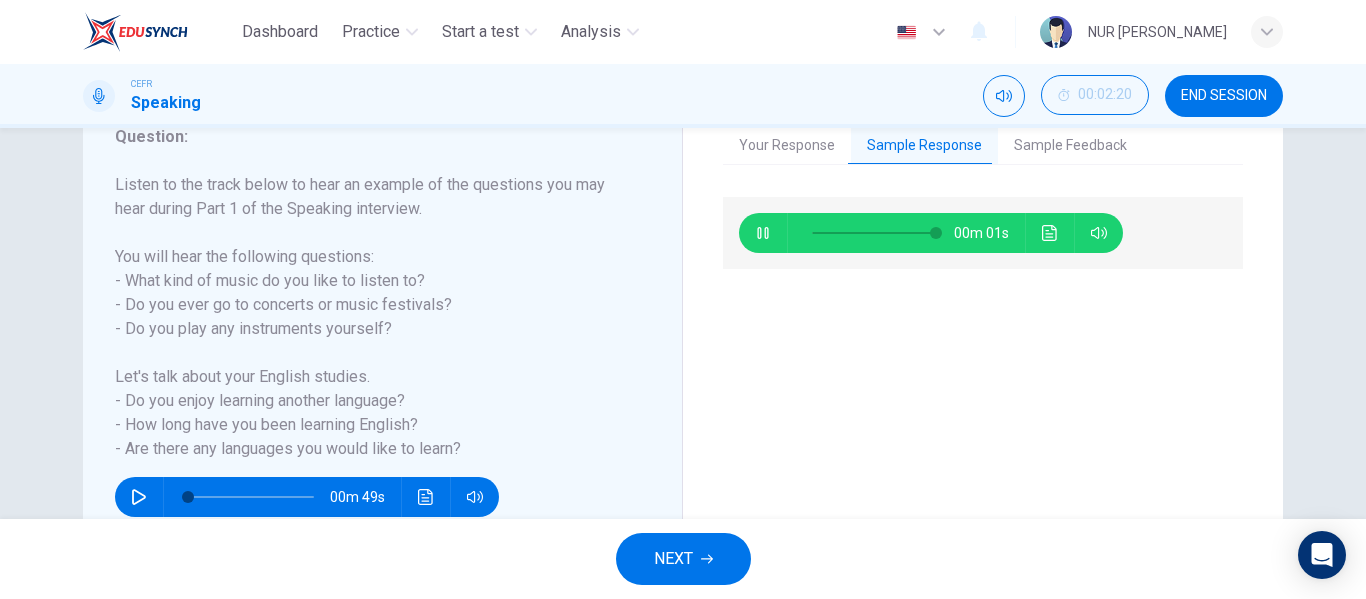 click 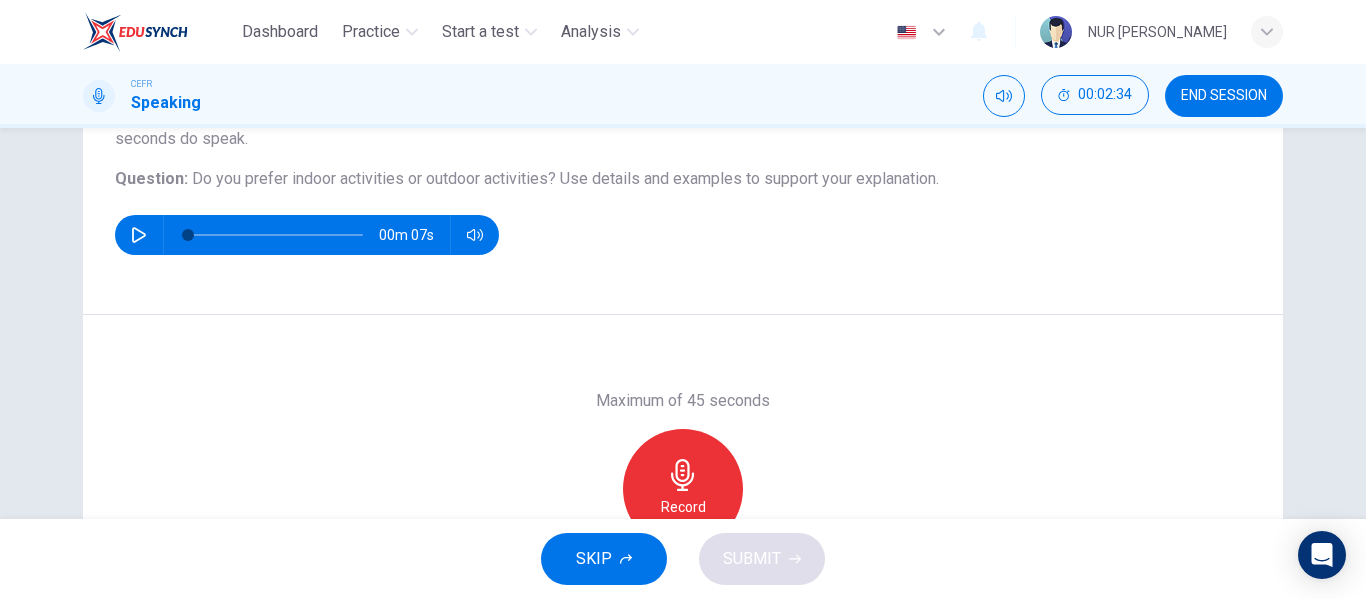 scroll, scrollTop: 200, scrollLeft: 0, axis: vertical 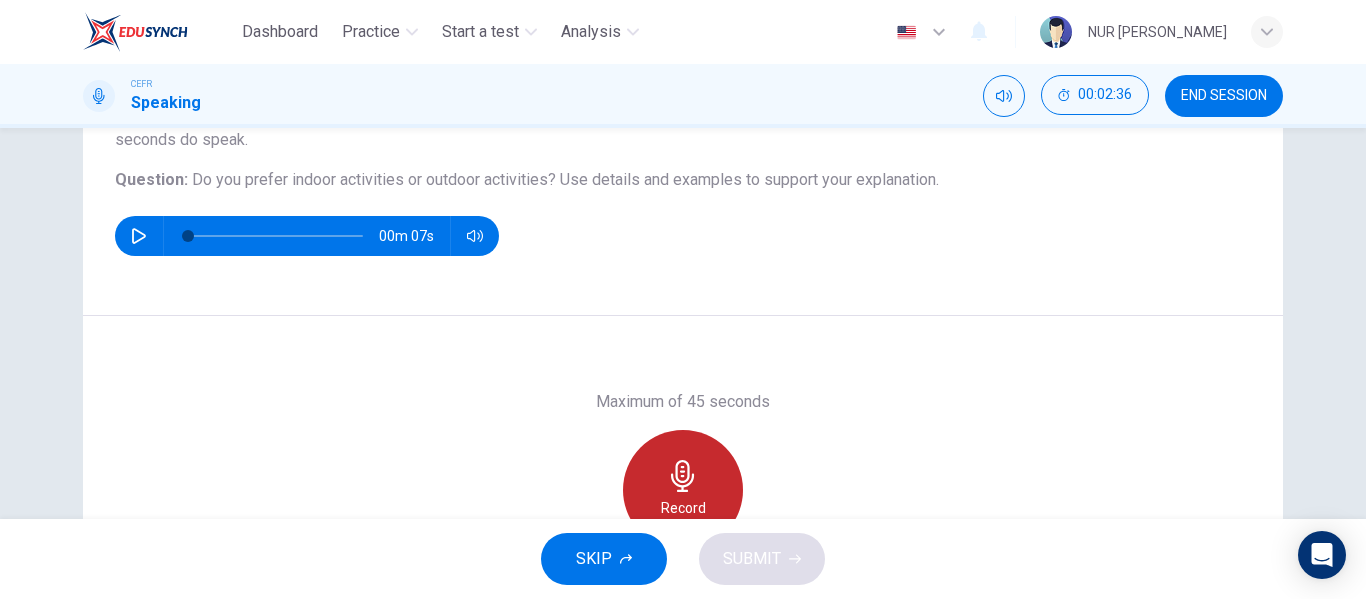 click on "Record" at bounding box center (683, 490) 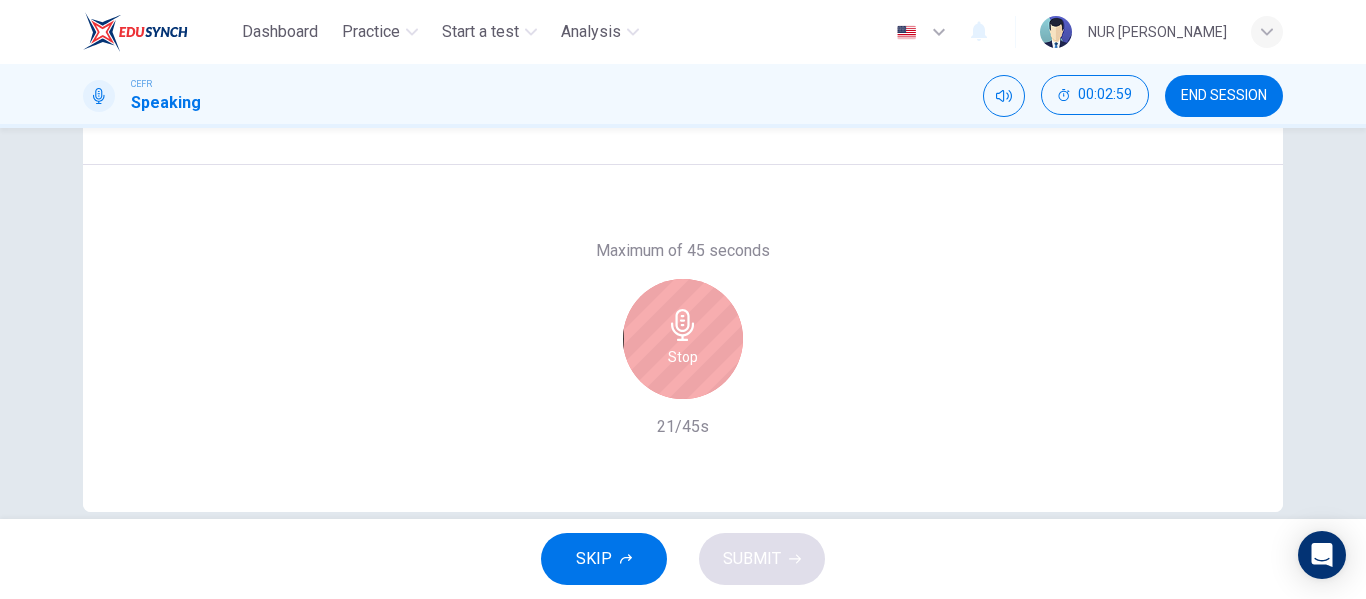 scroll, scrollTop: 384, scrollLeft: 0, axis: vertical 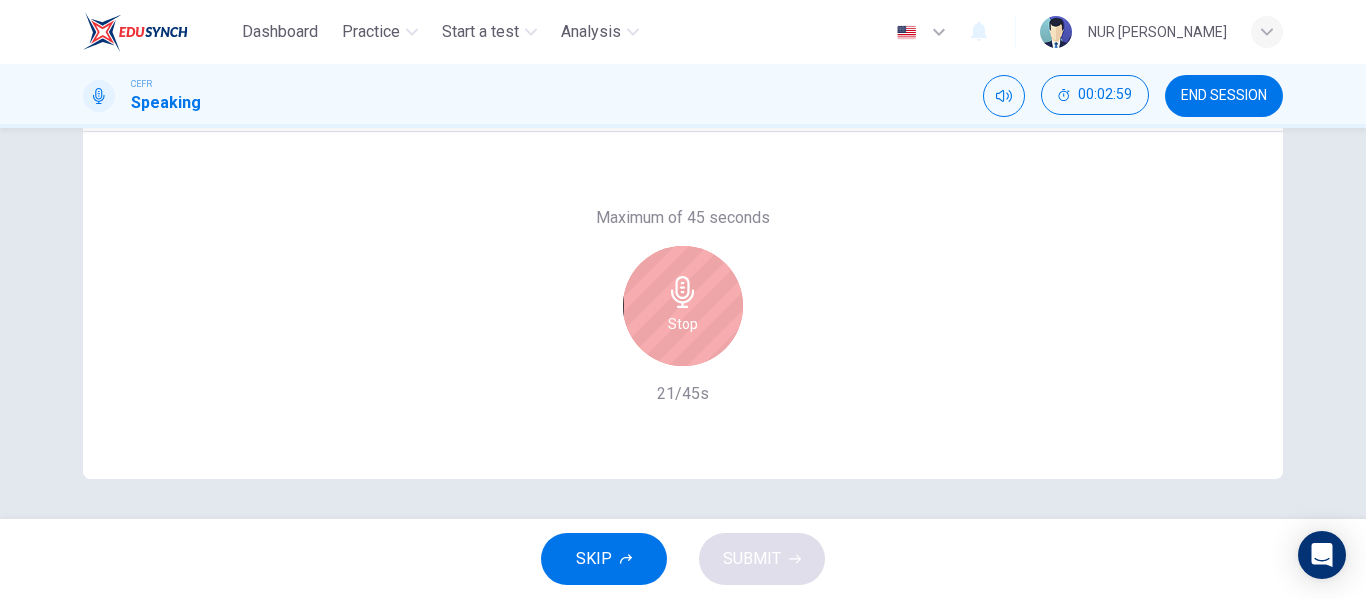 click 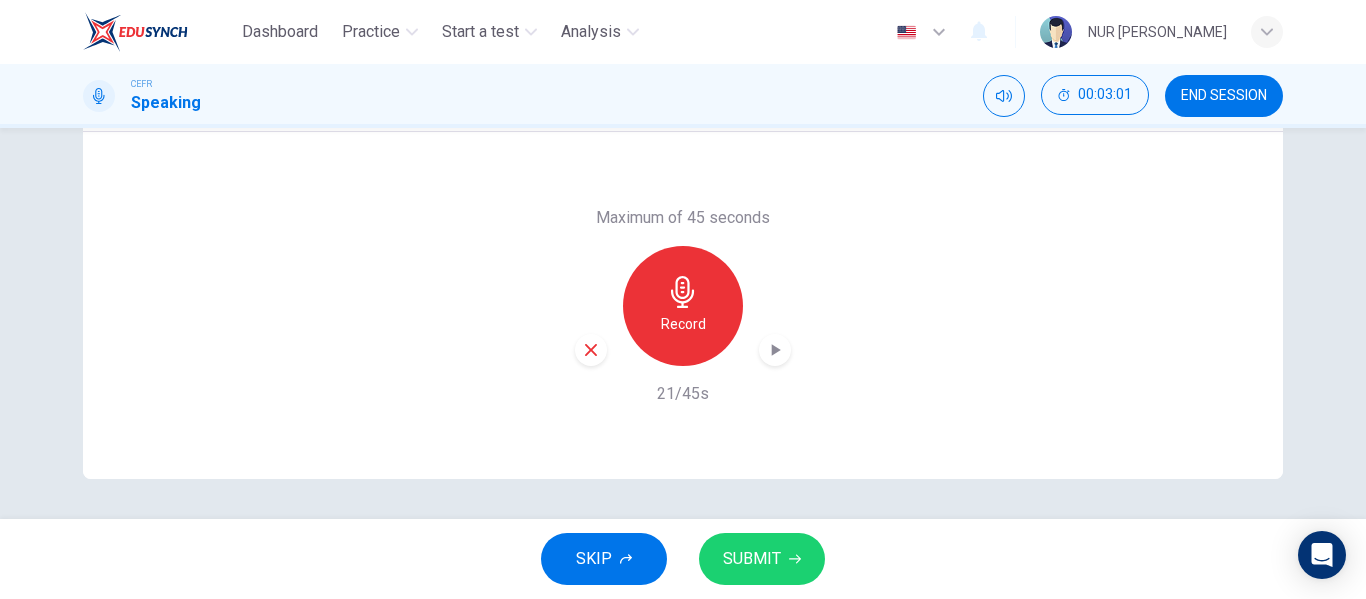 click at bounding box center (591, 350) 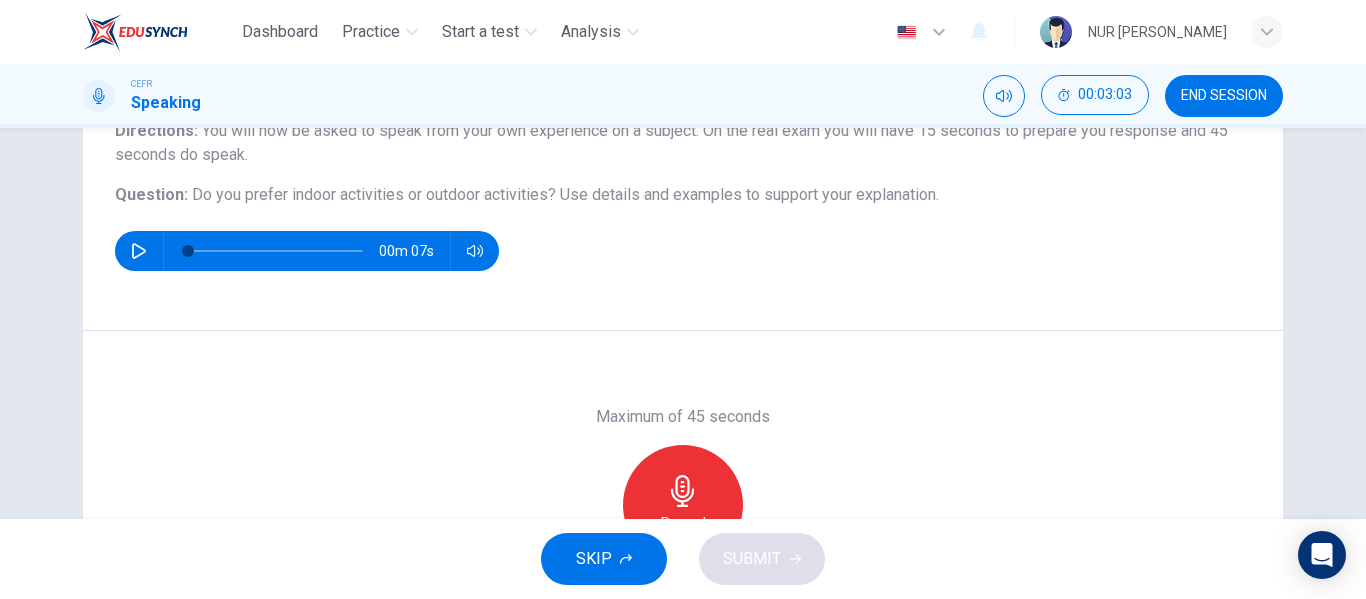 scroll, scrollTop: 184, scrollLeft: 0, axis: vertical 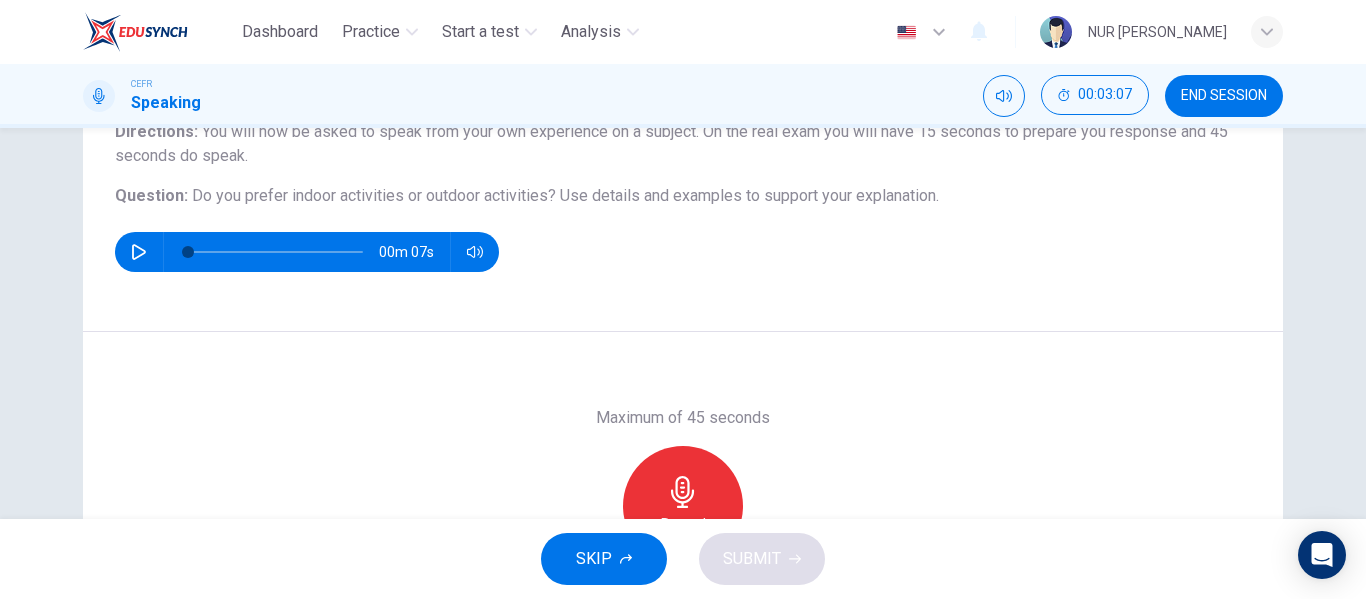click 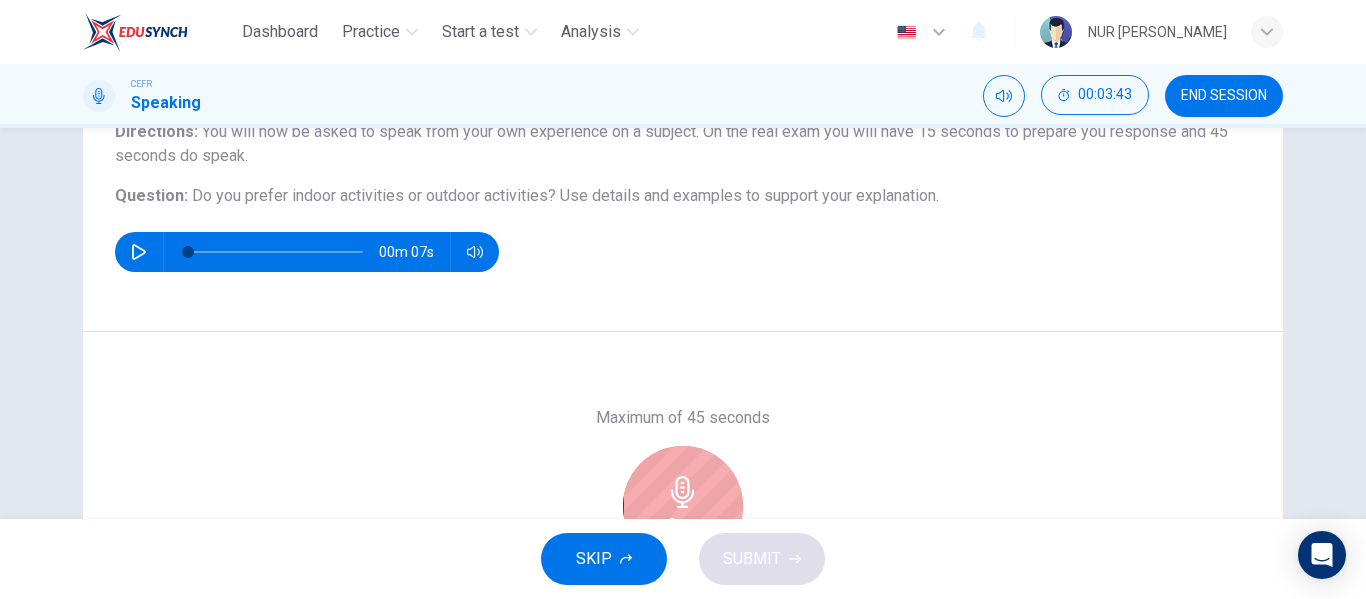 scroll, scrollTop: 284, scrollLeft: 0, axis: vertical 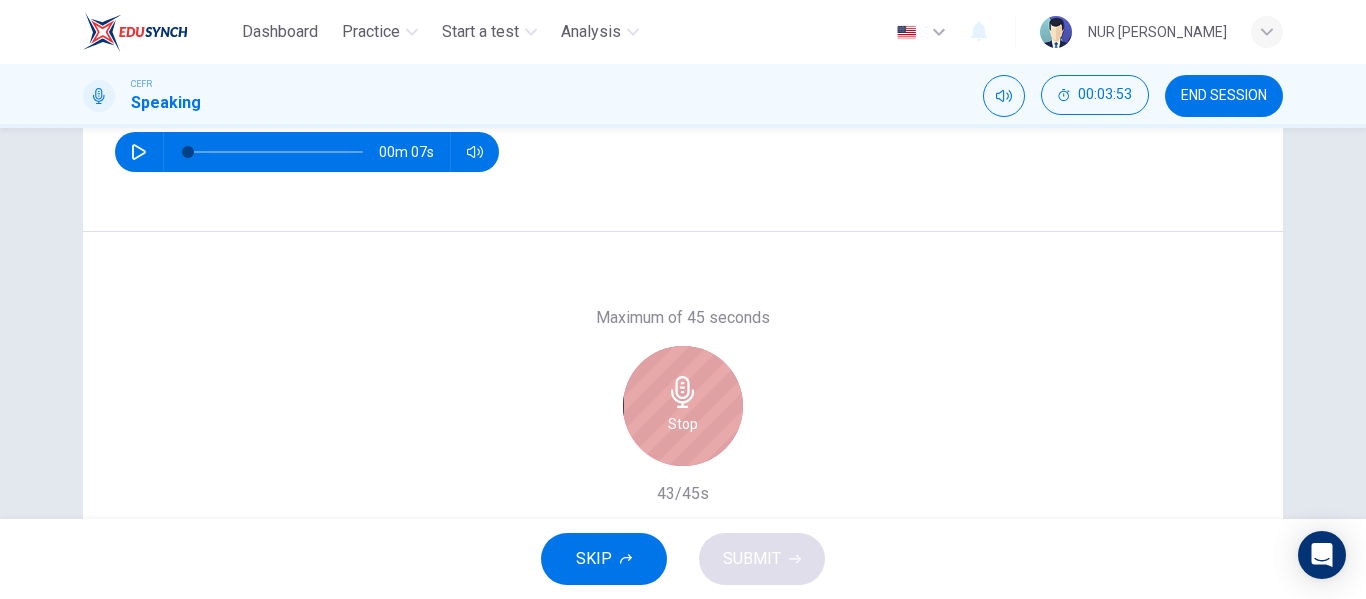 click on "Stop" at bounding box center (683, 406) 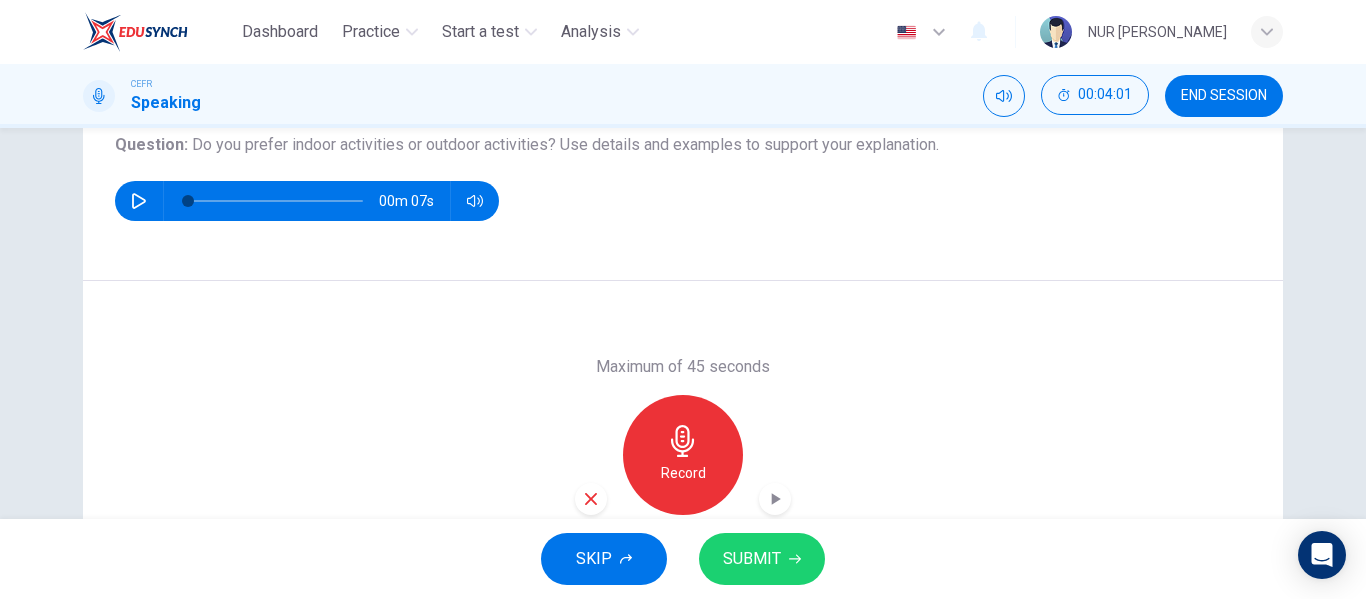 scroll, scrollTop: 284, scrollLeft: 0, axis: vertical 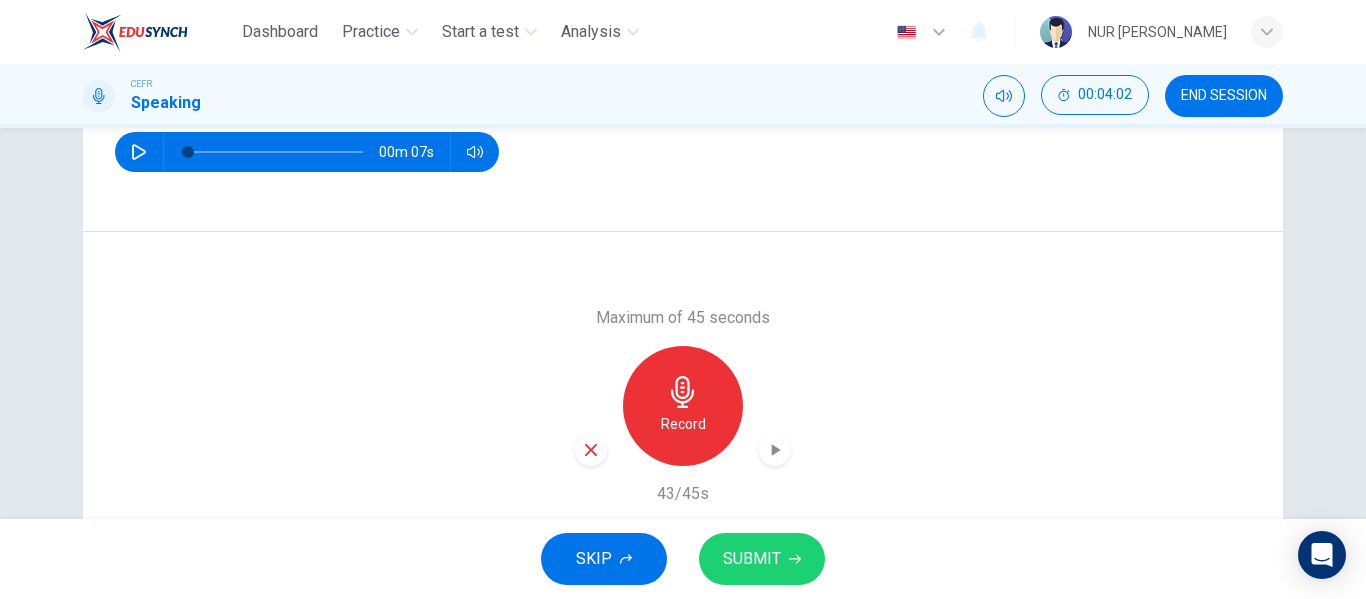 click 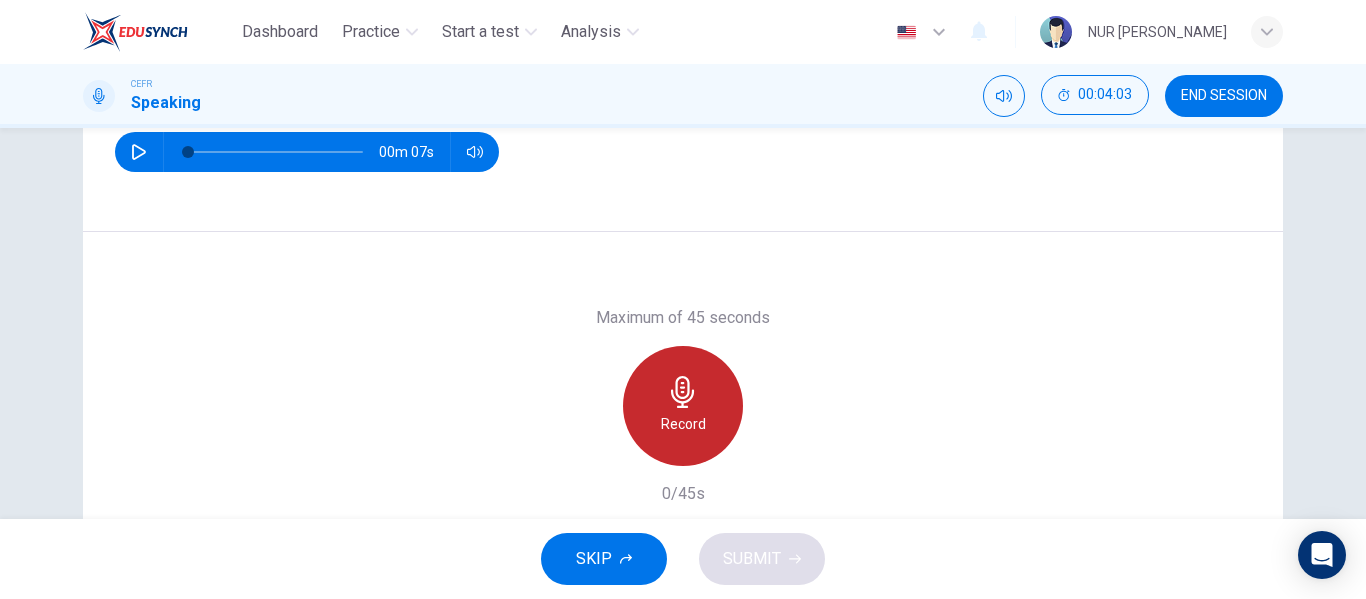 click 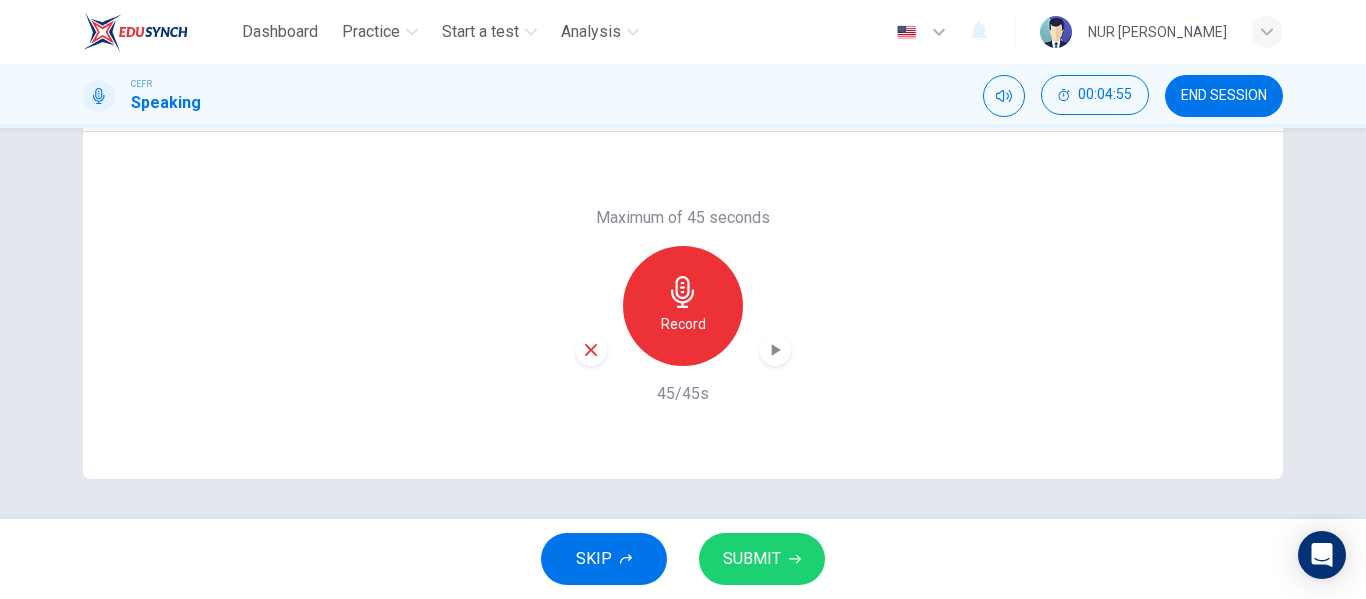 scroll, scrollTop: 284, scrollLeft: 0, axis: vertical 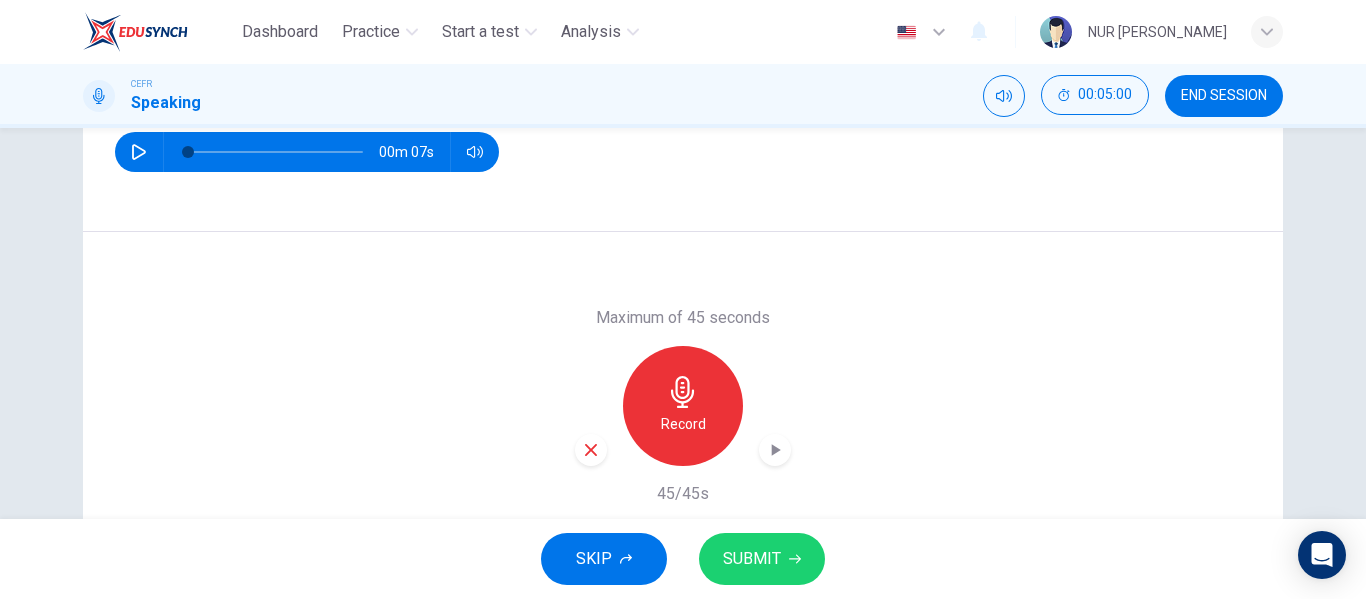 click 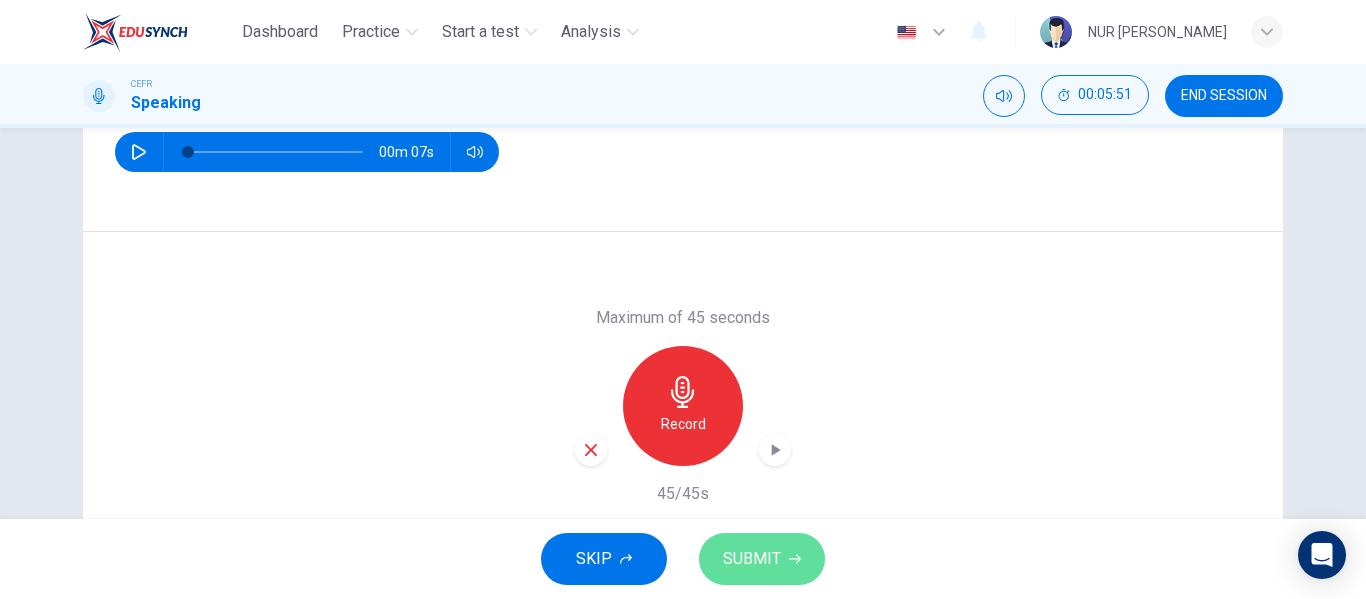 click on "SUBMIT" at bounding box center [752, 559] 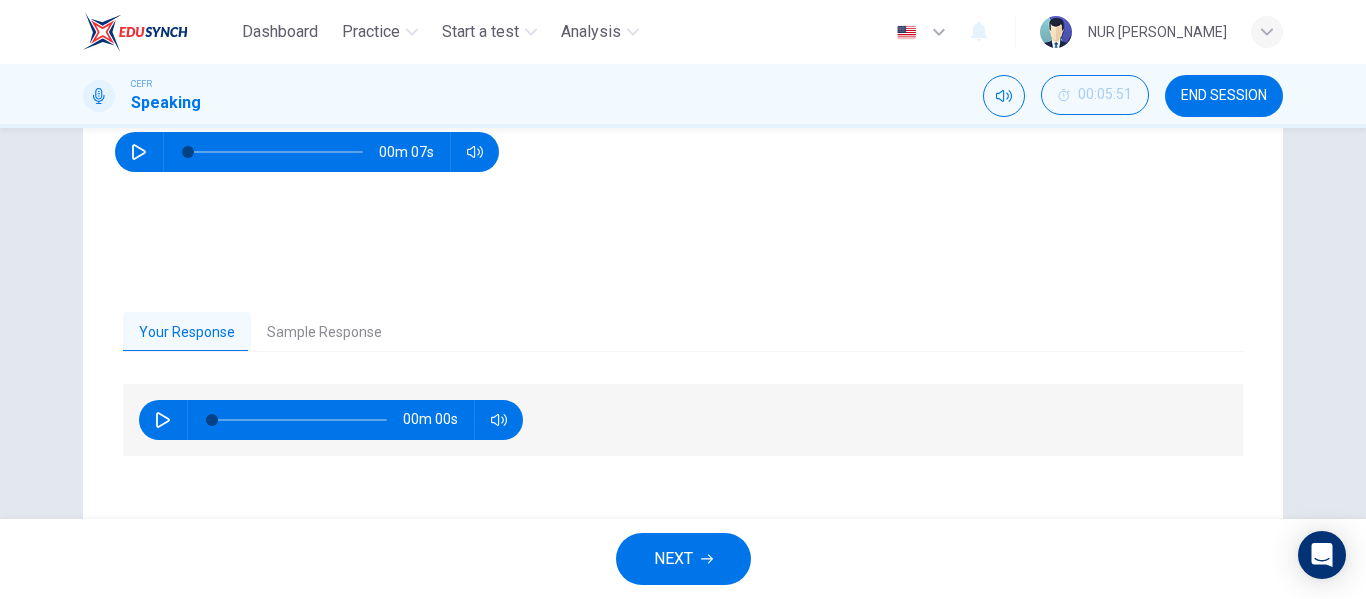 scroll, scrollTop: 384, scrollLeft: 0, axis: vertical 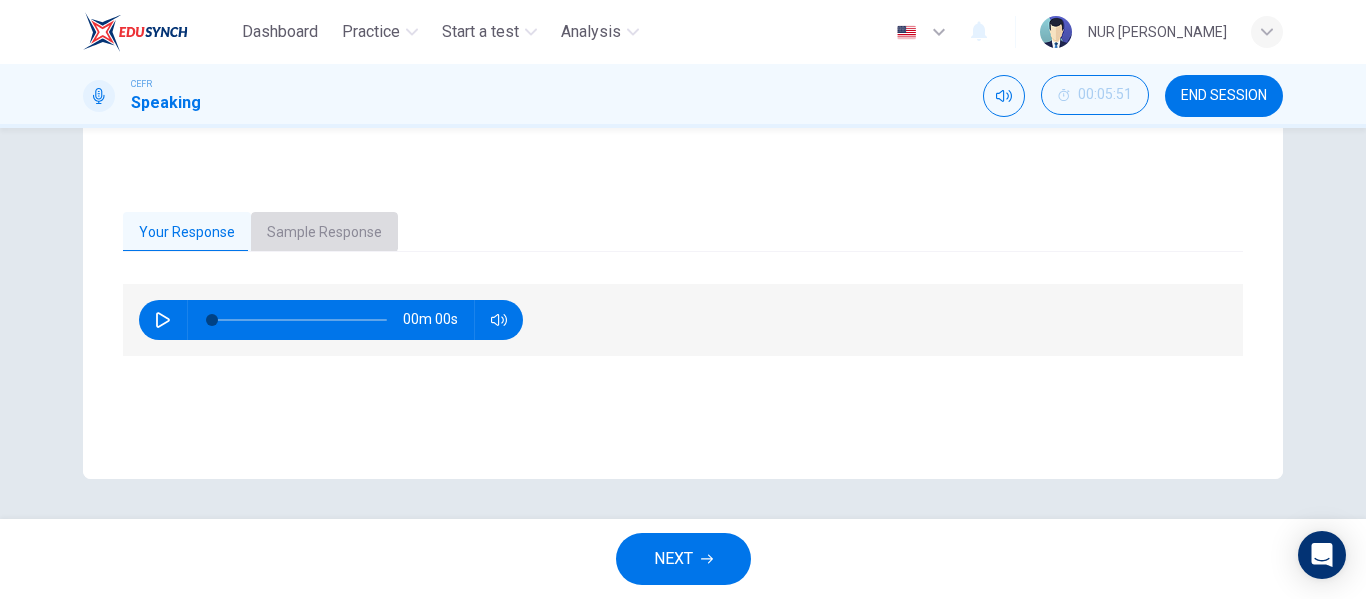 click on "Sample Response" at bounding box center (324, 233) 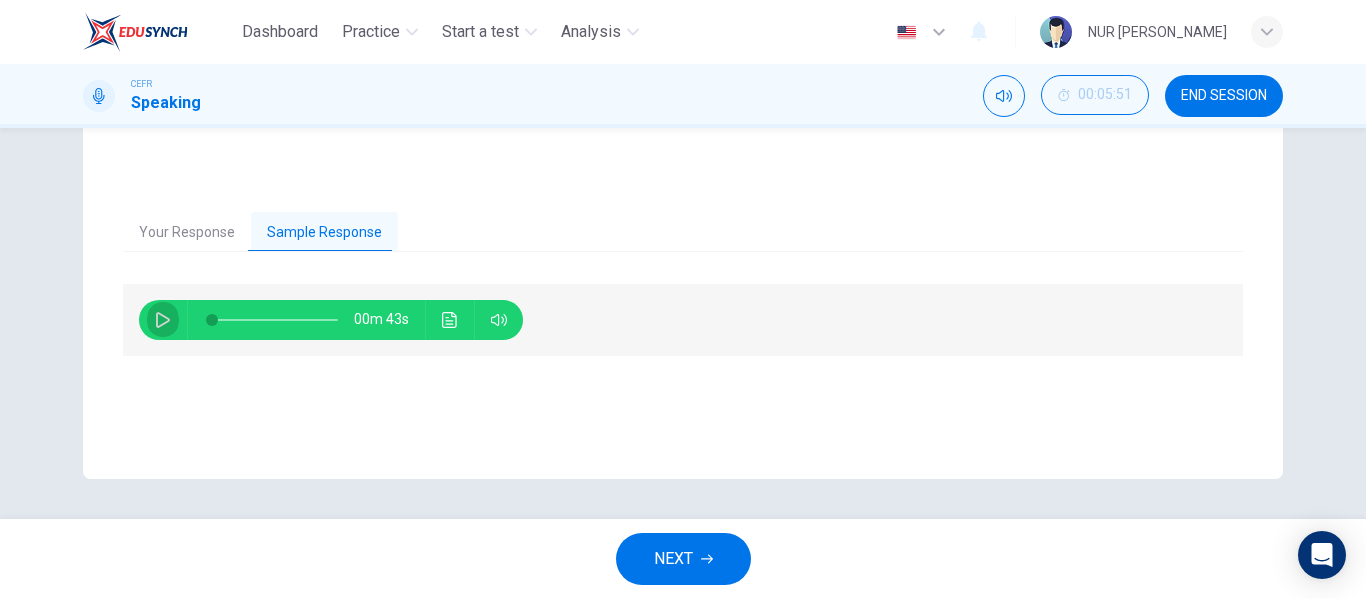 click 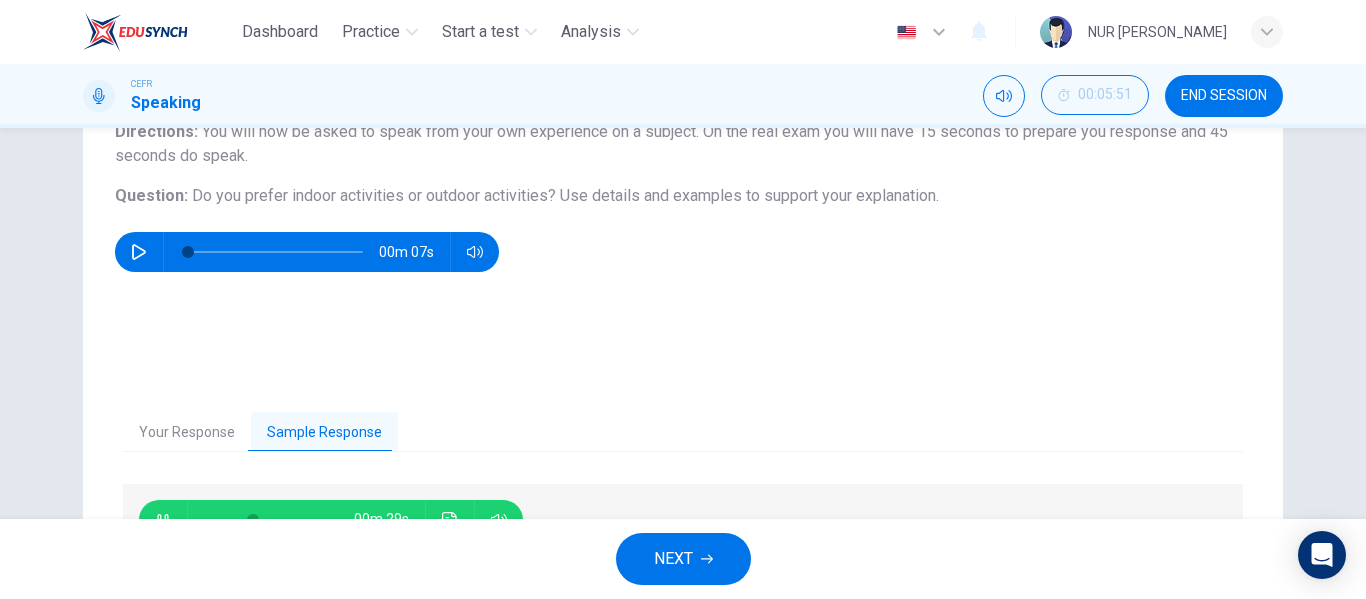 scroll, scrollTop: 284, scrollLeft: 0, axis: vertical 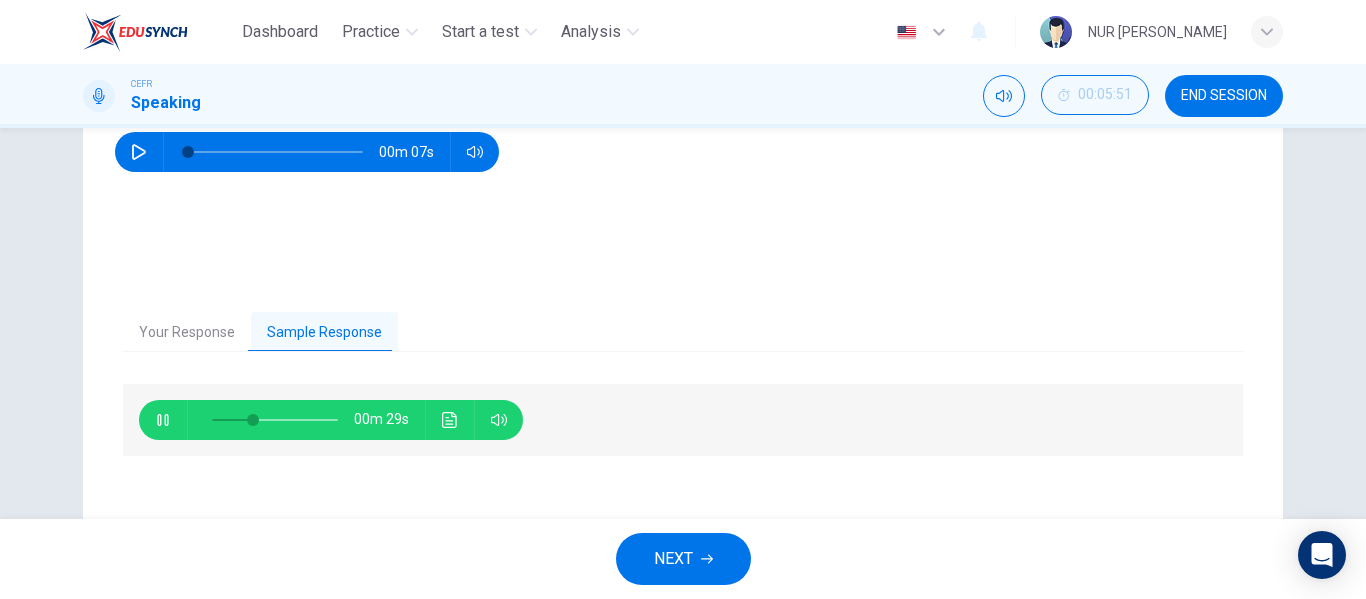type on "35" 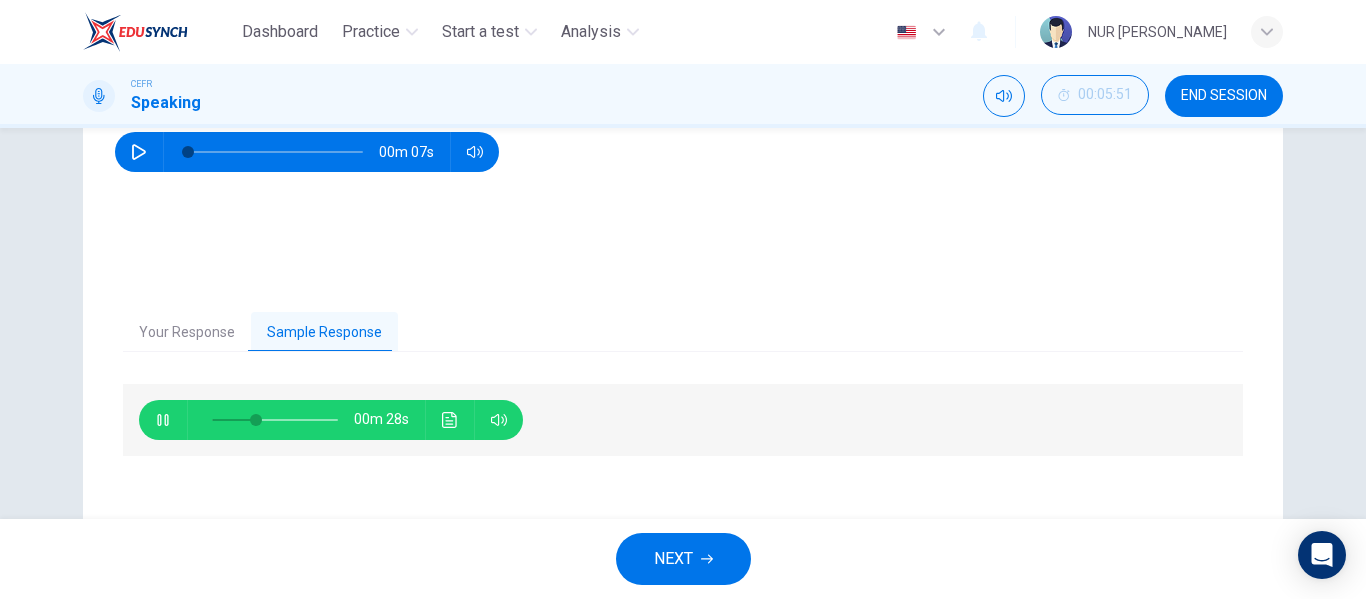 click on "NEXT" at bounding box center [683, 559] 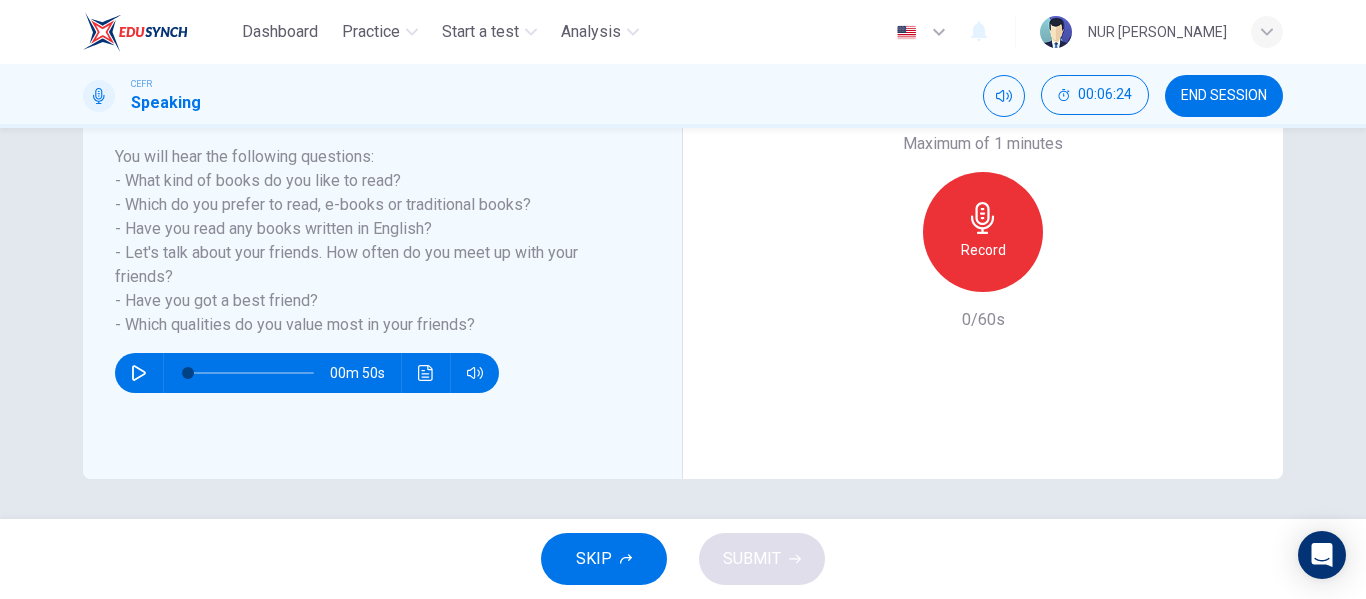 scroll, scrollTop: 284, scrollLeft: 0, axis: vertical 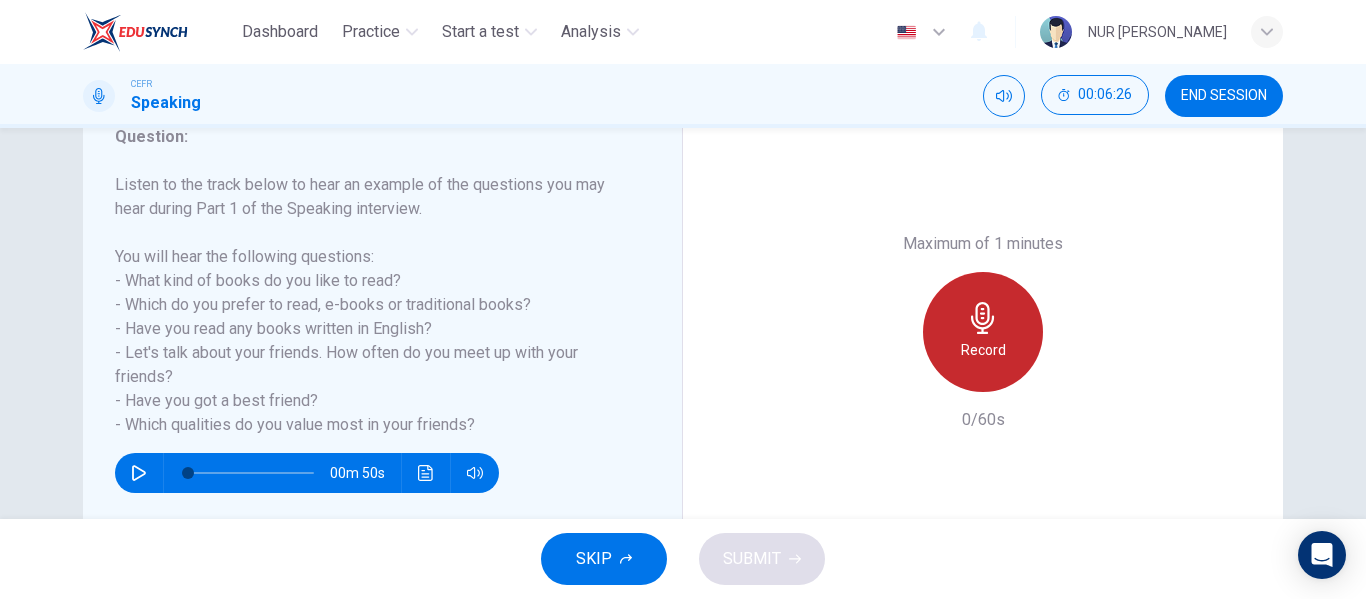 click 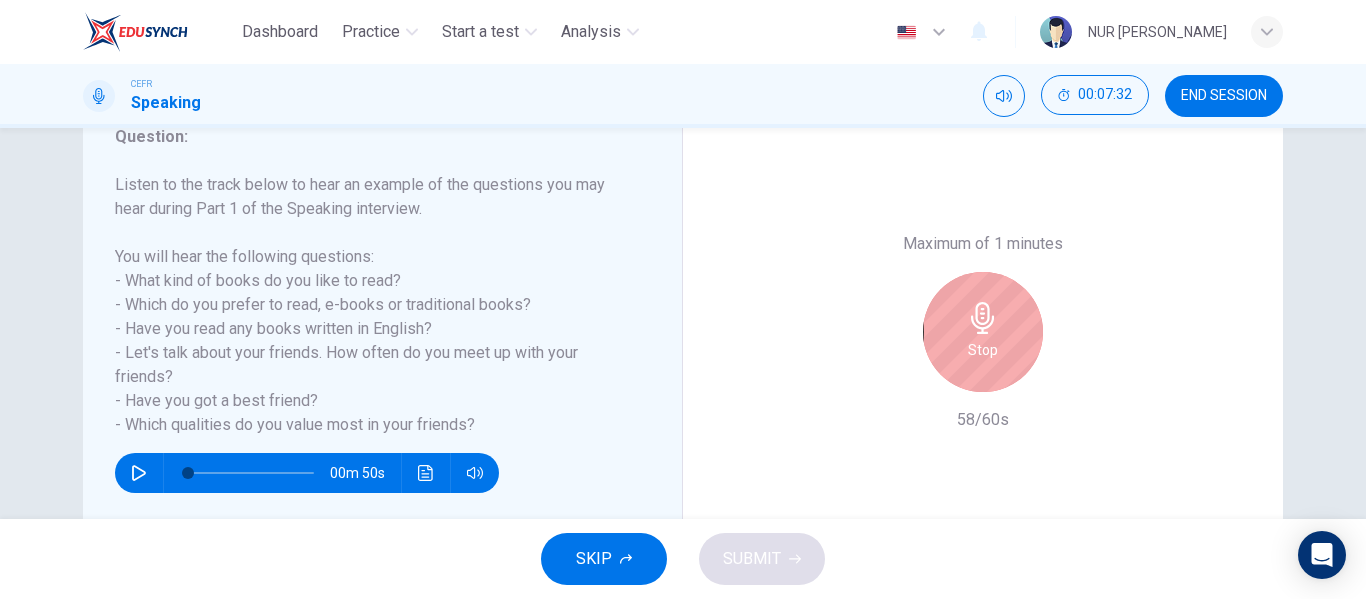 click 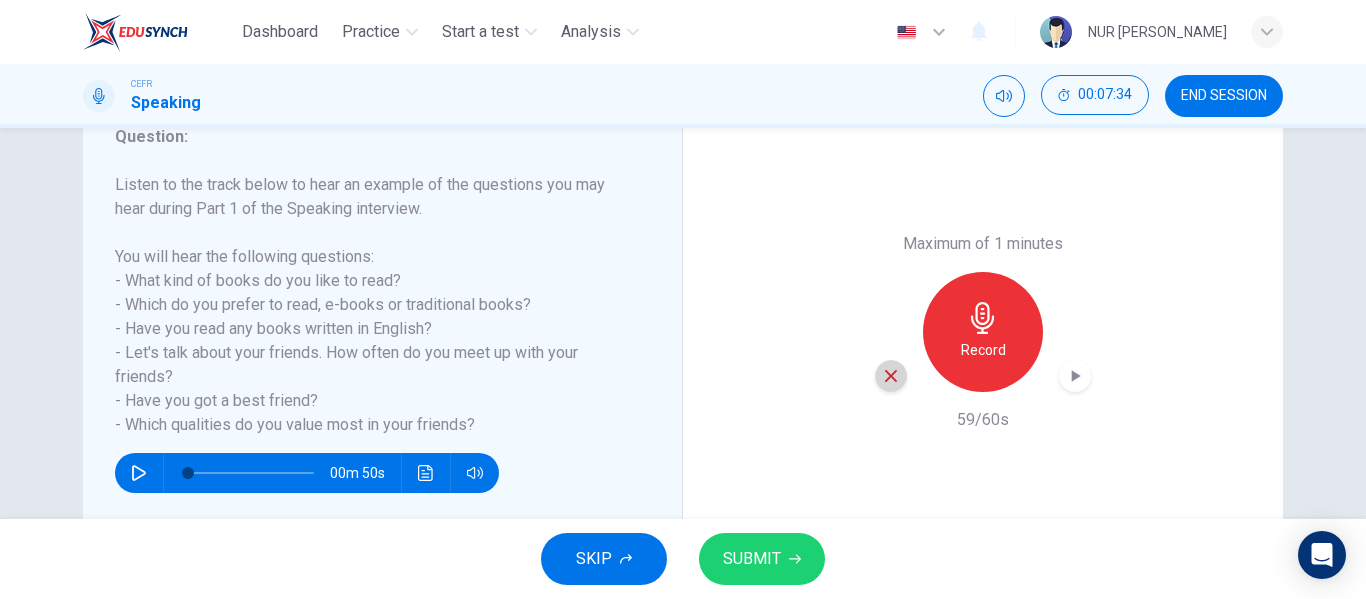 click 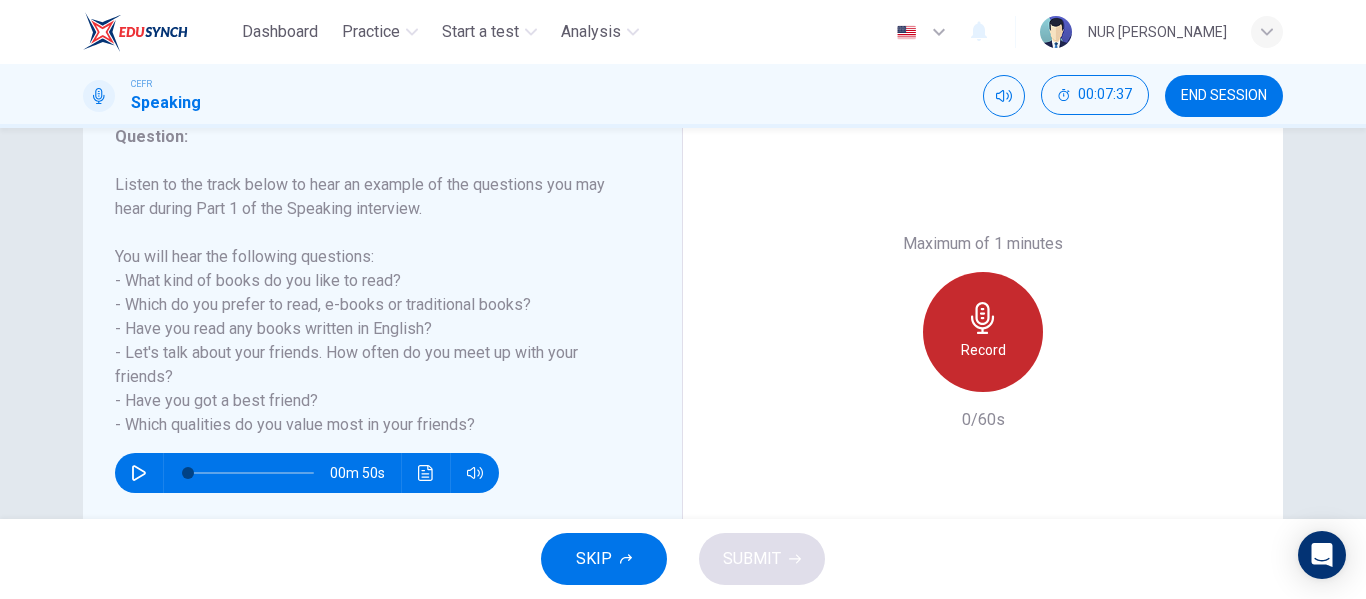click on "Record" at bounding box center (983, 332) 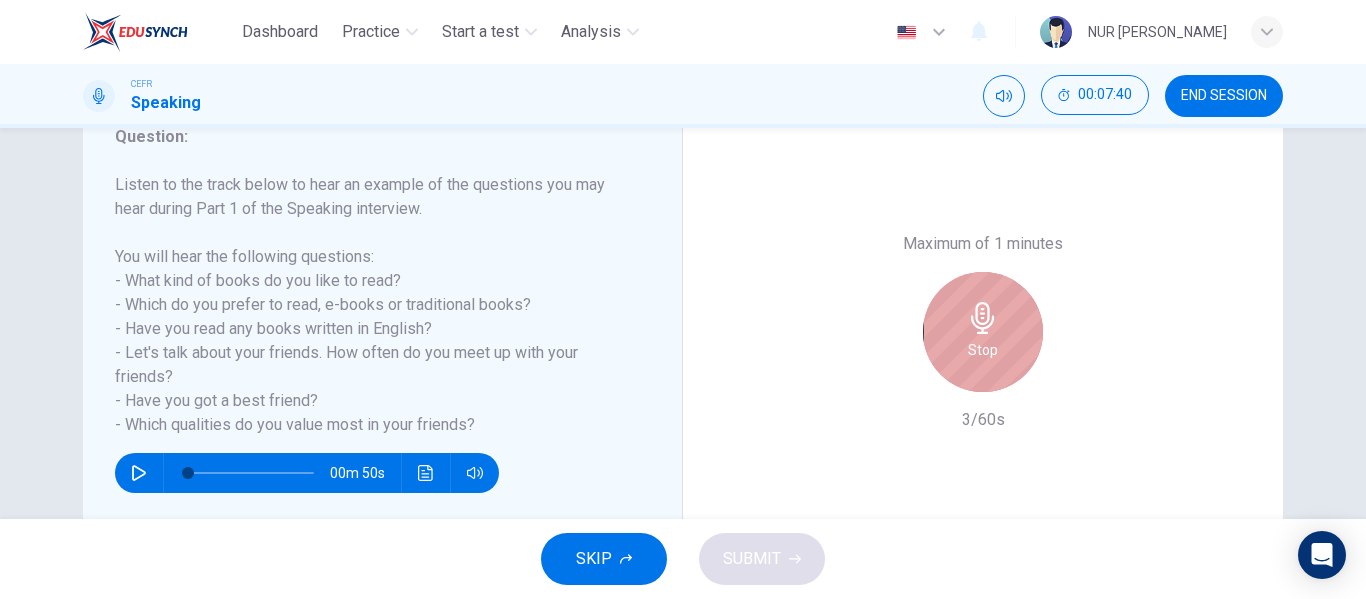 click on "Stop" at bounding box center (983, 332) 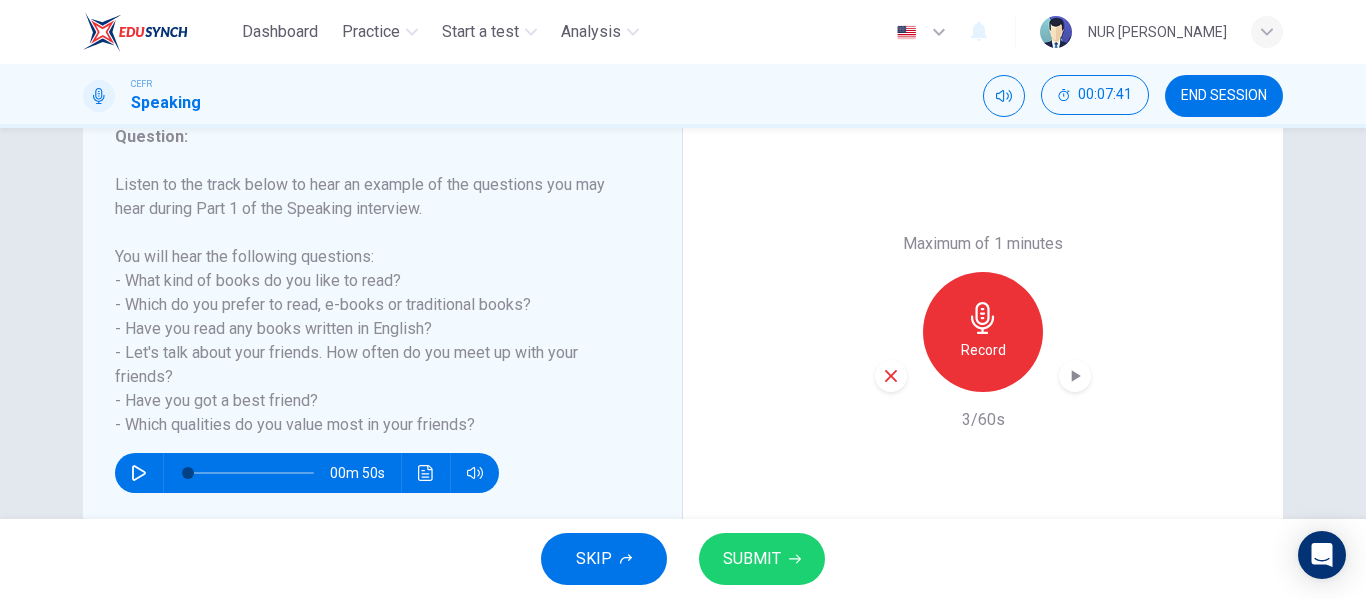 click at bounding box center (891, 376) 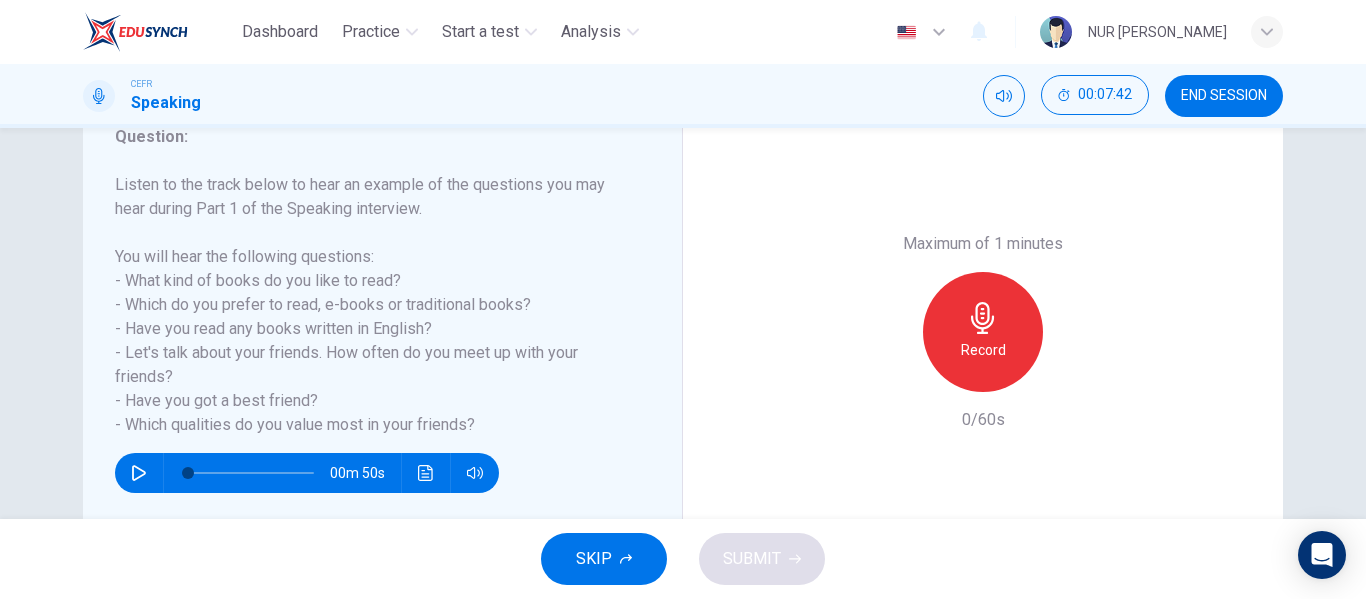 click on "Record" at bounding box center [983, 332] 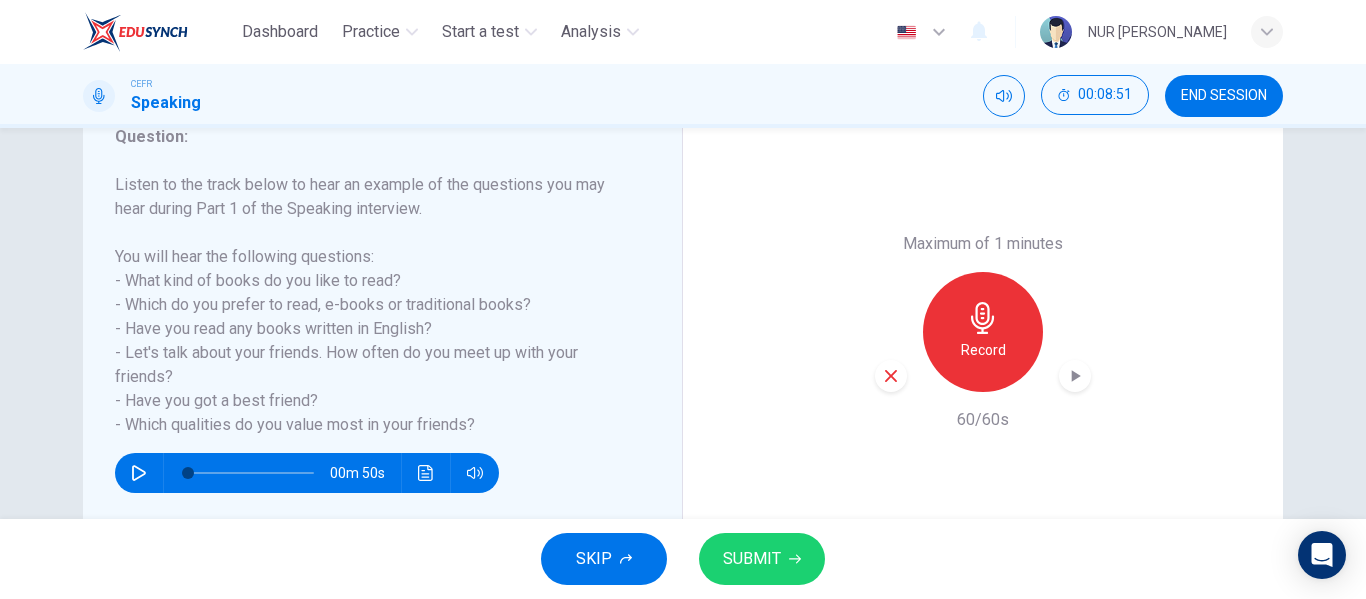 click 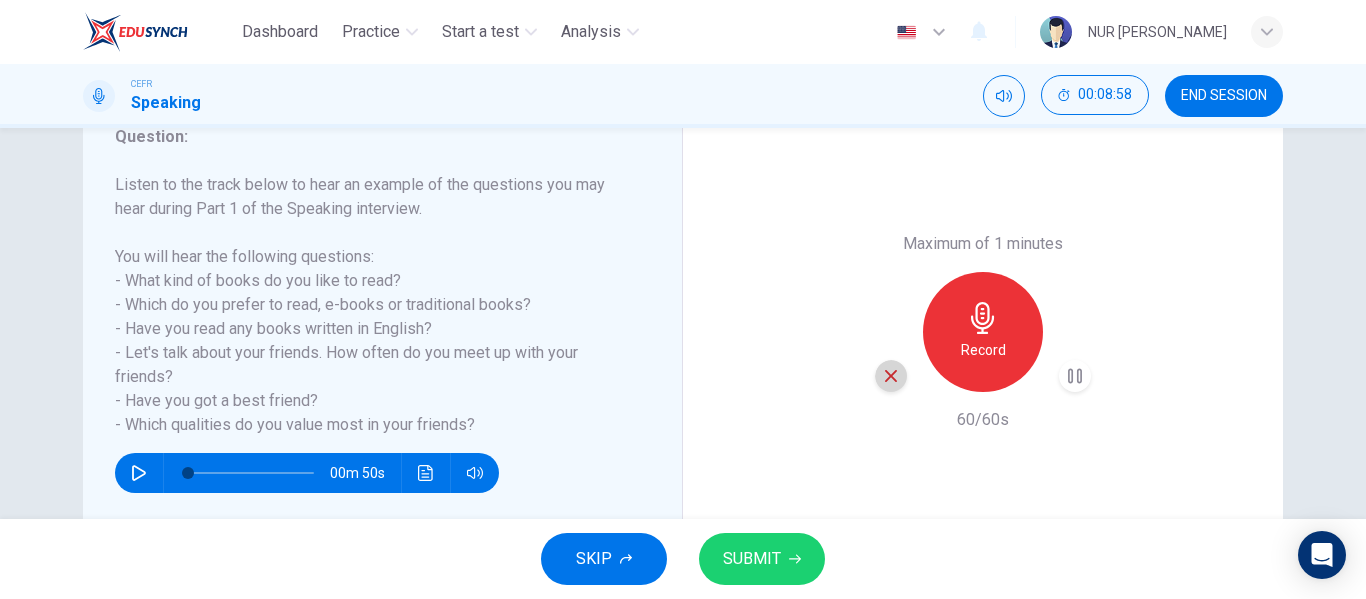 click at bounding box center [891, 376] 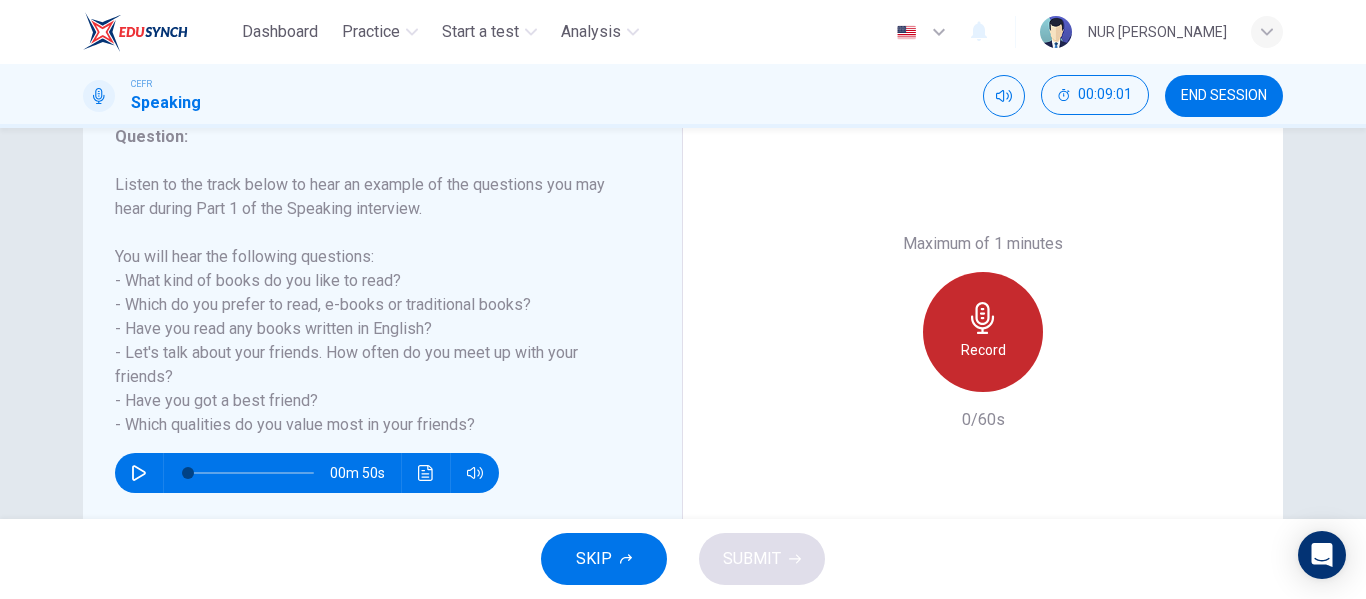 click on "Record" at bounding box center (983, 350) 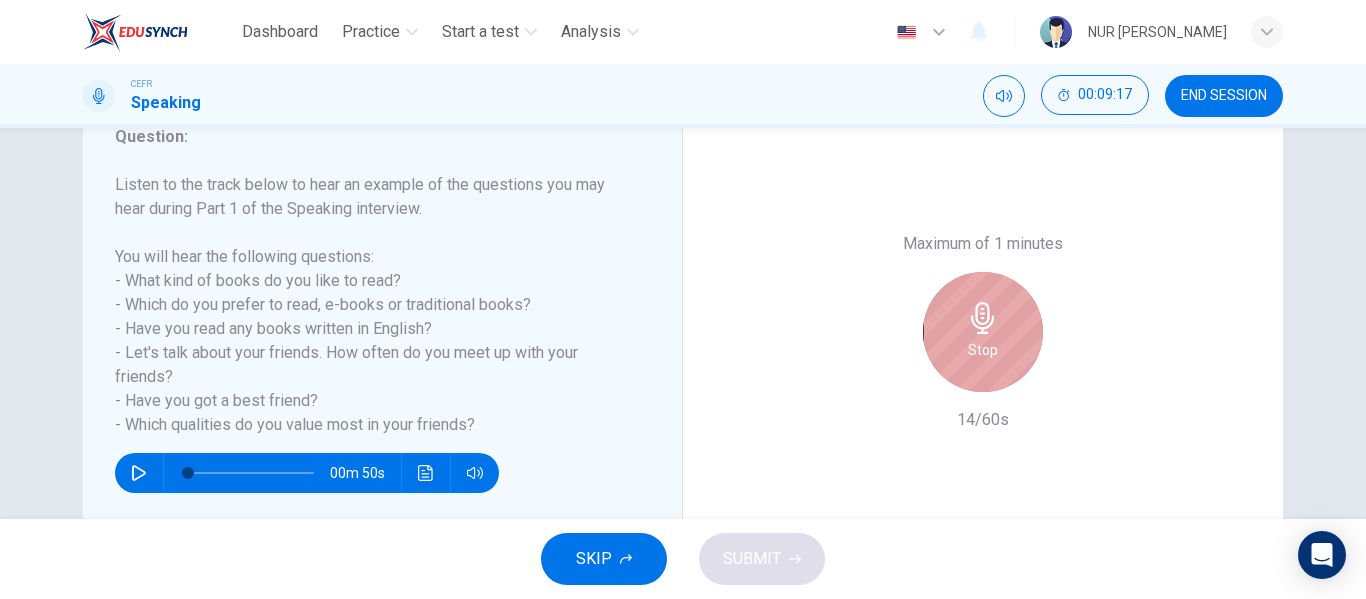 click on "Stop" at bounding box center (983, 350) 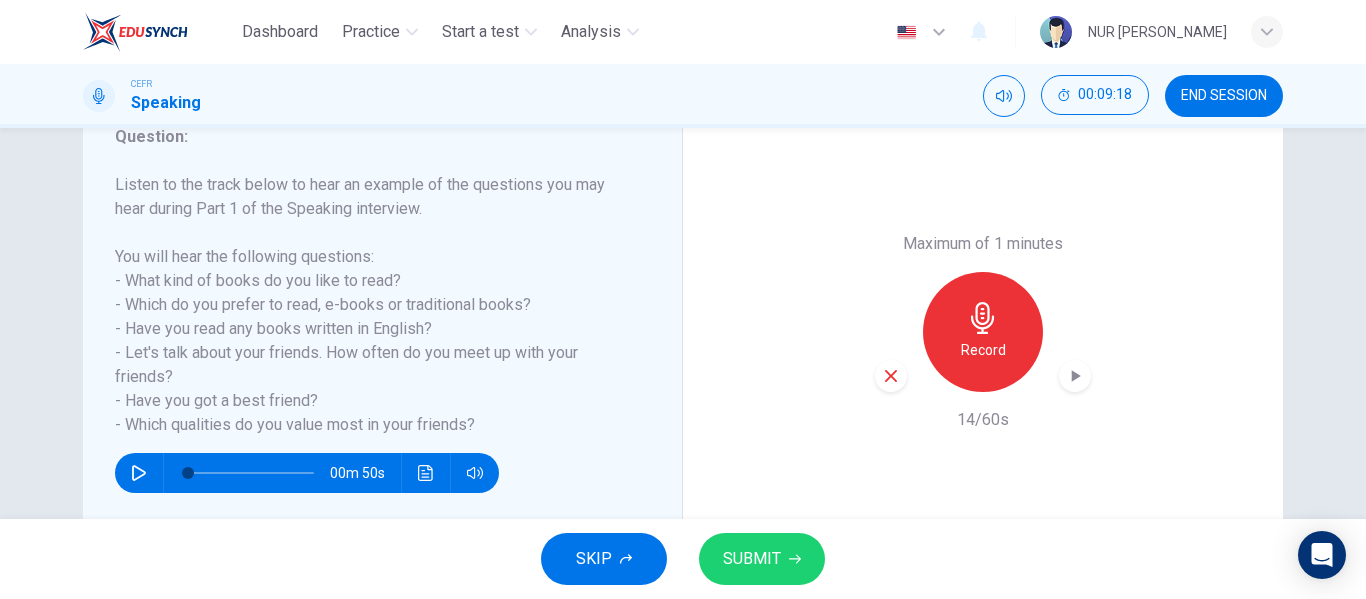 click on "CEFR Speaking 00:09:18 END SESSION" at bounding box center (683, 96) 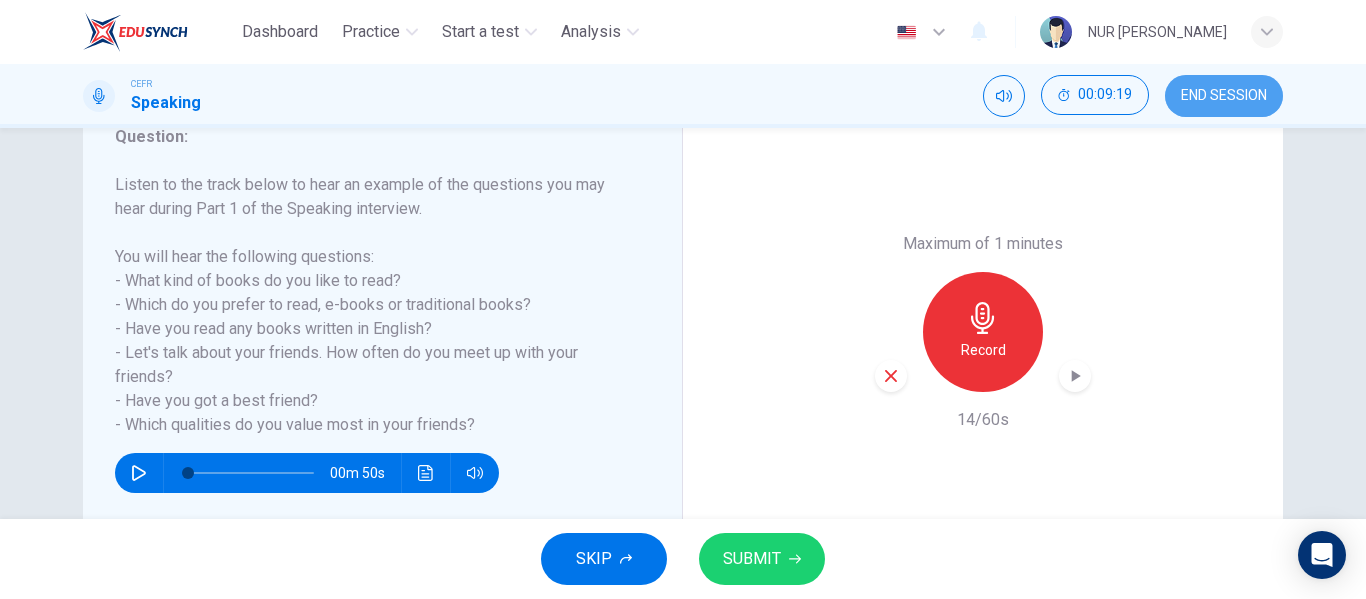 click on "END SESSION" at bounding box center [1224, 96] 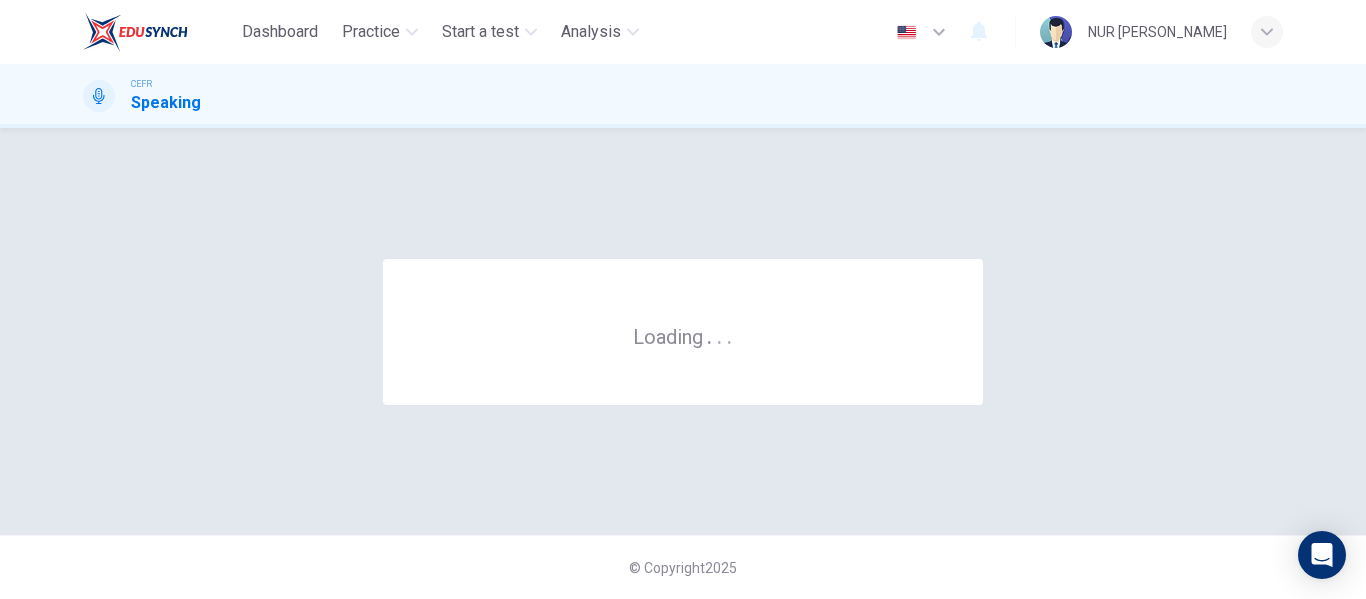 scroll, scrollTop: 0, scrollLeft: 0, axis: both 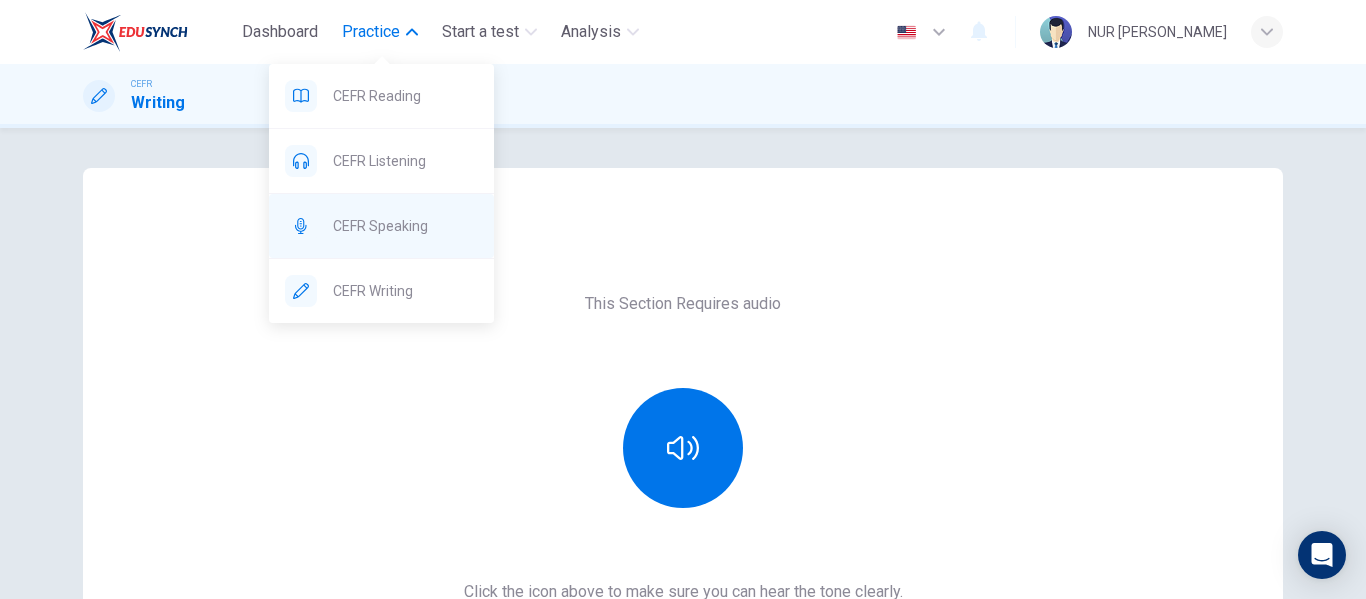 click on "CEFR Speaking" at bounding box center [381, 226] 